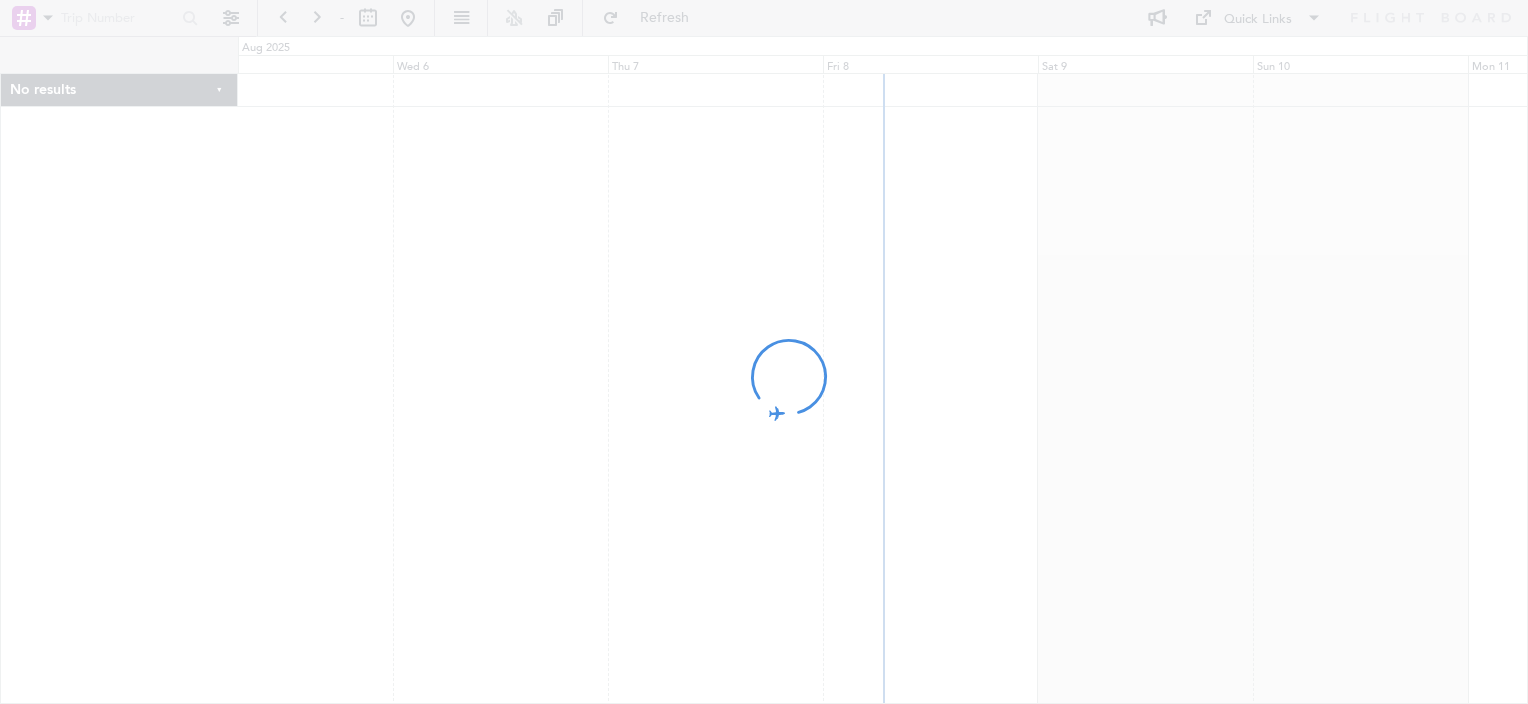 scroll, scrollTop: 0, scrollLeft: 0, axis: both 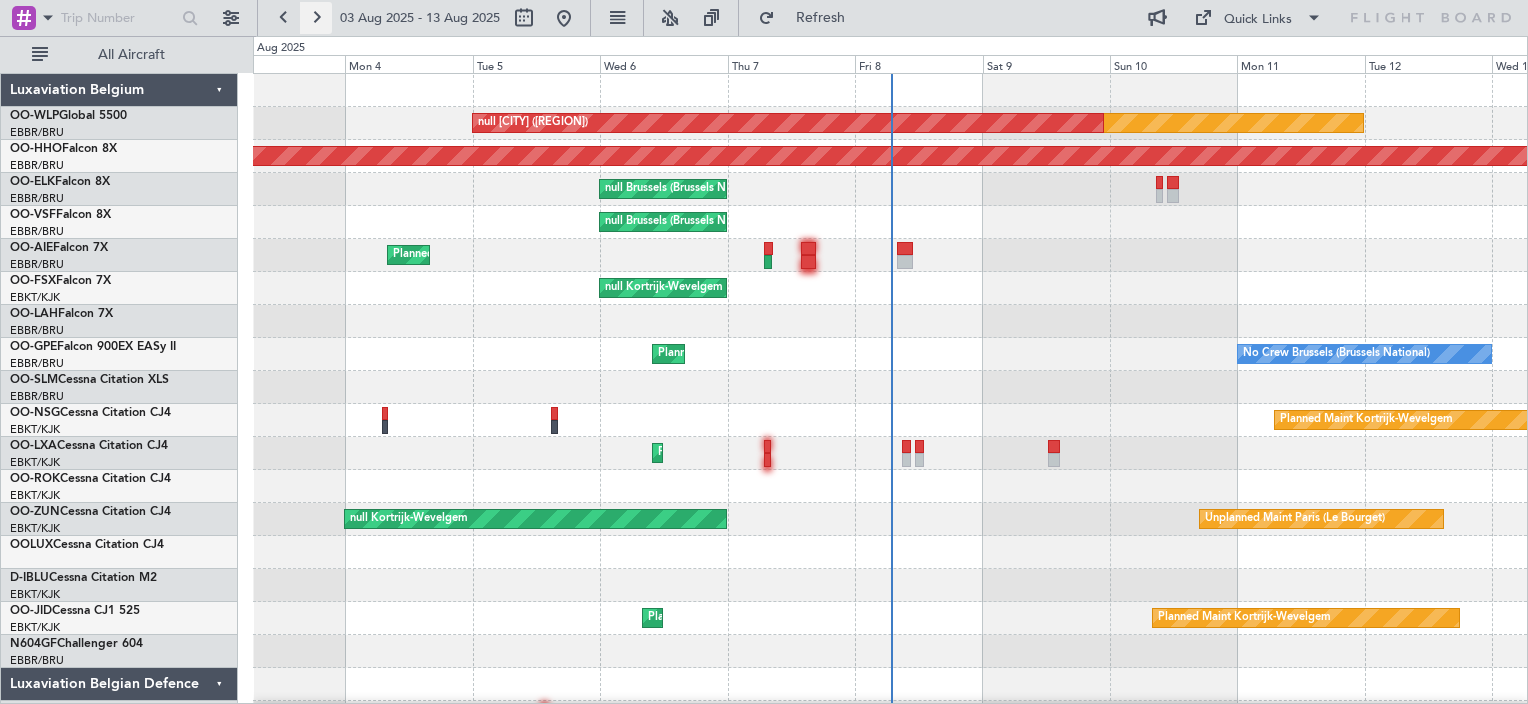 click at bounding box center [316, 18] 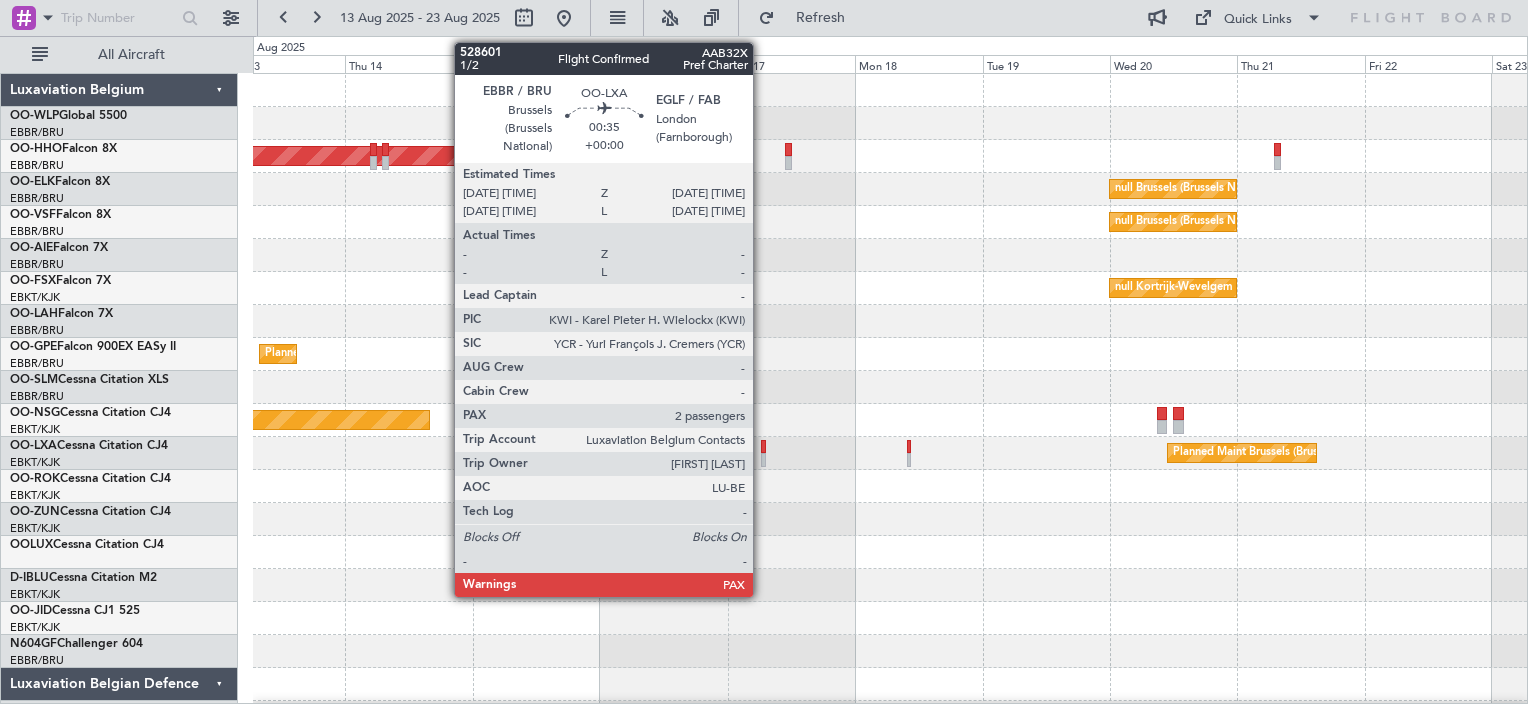 click 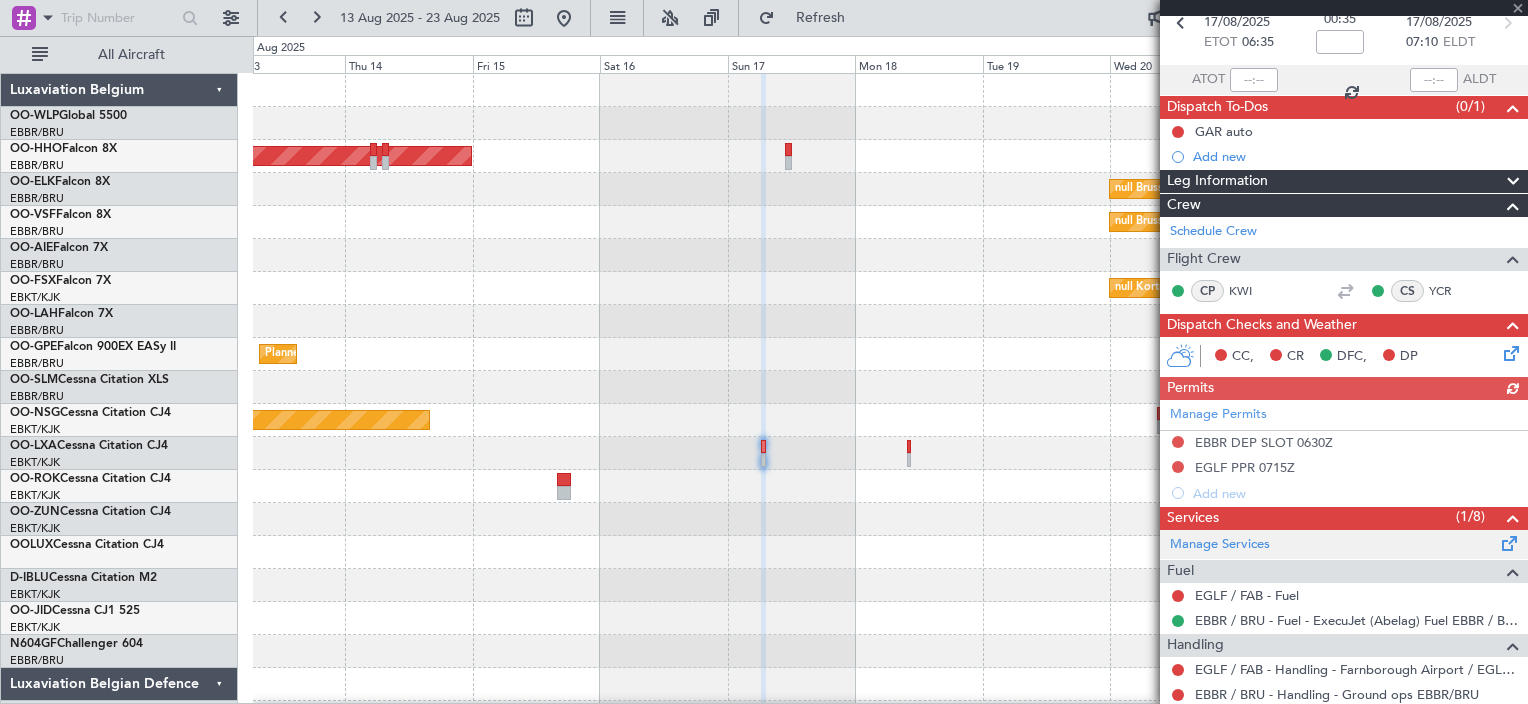 scroll, scrollTop: 300, scrollLeft: 0, axis: vertical 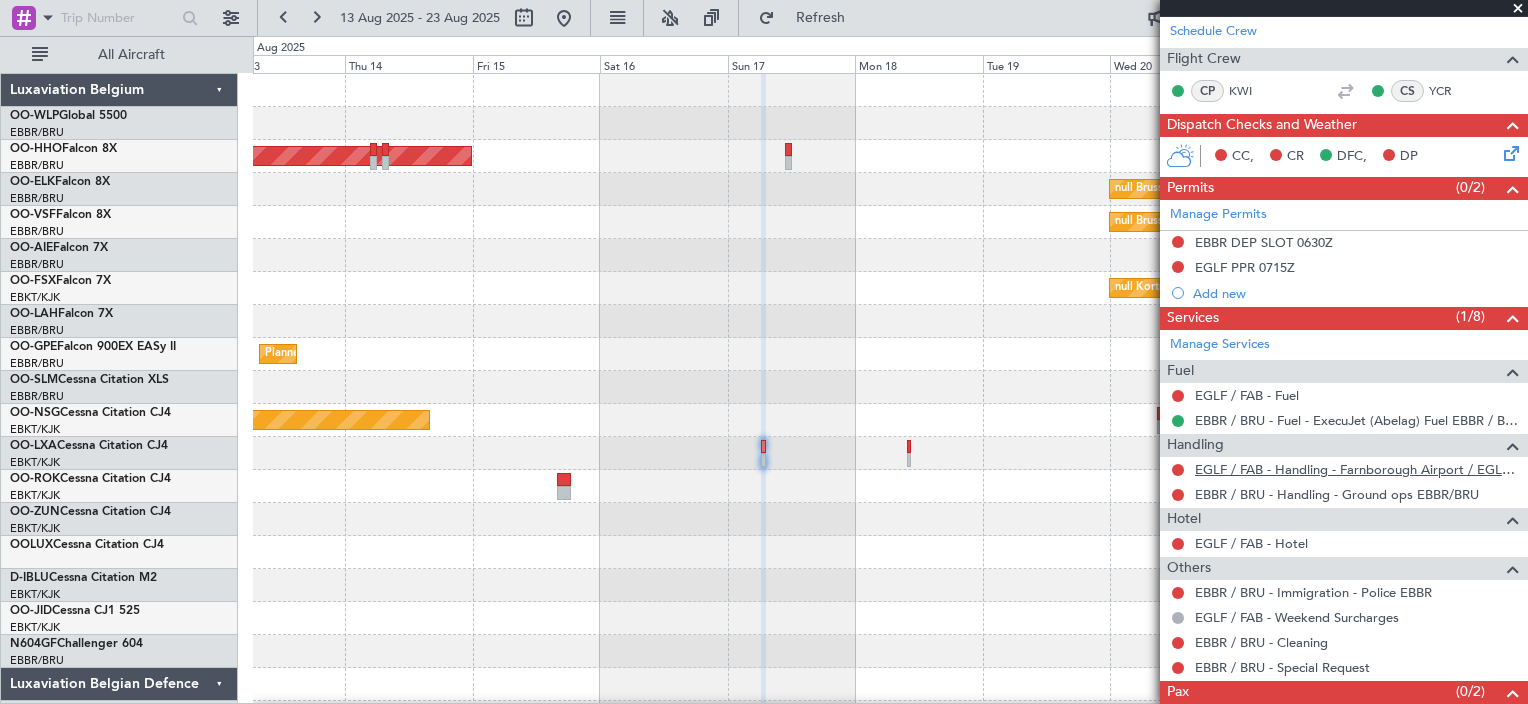 click on "EGLF / FAB - Handling - Farnborough Airport / EGLF / FAB" at bounding box center [1356, 469] 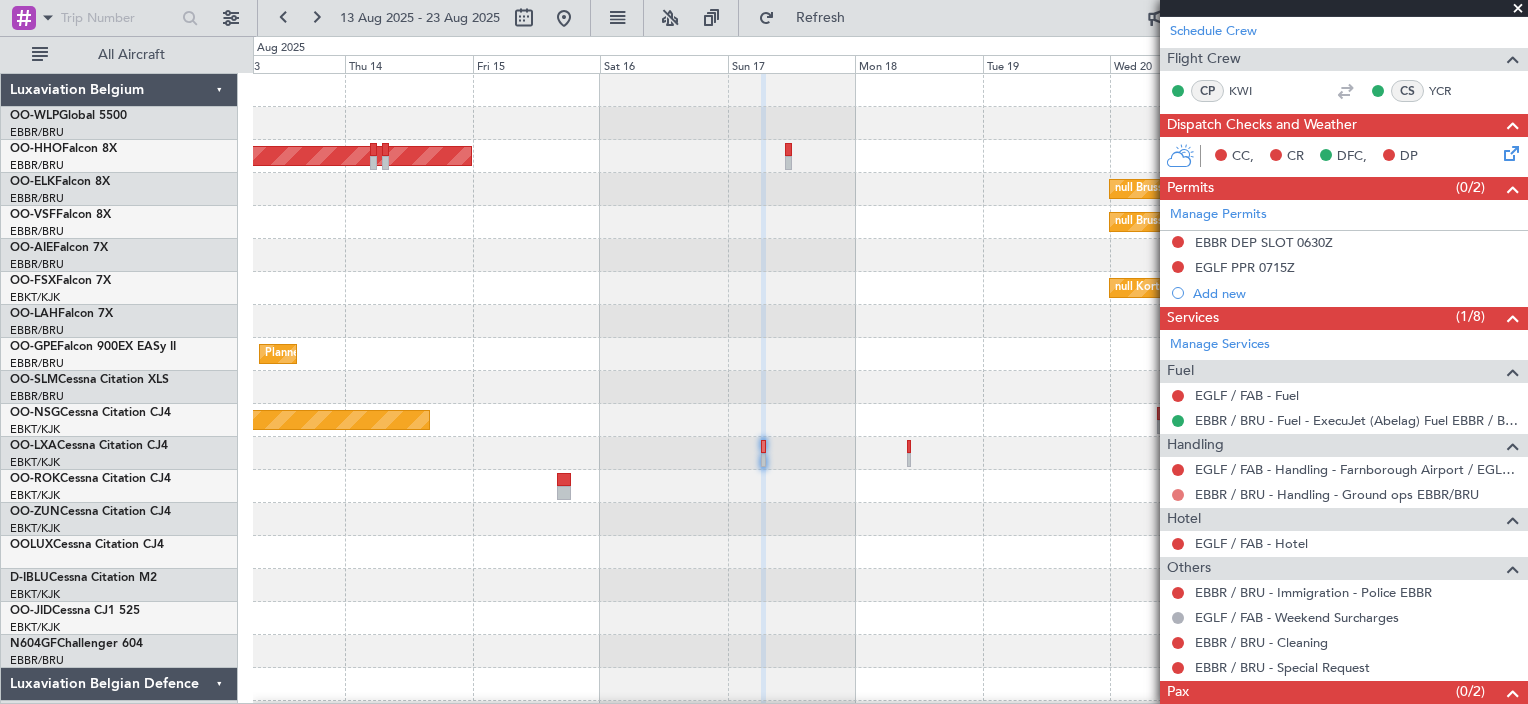 click at bounding box center (1178, 495) 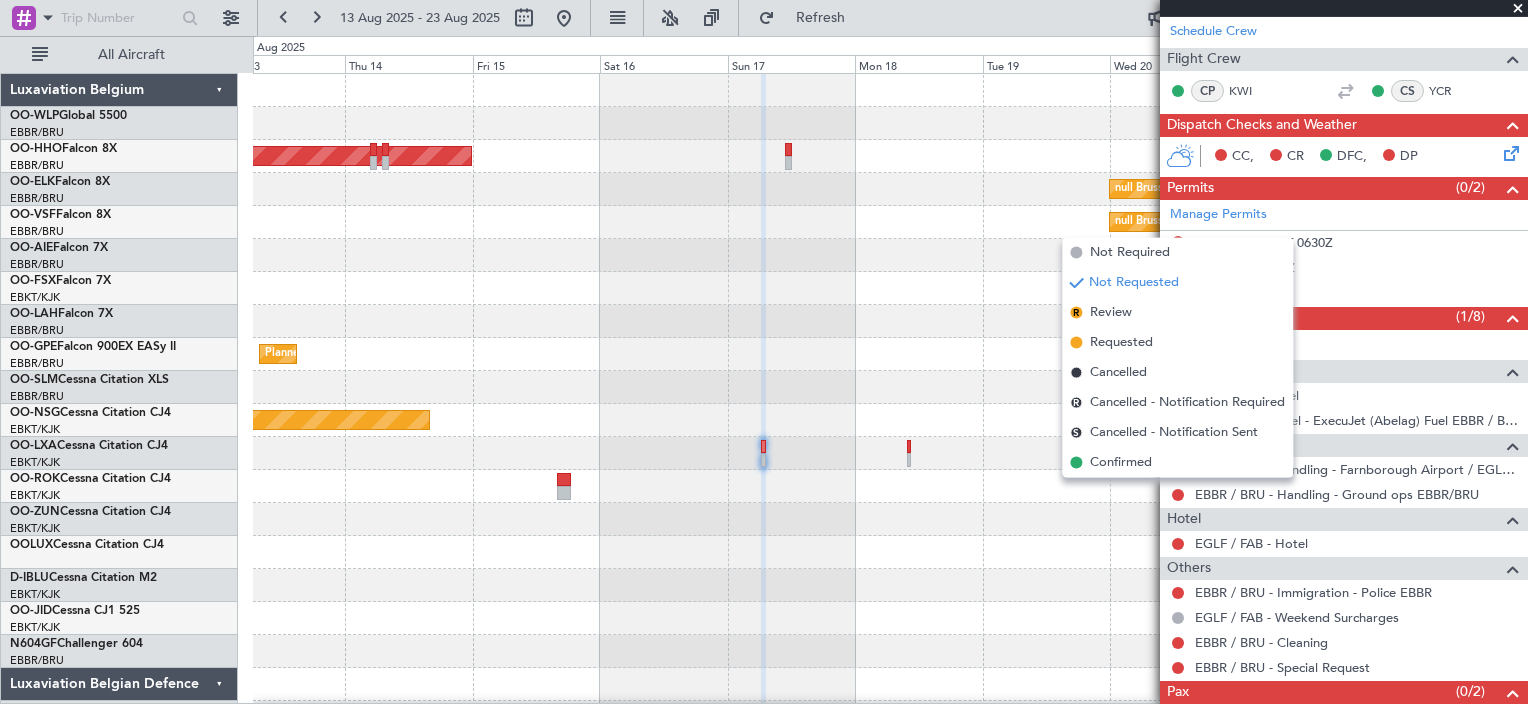 click at bounding box center (1076, 343) 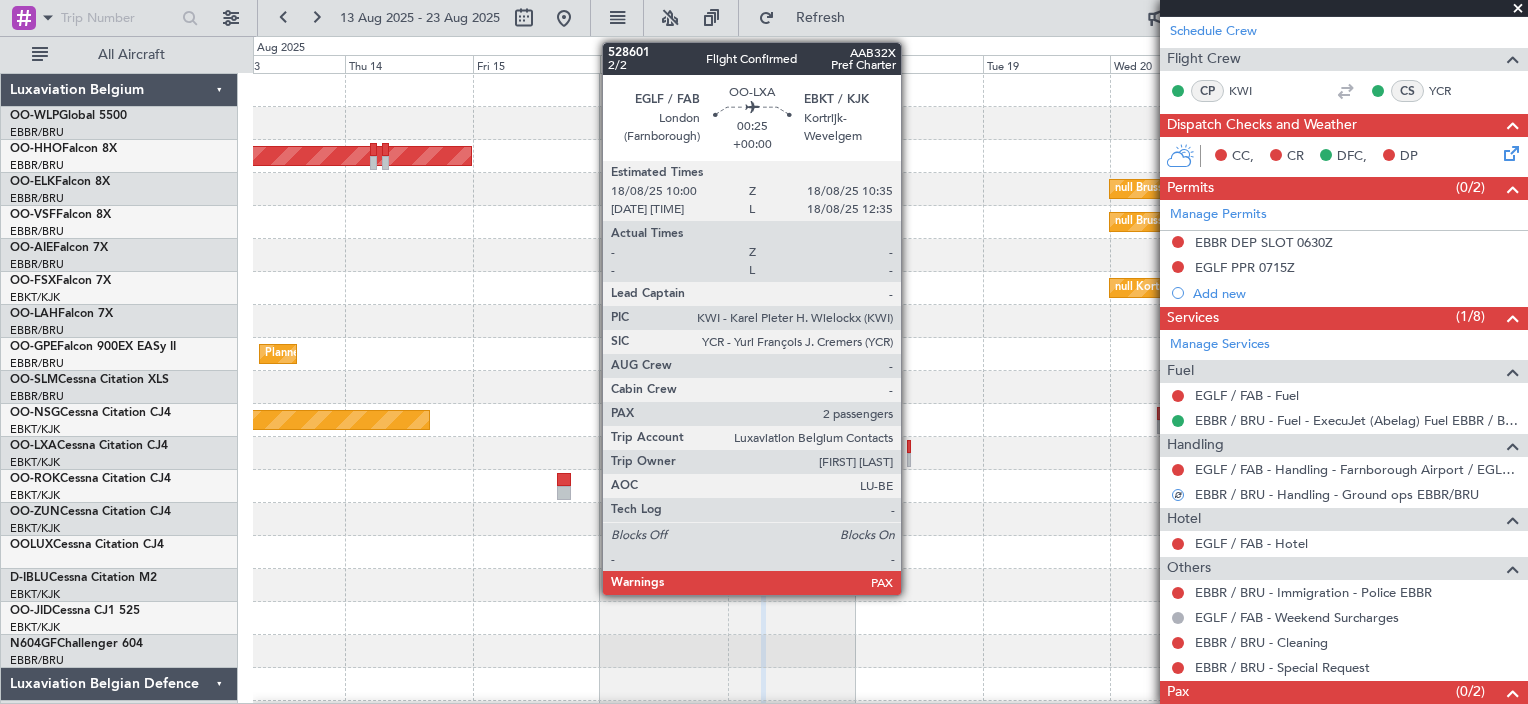 click 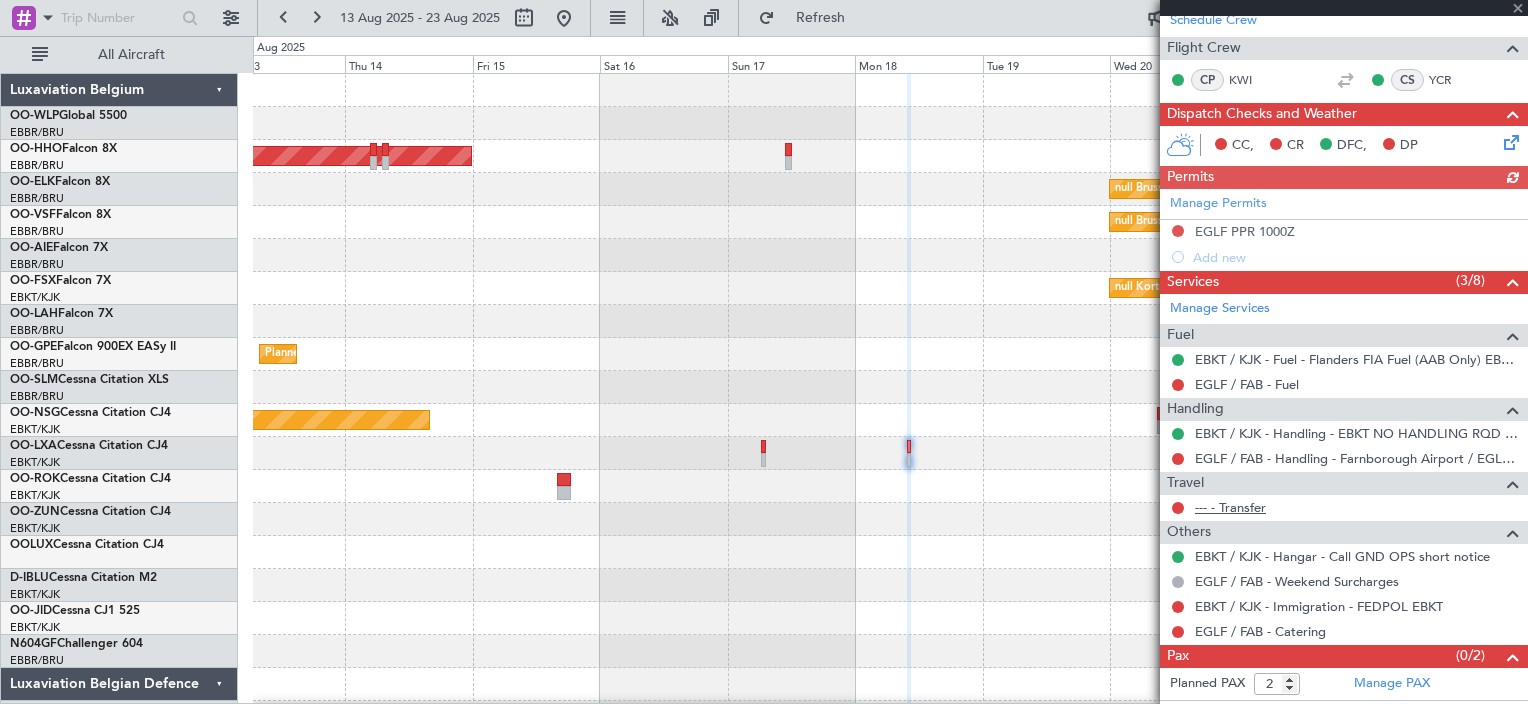 scroll, scrollTop: 355, scrollLeft: 0, axis: vertical 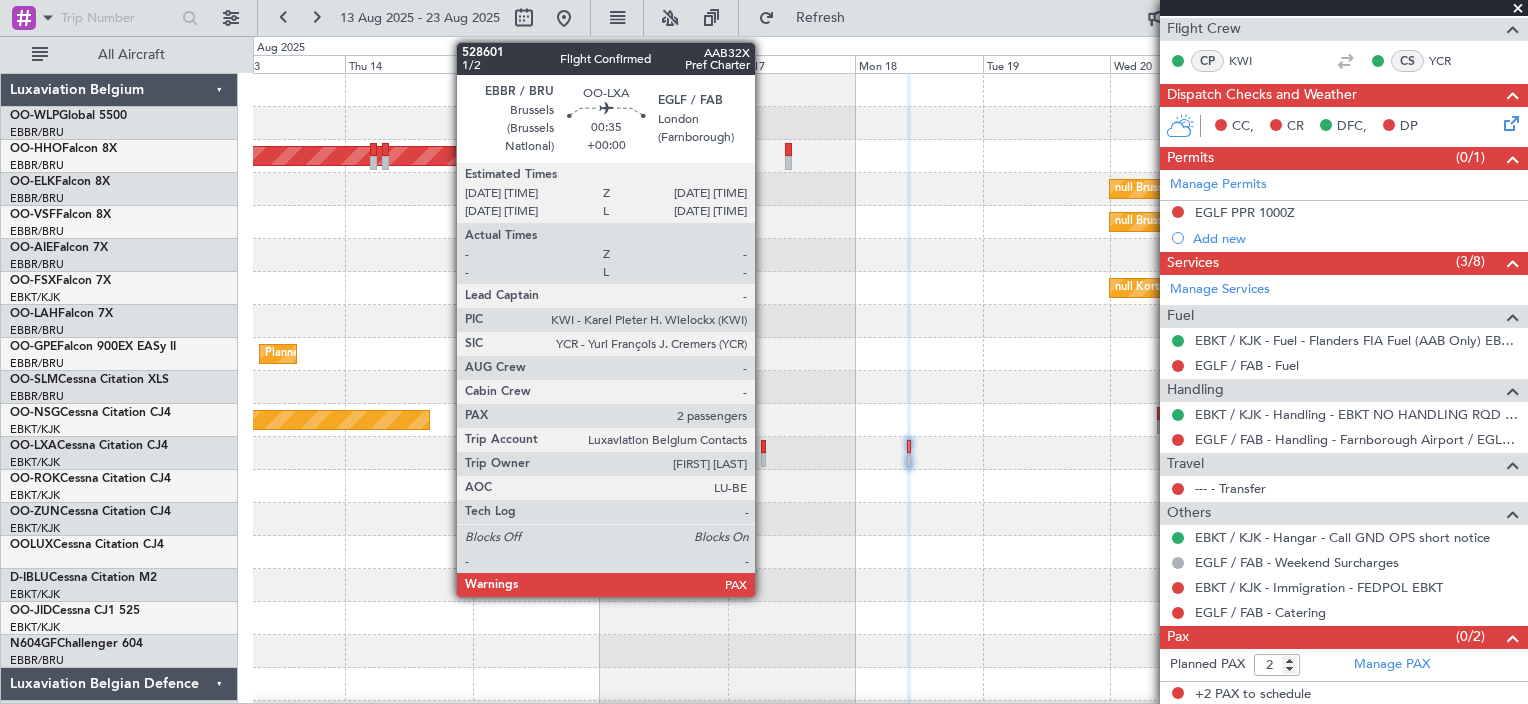 click 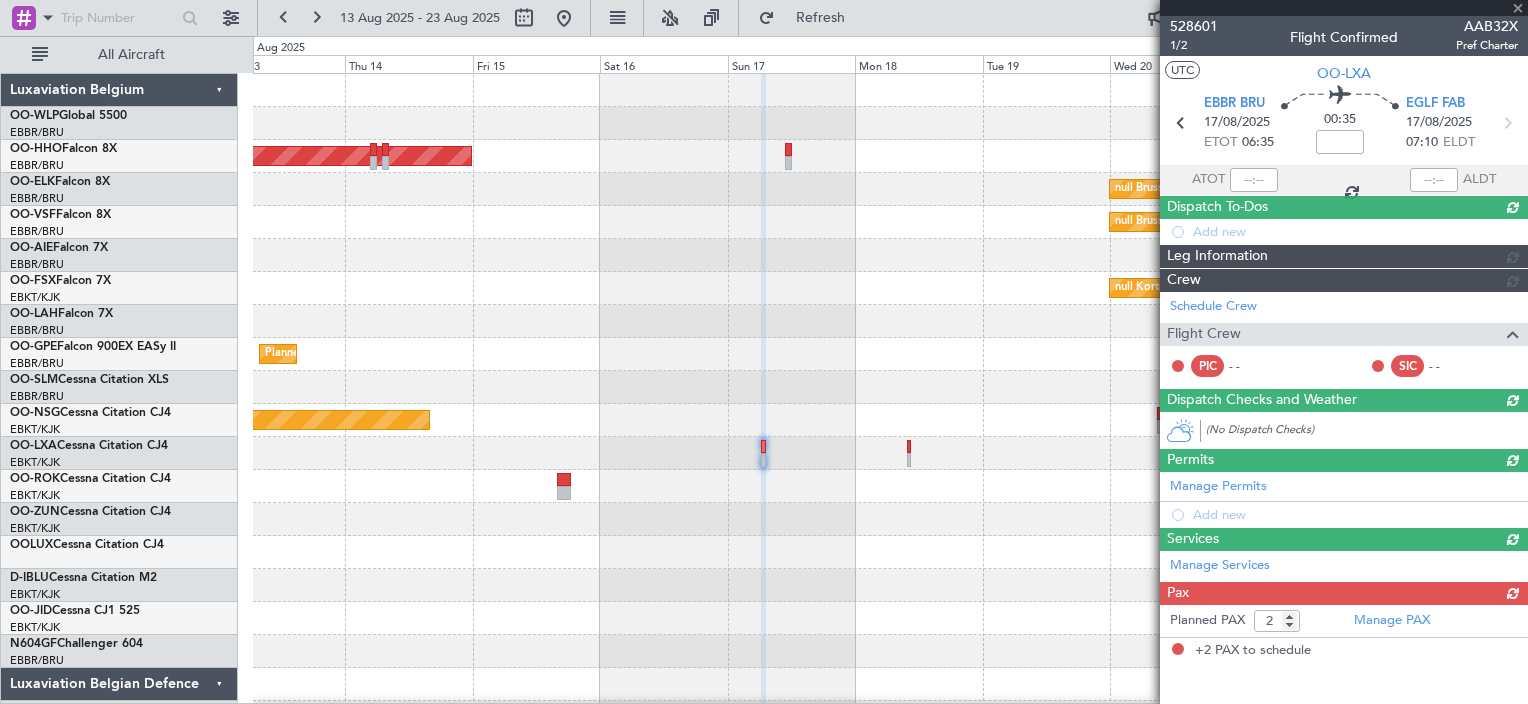 scroll, scrollTop: 0, scrollLeft: 0, axis: both 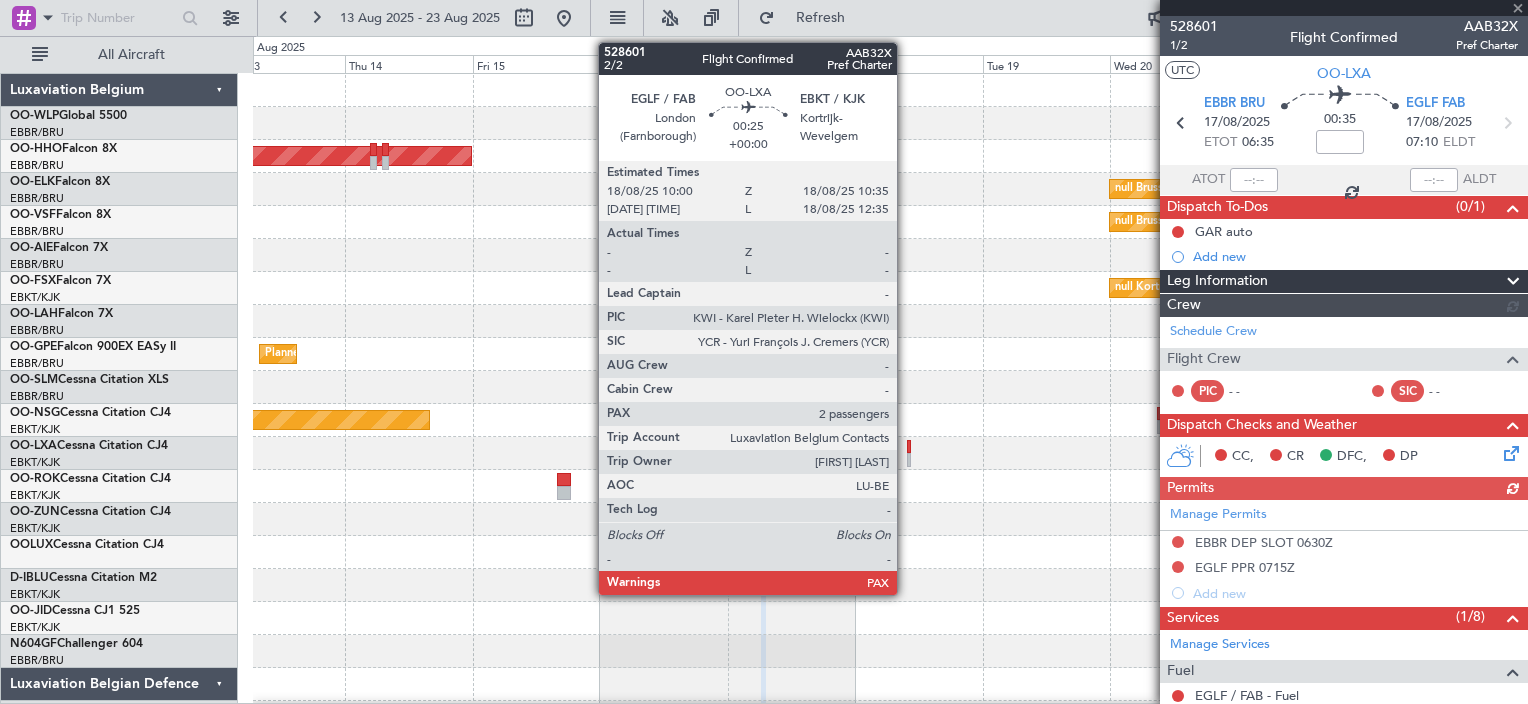 click 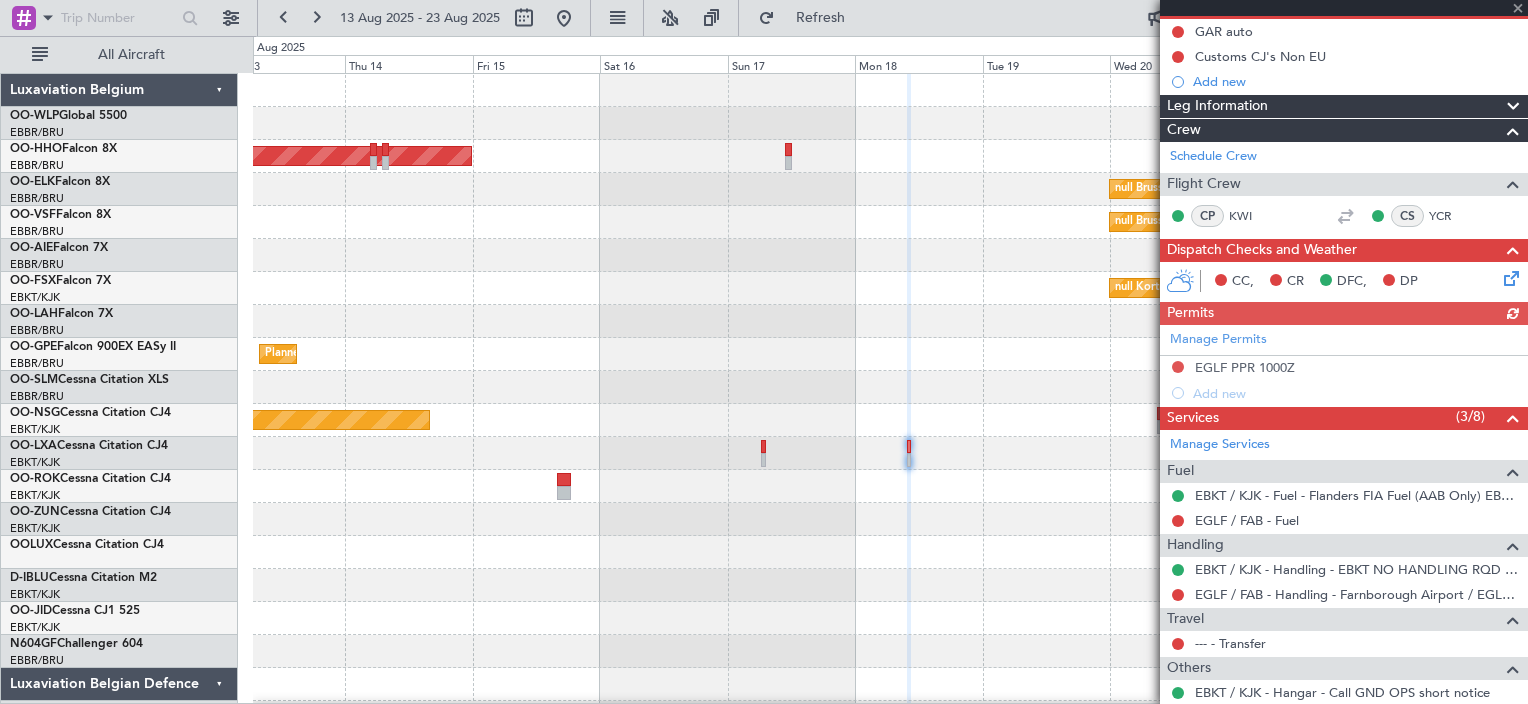 scroll, scrollTop: 300, scrollLeft: 0, axis: vertical 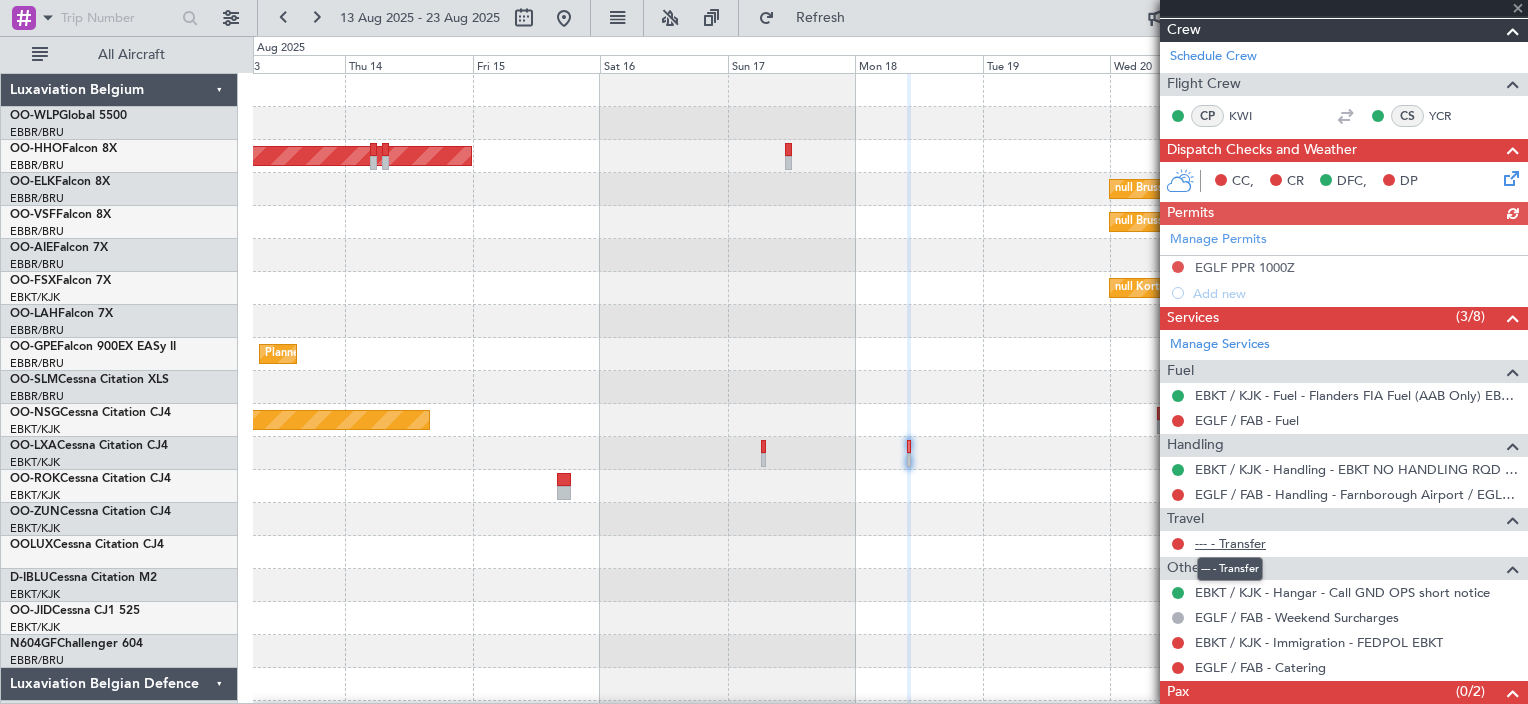 click on "--- - Transfer" at bounding box center (1230, 543) 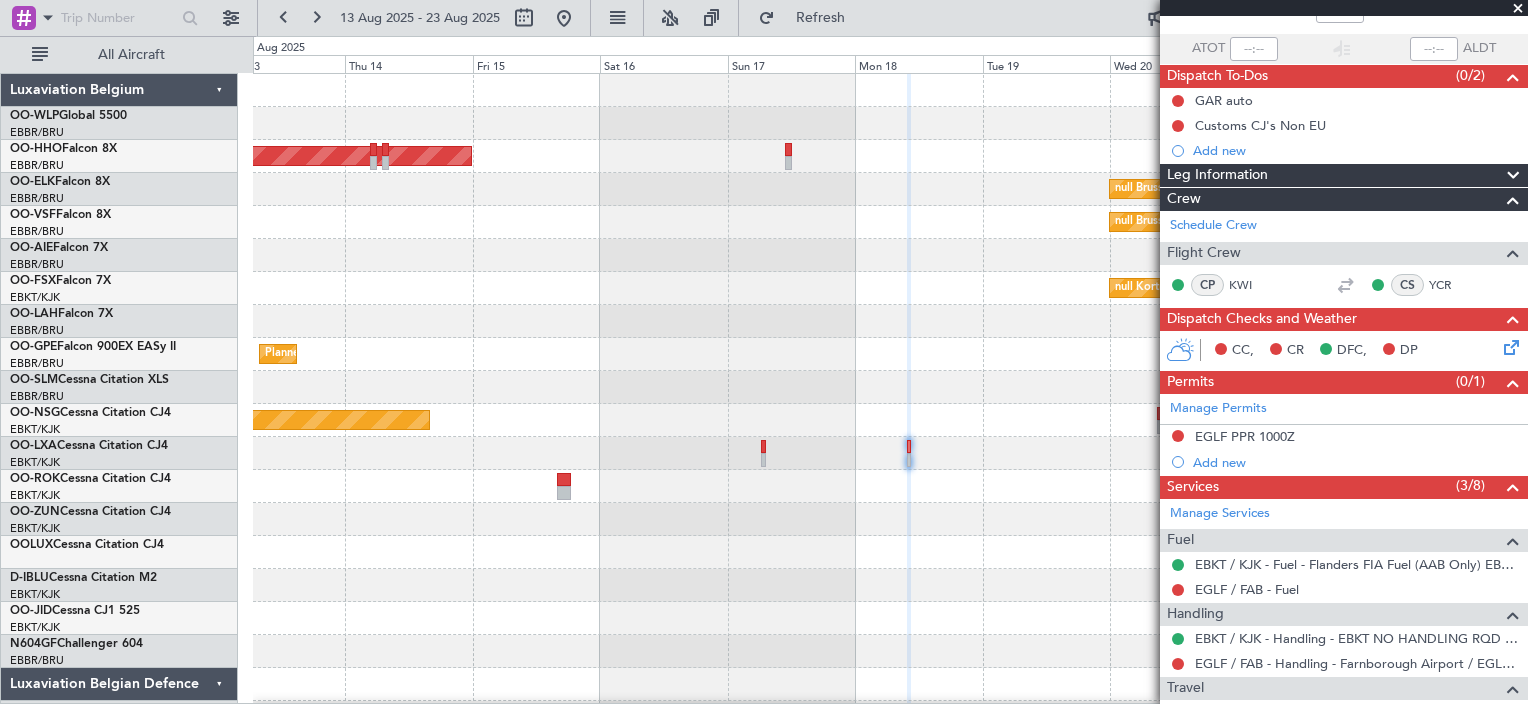 scroll, scrollTop: 100, scrollLeft: 0, axis: vertical 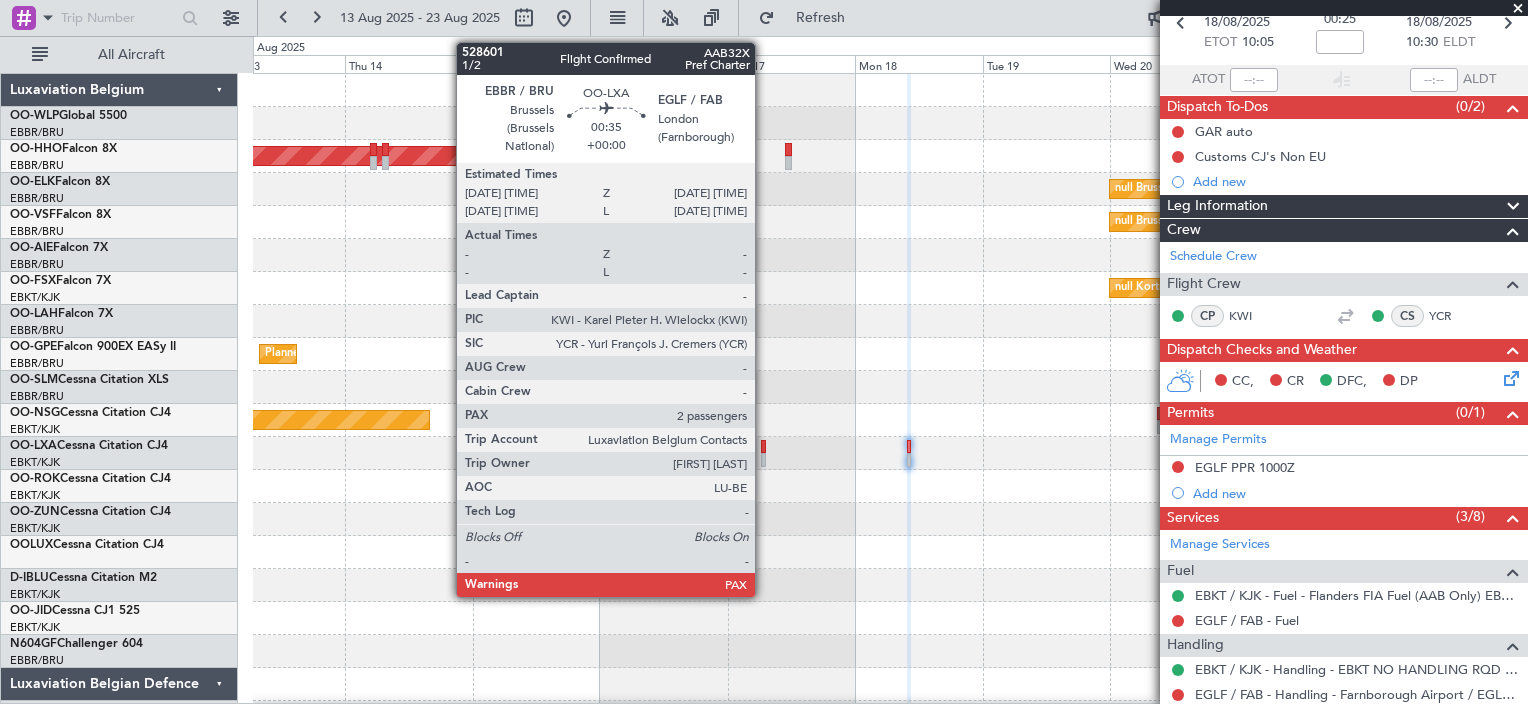 click 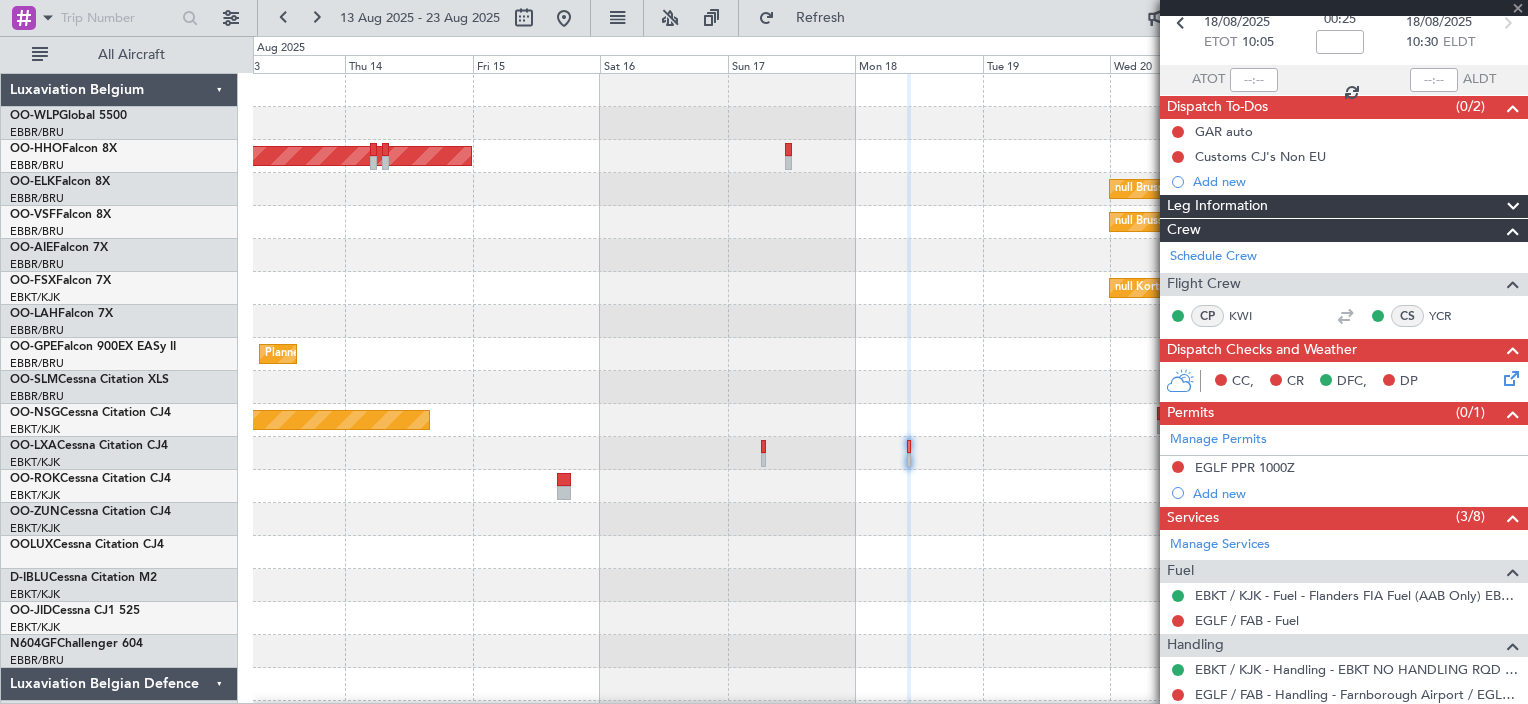 scroll, scrollTop: 0, scrollLeft: 0, axis: both 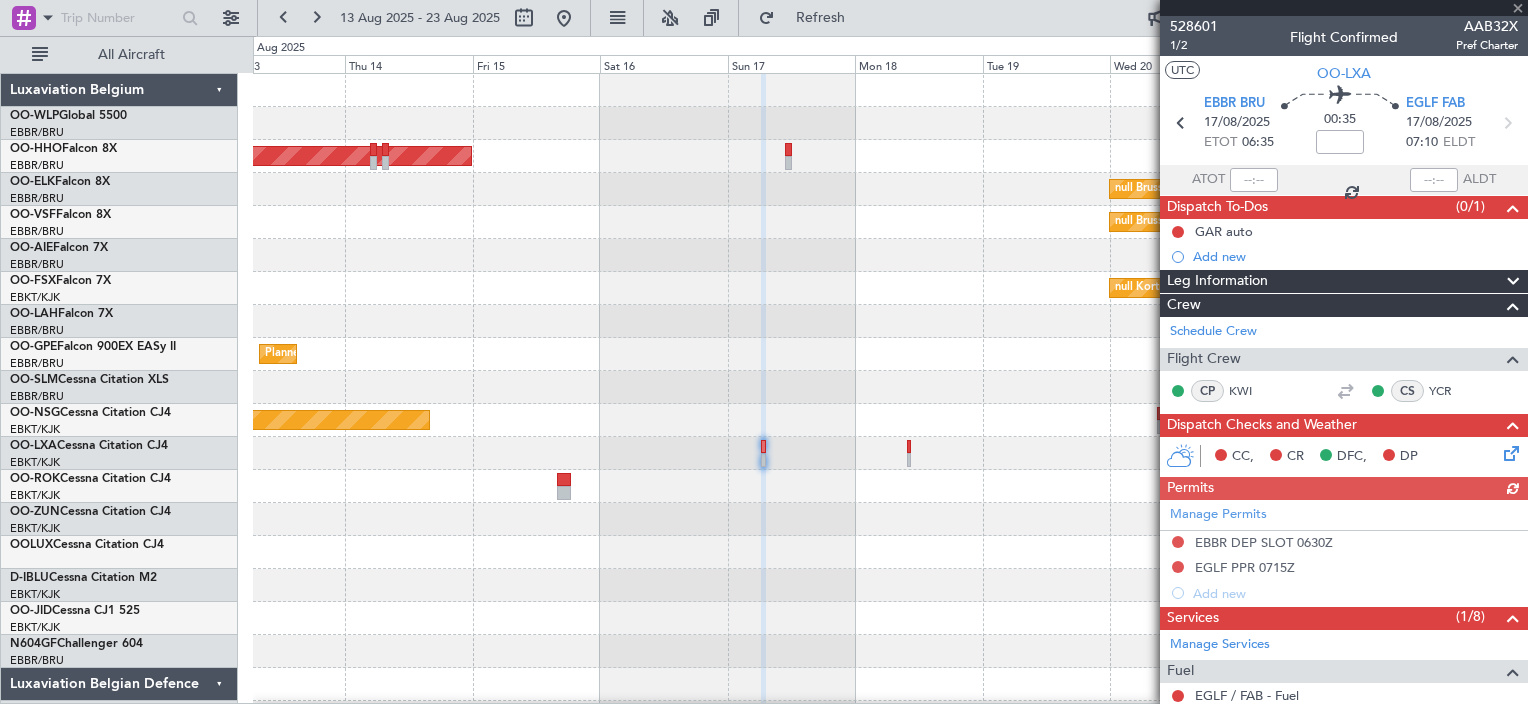 click on "Manage Permits     EBBR DEP SLOT 0630Z      EGLF PPR 0715Z  Add new" 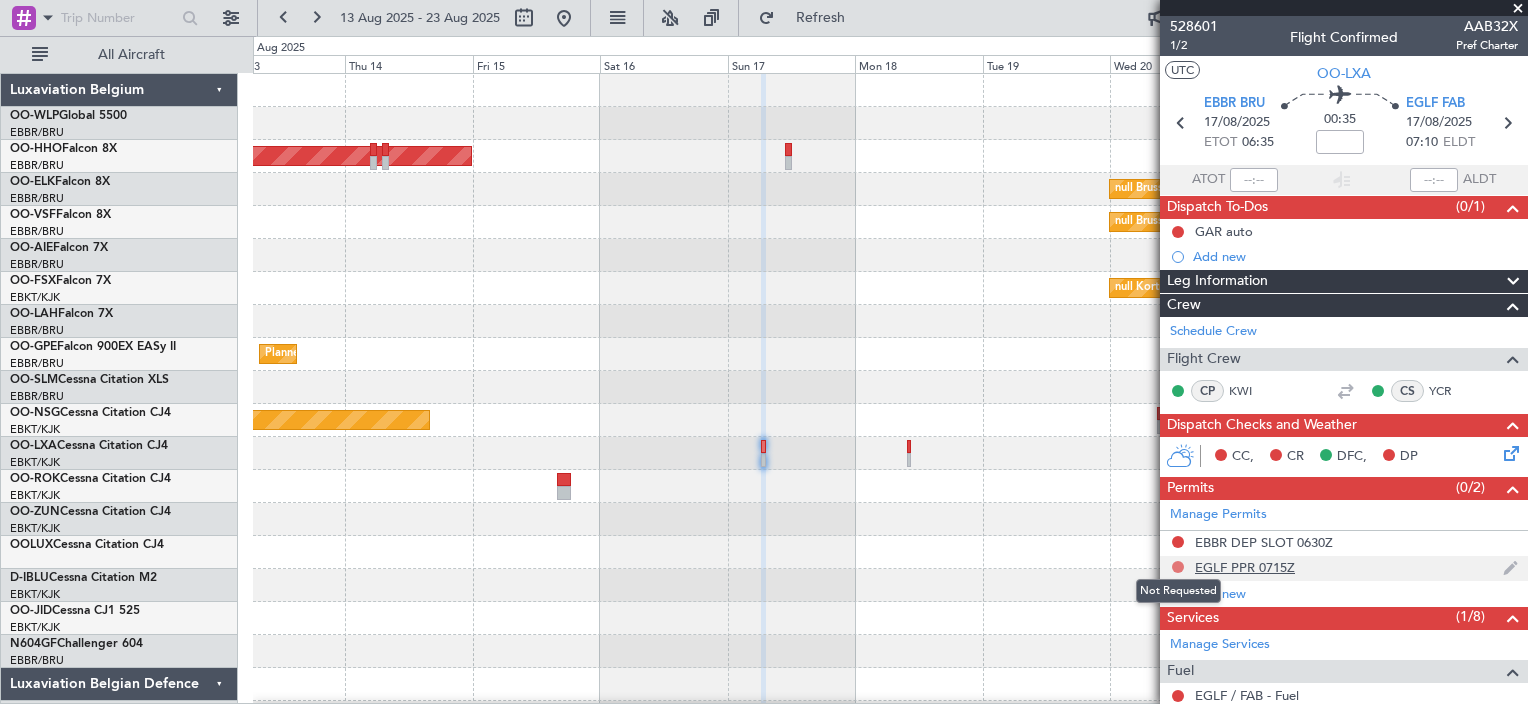 click at bounding box center [1178, 567] 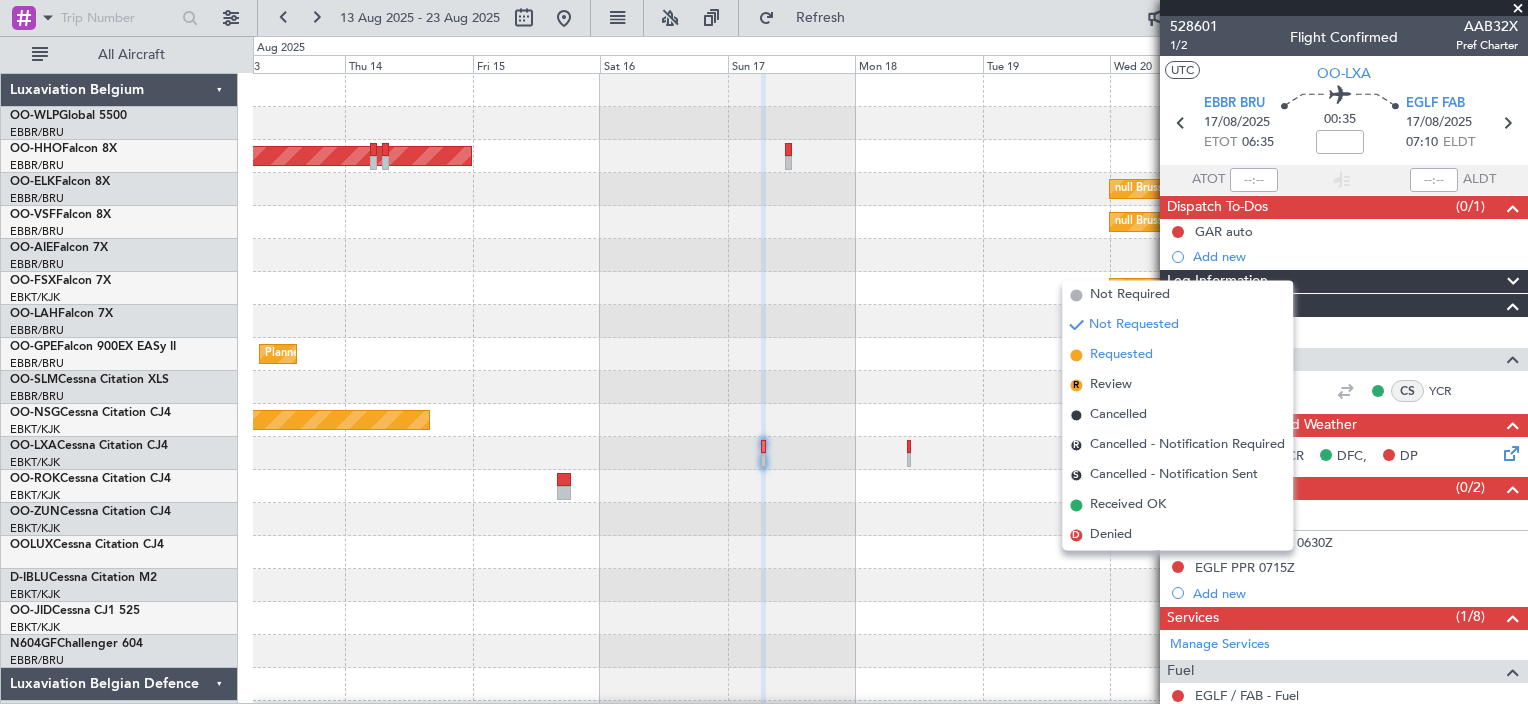click on "Requested" at bounding box center [1121, 356] 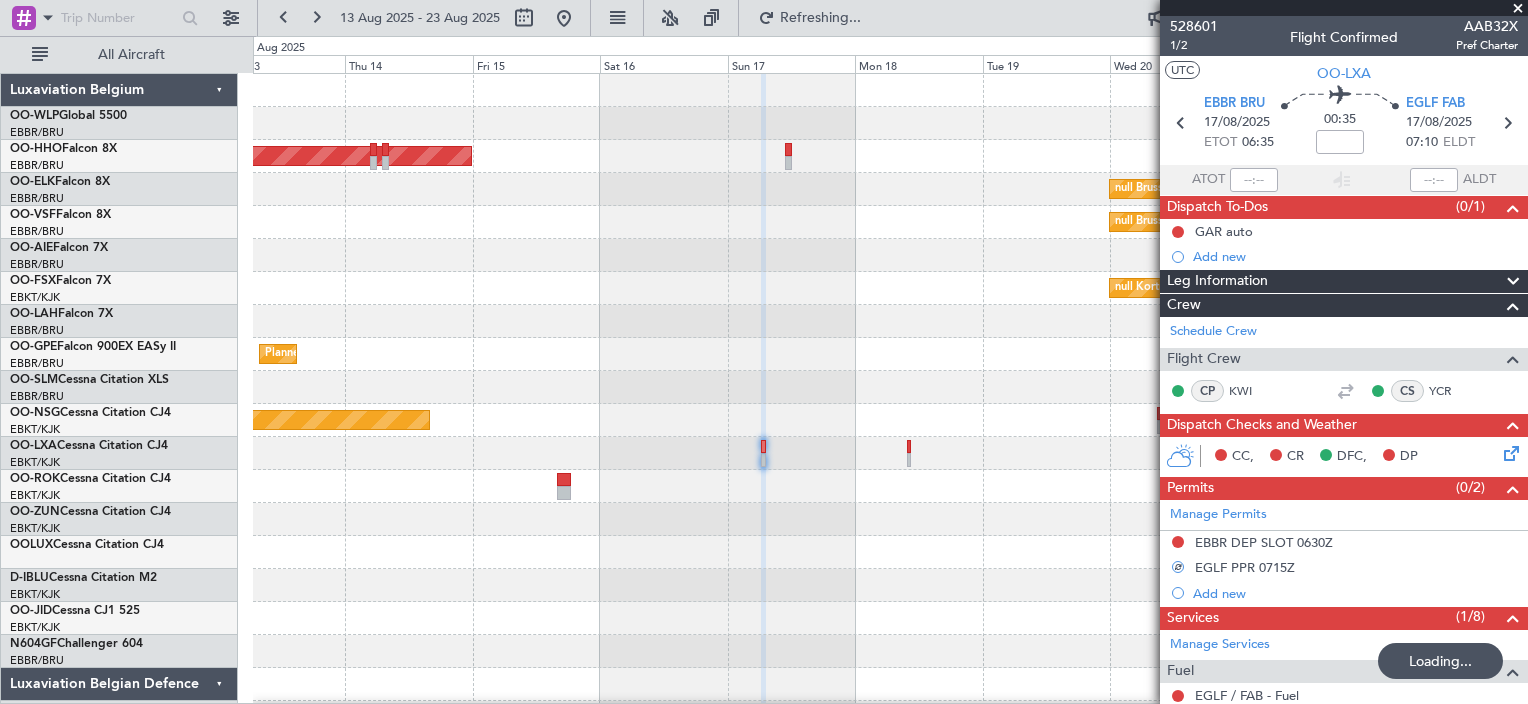 click on "Planned Maint Brussels (Brussels National)" 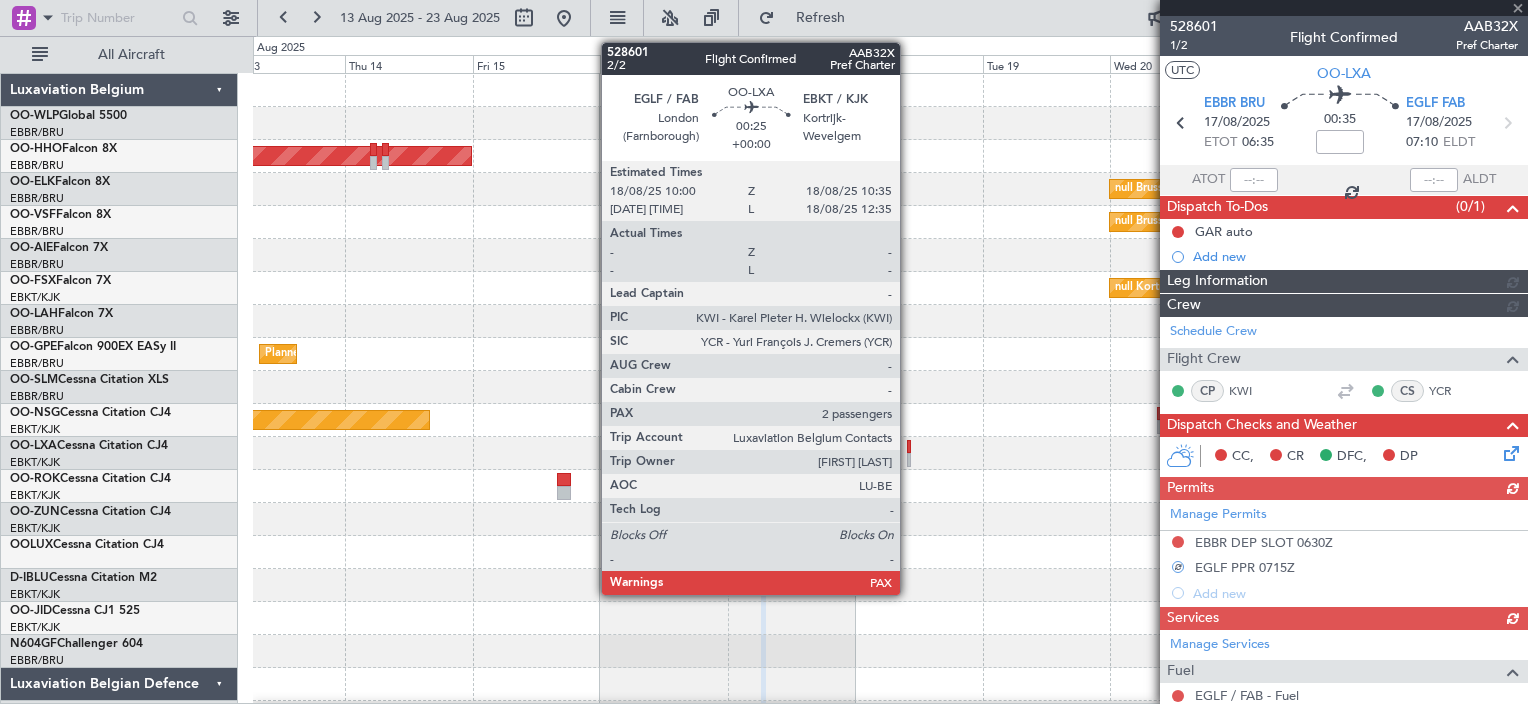 click 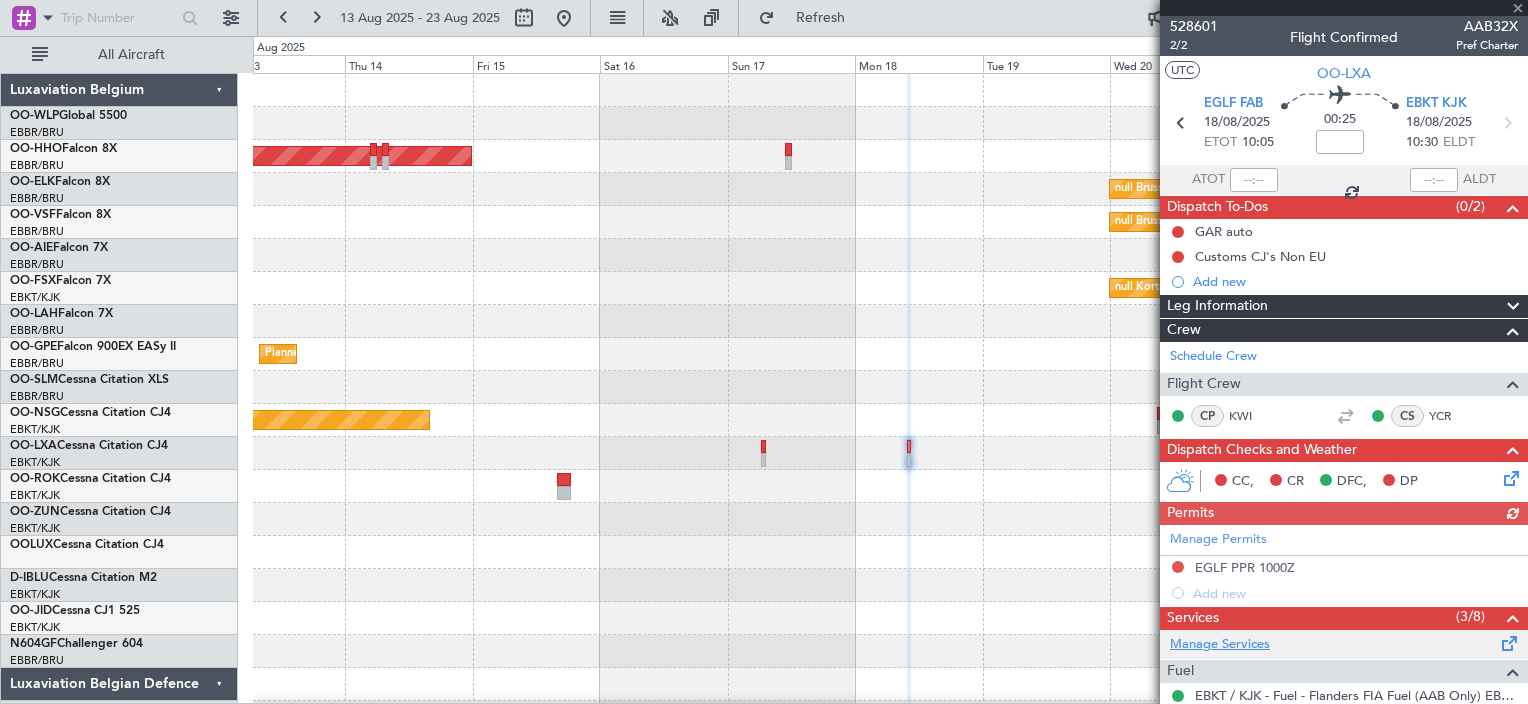 scroll, scrollTop: 100, scrollLeft: 0, axis: vertical 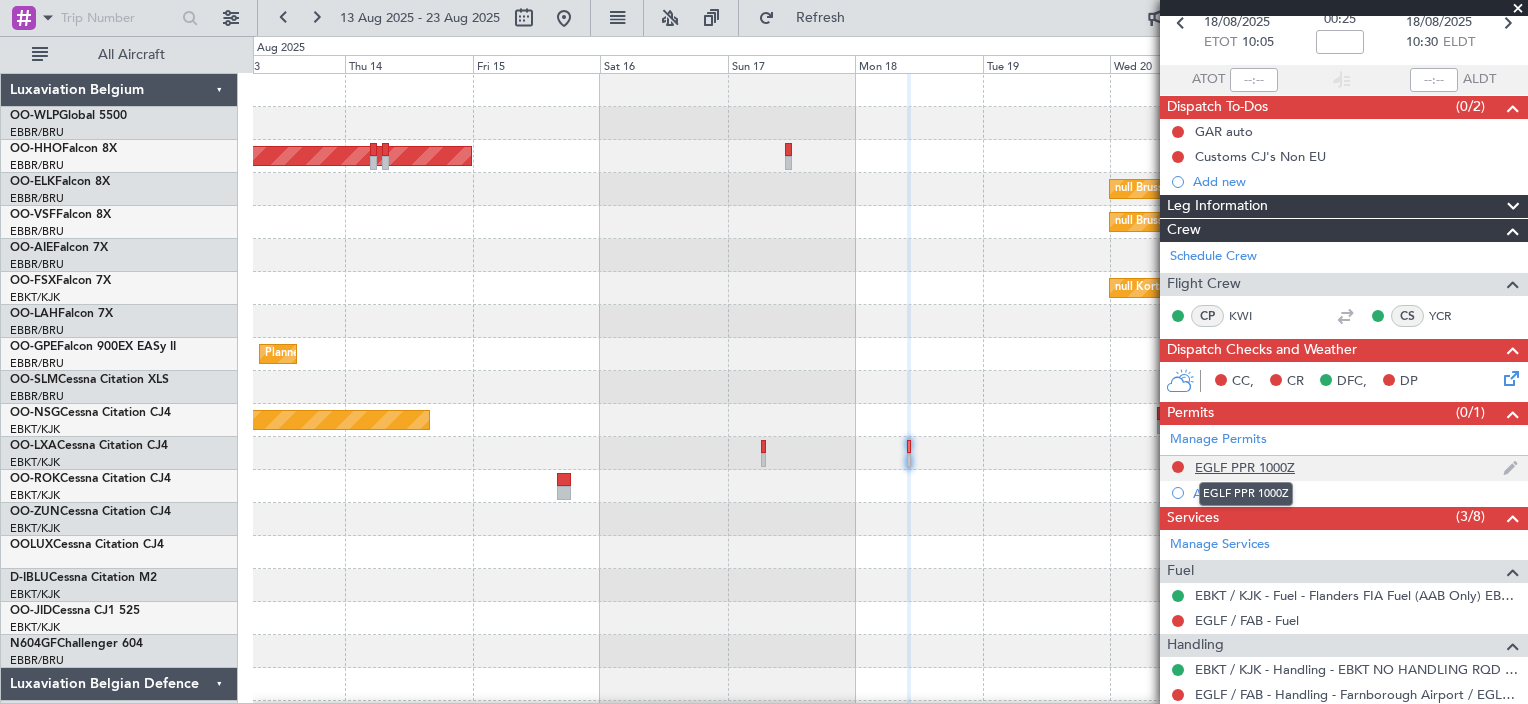 click on "EGLF PPR 1000Z" at bounding box center (1245, 467) 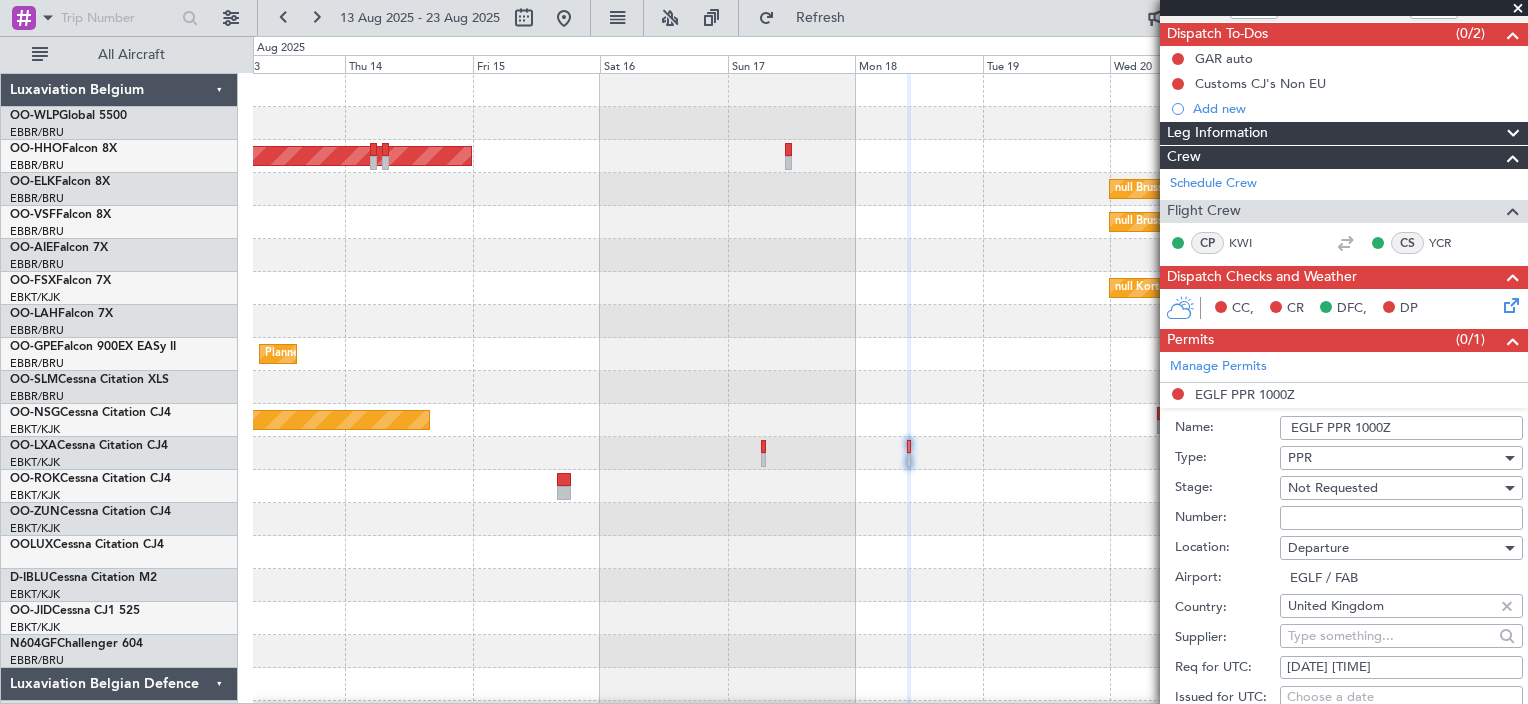 scroll, scrollTop: 200, scrollLeft: 0, axis: vertical 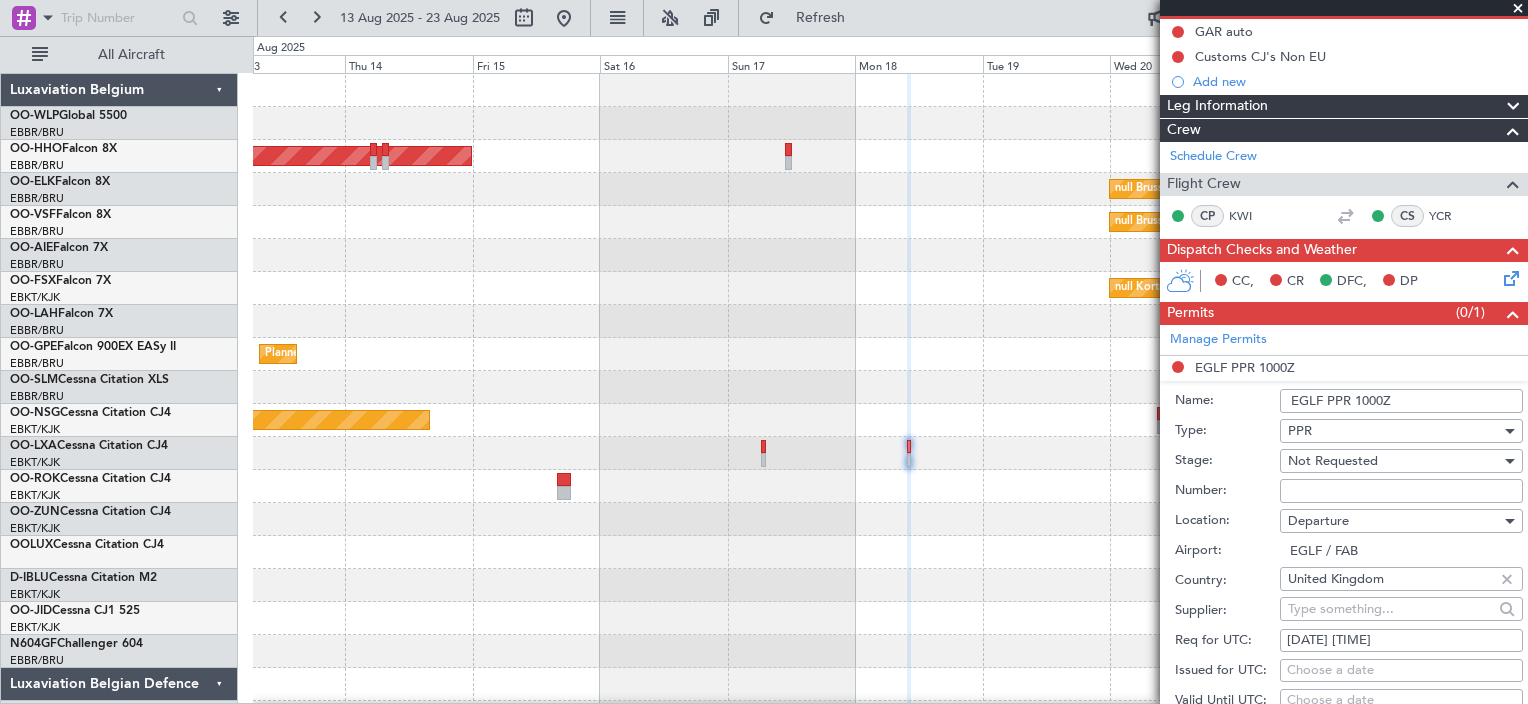click on "Not Requested" at bounding box center (1333, 461) 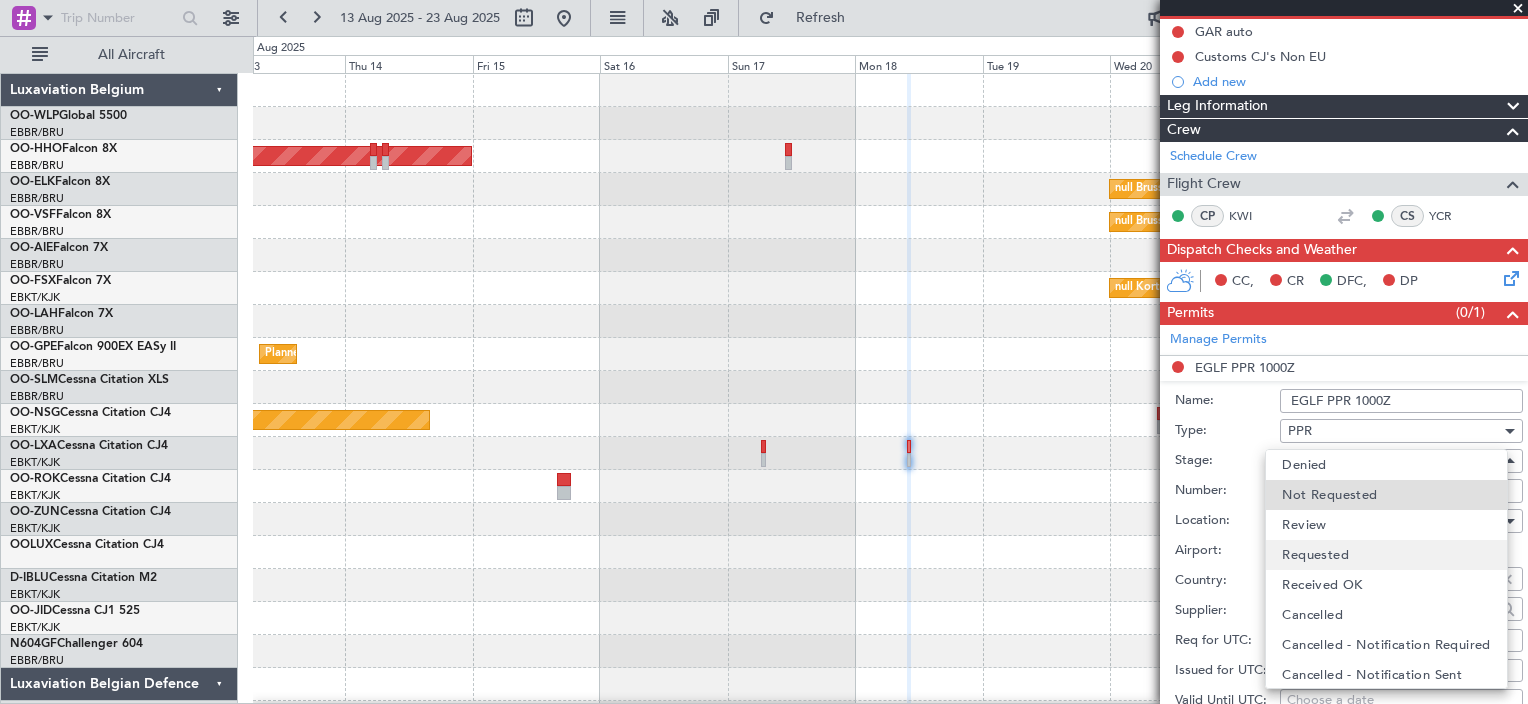 click on "Requested" at bounding box center [1315, 555] 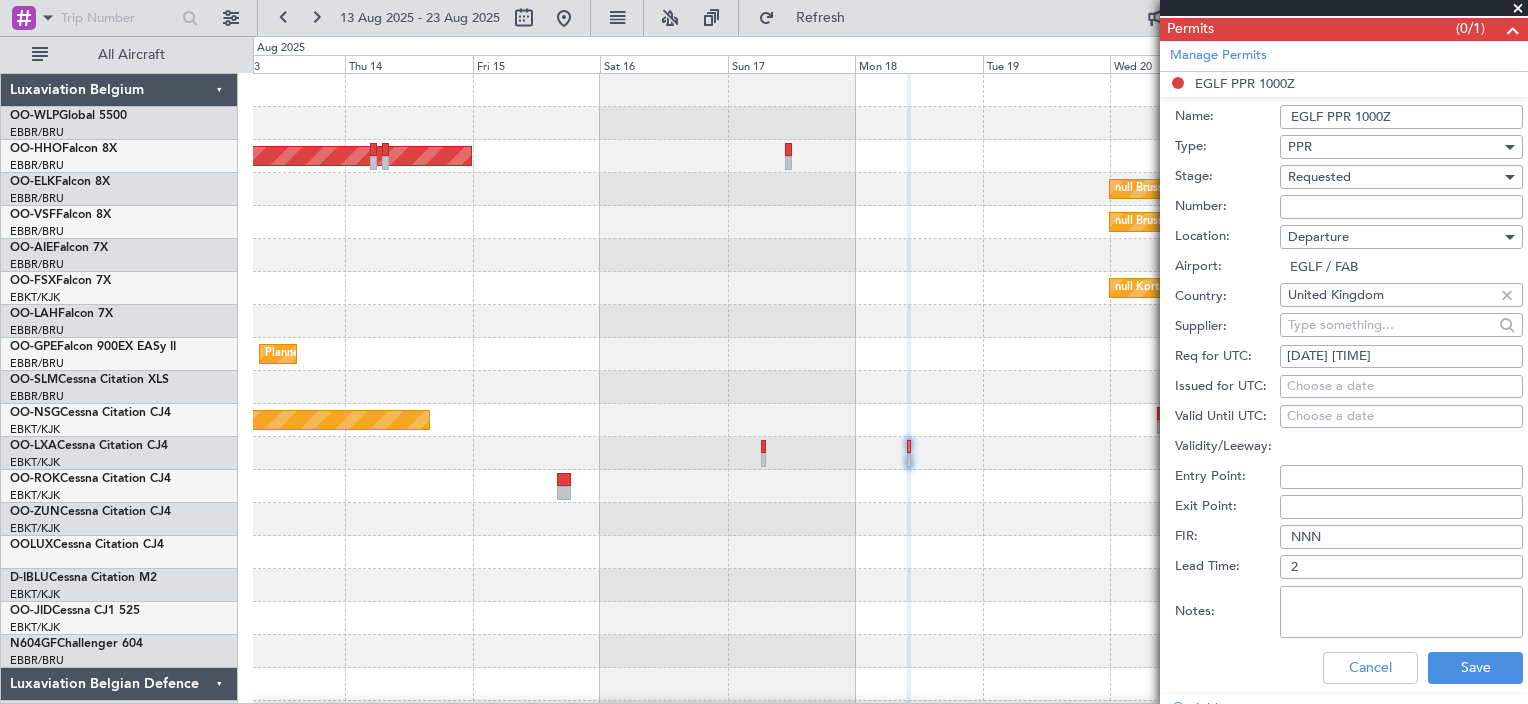 scroll, scrollTop: 600, scrollLeft: 0, axis: vertical 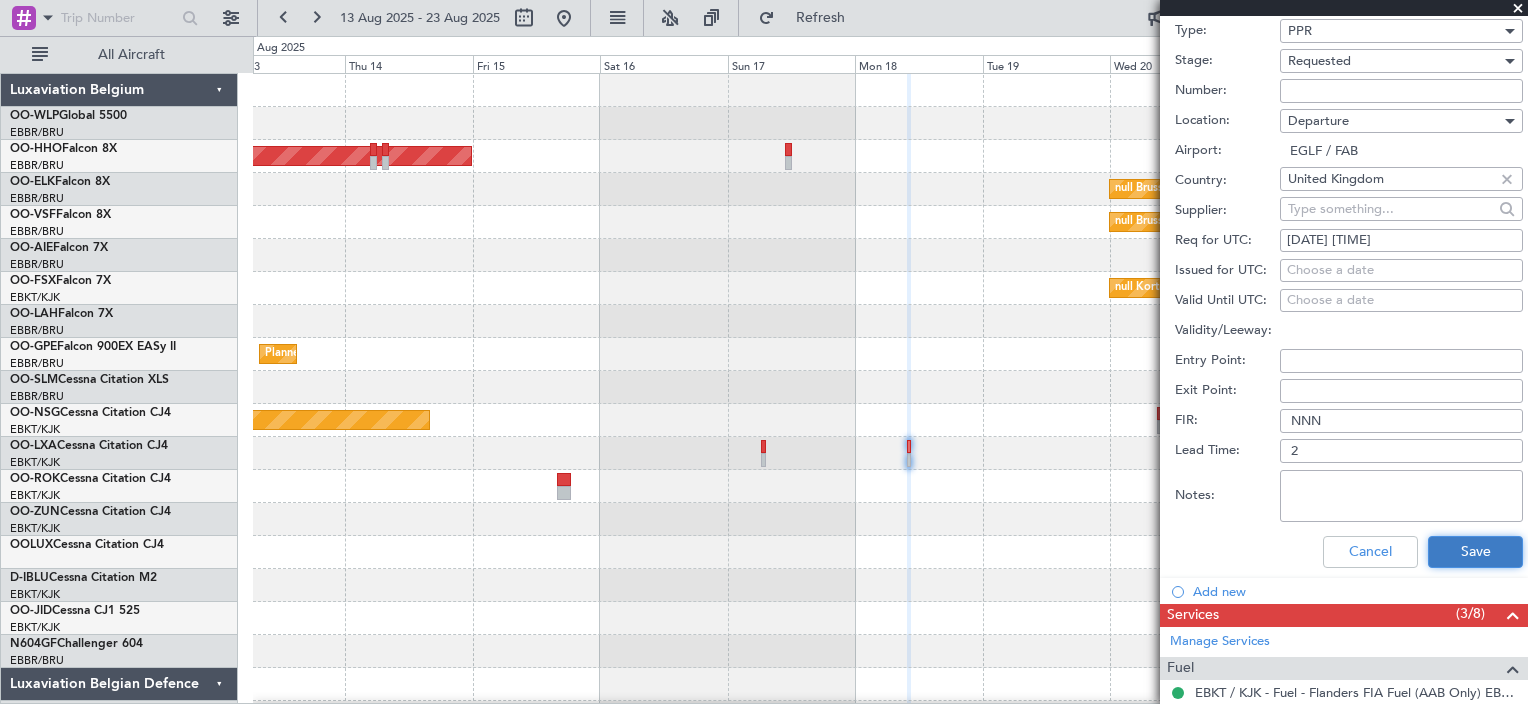 click on "Save" at bounding box center [1475, 552] 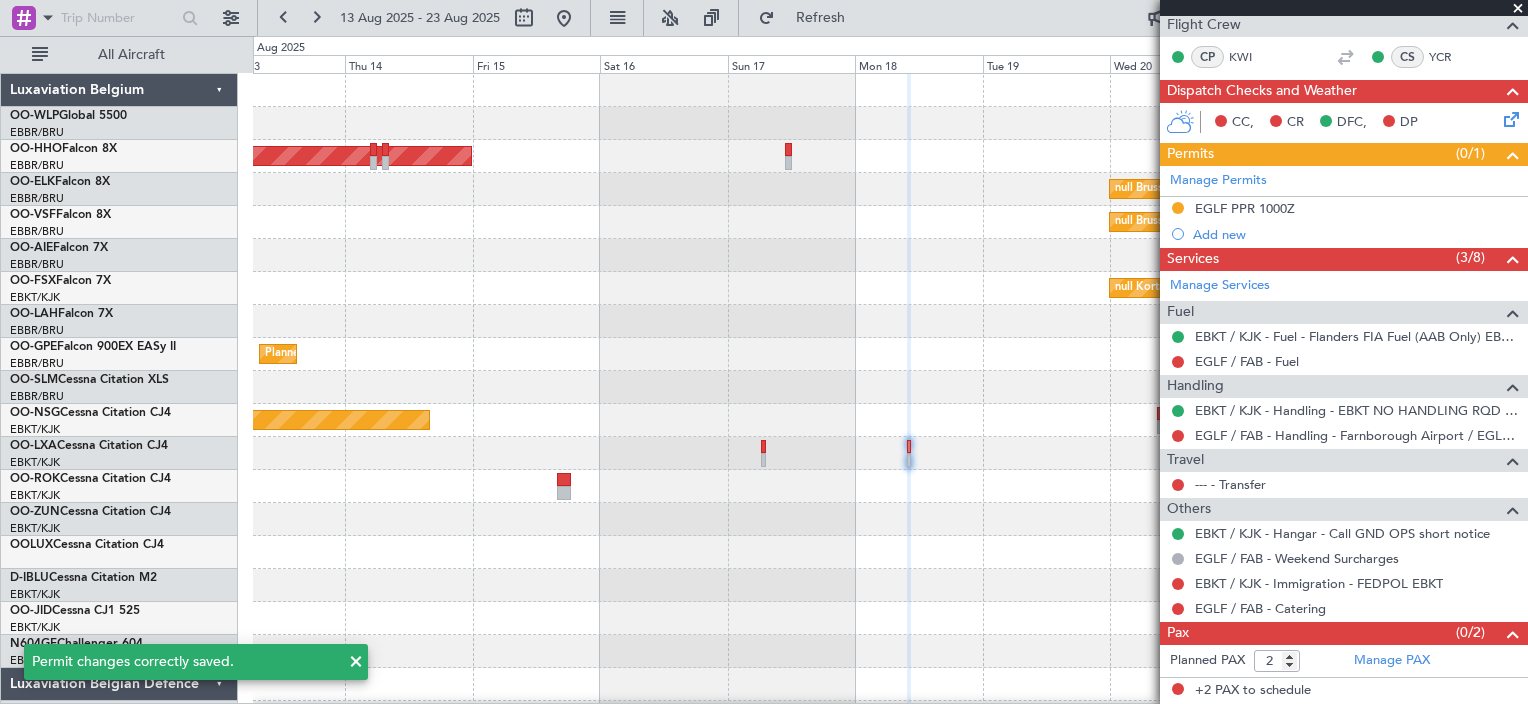 scroll, scrollTop: 3, scrollLeft: 0, axis: vertical 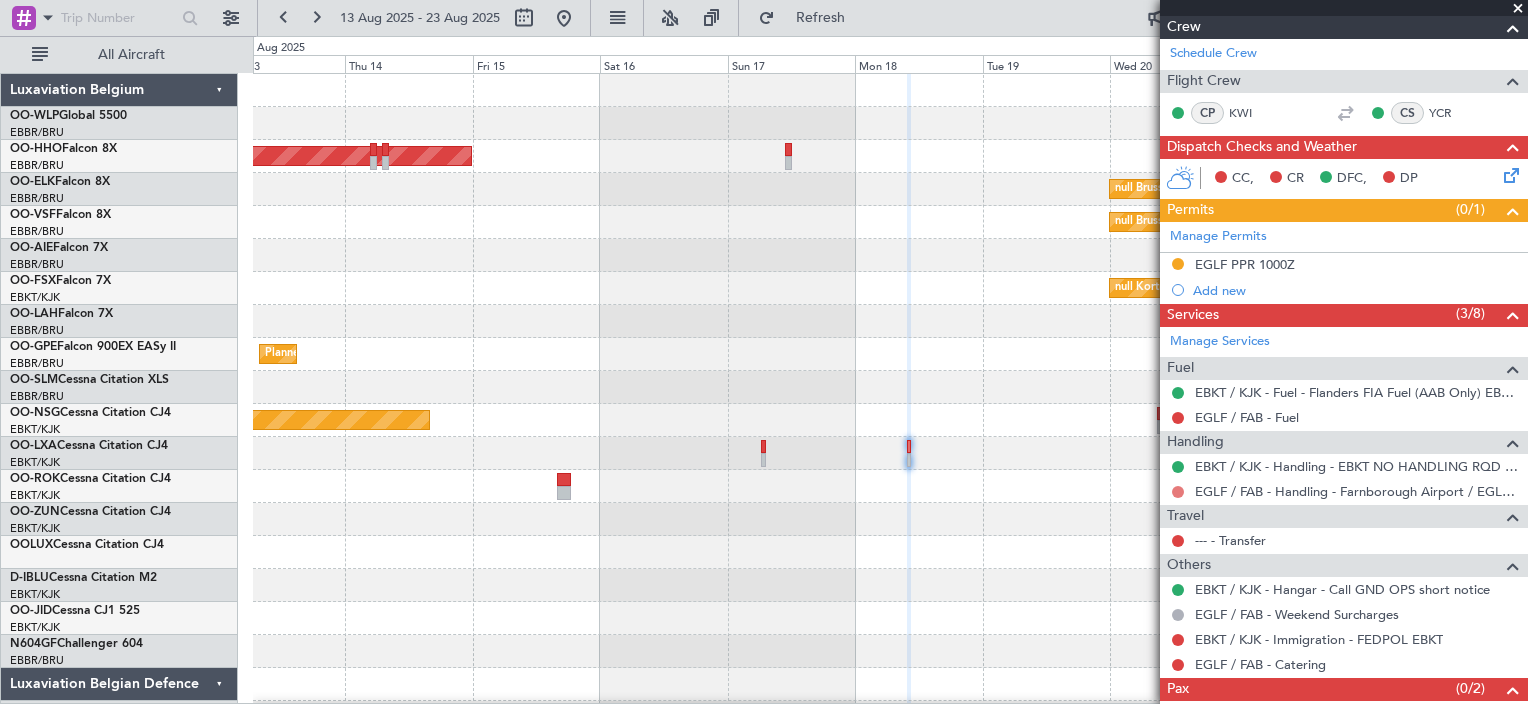 click at bounding box center [1178, 492] 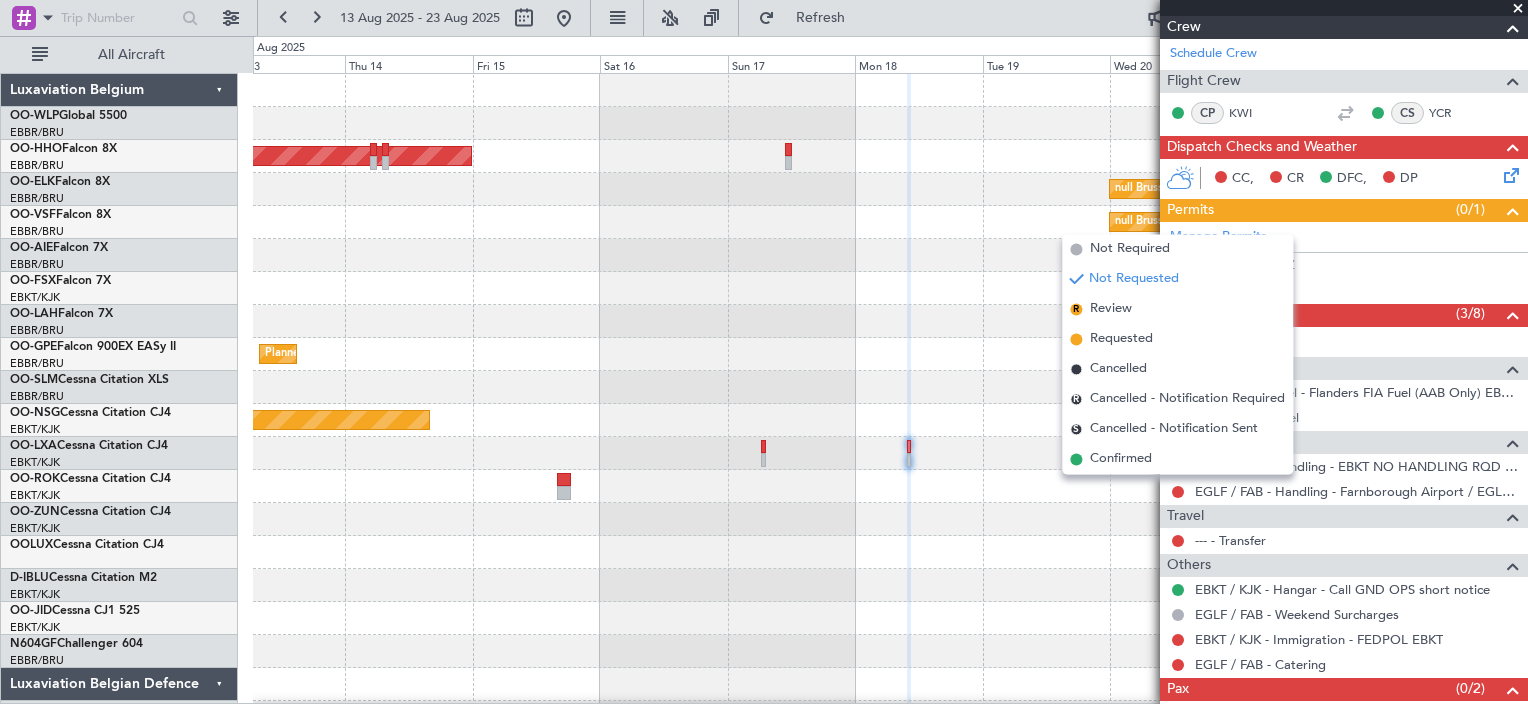 click on "Requested" at bounding box center [1121, 340] 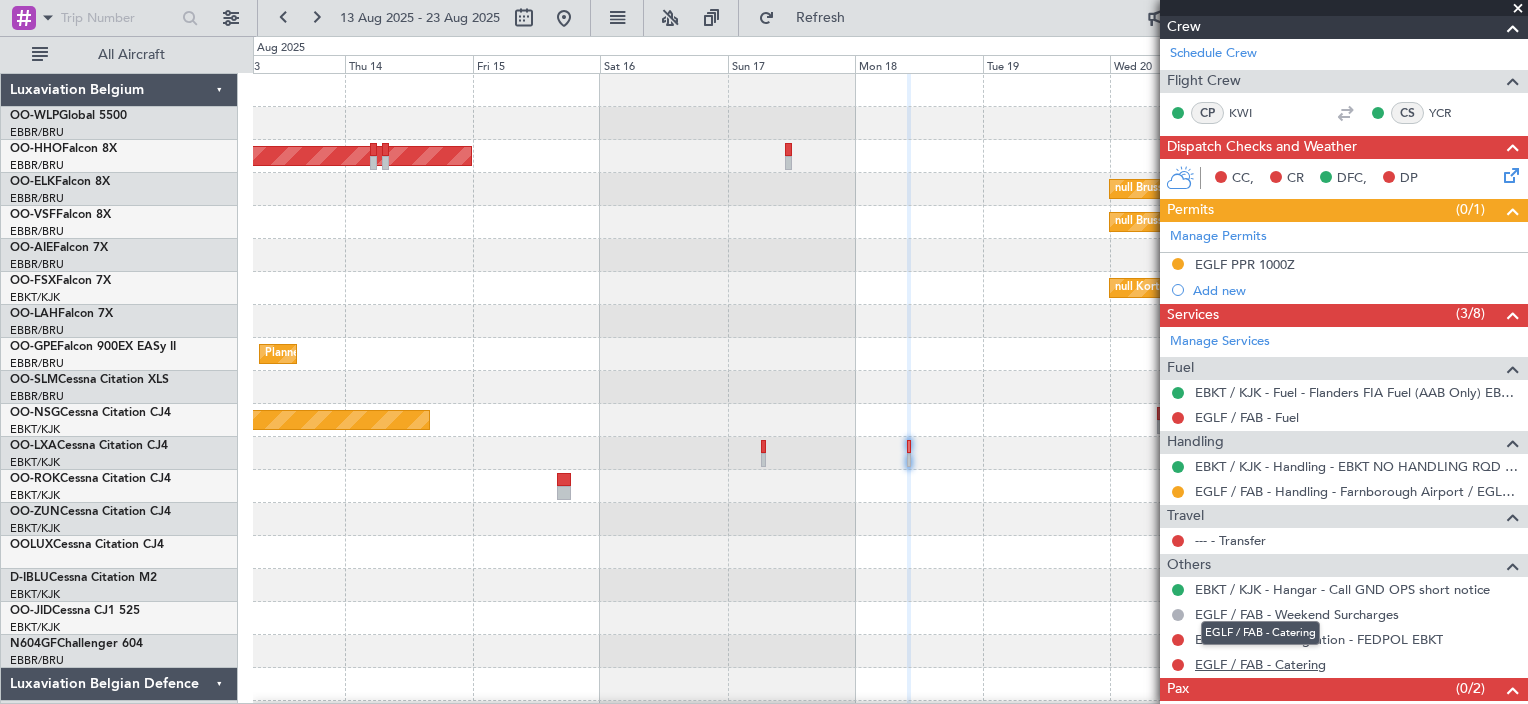 click on "EGLF / FAB - Catering" at bounding box center [1260, 664] 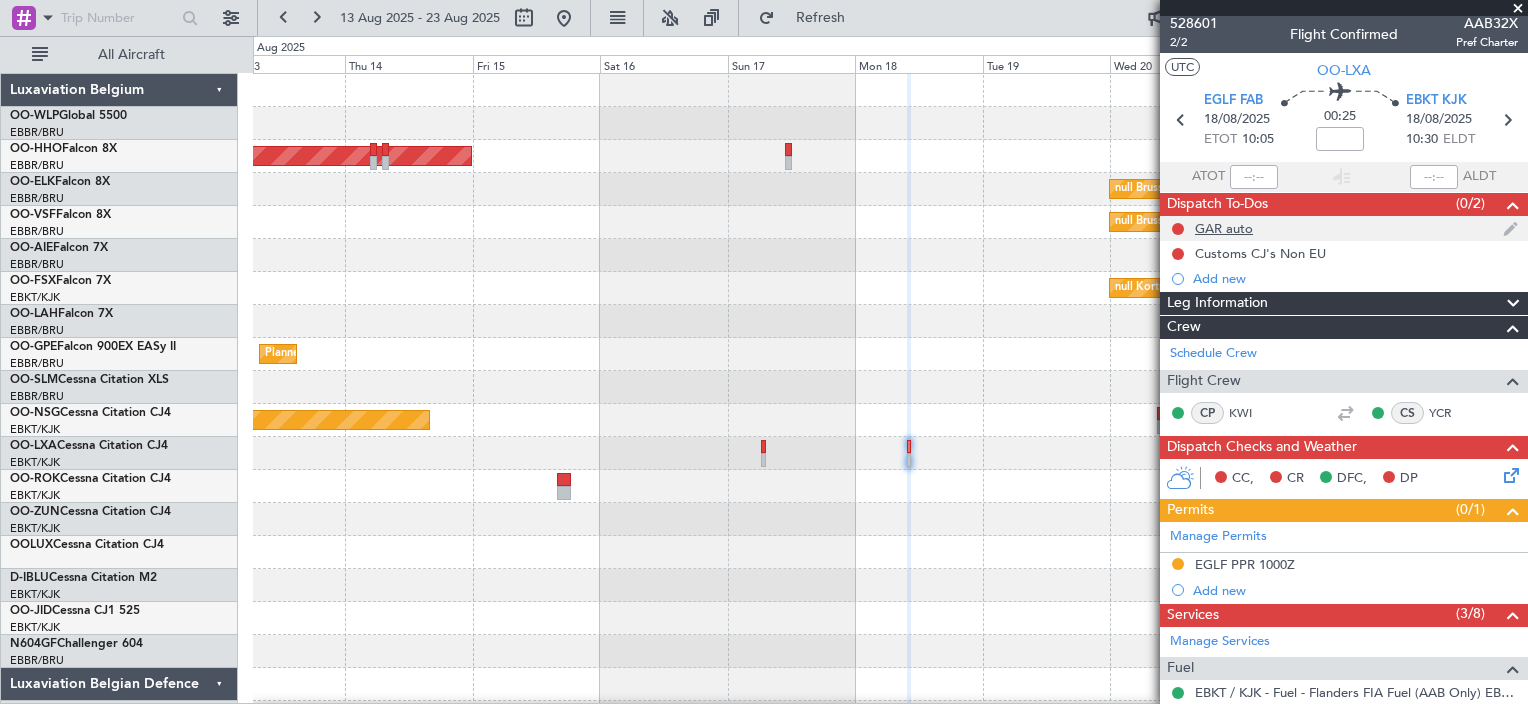 scroll, scrollTop: 0, scrollLeft: 0, axis: both 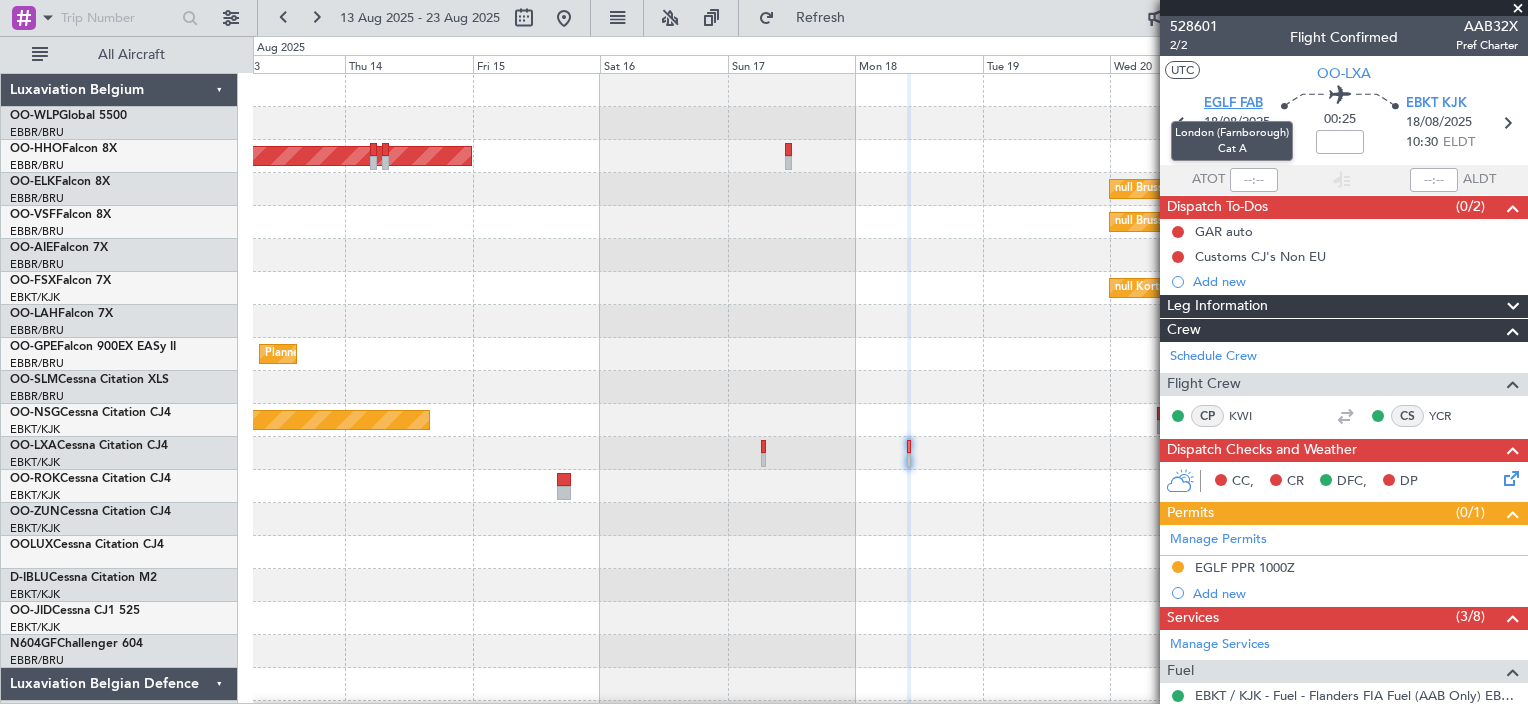 click on "EGLF  FAB" at bounding box center [1233, 104] 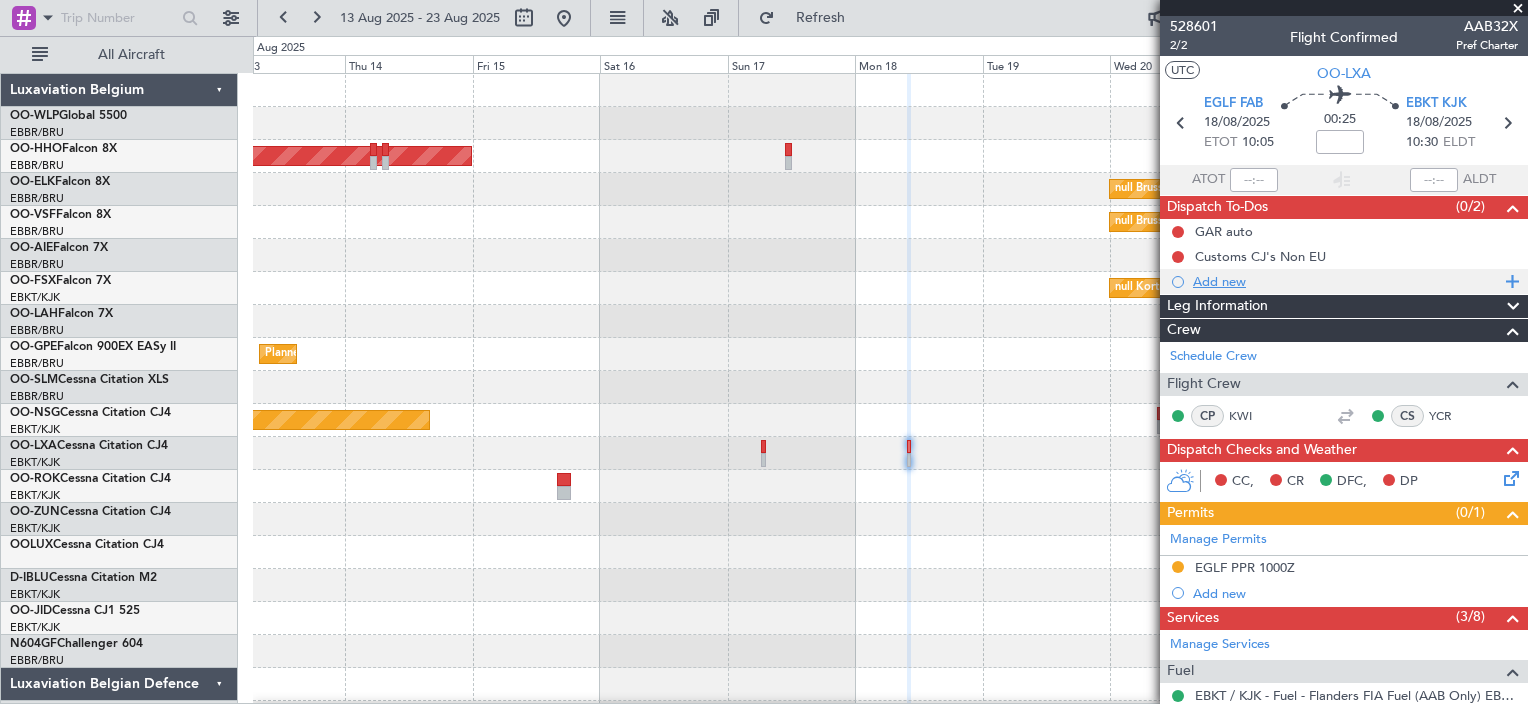 click on "Add new" 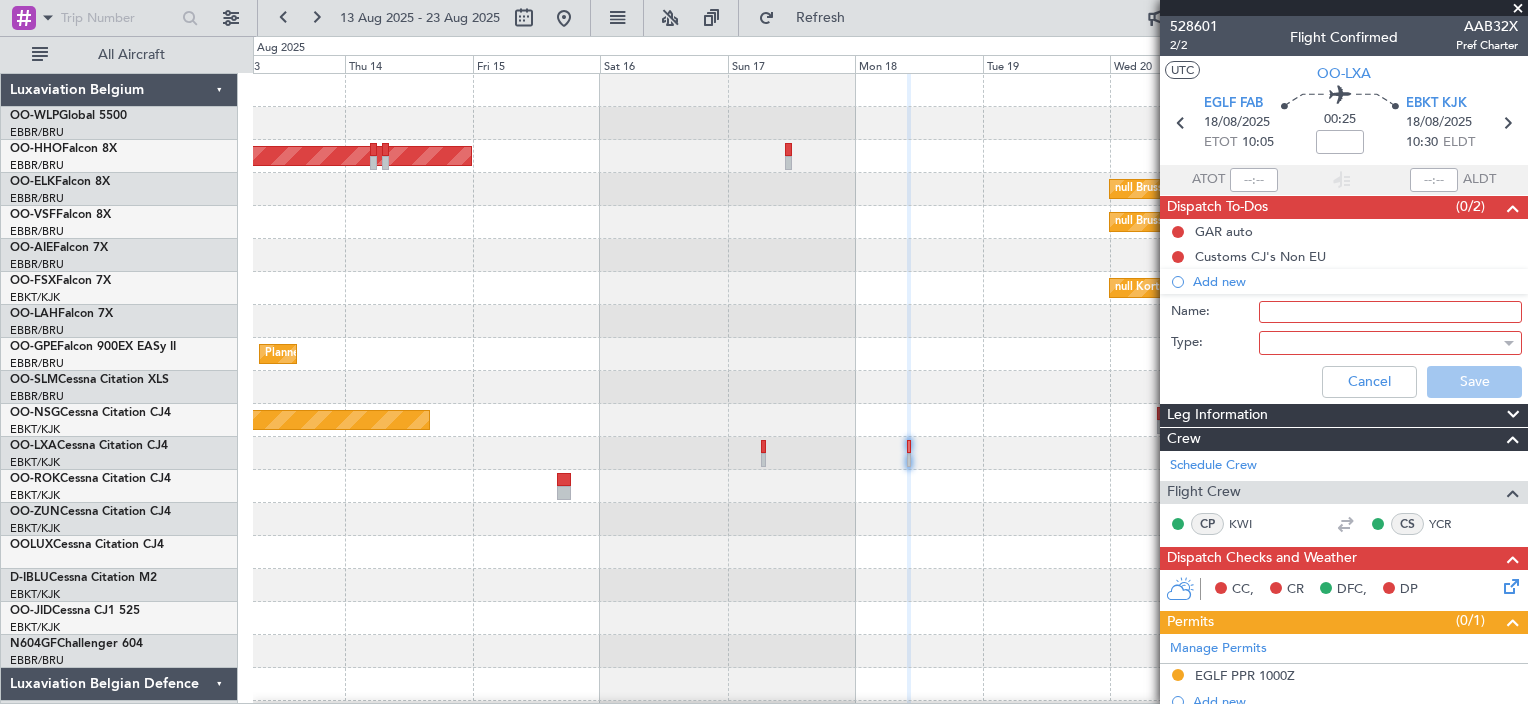 click 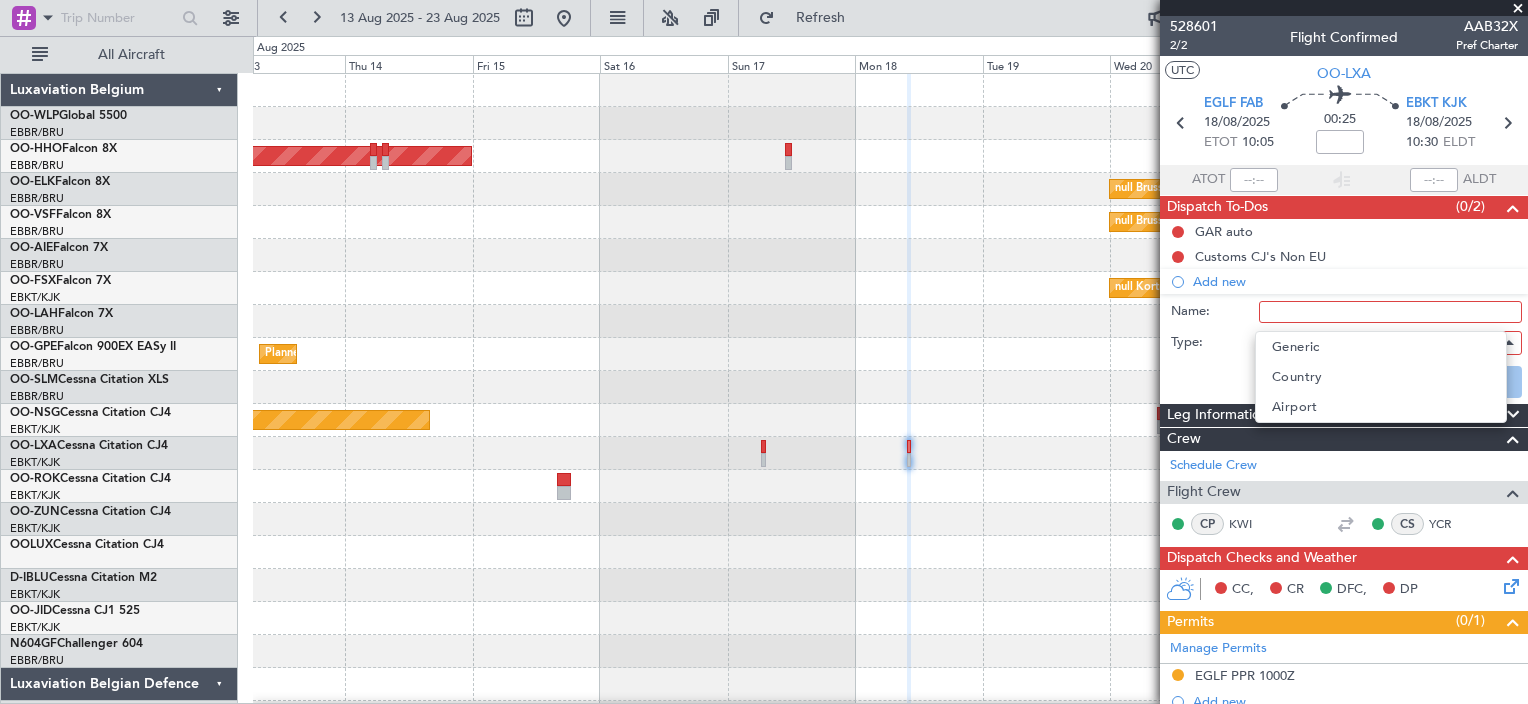click at bounding box center [764, 352] 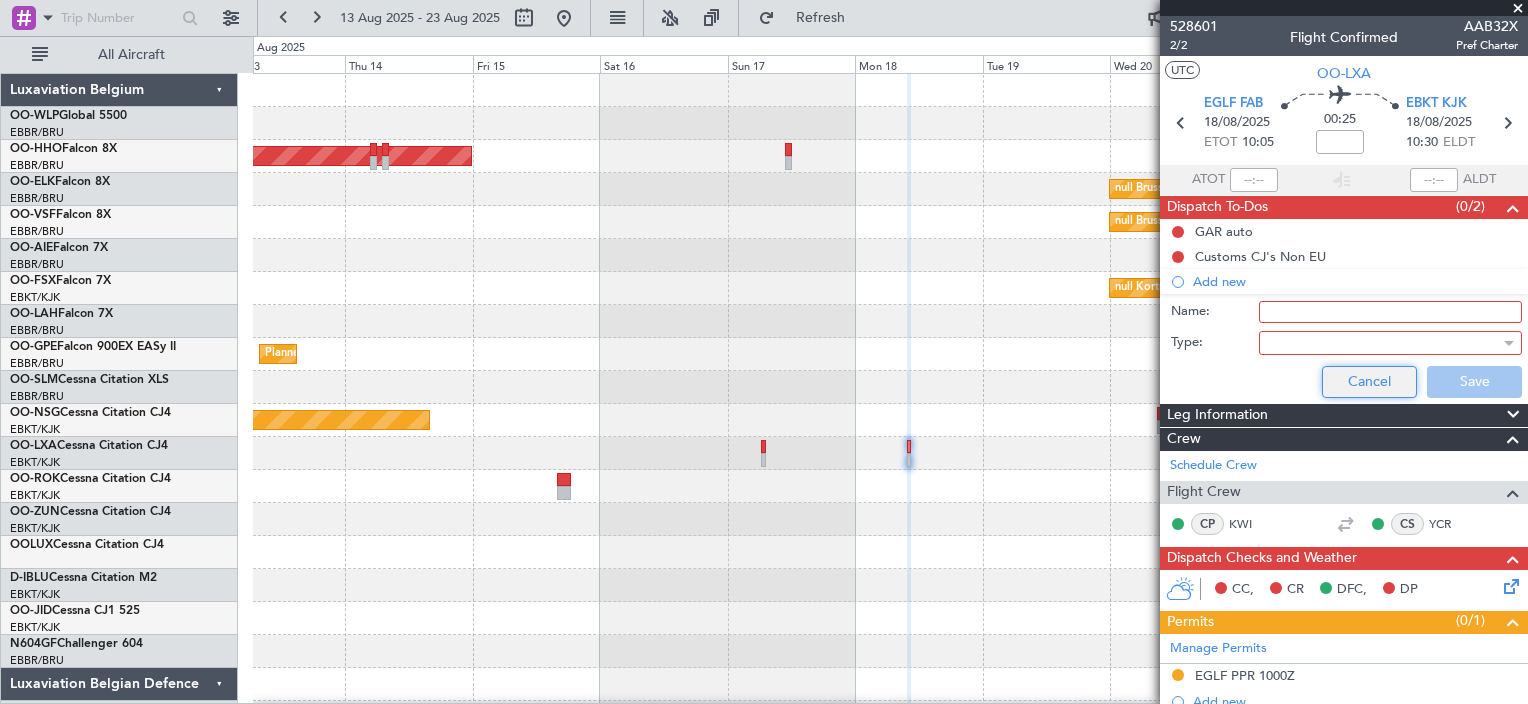 click on "Cancel" 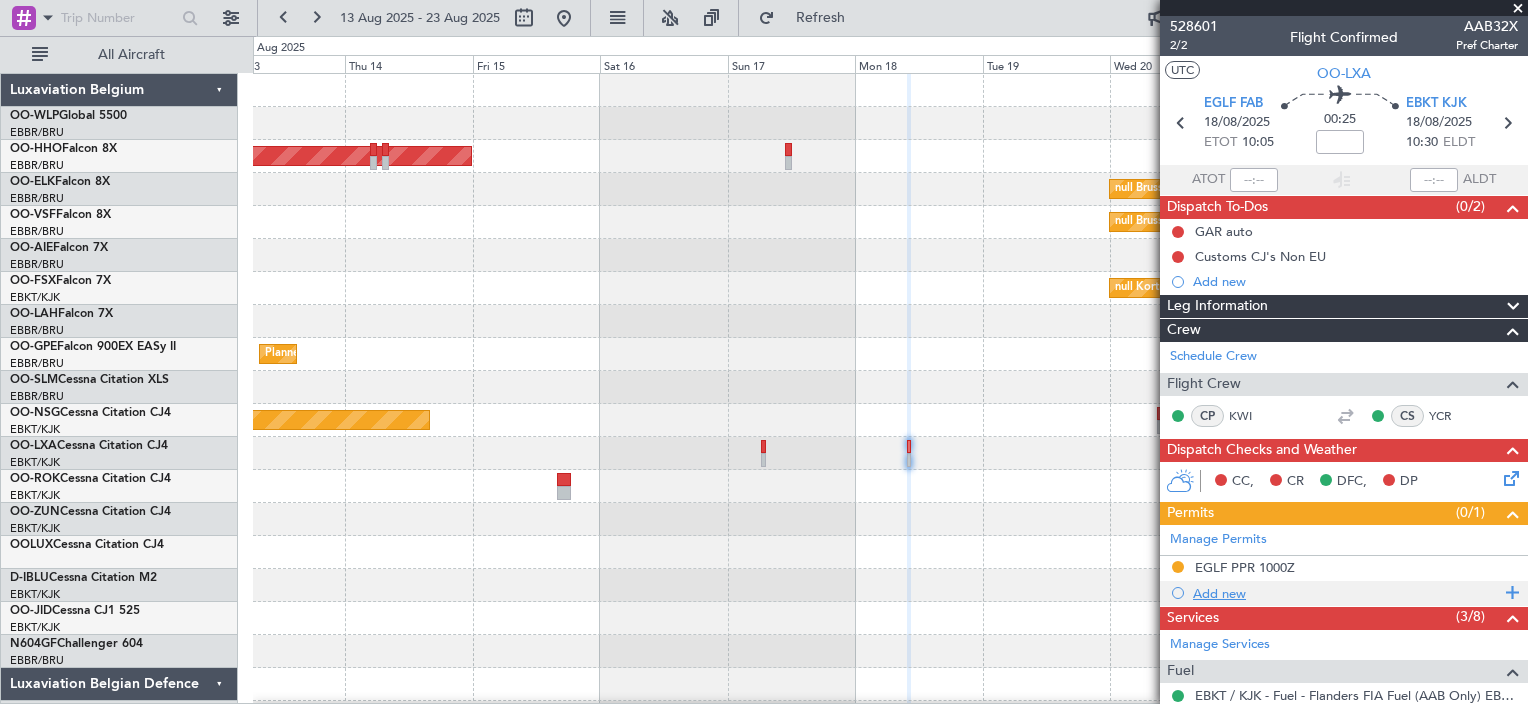 click on "Add new" at bounding box center (1346, 593) 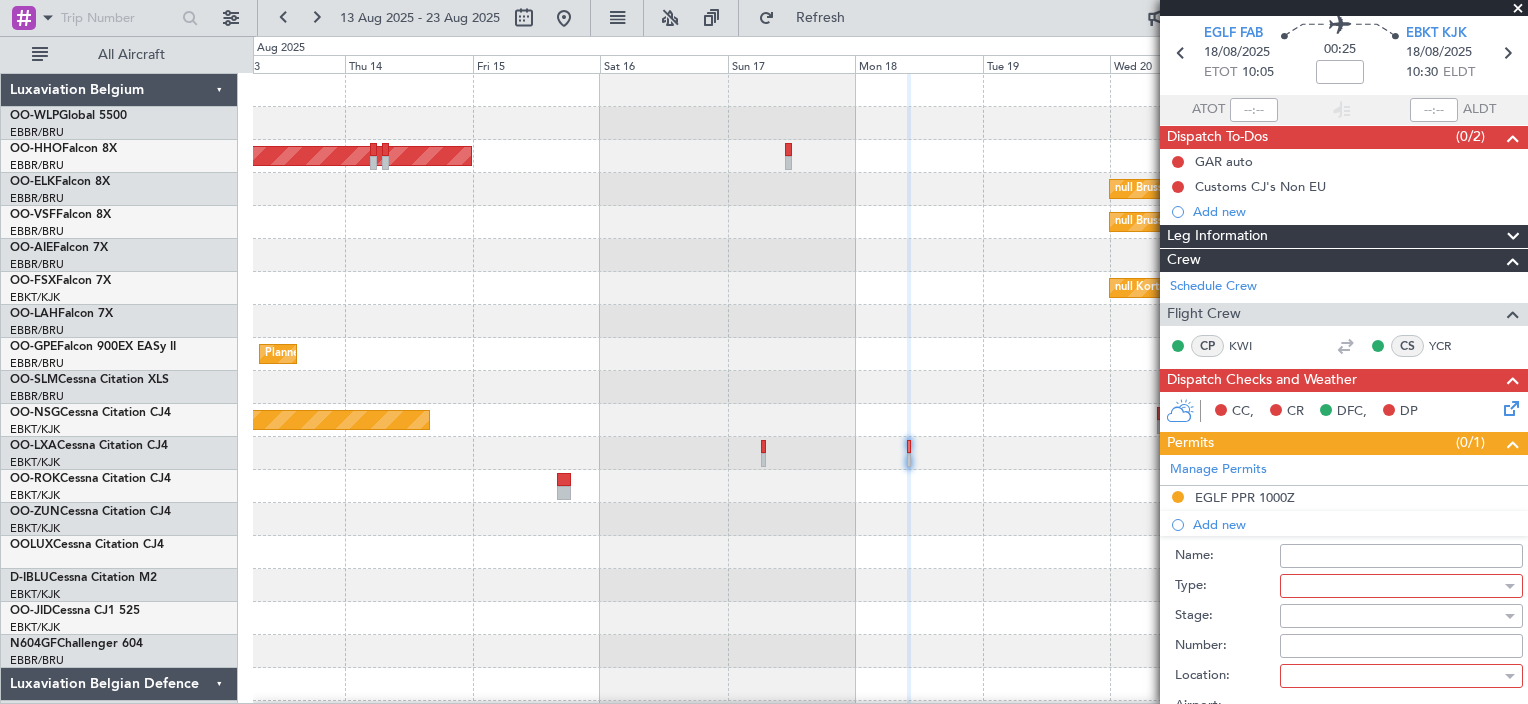 scroll, scrollTop: 100, scrollLeft: 0, axis: vertical 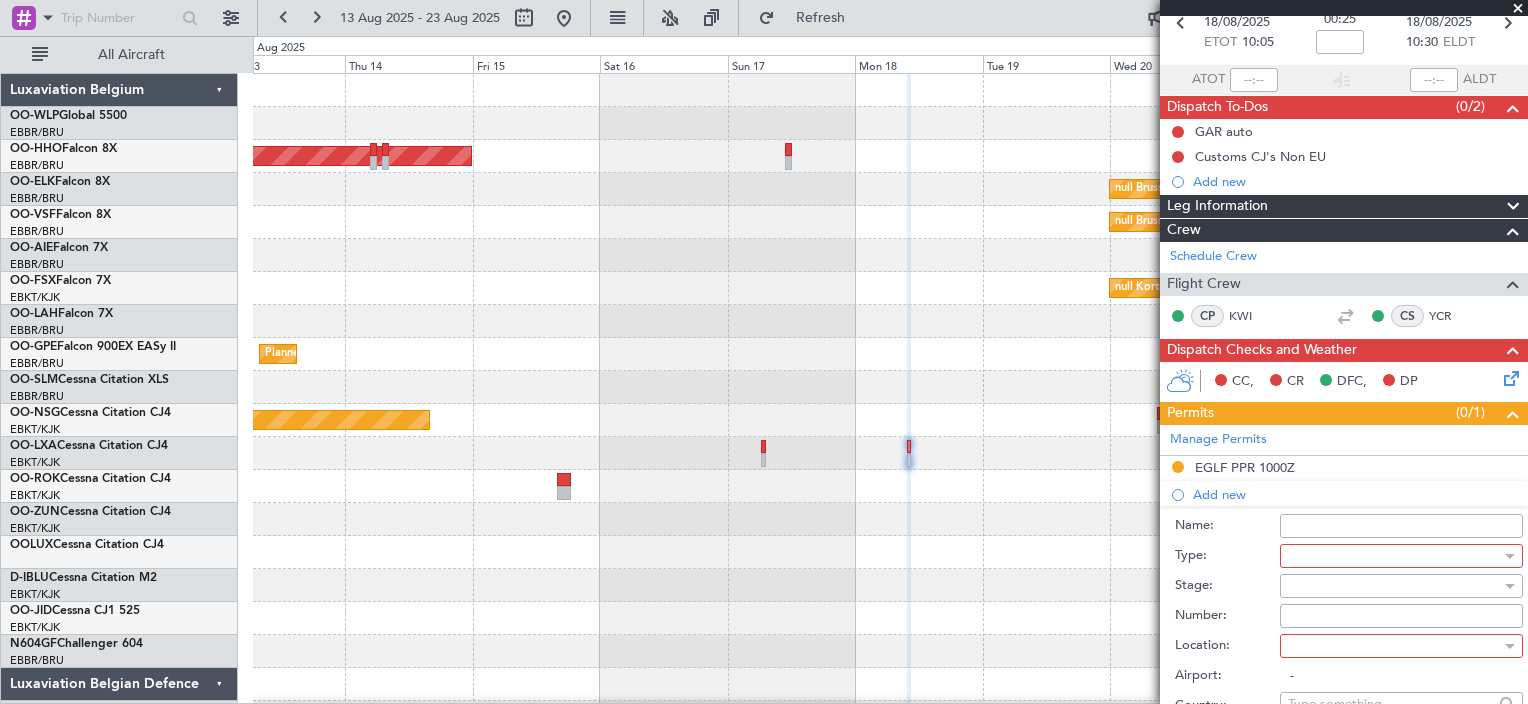 drag, startPoint x: 1441, startPoint y: 569, endPoint x: 1432, endPoint y: 533, distance: 37.107952 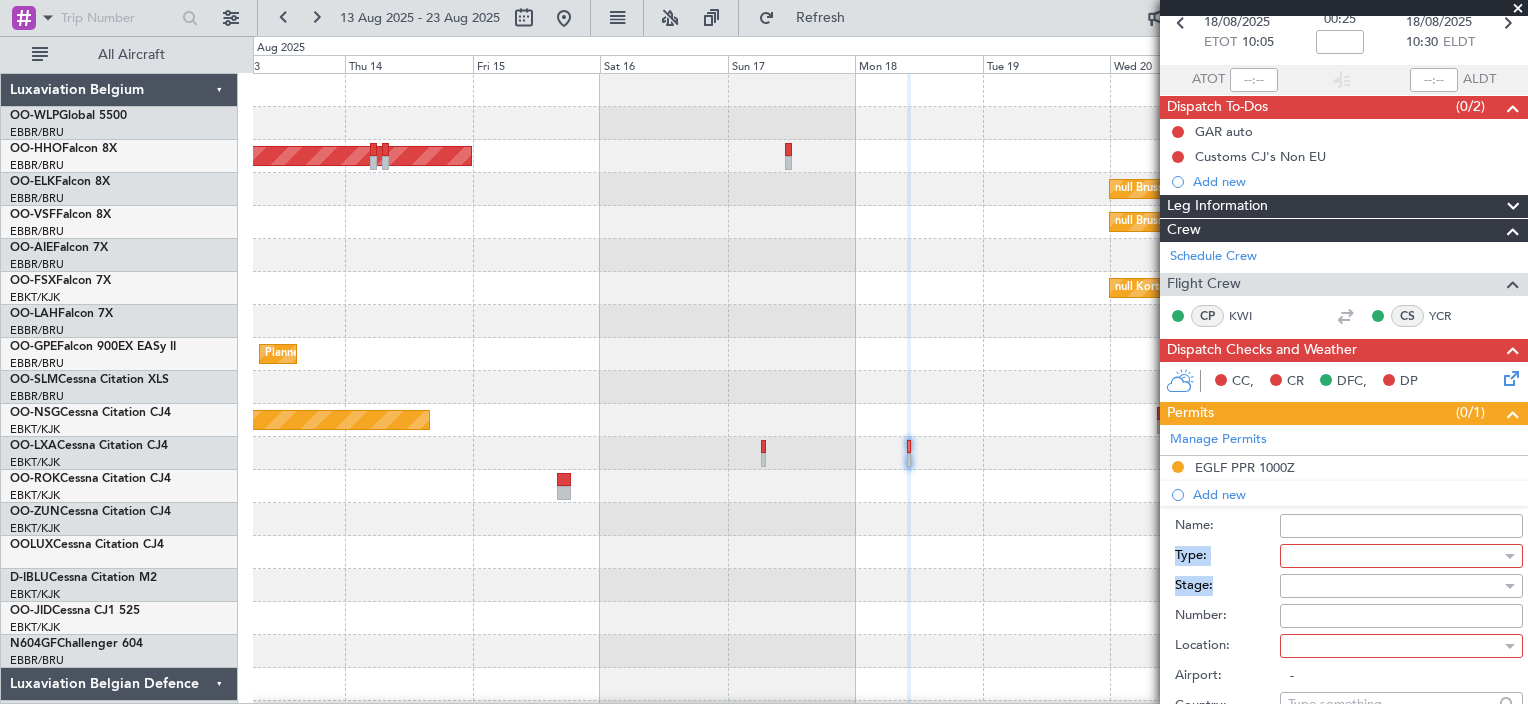drag, startPoint x: 1432, startPoint y: 533, endPoint x: 1424, endPoint y: 552, distance: 20.615528 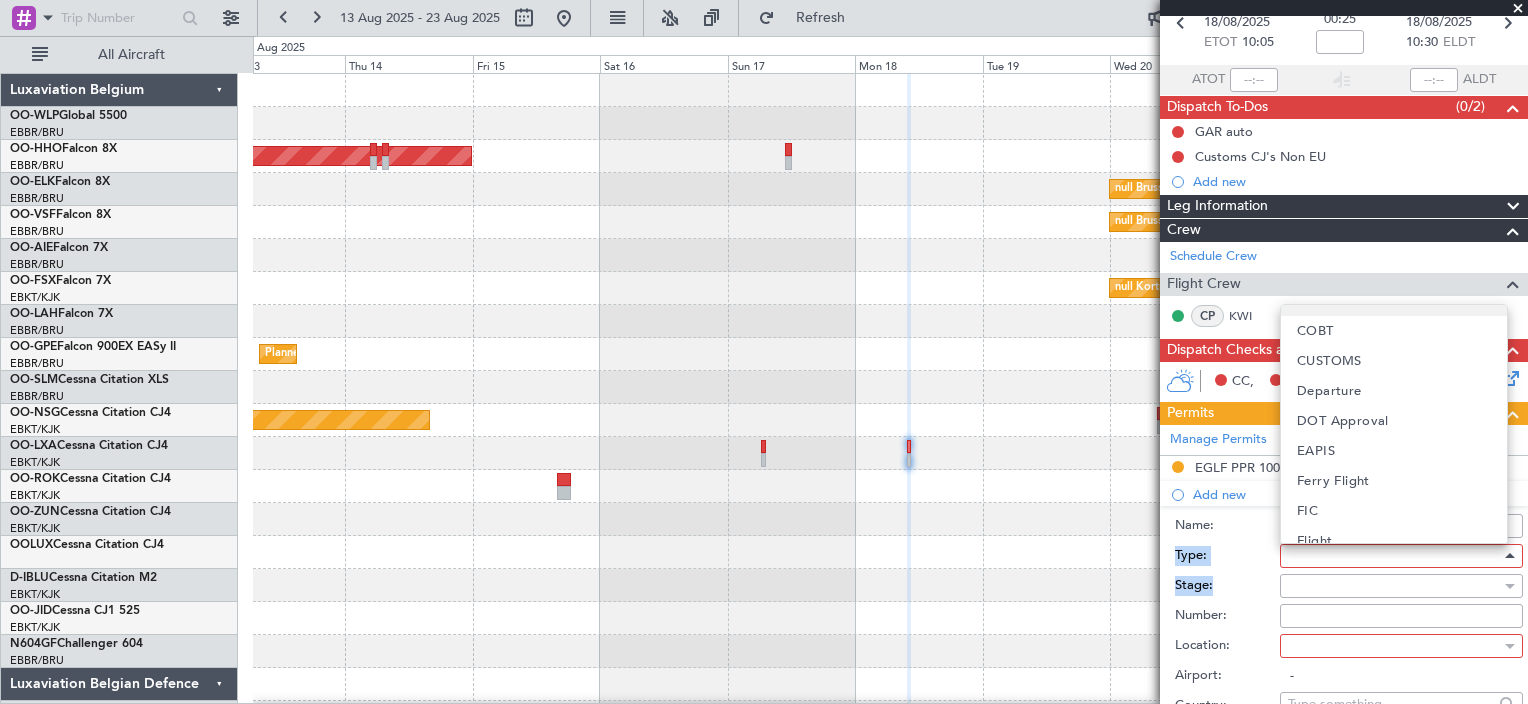 scroll, scrollTop: 200, scrollLeft: 0, axis: vertical 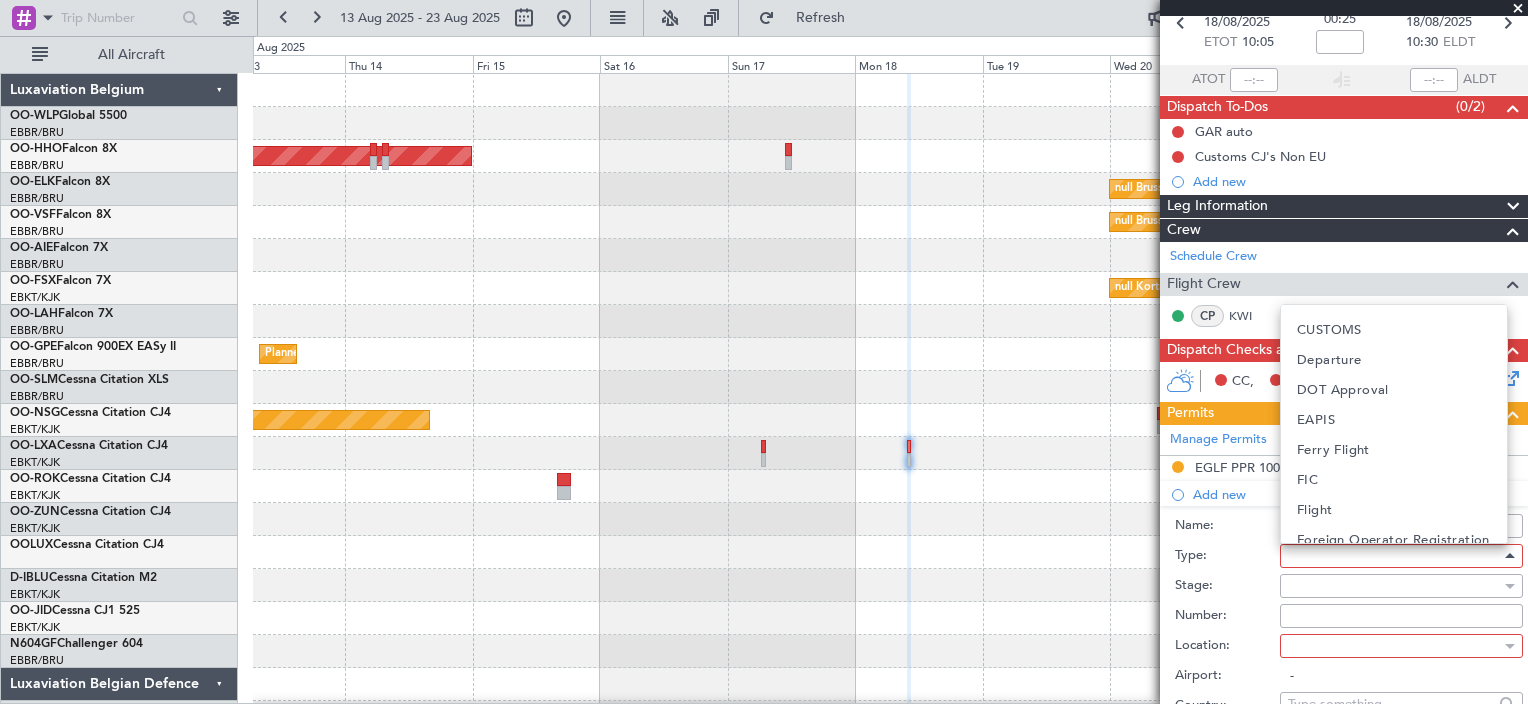 click at bounding box center (764, 352) 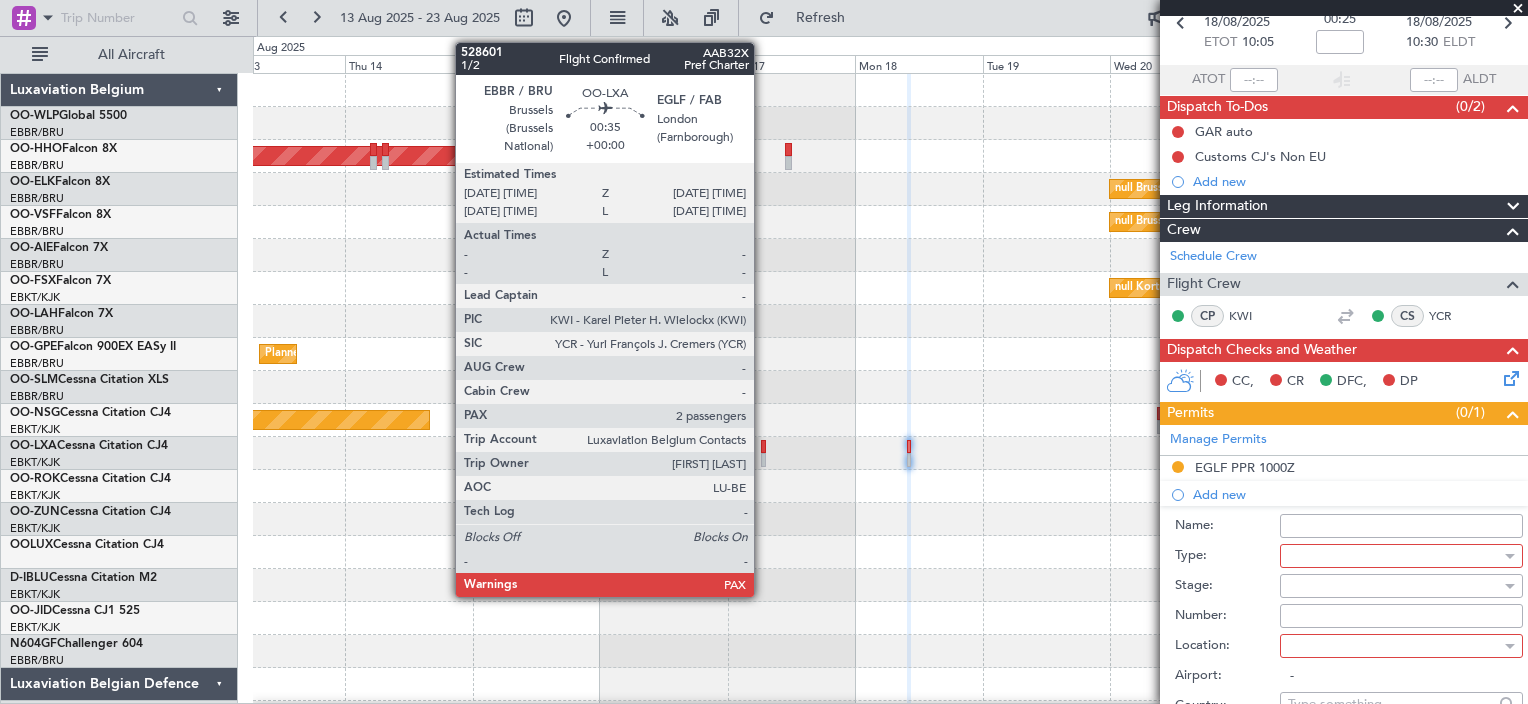 click 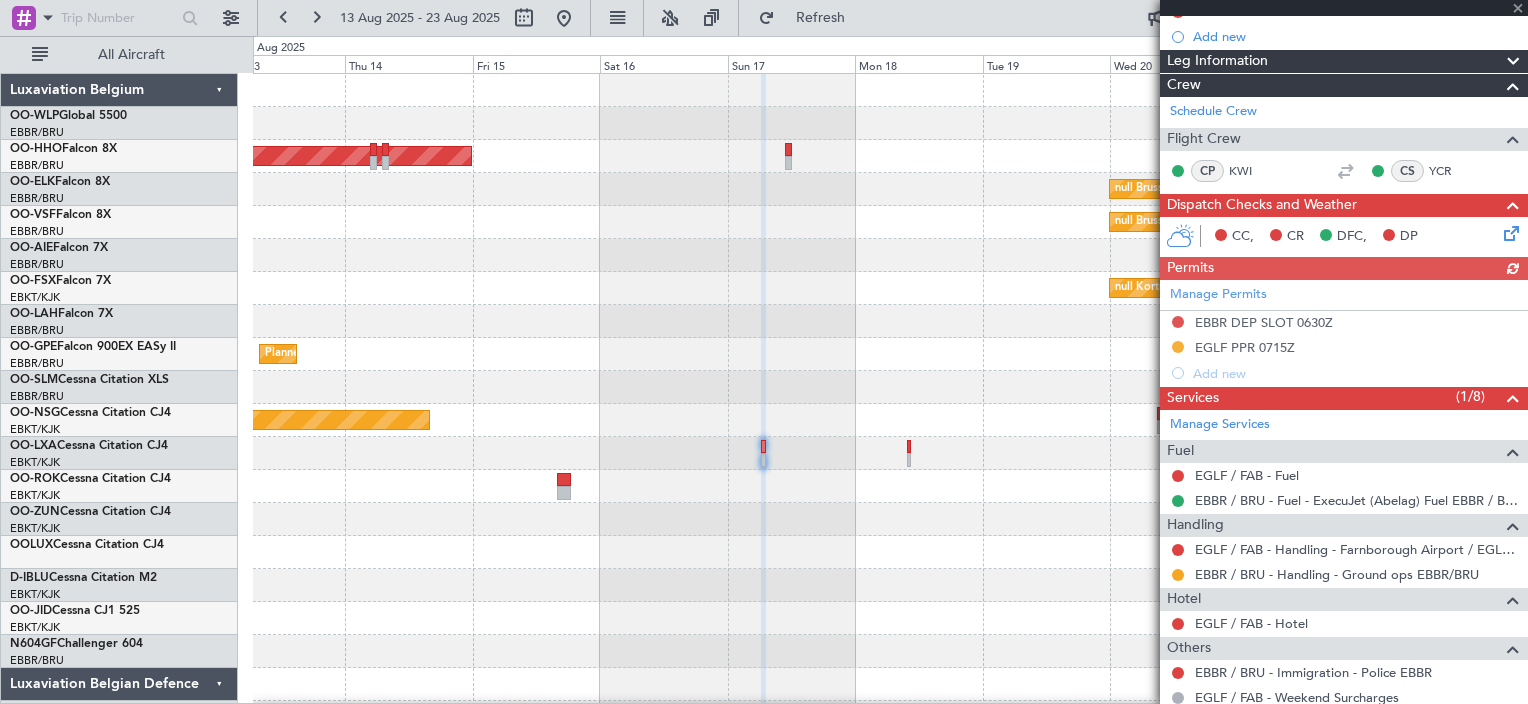 scroll, scrollTop: 355, scrollLeft: 0, axis: vertical 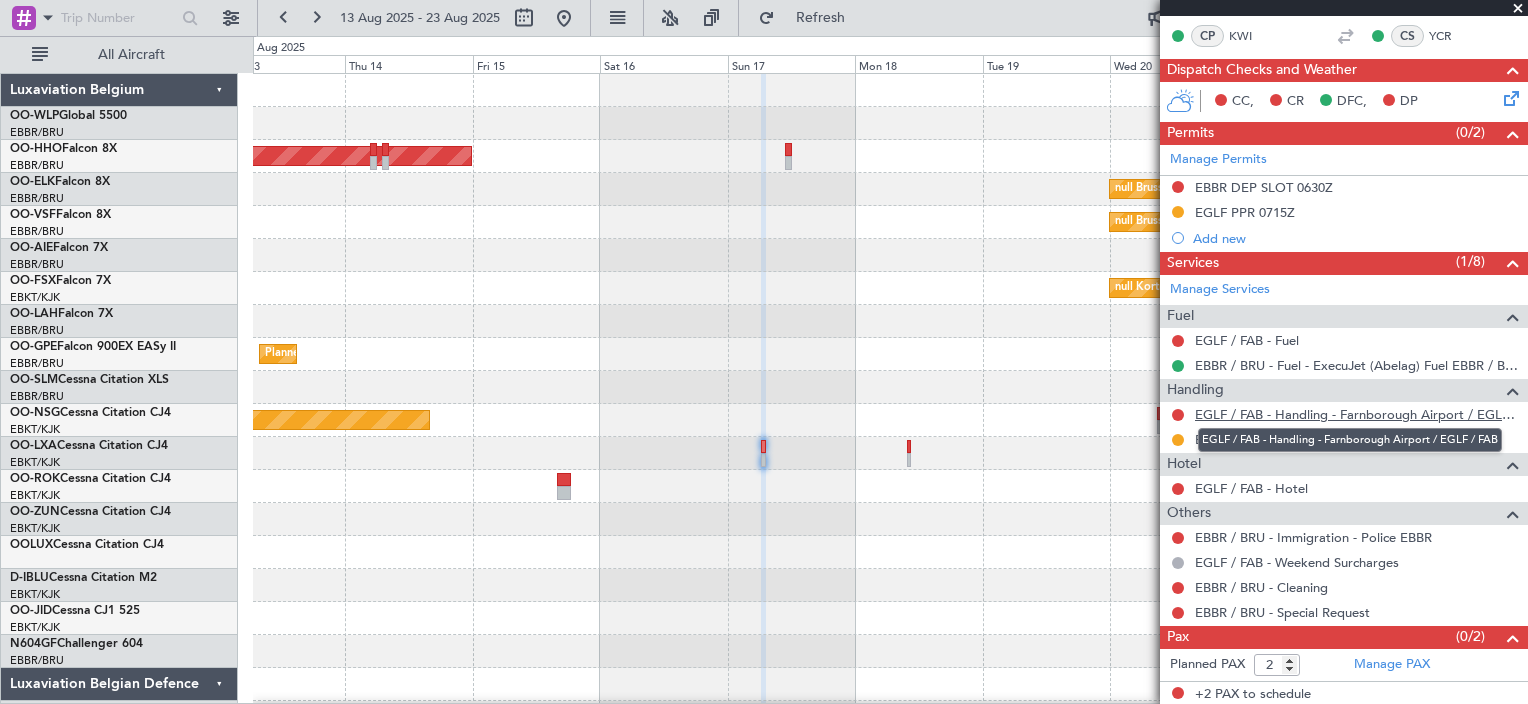 click on "EGLF / FAB - Handling - Farnborough Airport / EGLF / FAB" at bounding box center (1356, 414) 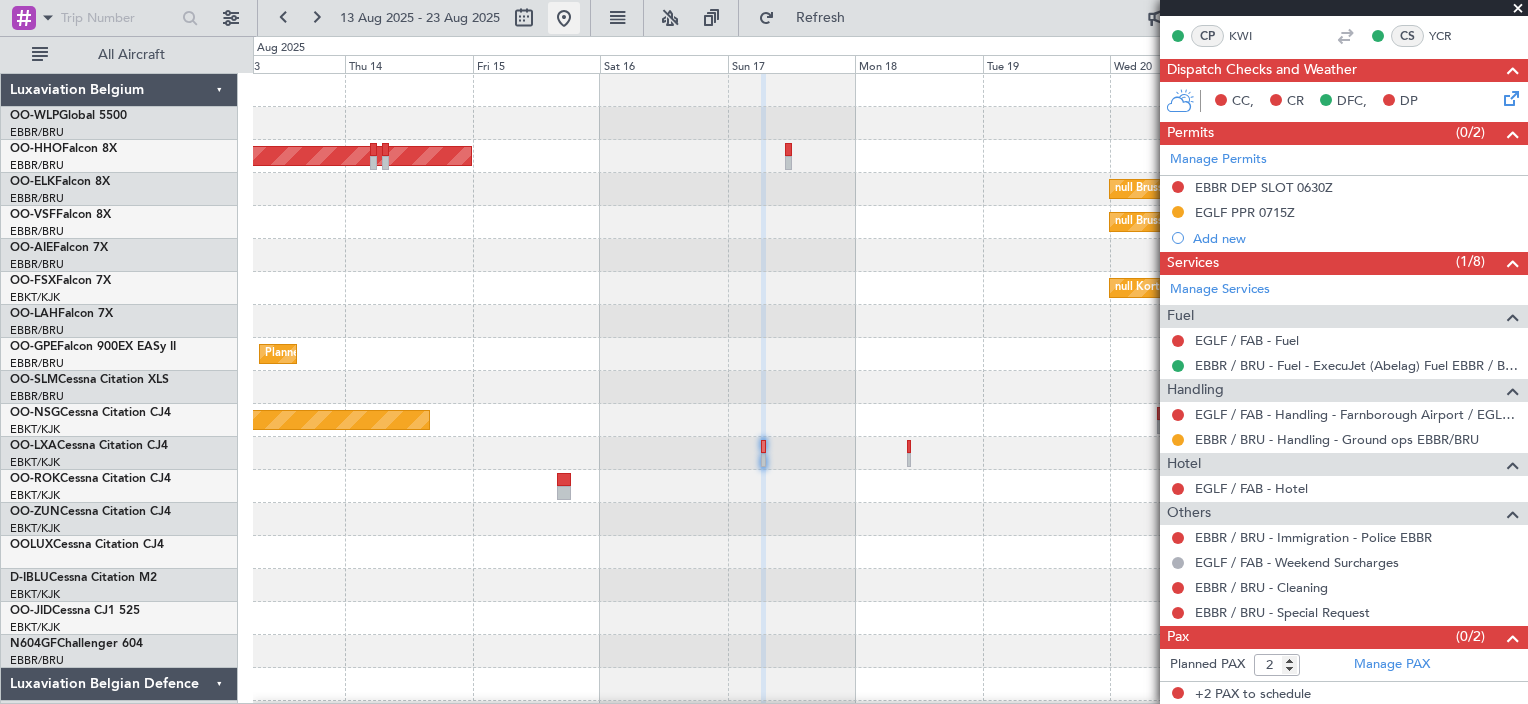 click at bounding box center [564, 18] 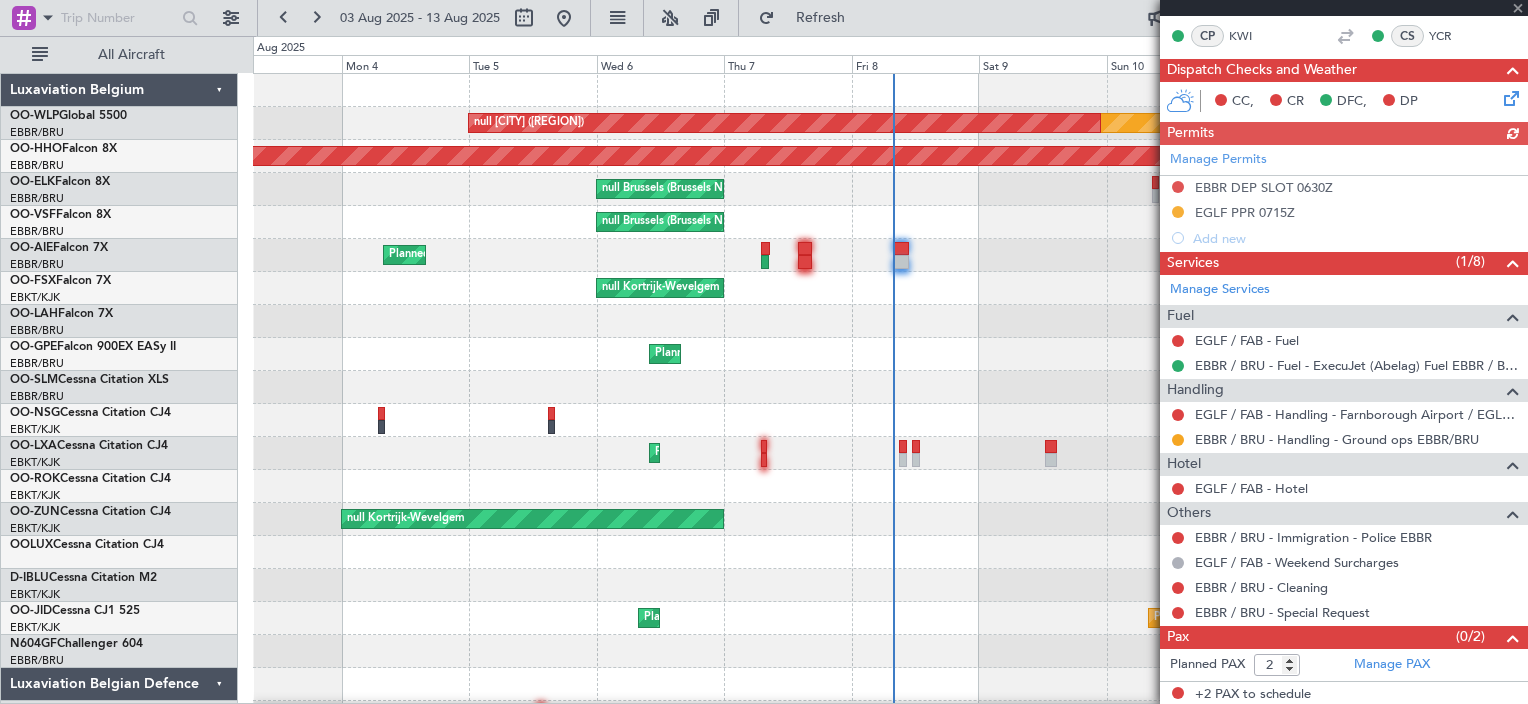 click at bounding box center (1344, 8) 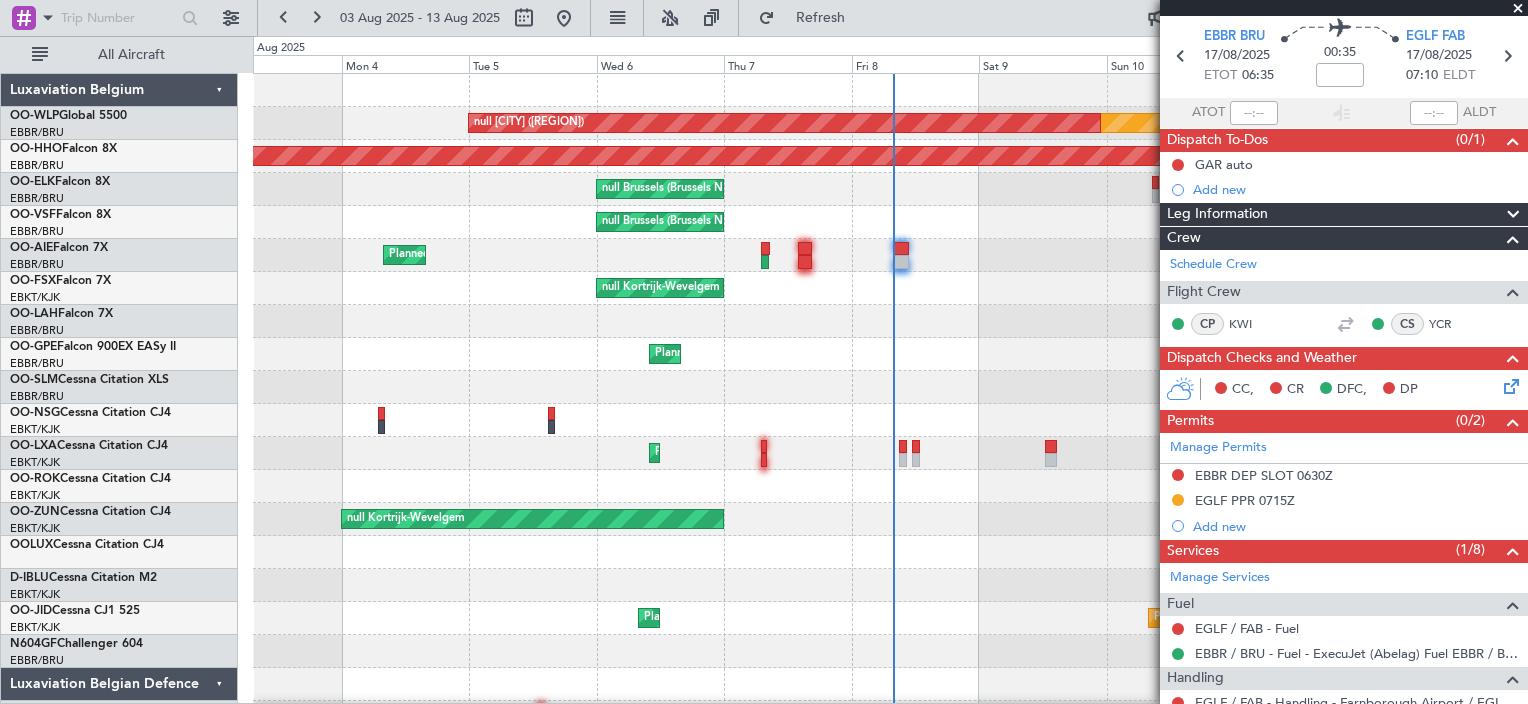 scroll, scrollTop: 0, scrollLeft: 0, axis: both 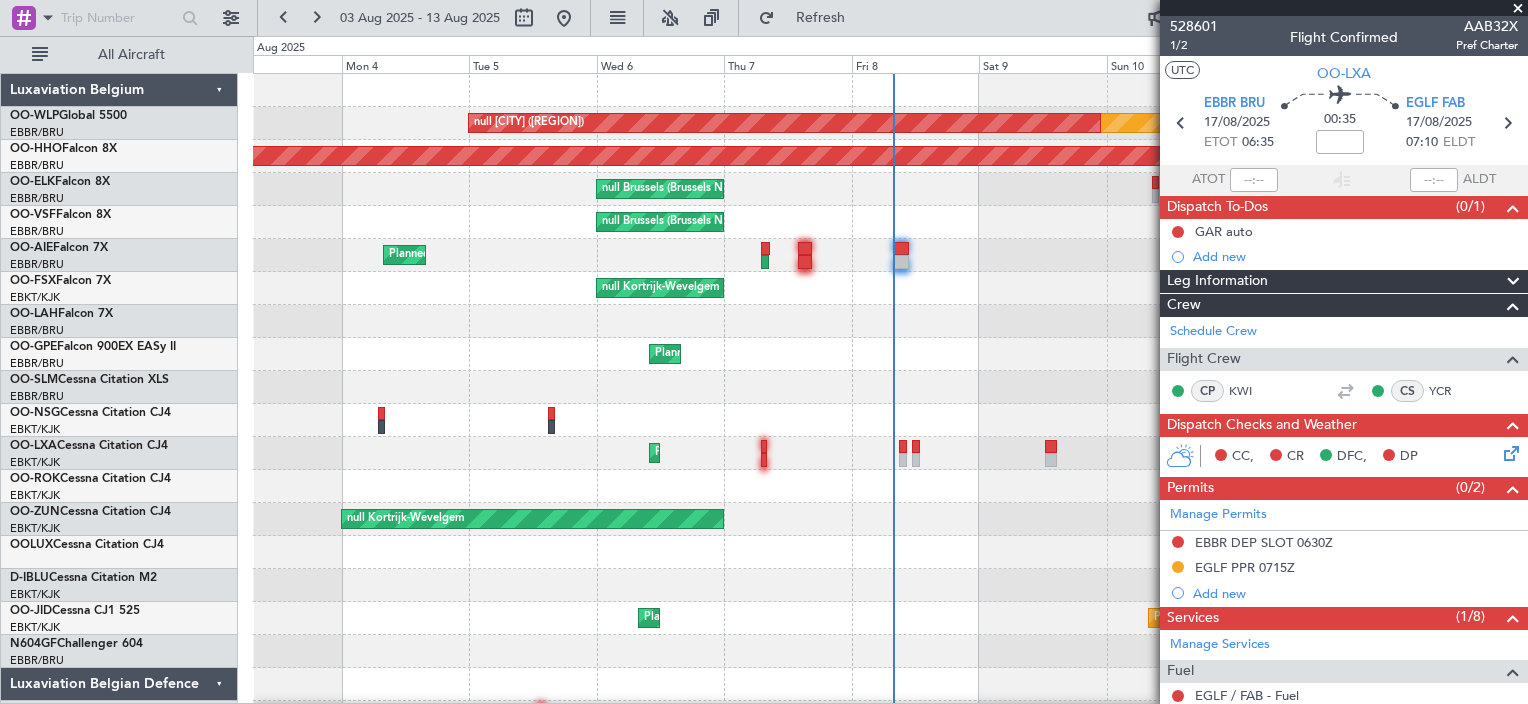 click at bounding box center [1518, 9] 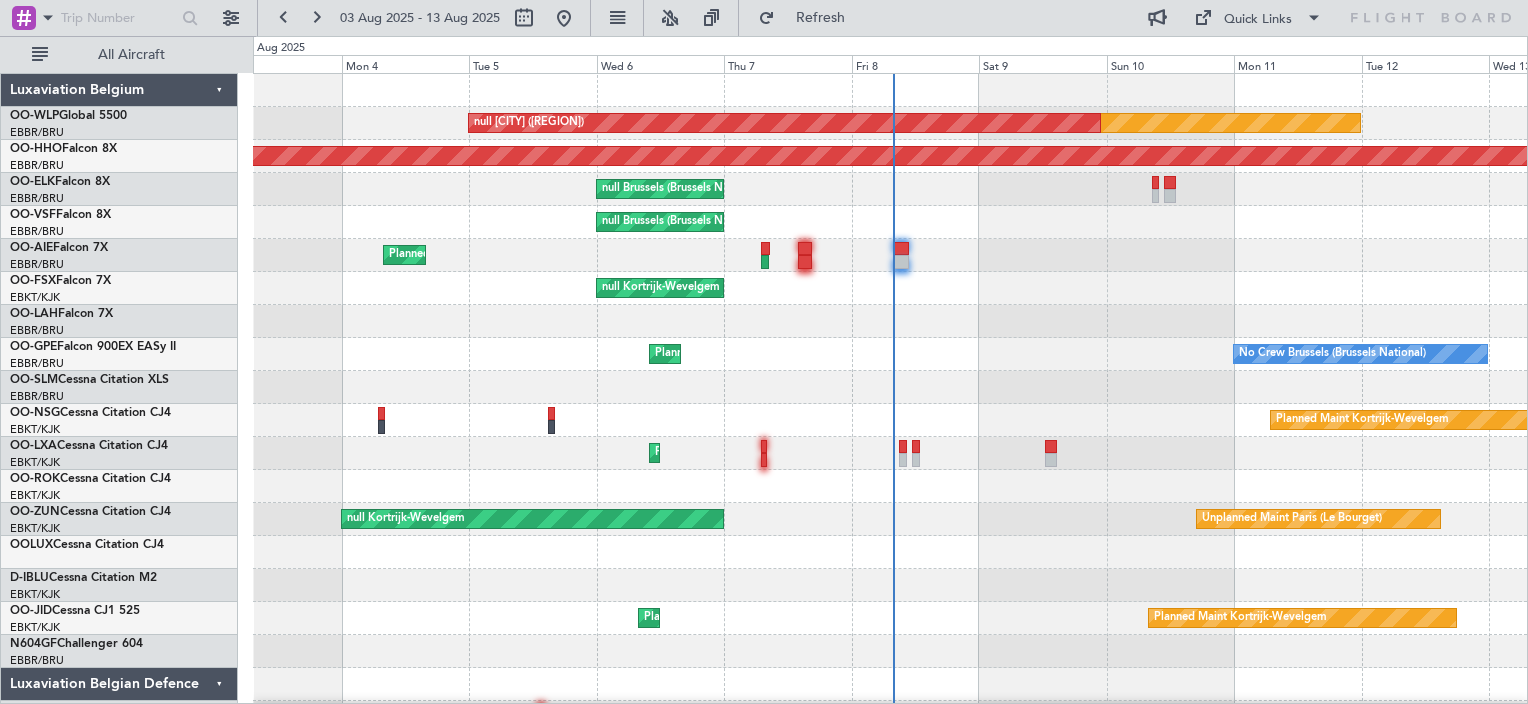 type on "0" 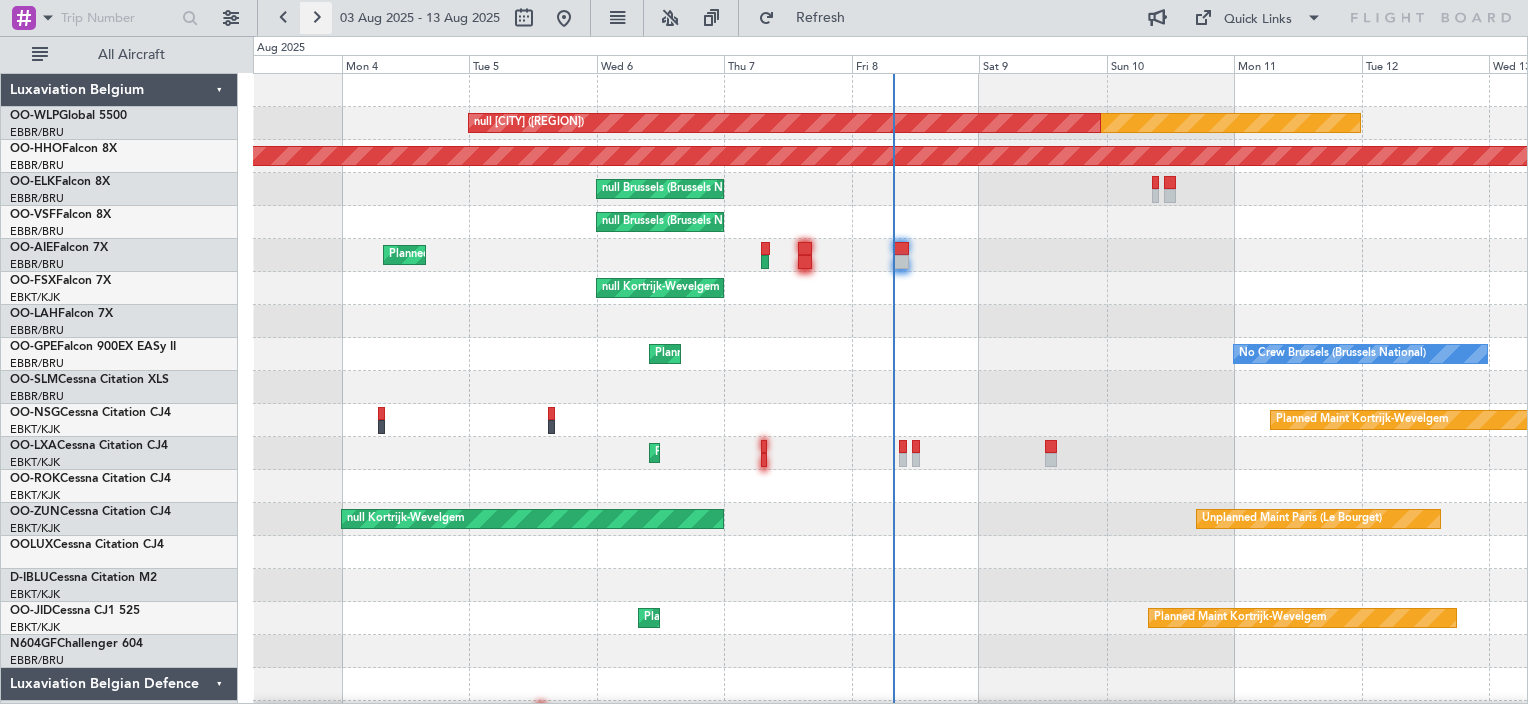 click at bounding box center (316, 18) 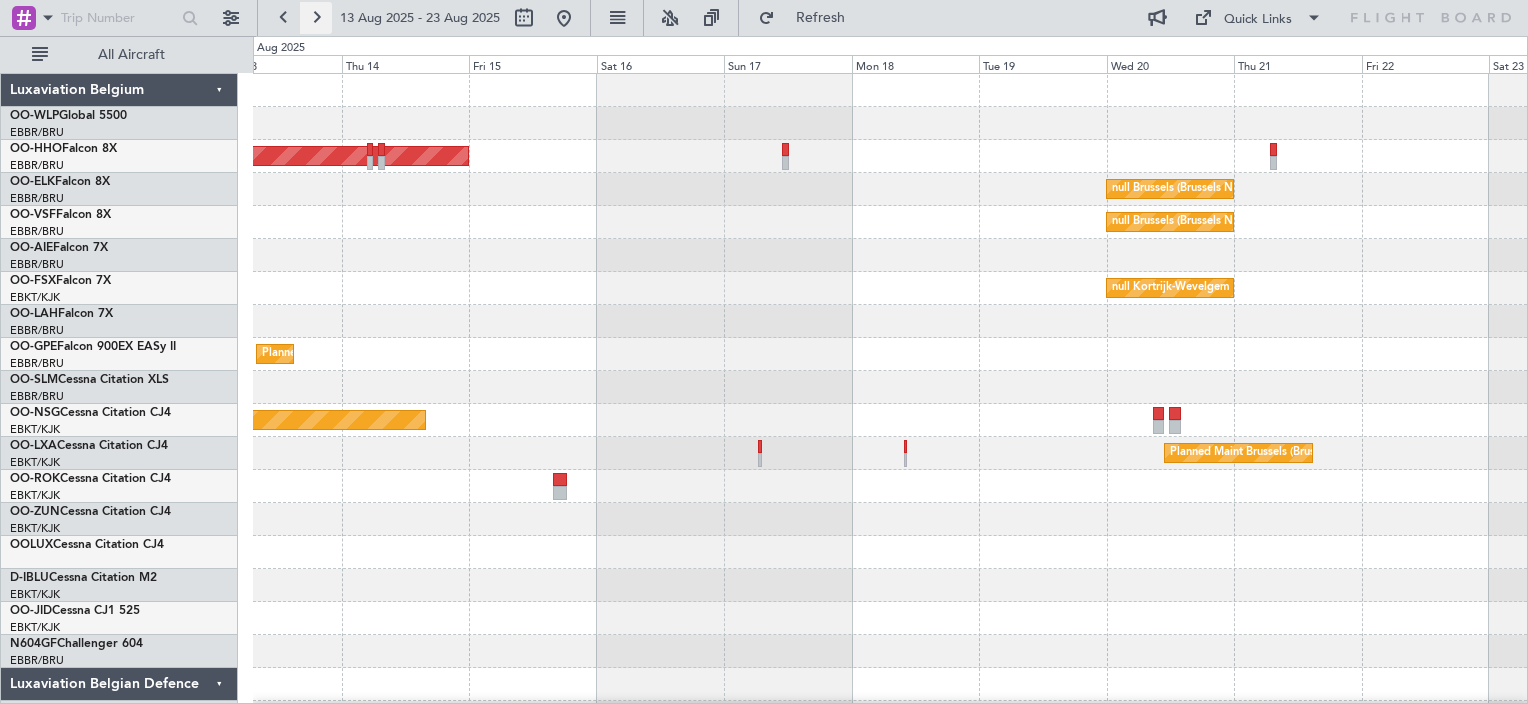 click at bounding box center (316, 18) 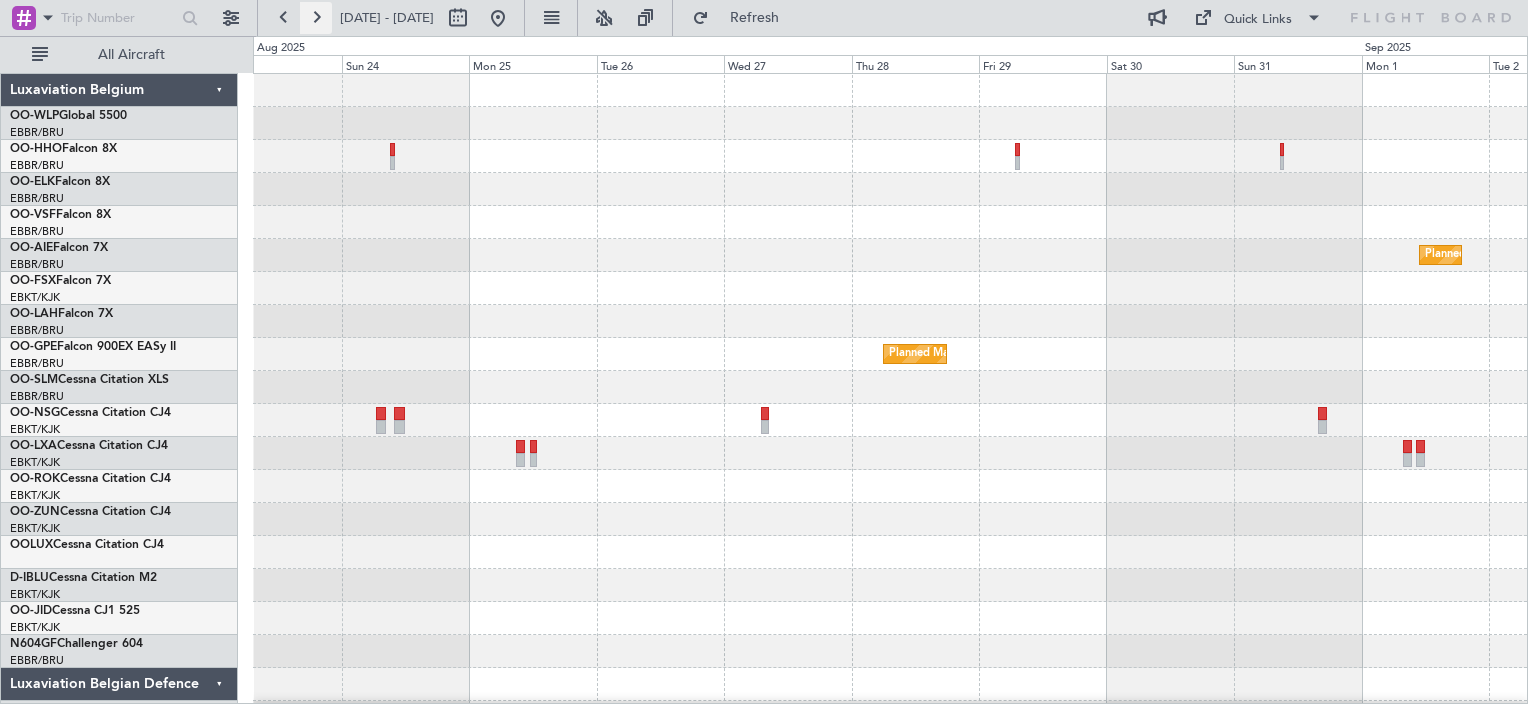 click at bounding box center (316, 18) 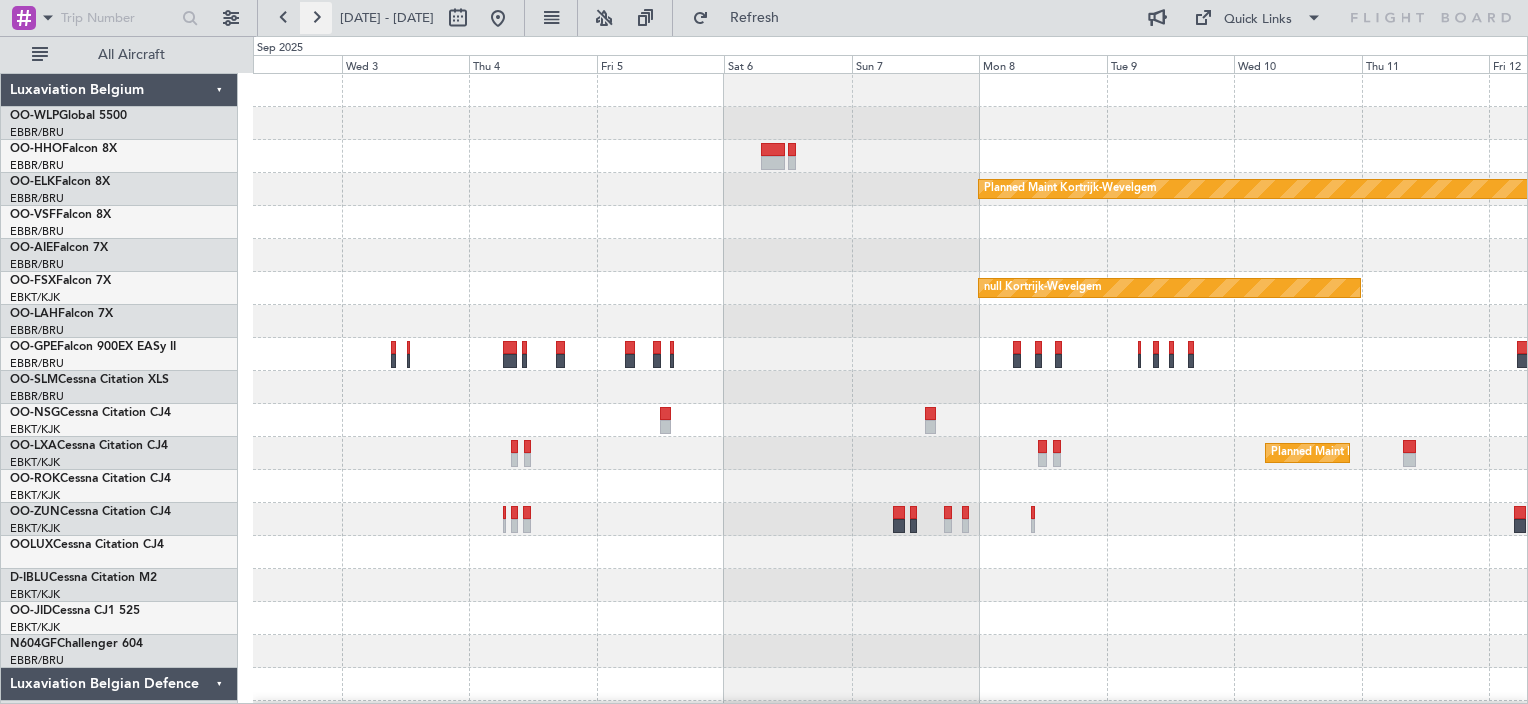 click at bounding box center [316, 18] 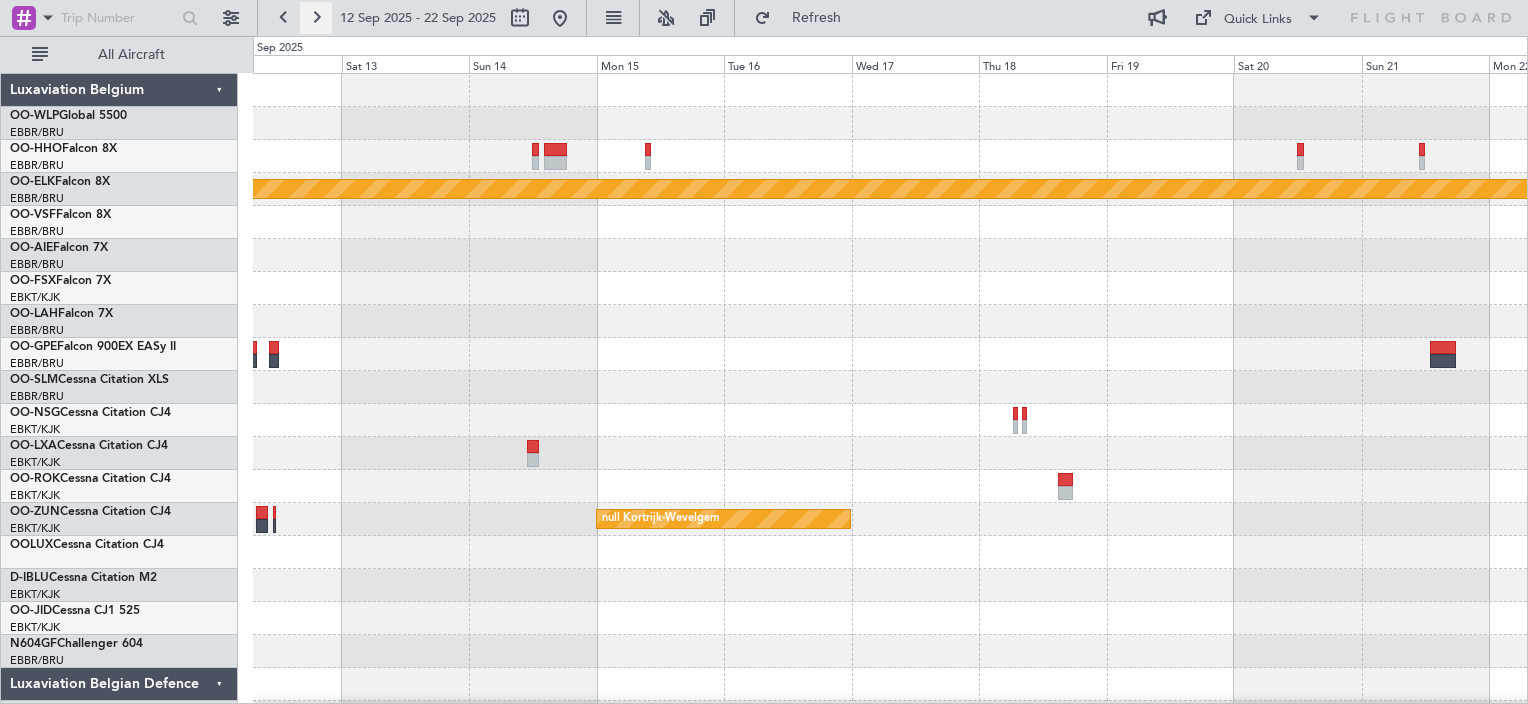 click at bounding box center (316, 18) 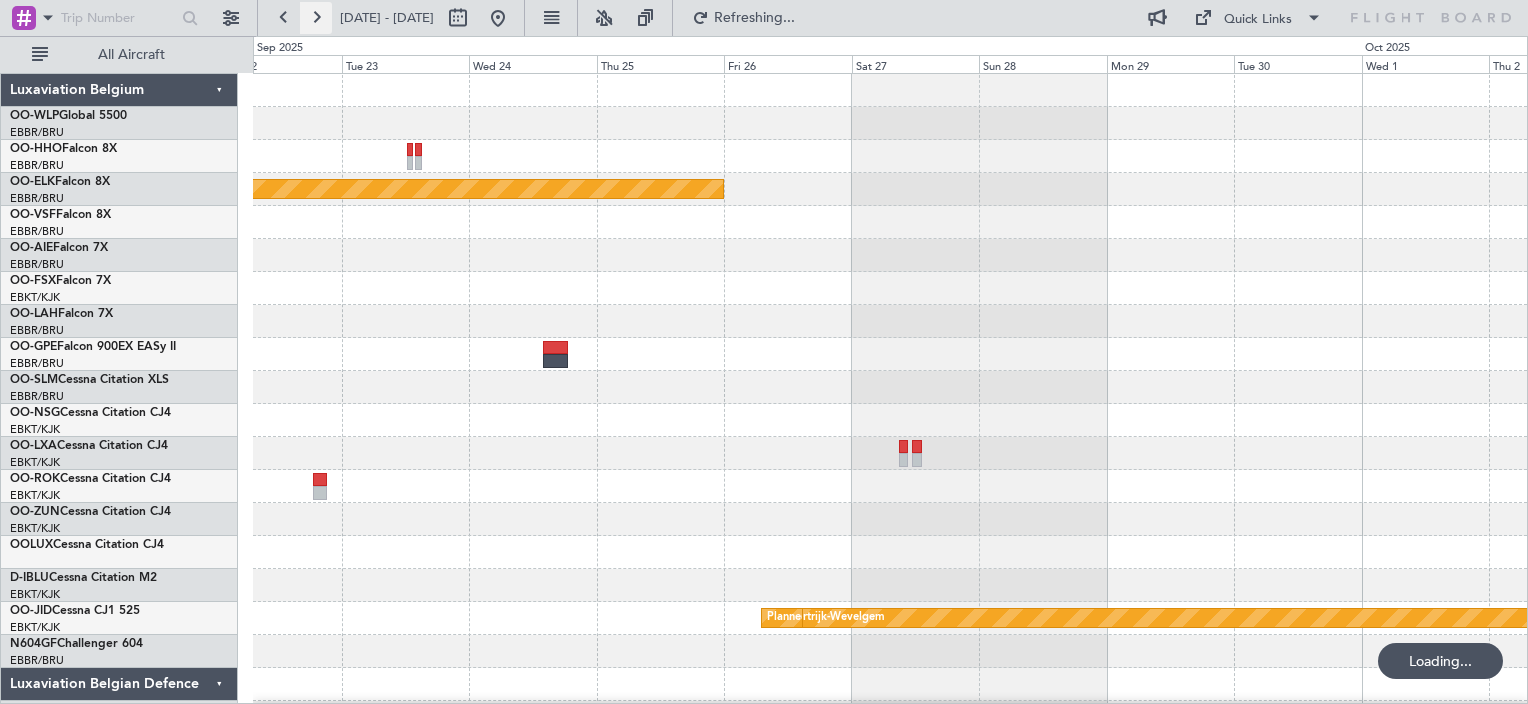 click at bounding box center [316, 18] 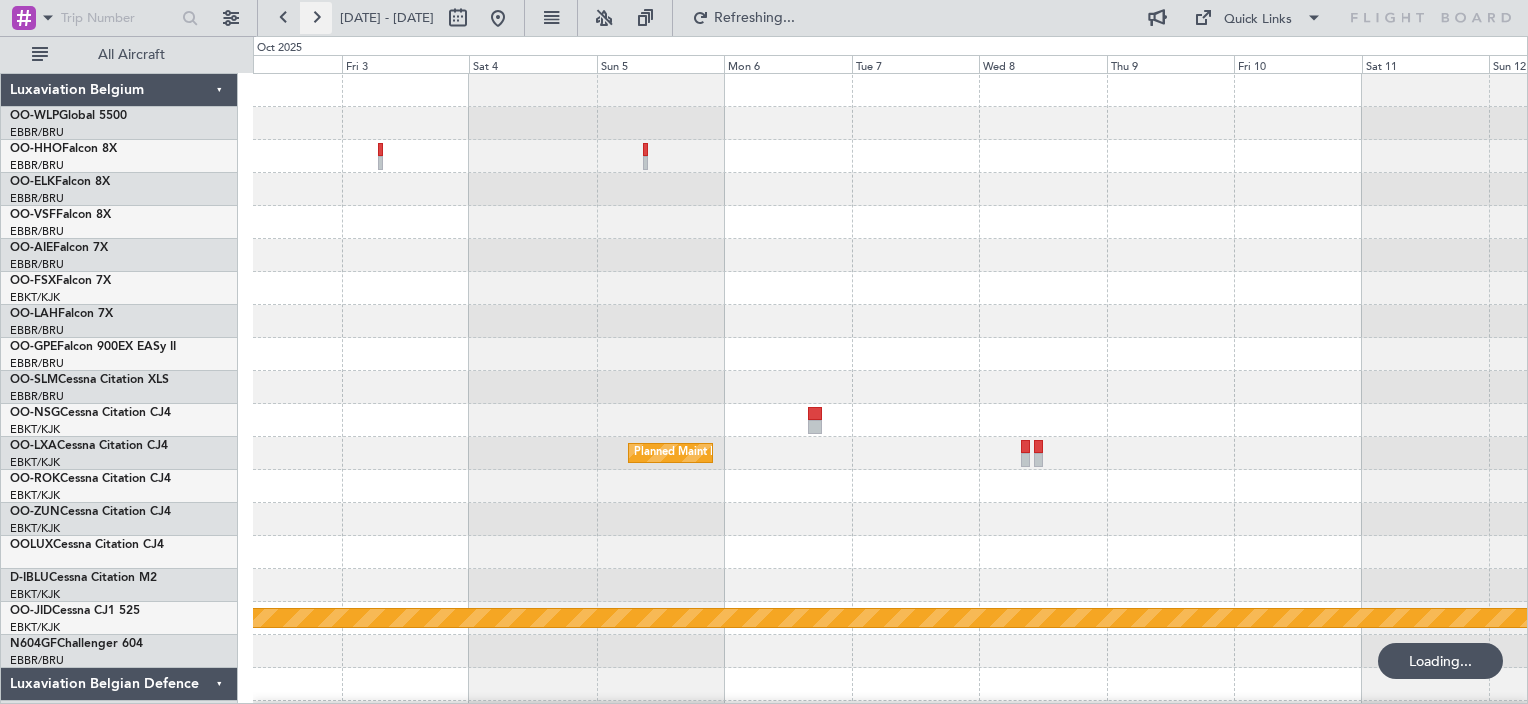 click at bounding box center (316, 18) 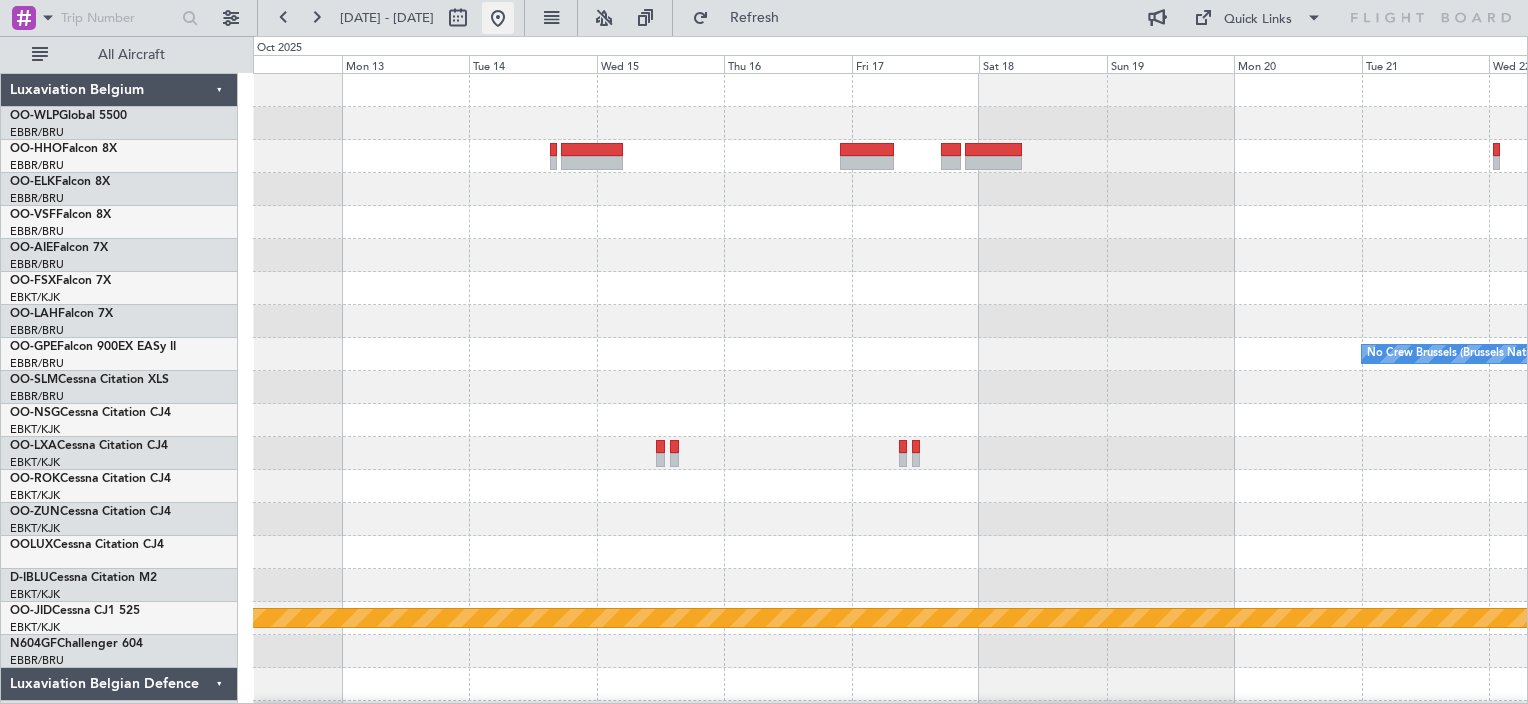 click at bounding box center [498, 18] 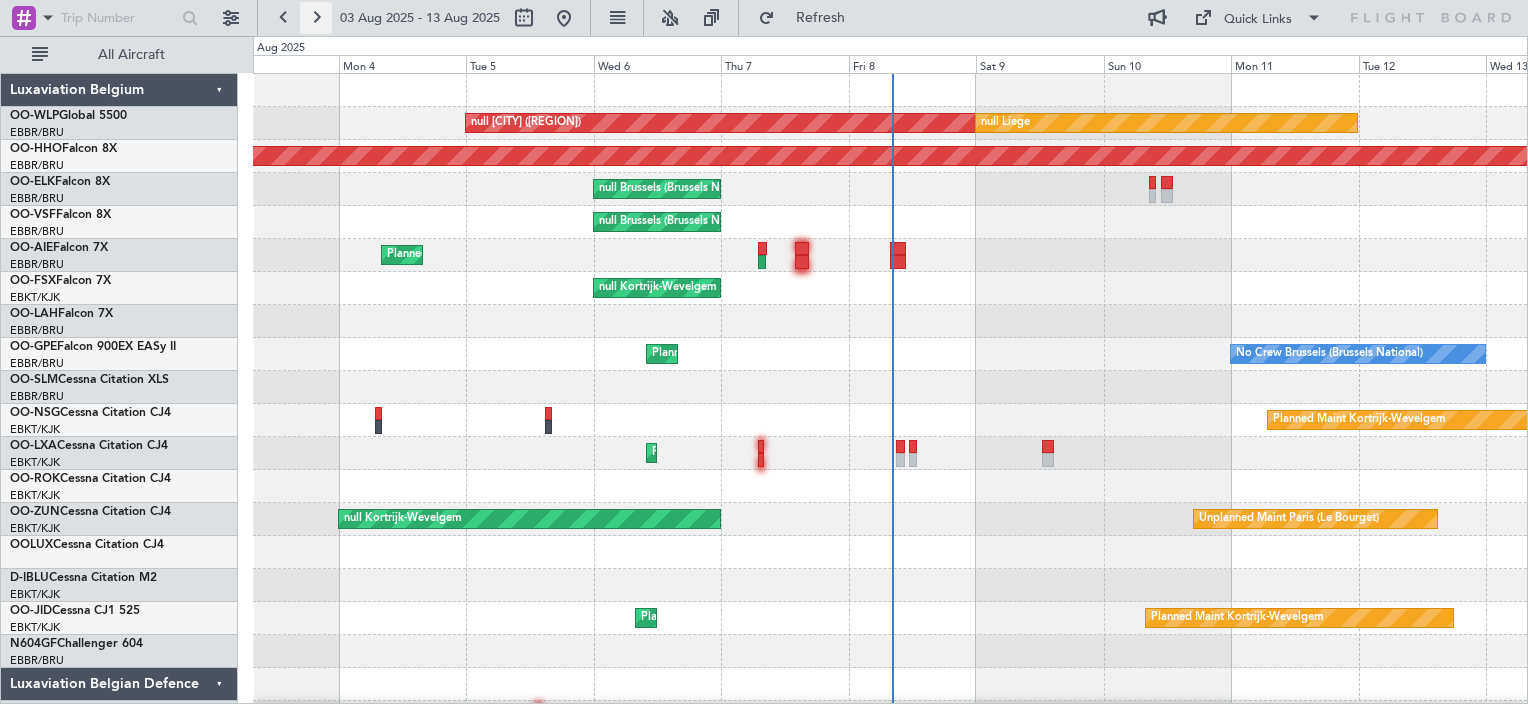 click at bounding box center [316, 18] 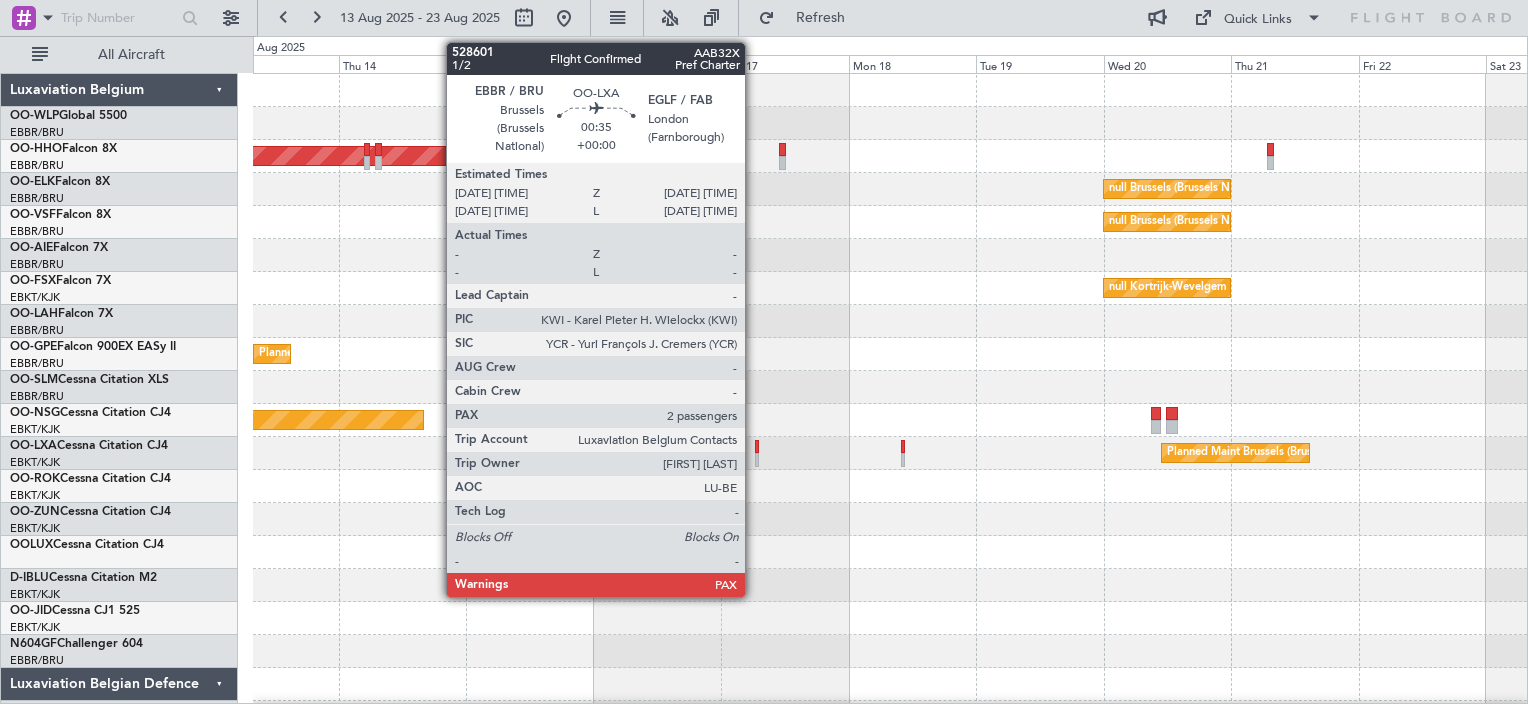 click 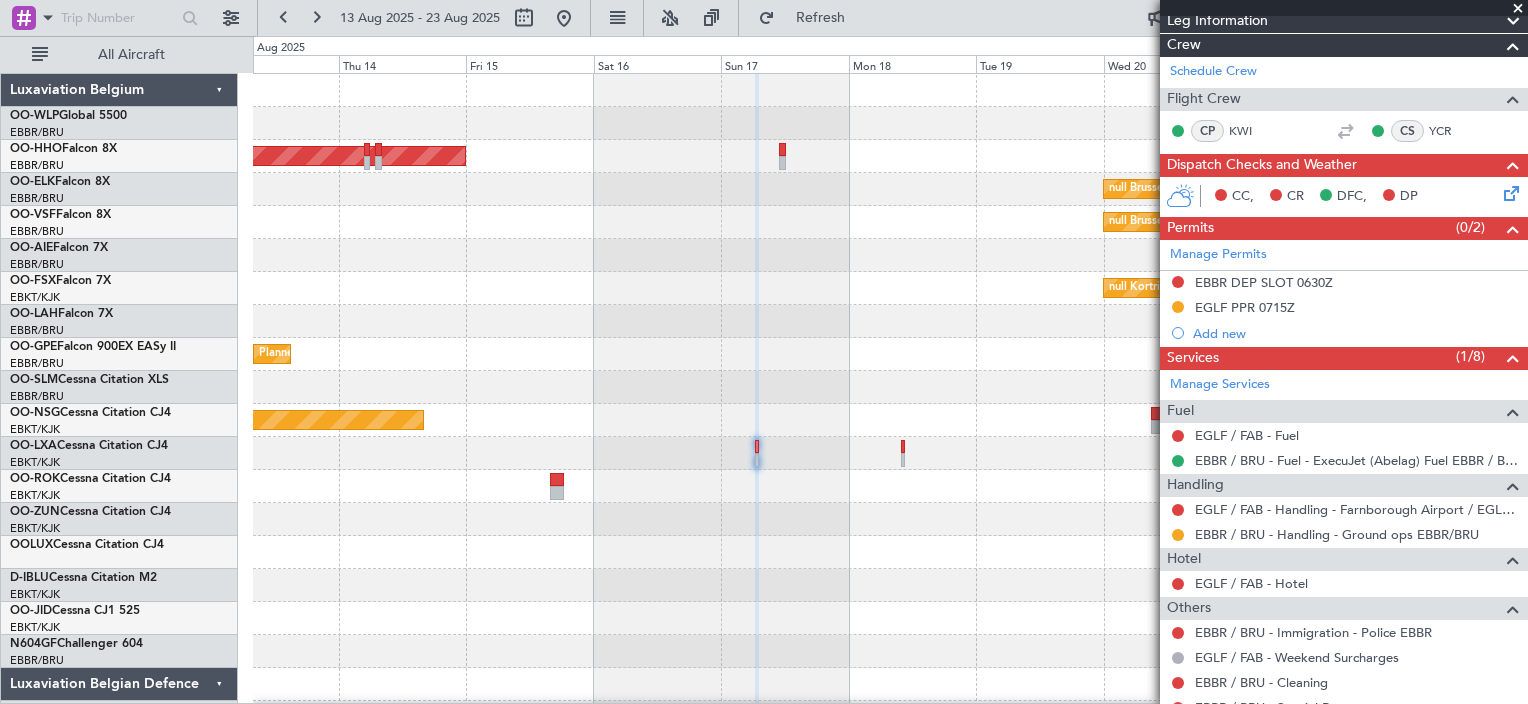 scroll, scrollTop: 355, scrollLeft: 0, axis: vertical 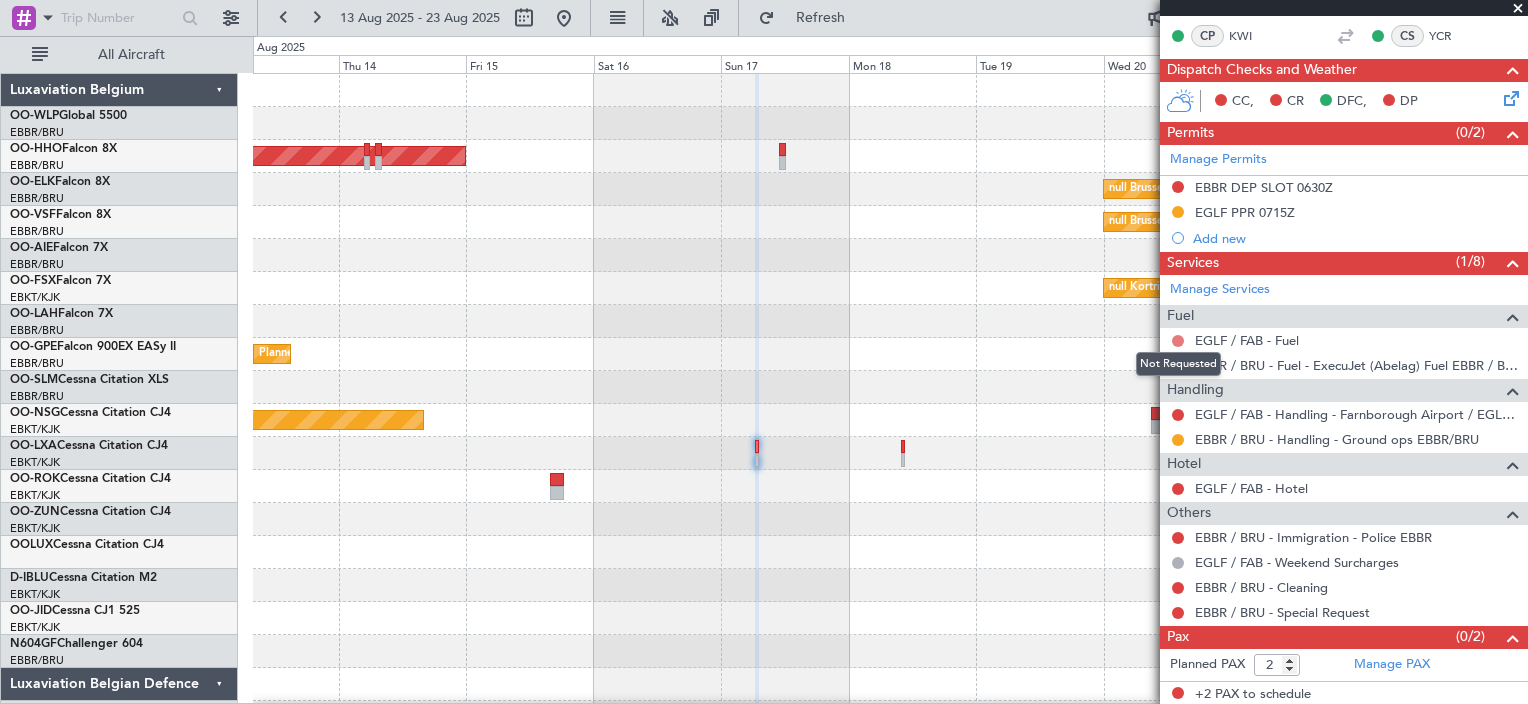 click at bounding box center [1178, 341] 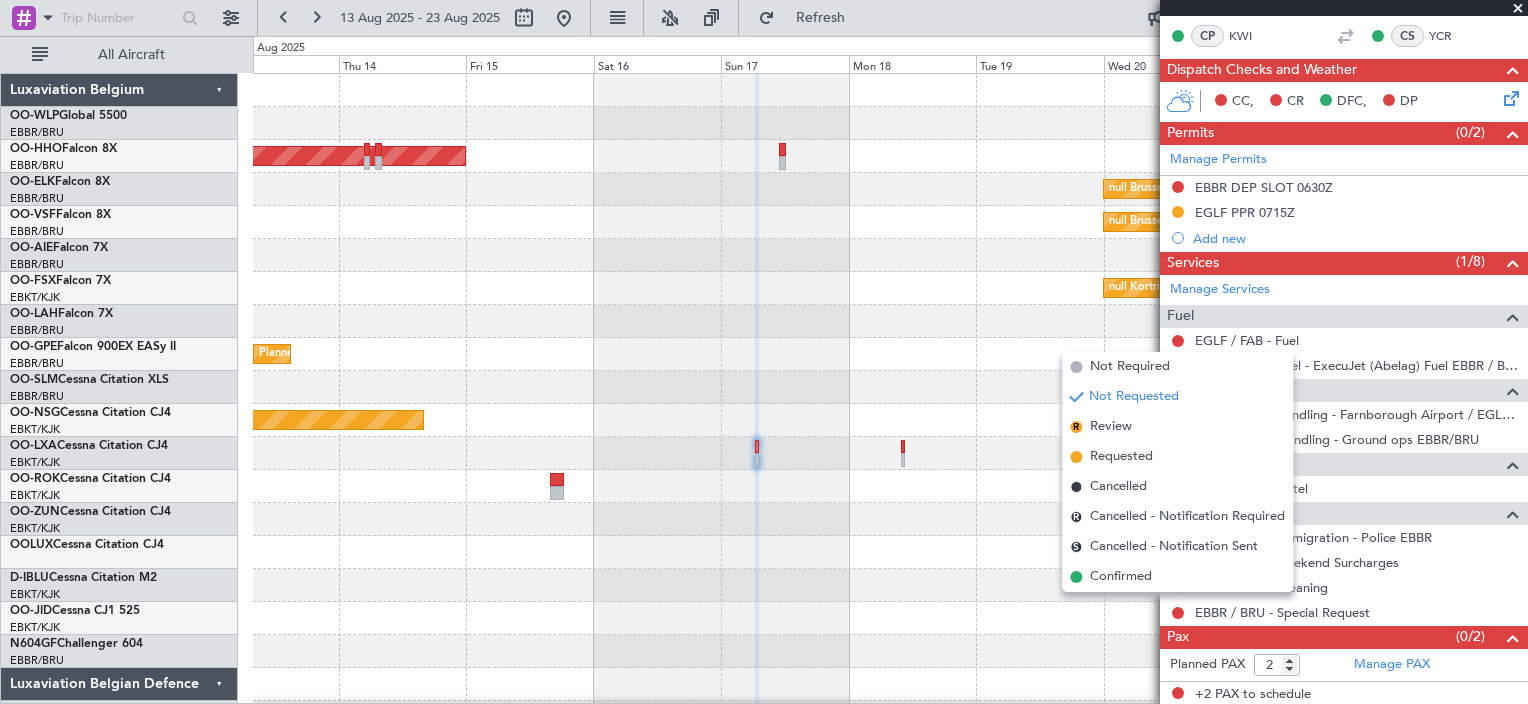 click on "EGLF / FAB - Fuel" at bounding box center [1344, 340] 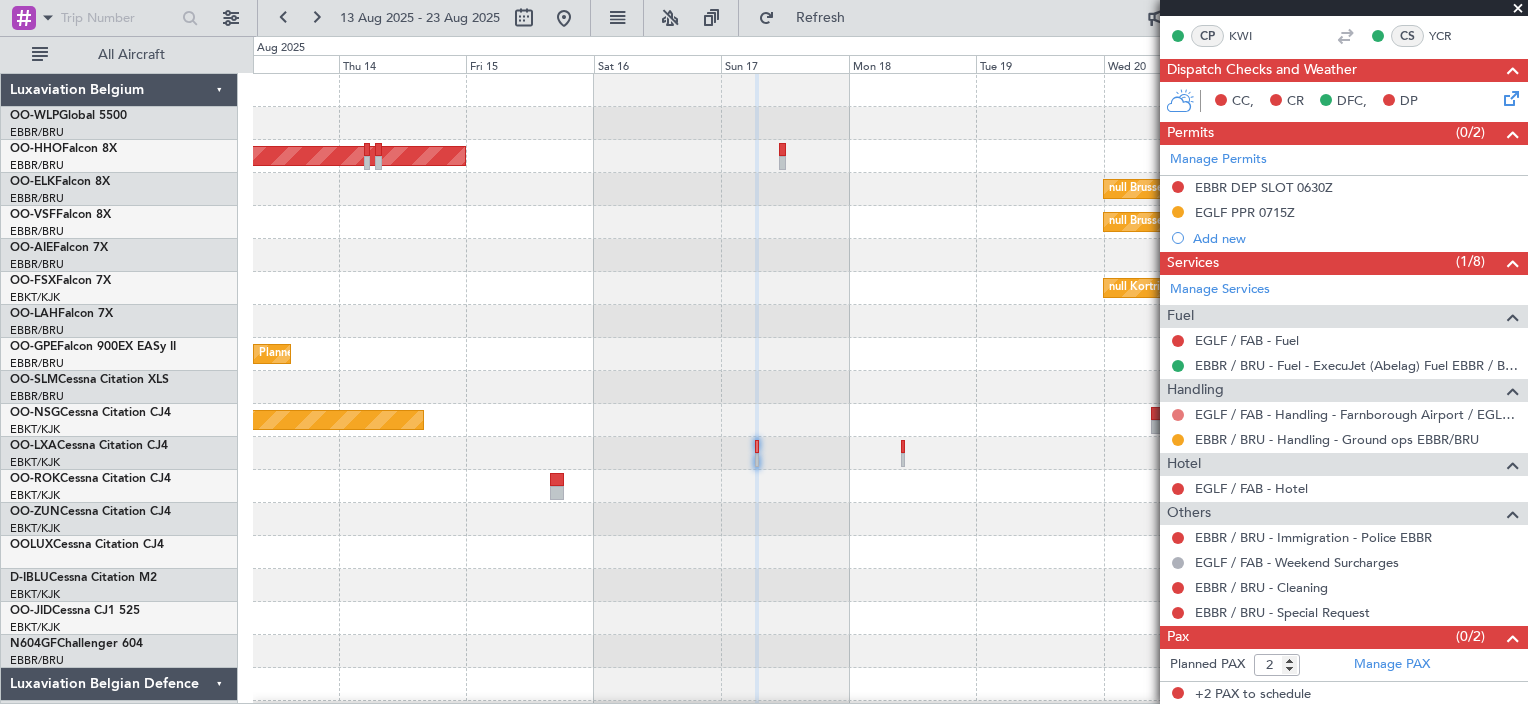 click at bounding box center [1178, 415] 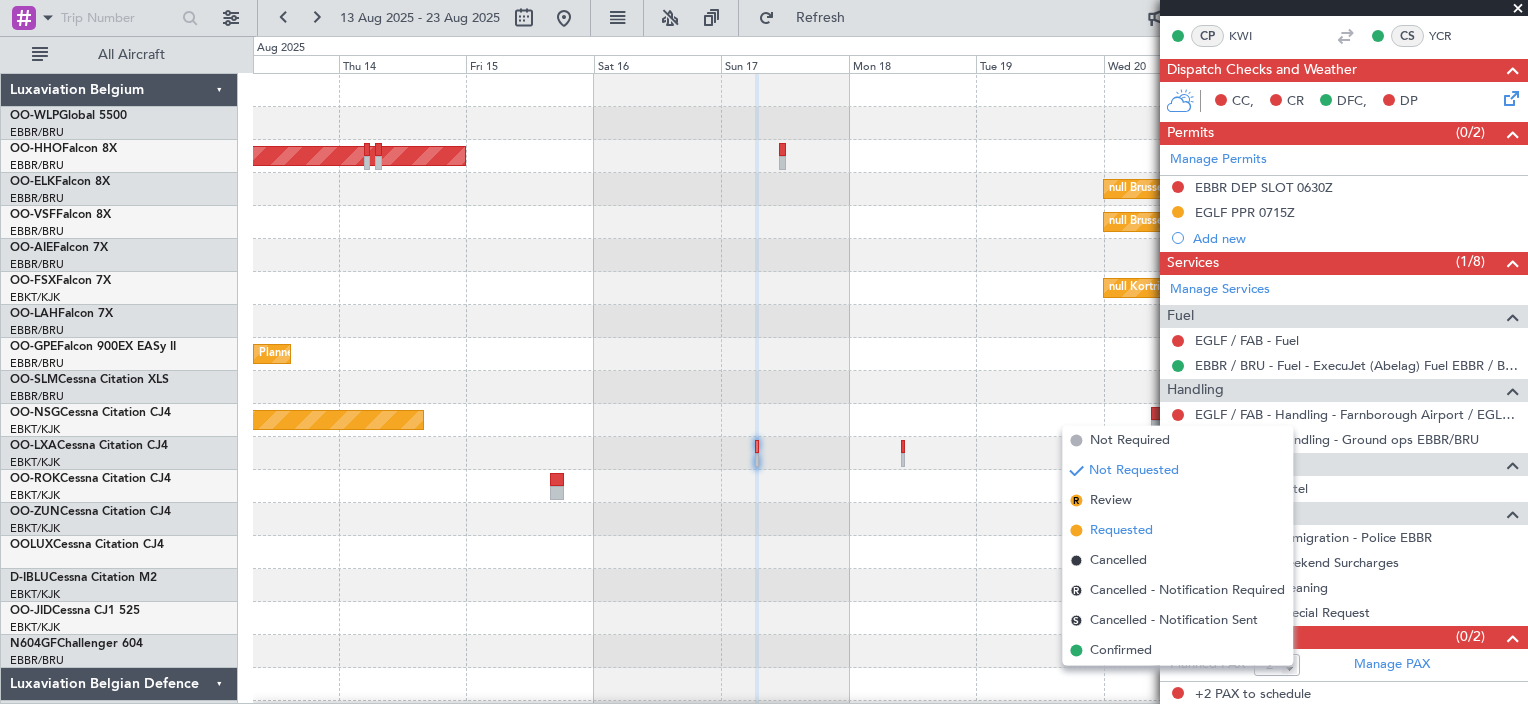 click on "Requested" at bounding box center [1121, 531] 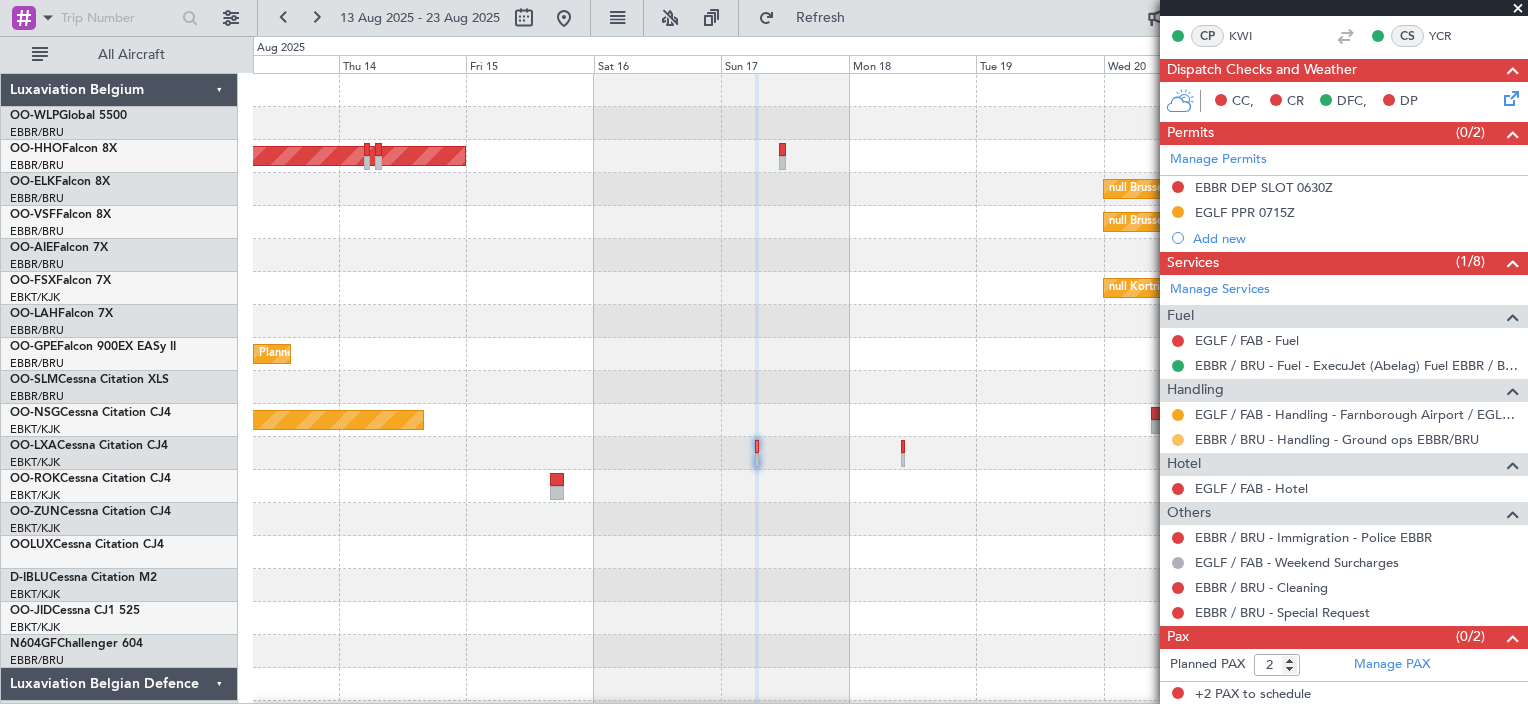 click at bounding box center [1178, 440] 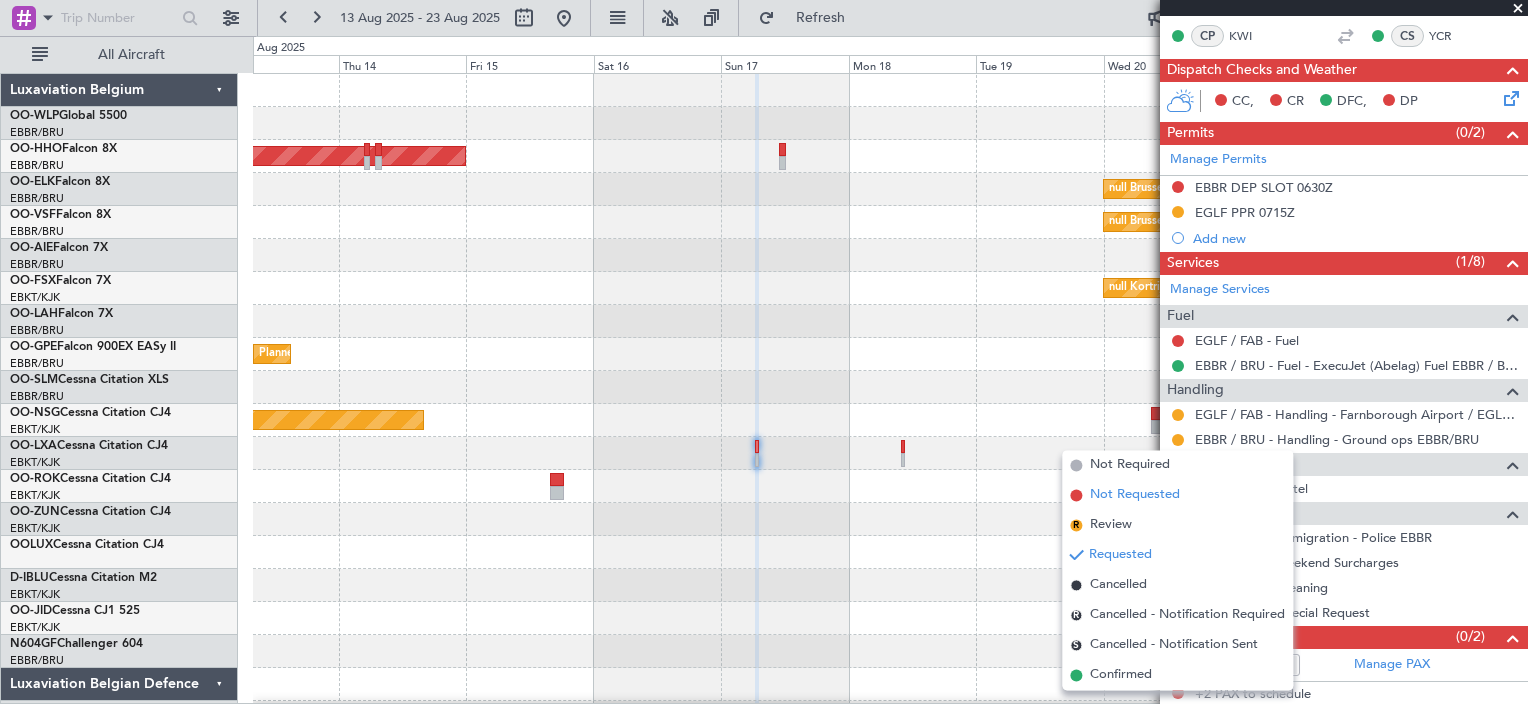 click on "Not Requested" at bounding box center (1135, 496) 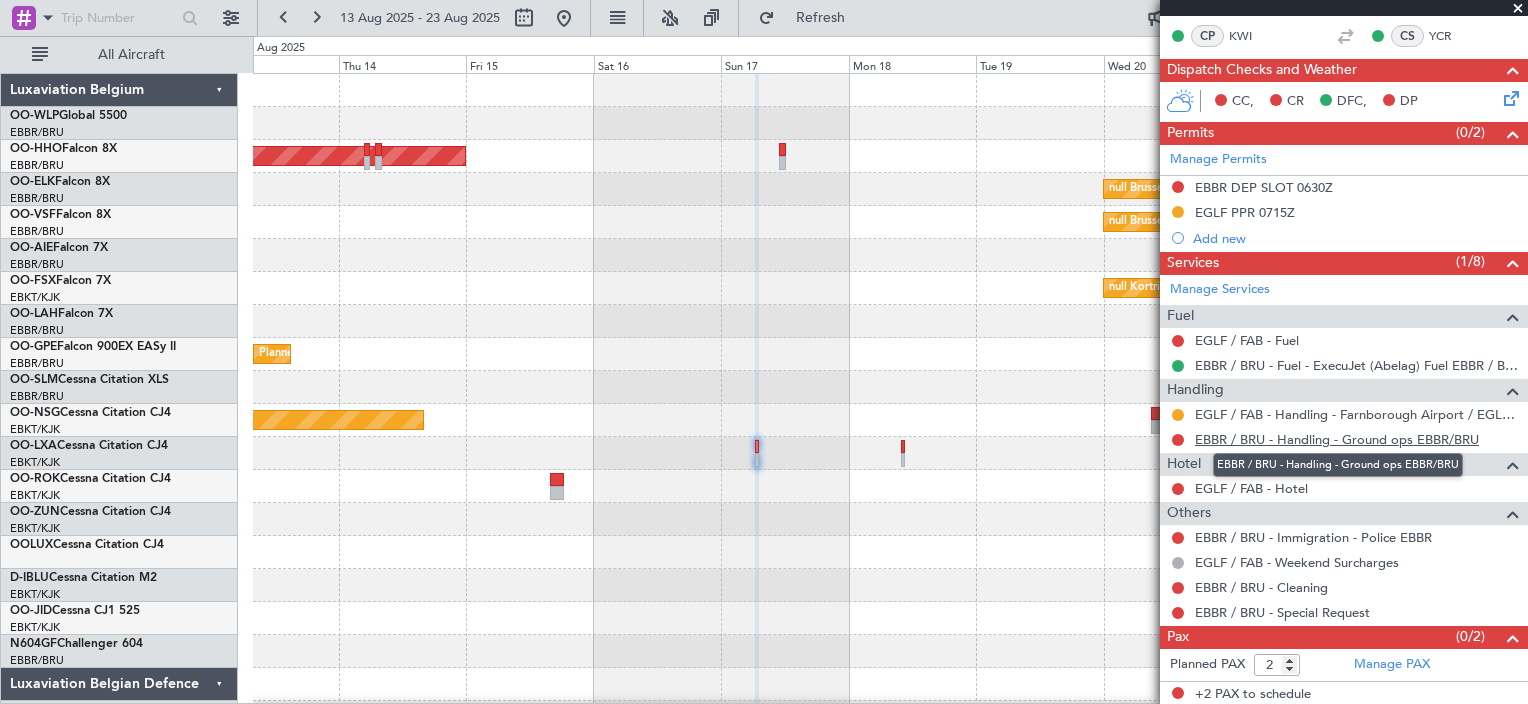 click on "EBBR / BRU - Handling - Ground ops EBBR/BRU" at bounding box center (1337, 439) 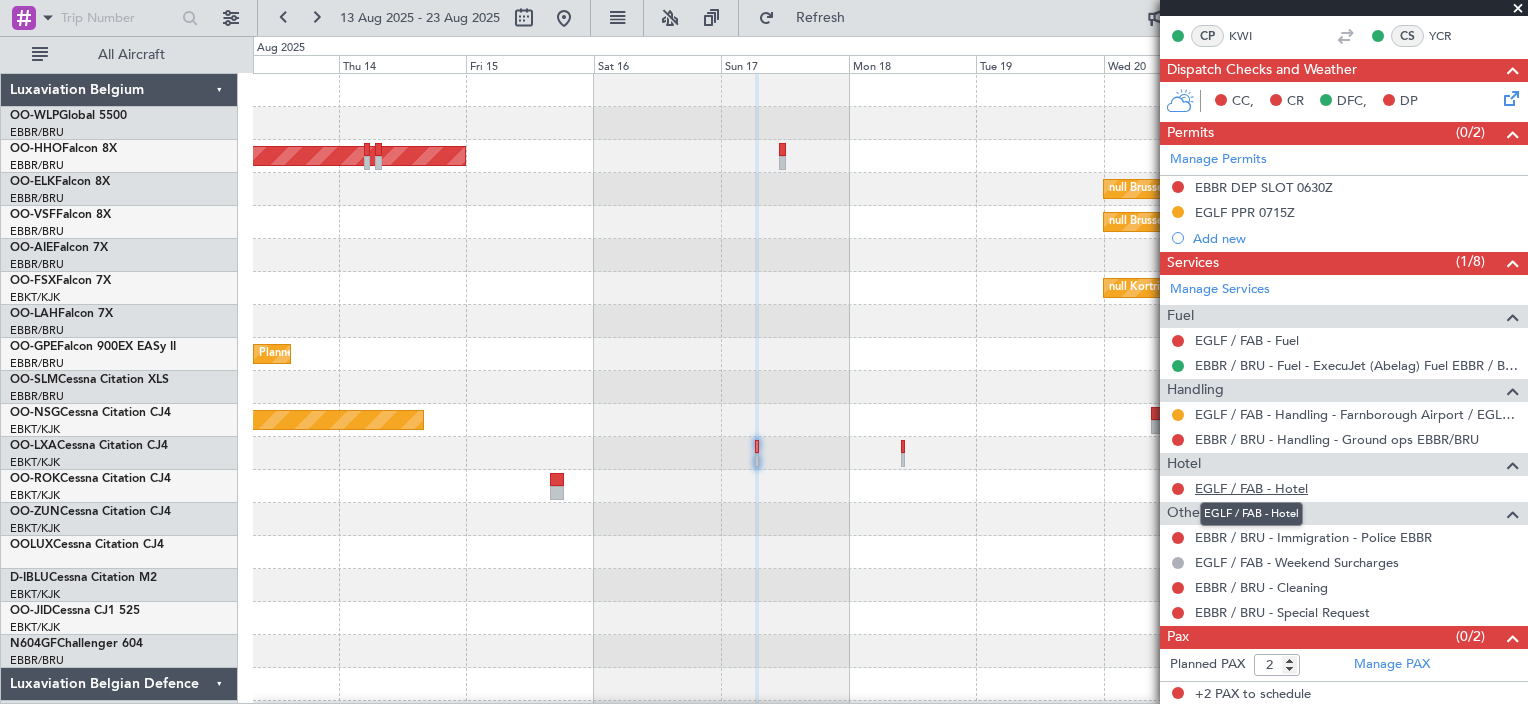 click on "EGLF / FAB - Hotel" at bounding box center [1251, 488] 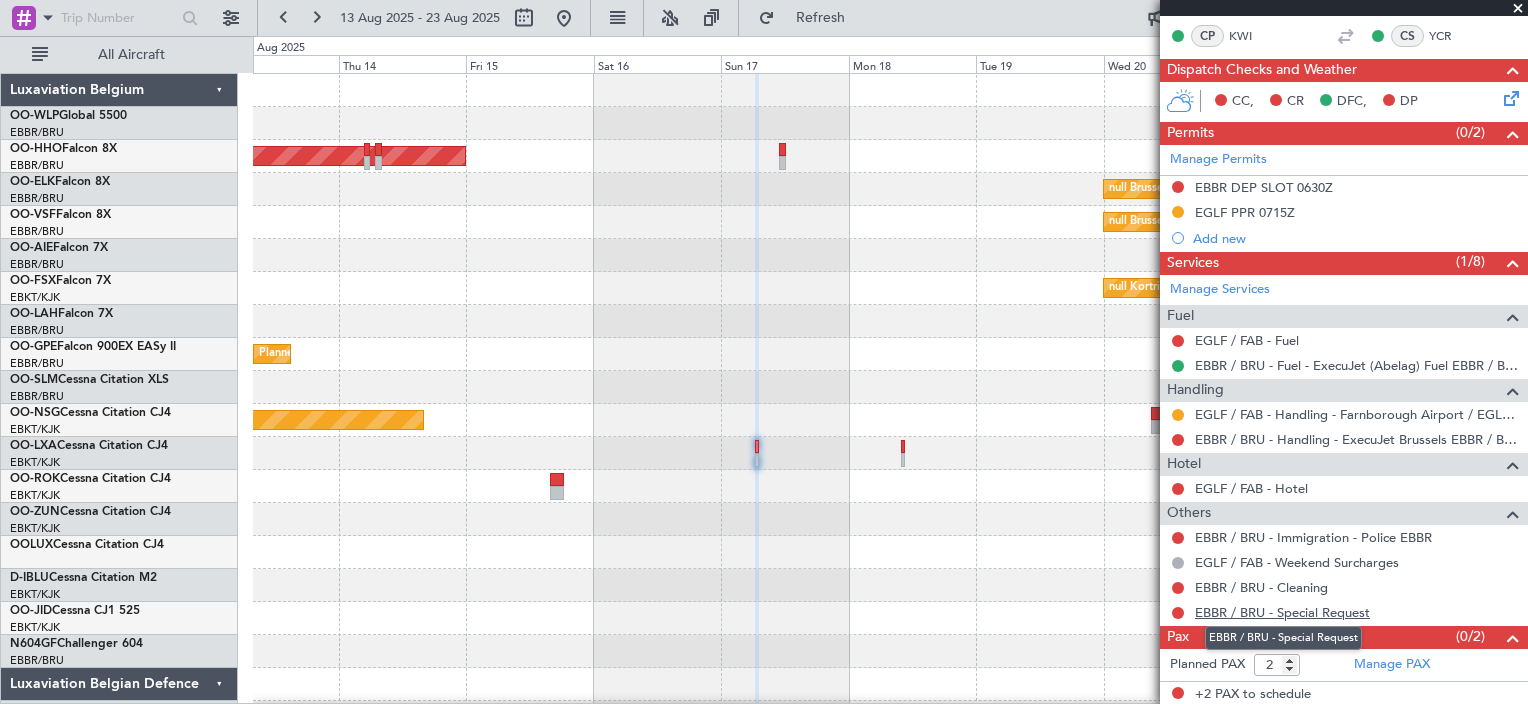 click on "EBBR / BRU - Special Request" at bounding box center (1282, 612) 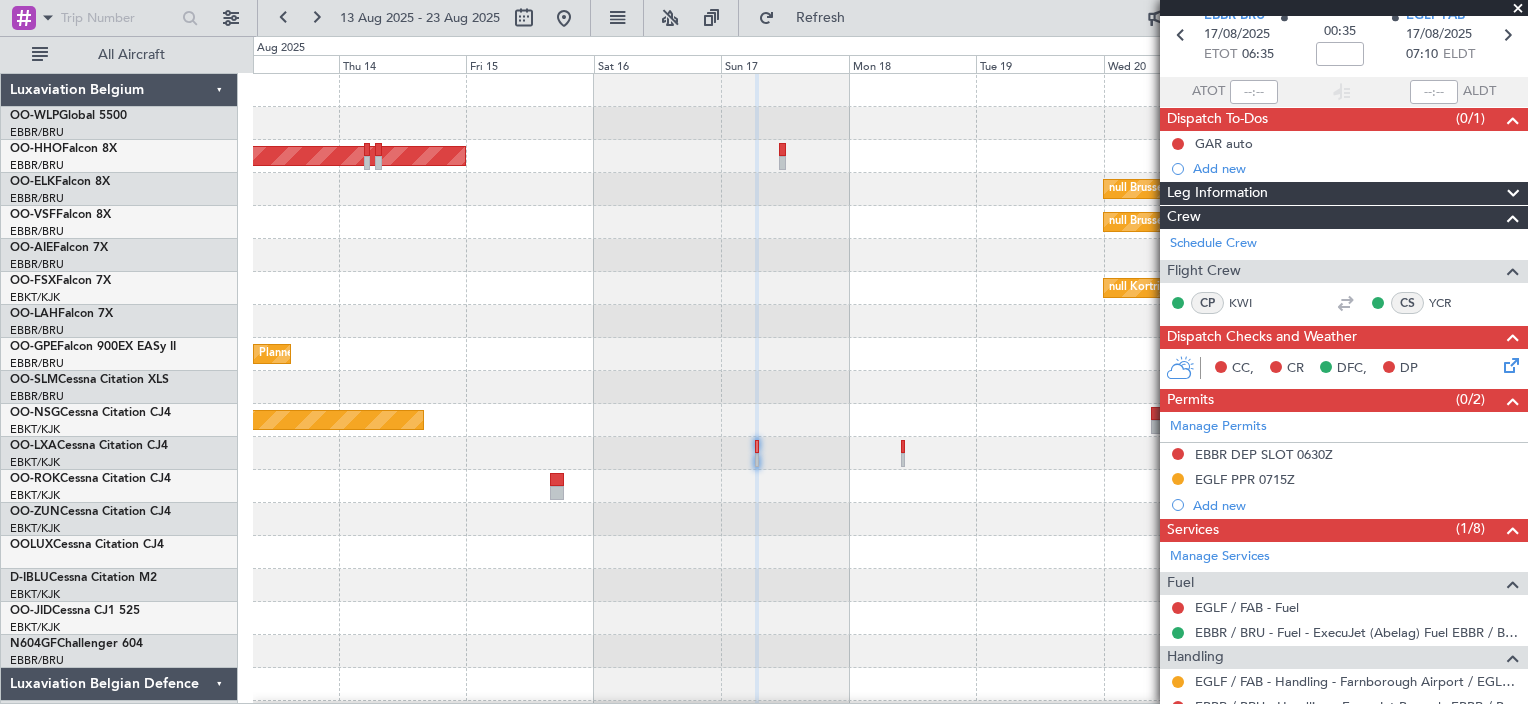 scroll, scrollTop: 55, scrollLeft: 0, axis: vertical 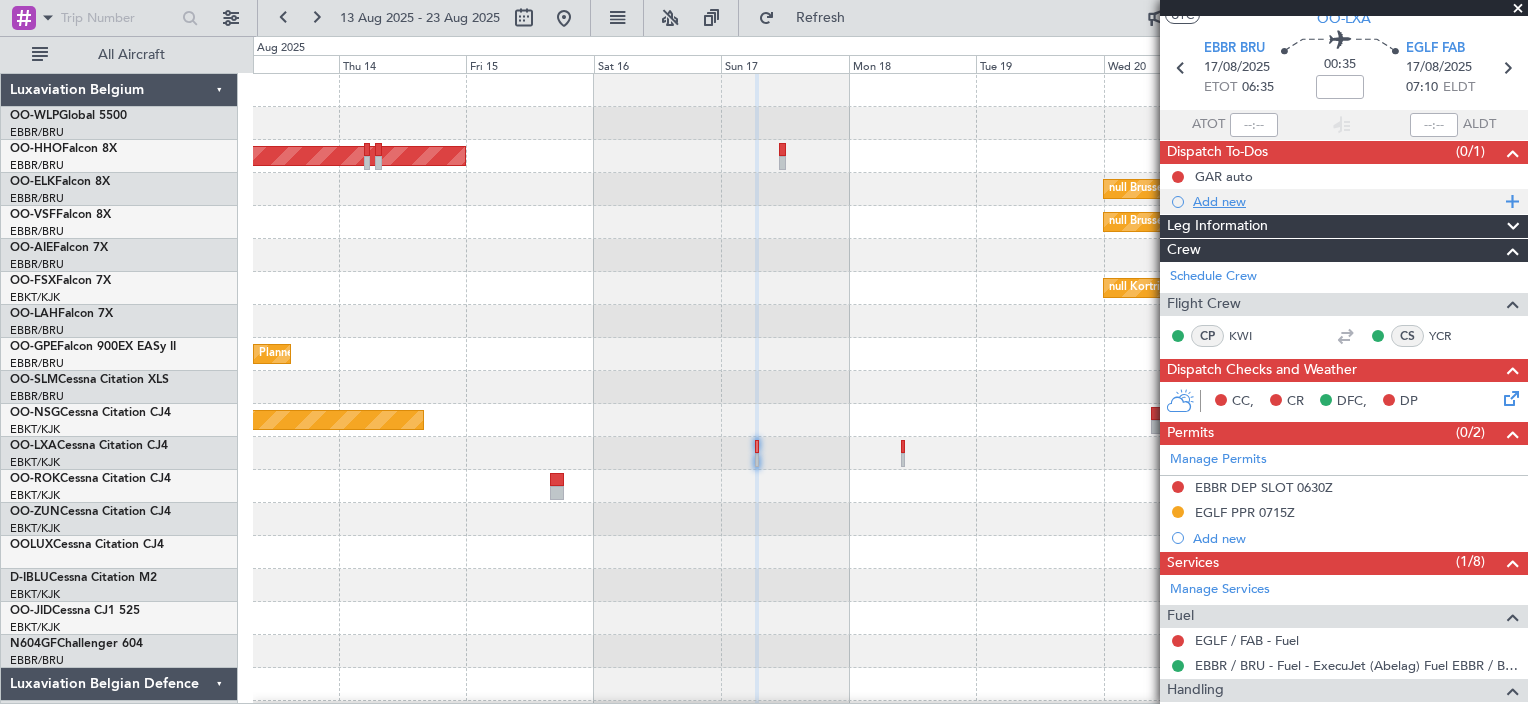 click on "Add new" 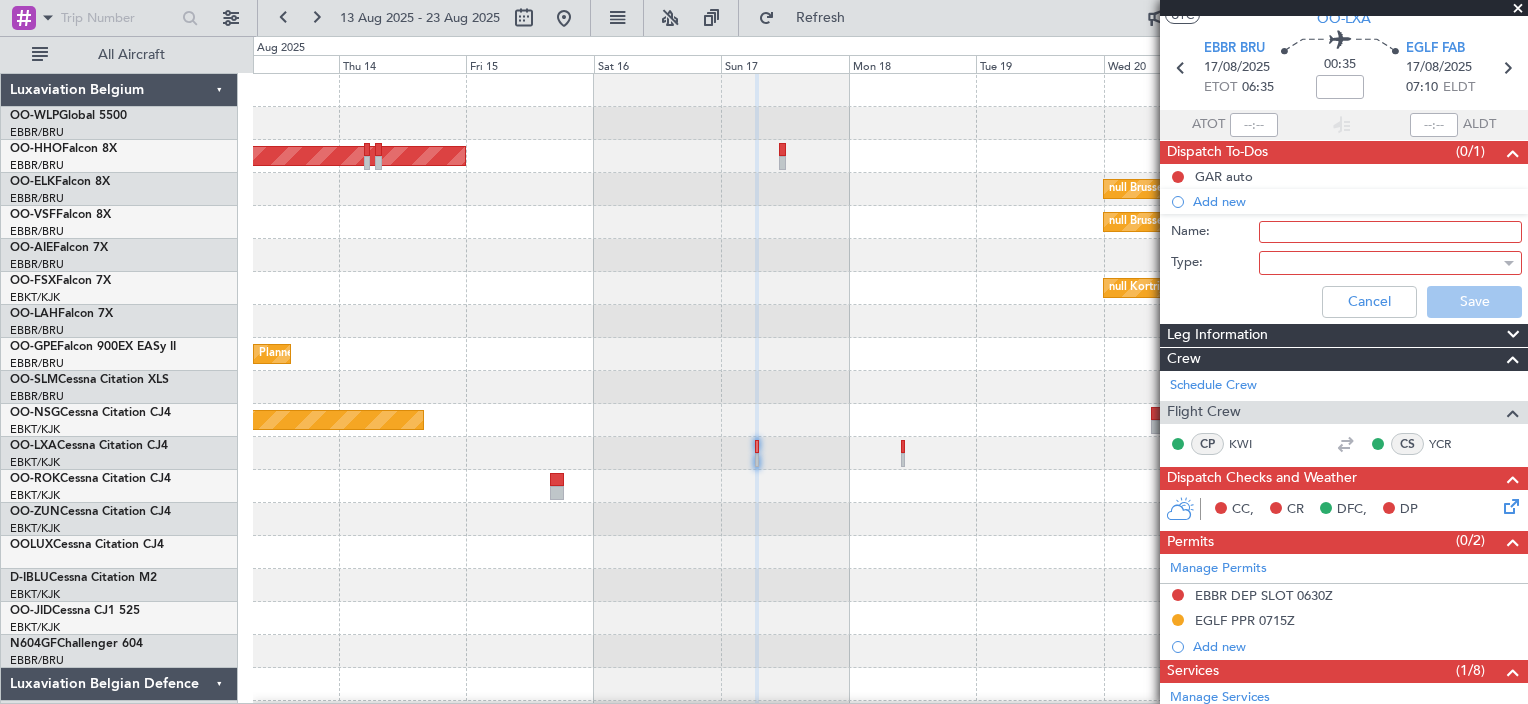 click on "Name:" at bounding box center [1390, 232] 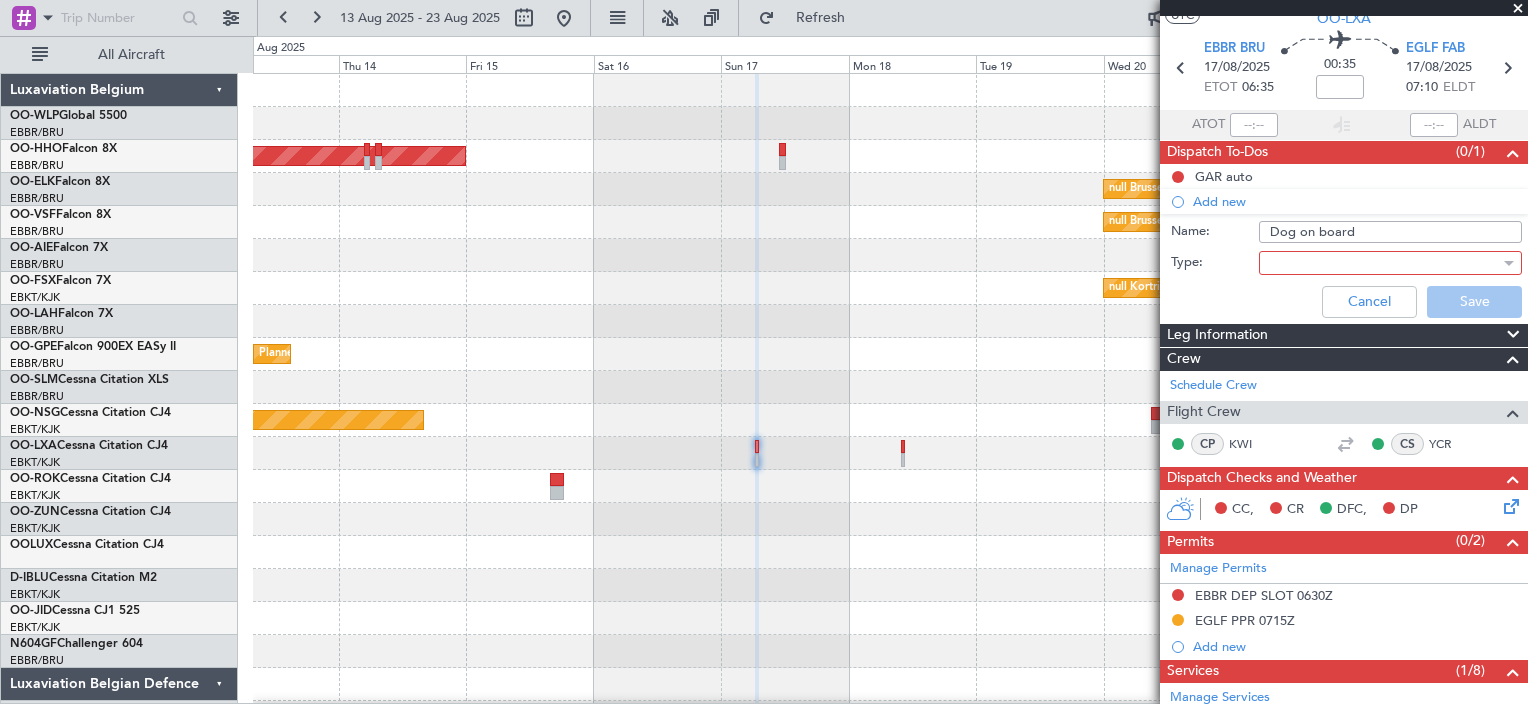 click at bounding box center [1383, 263] 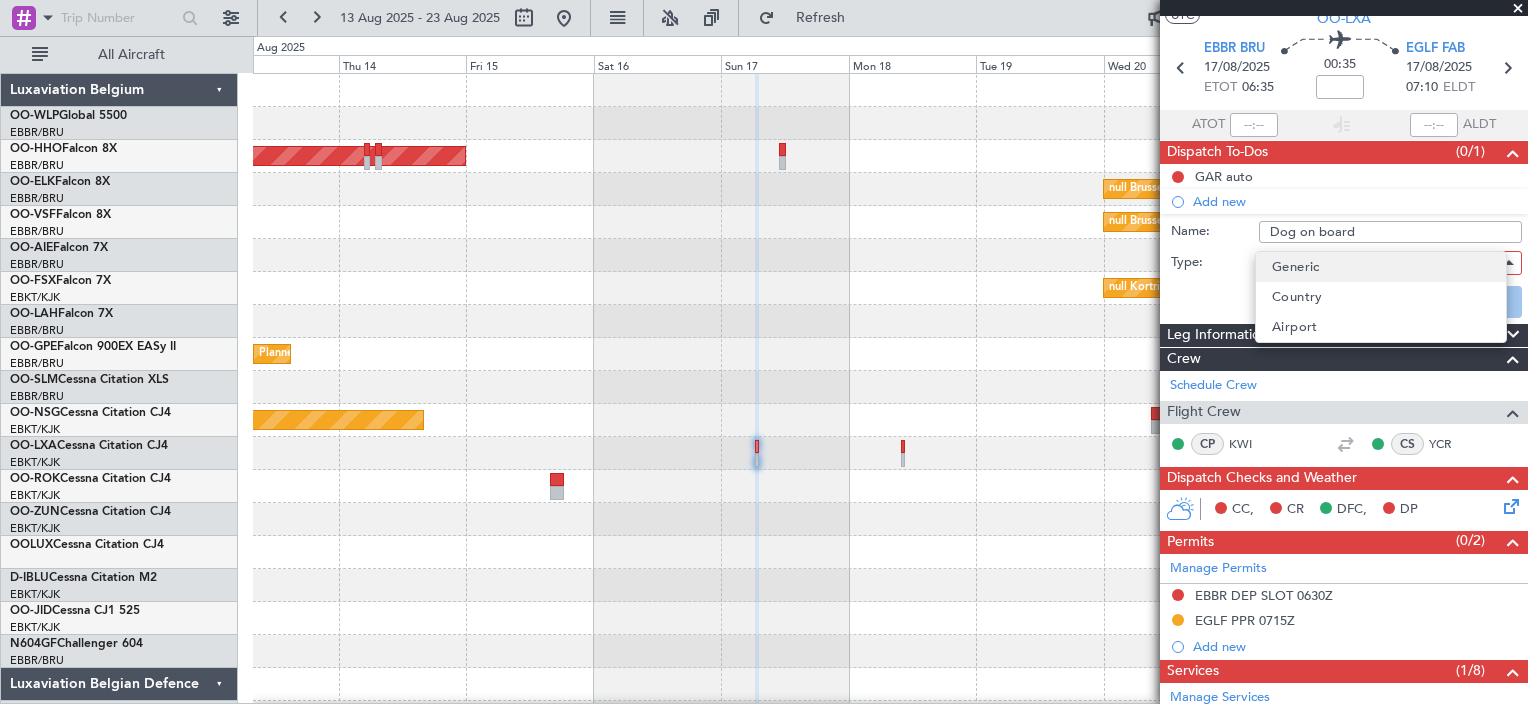 click on "Generic" at bounding box center (1296, 267) 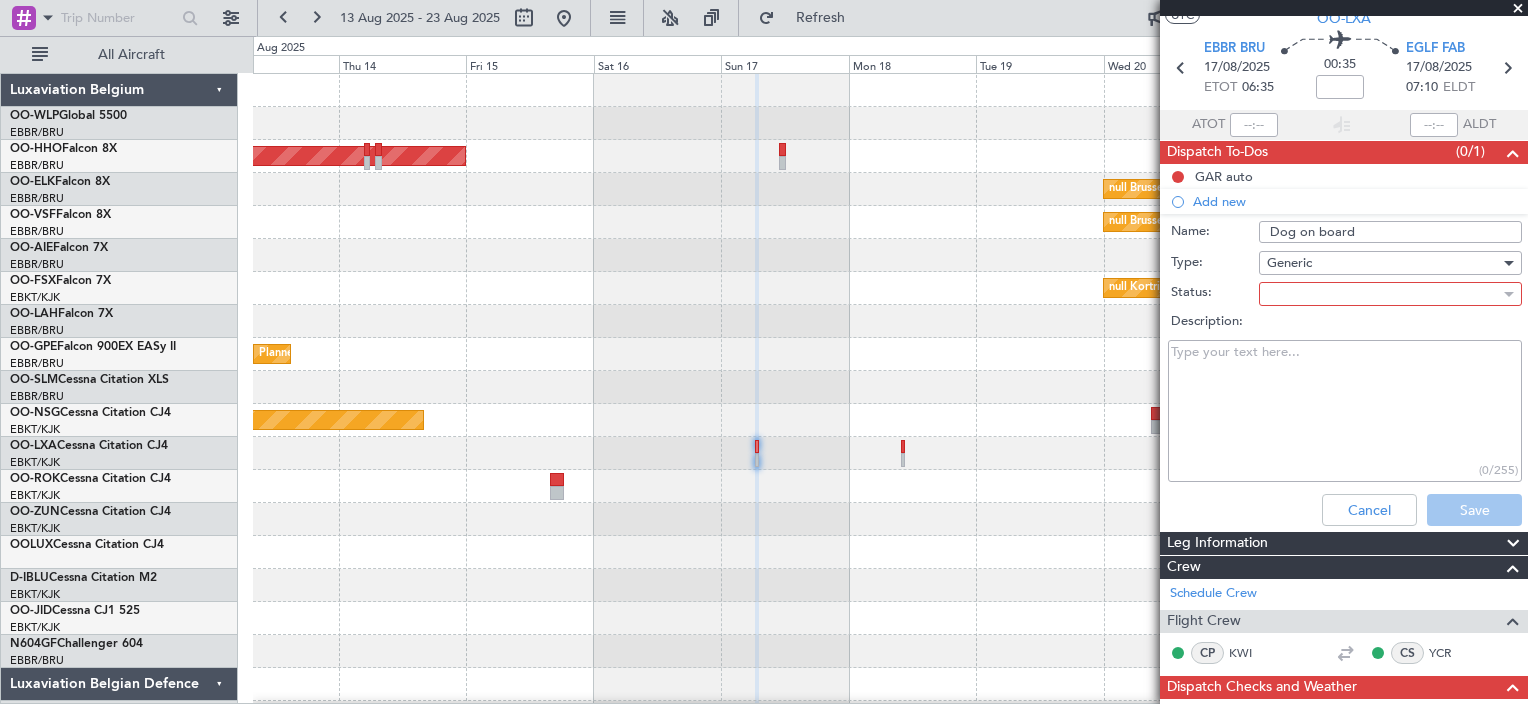 click at bounding box center [1383, 294] 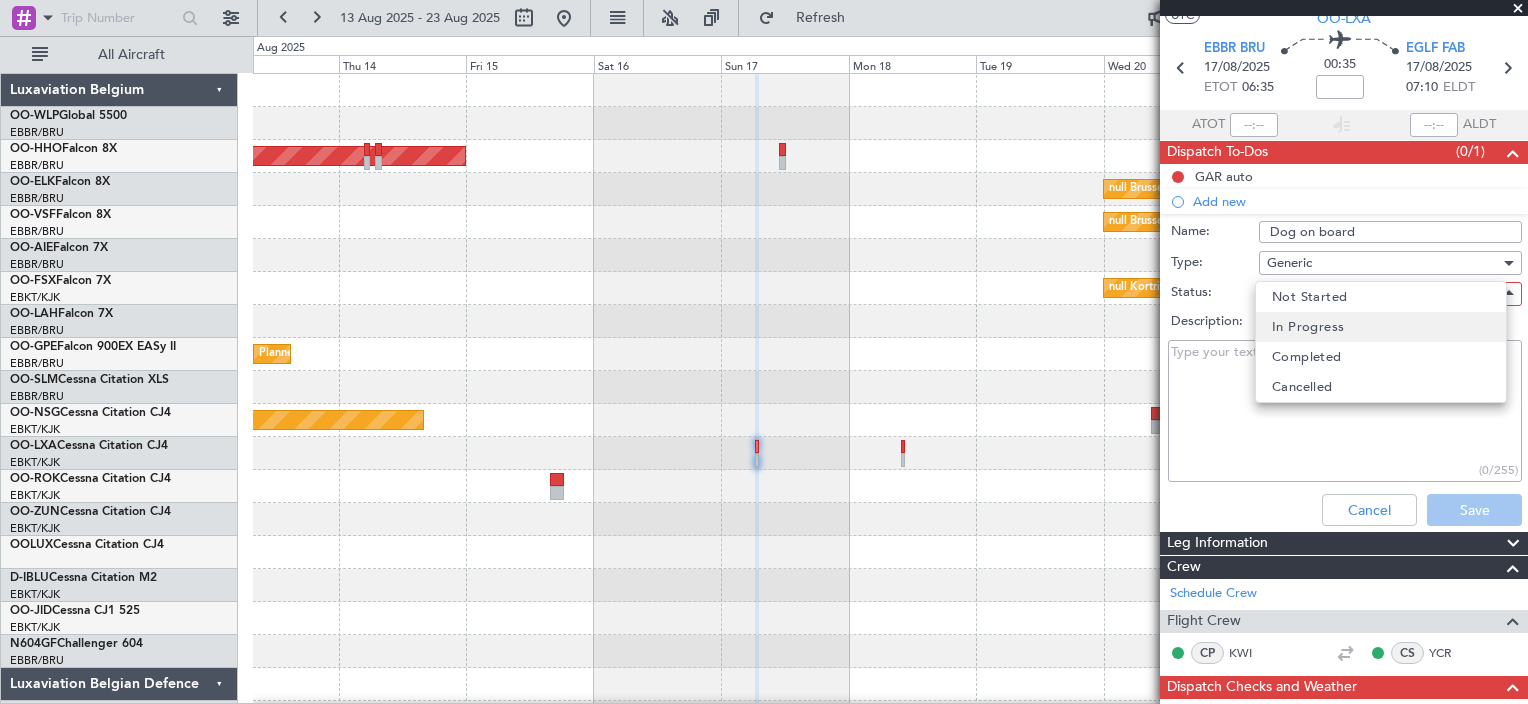 click on "In Progress" at bounding box center (1308, 327) 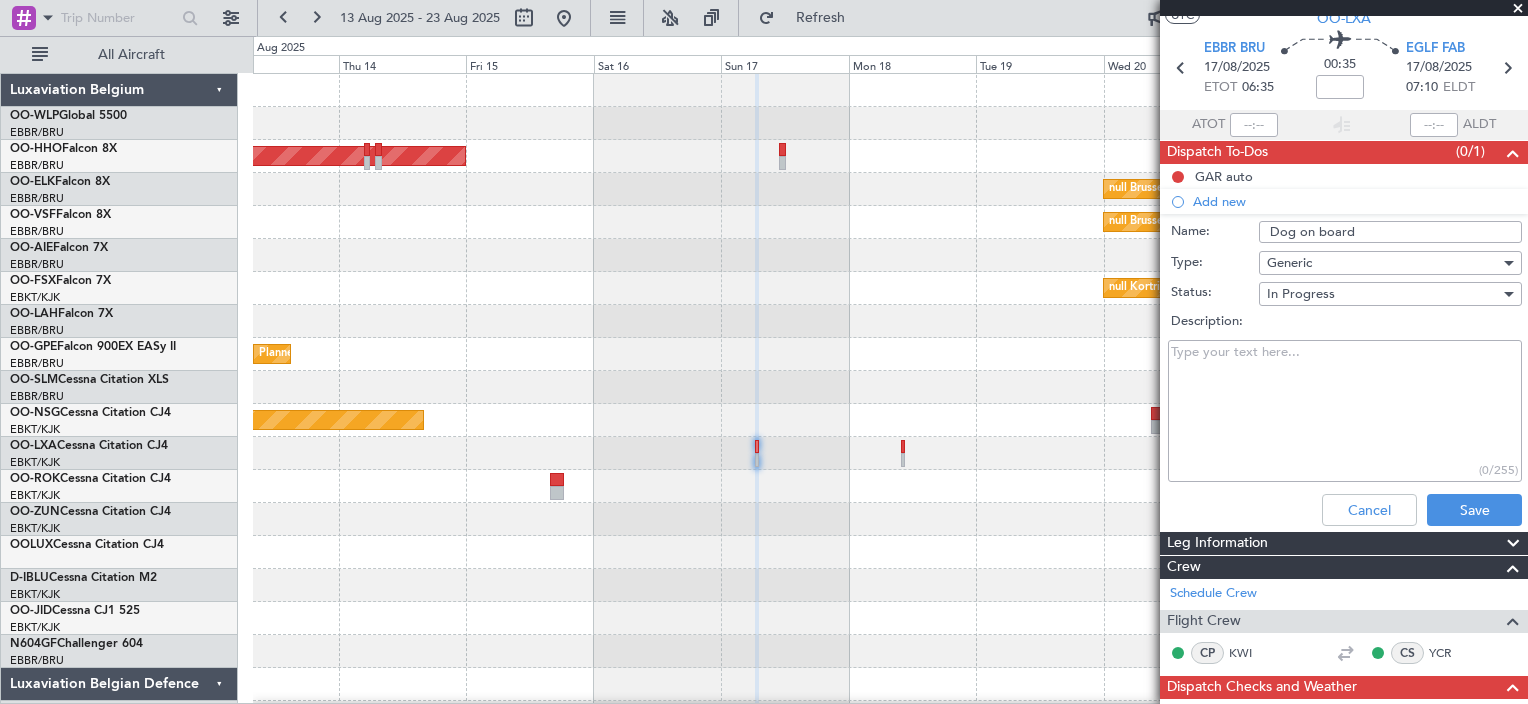 click on "Description:" at bounding box center [1345, 411] 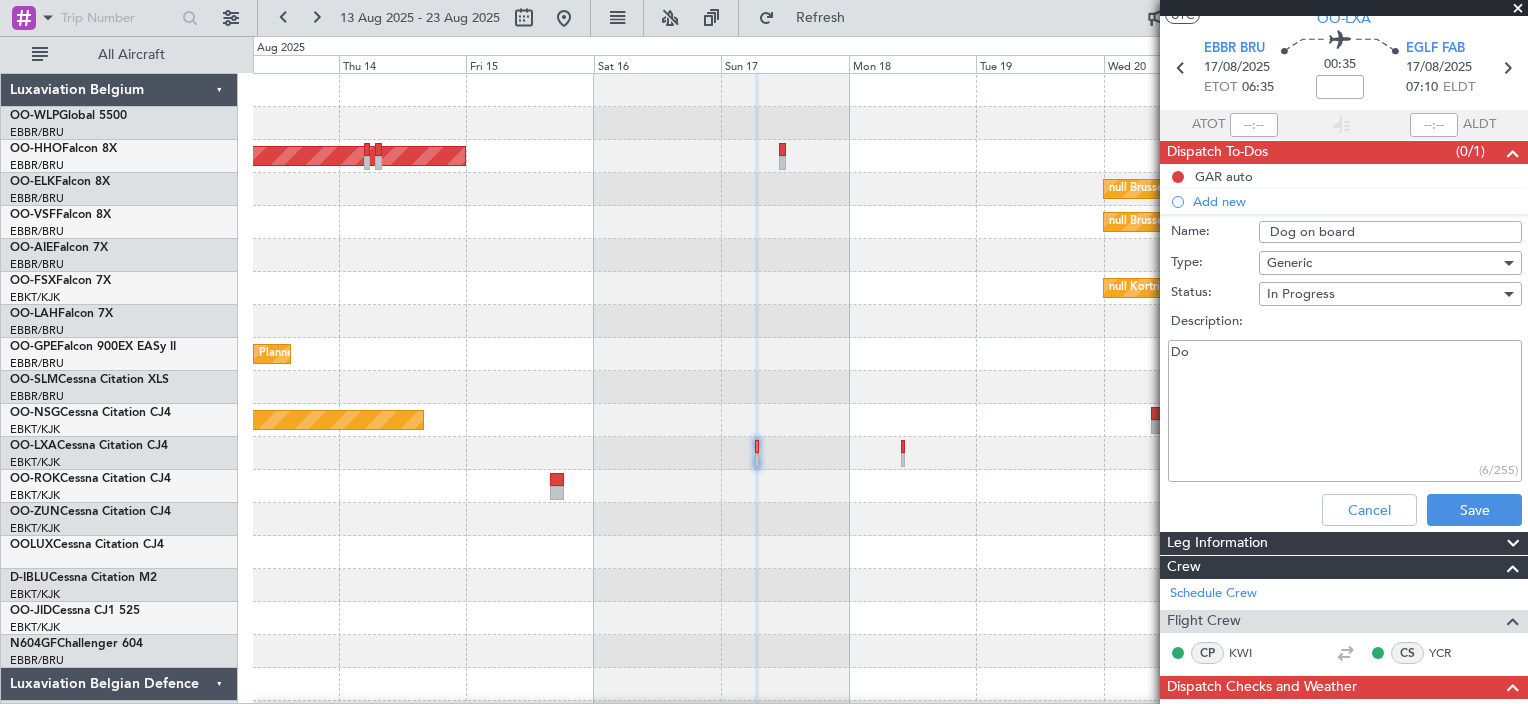 type on "D" 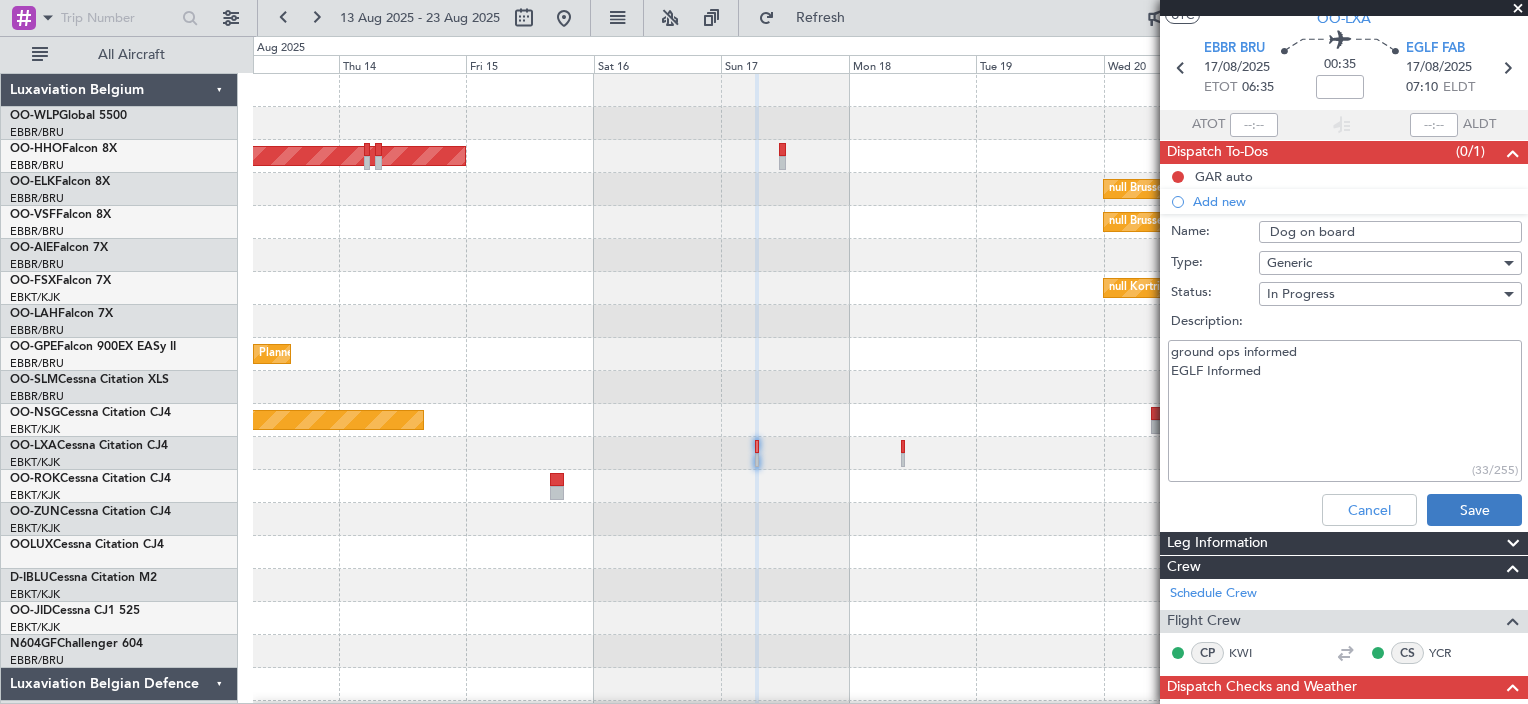 type on "ground ops informed
EGLF Informed" 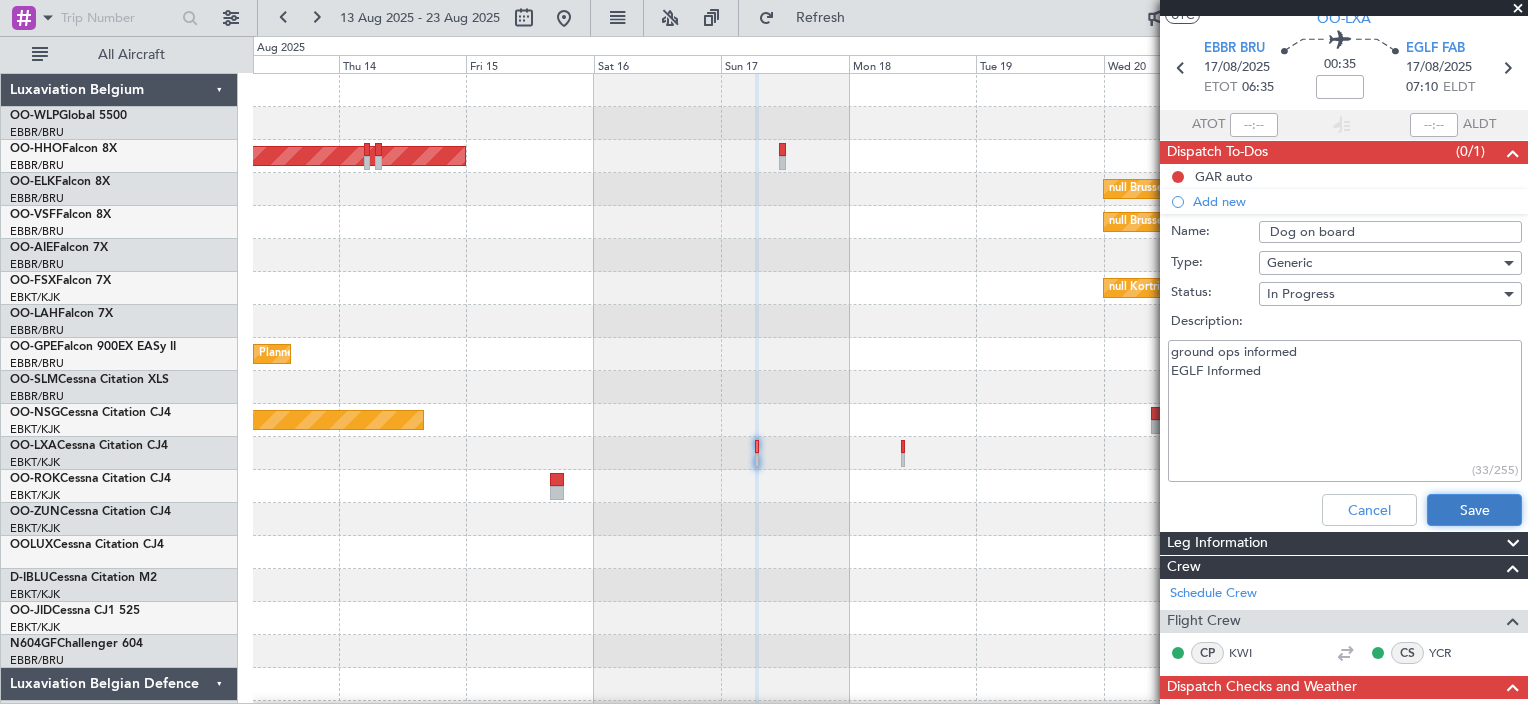 click on "Save" 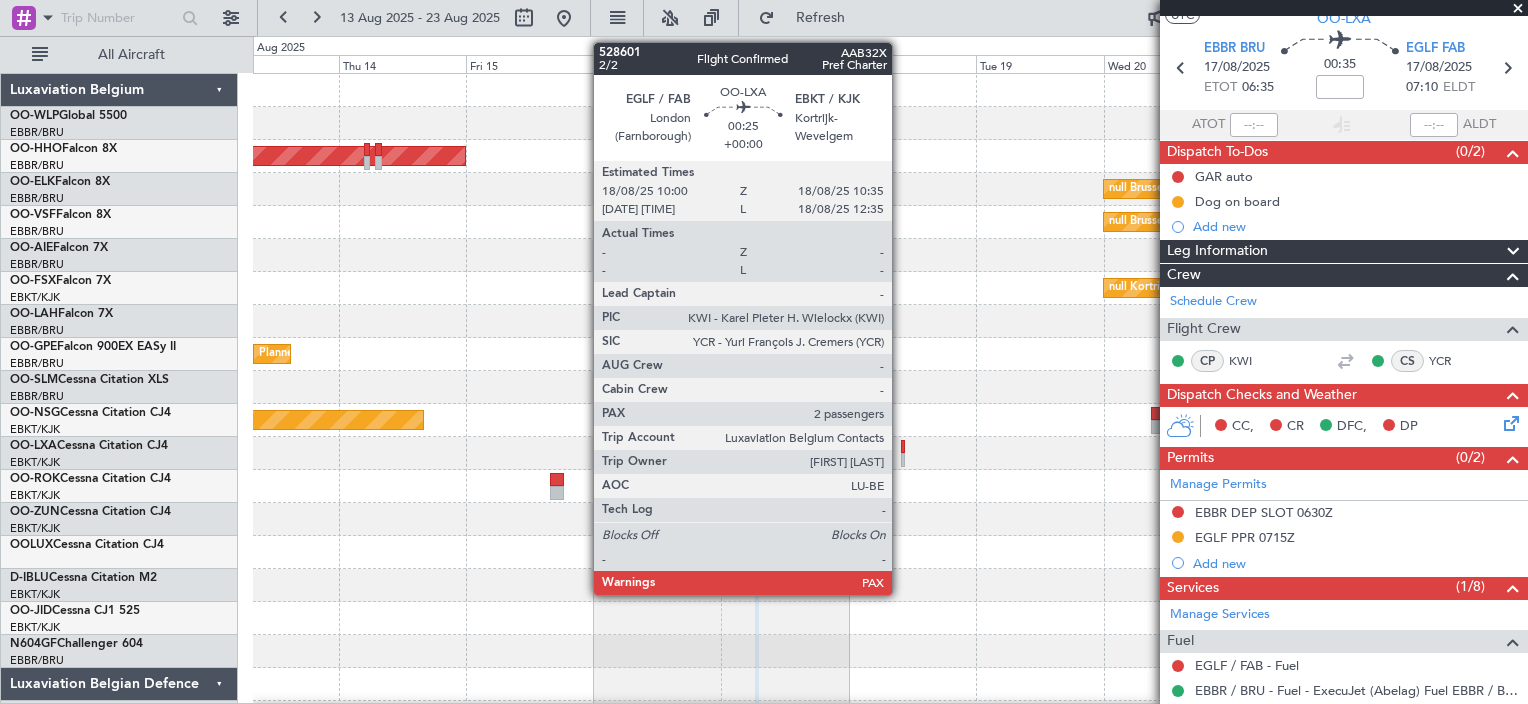 click 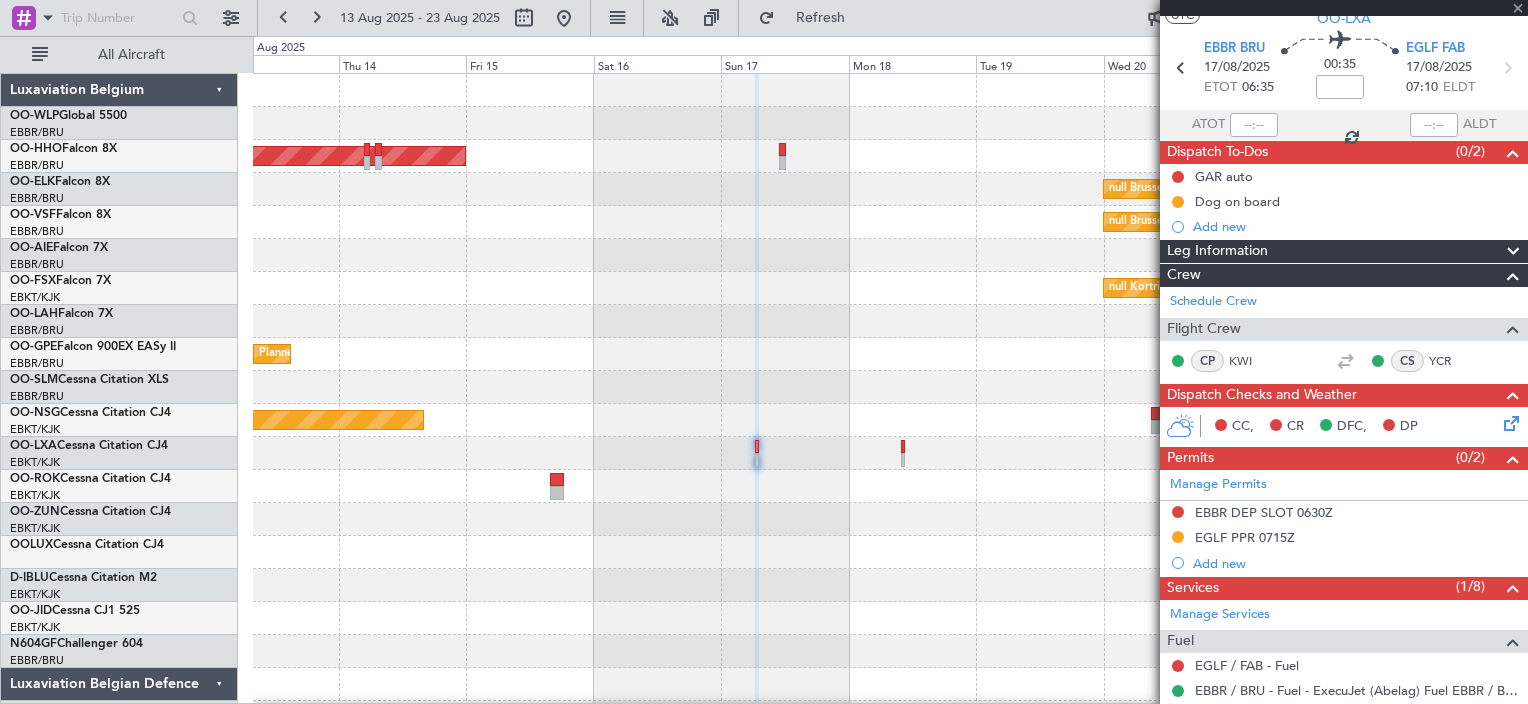 scroll, scrollTop: 0, scrollLeft: 0, axis: both 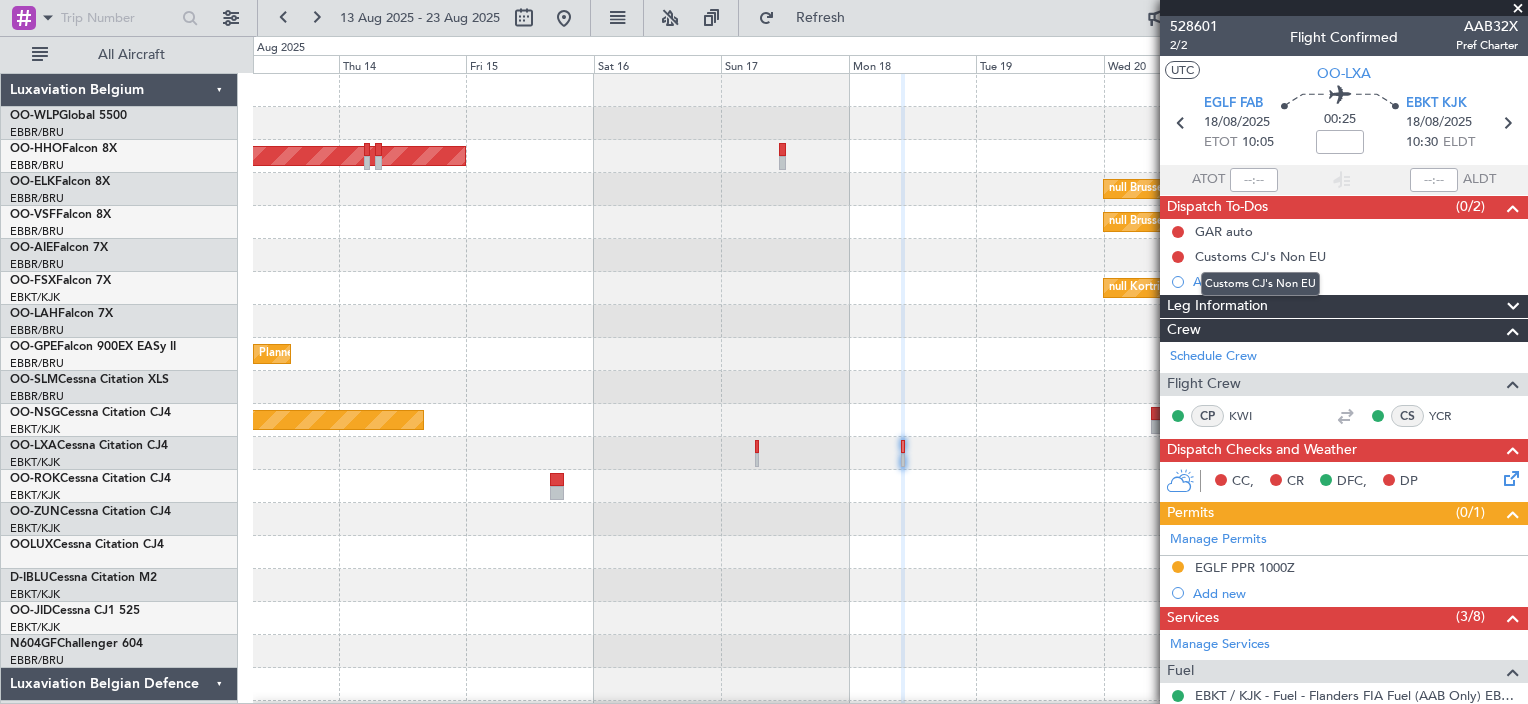 click on "Customs CJ's Non EU" 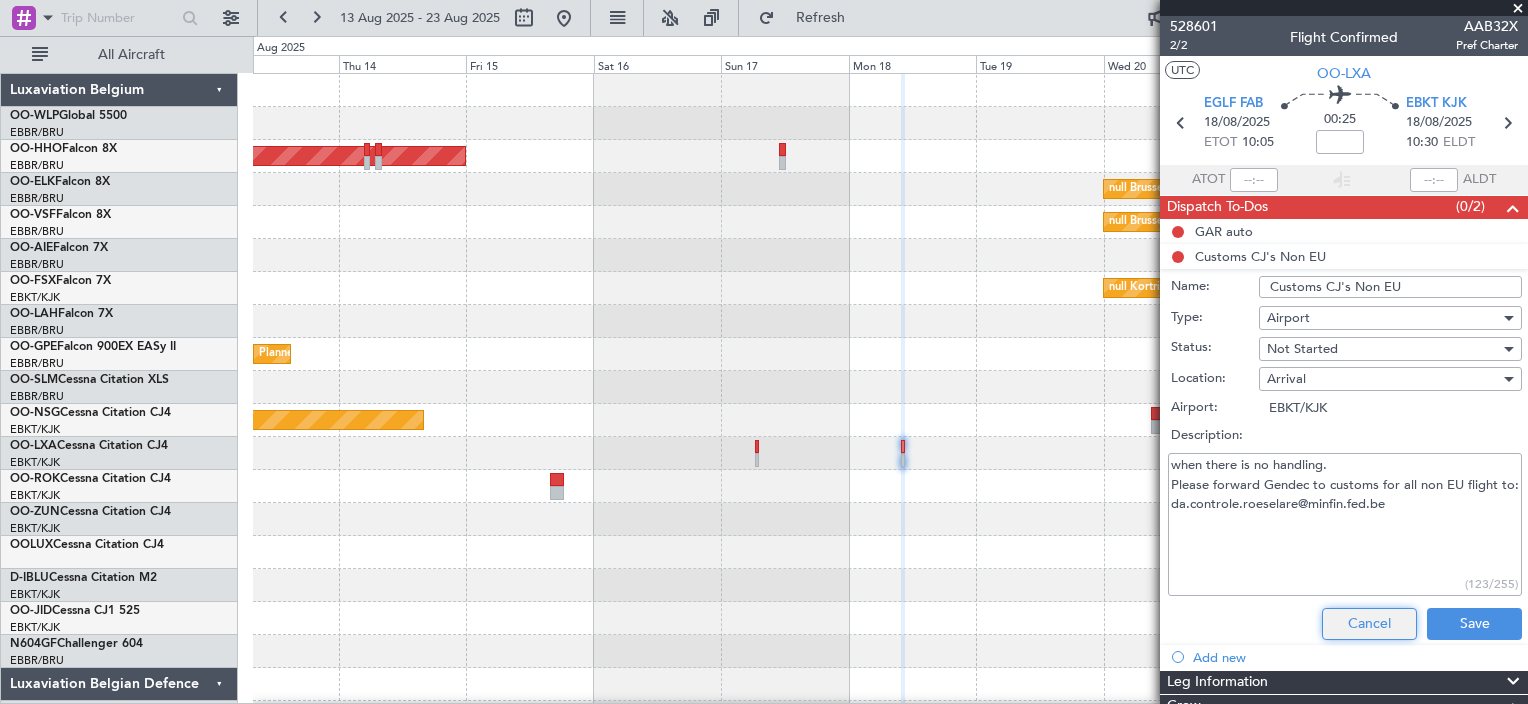 click on "Cancel" 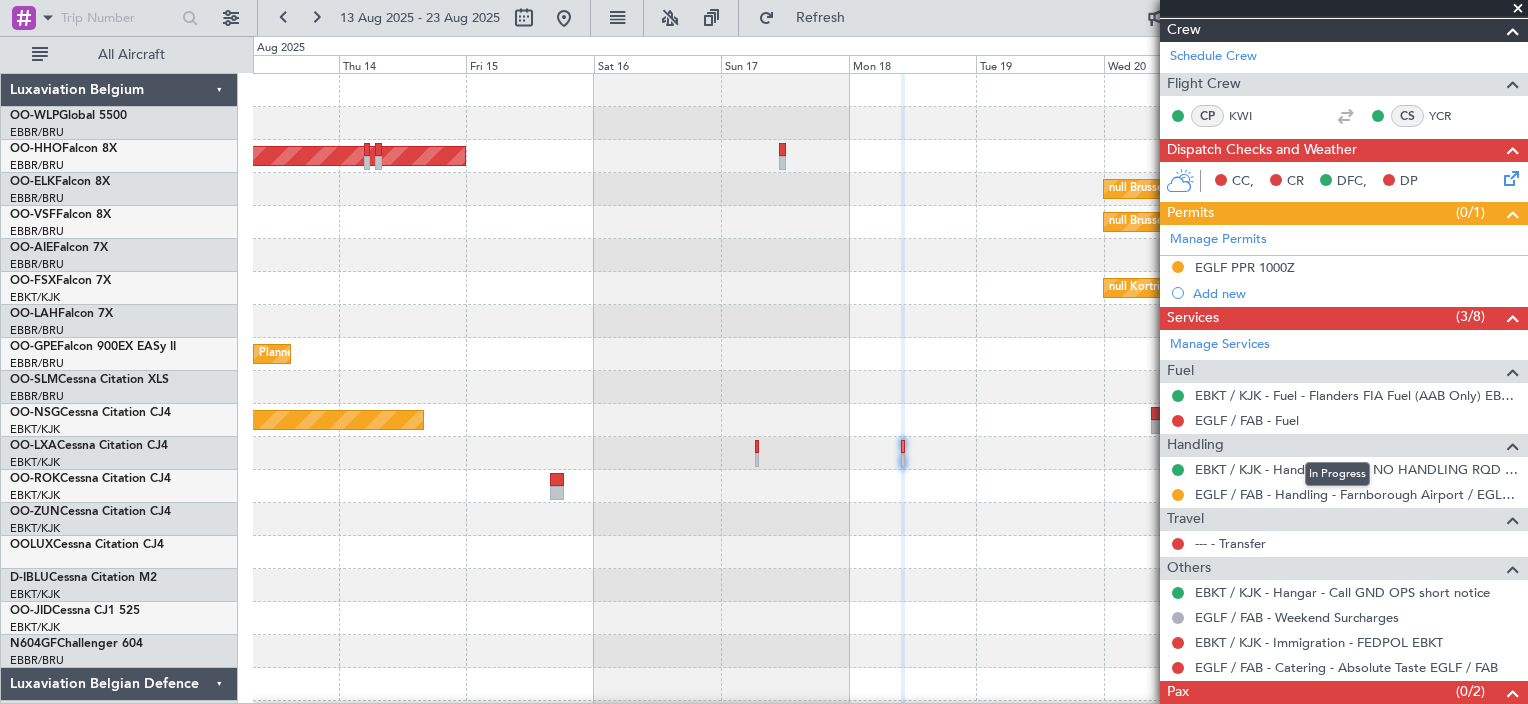 scroll, scrollTop: 355, scrollLeft: 0, axis: vertical 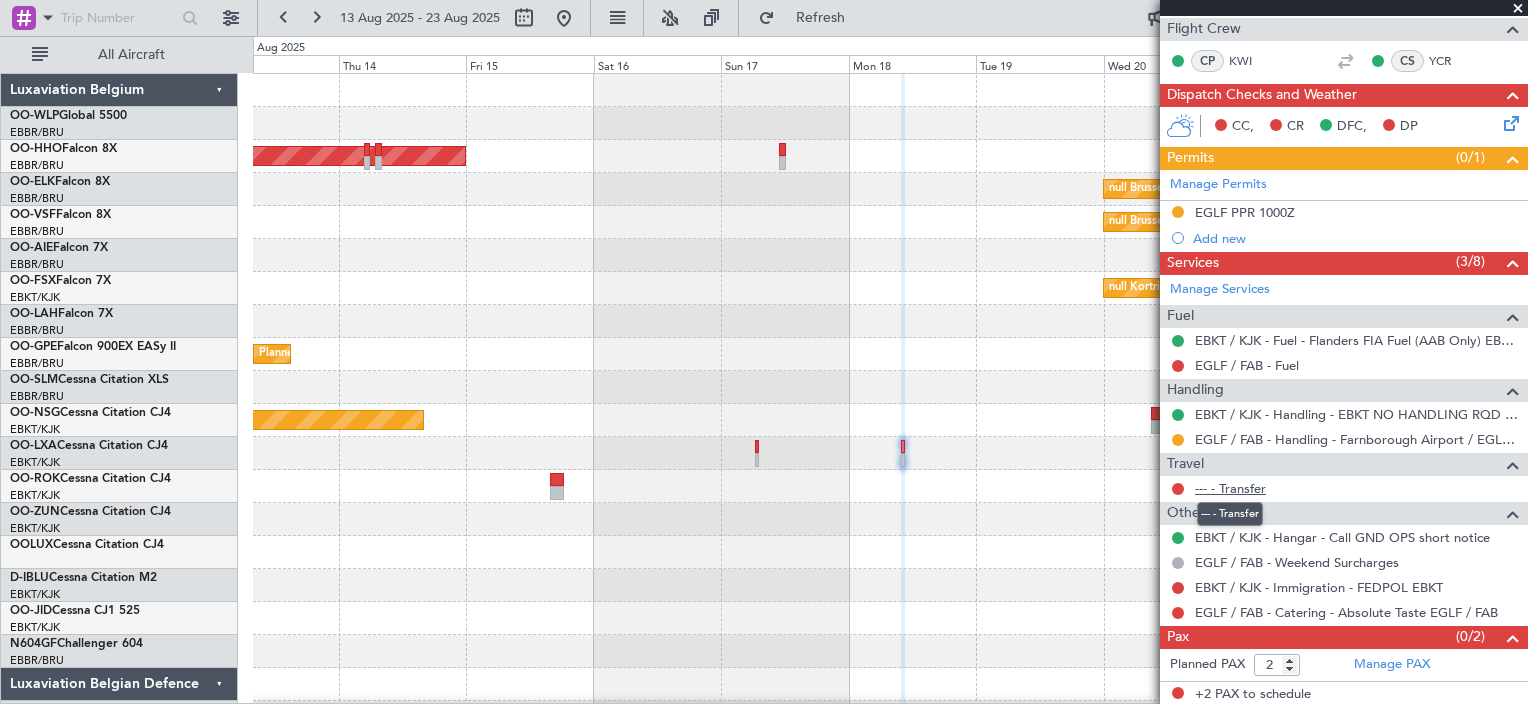 click on "--- - Transfer" at bounding box center [1230, 488] 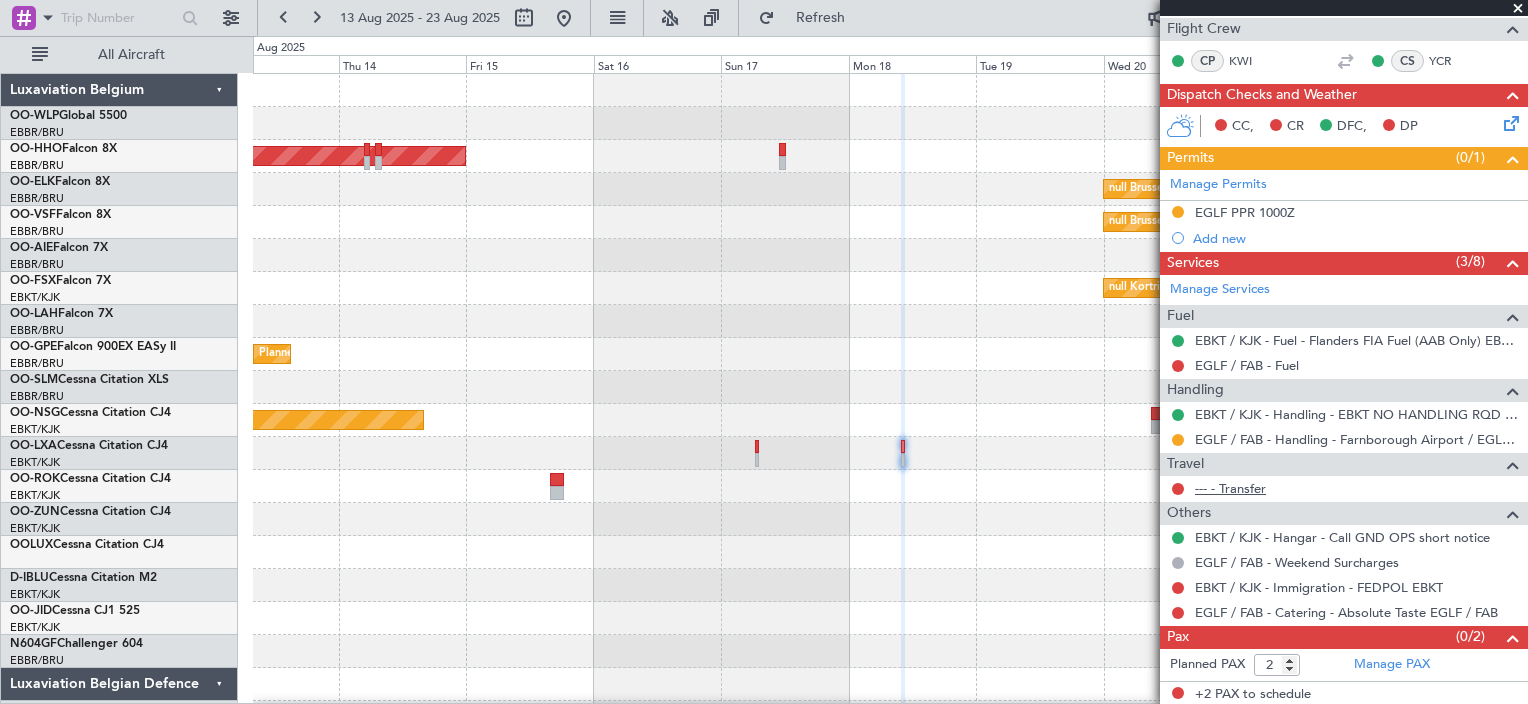click on "--- - Transfer" at bounding box center [1230, 488] 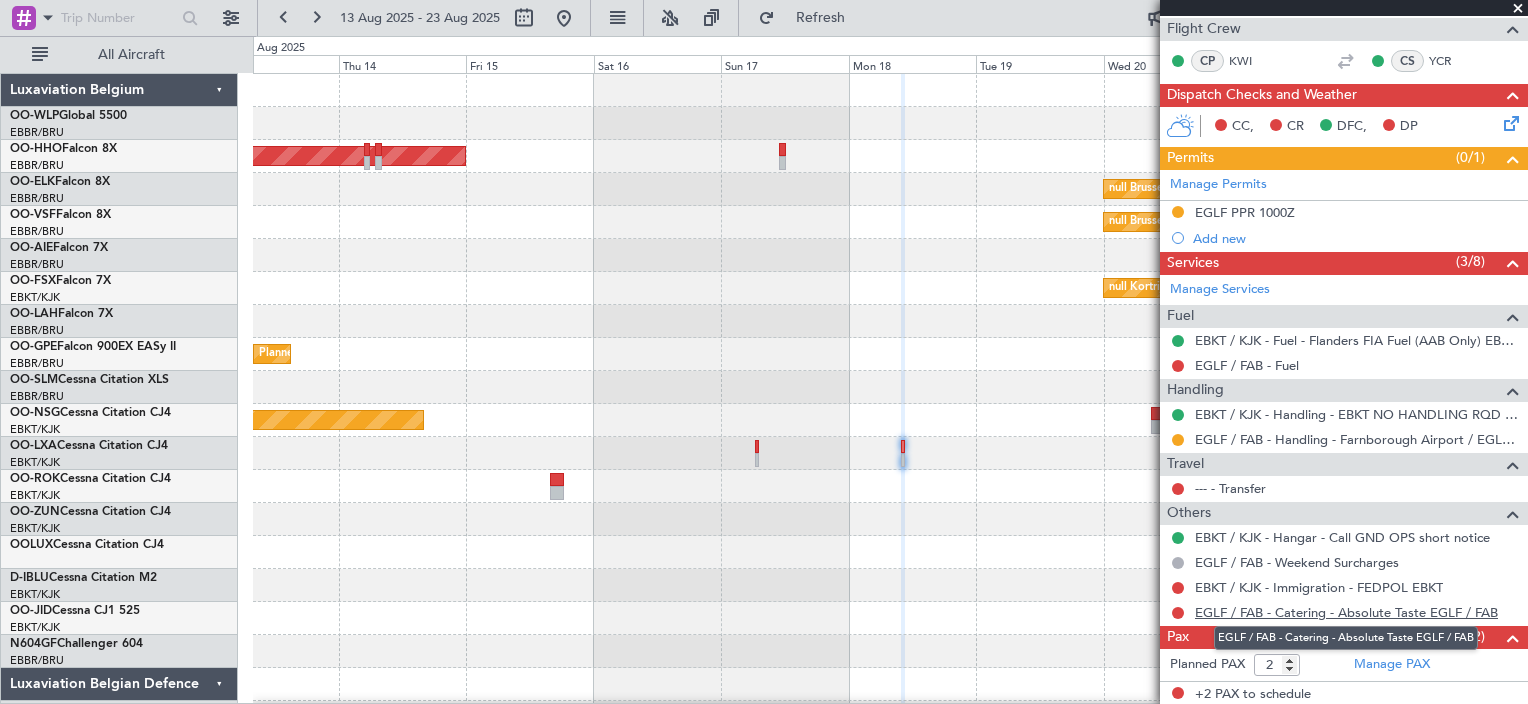 click on "EGLF / FAB - Catering - Absolute Taste EGLF / FAB" at bounding box center [1346, 612] 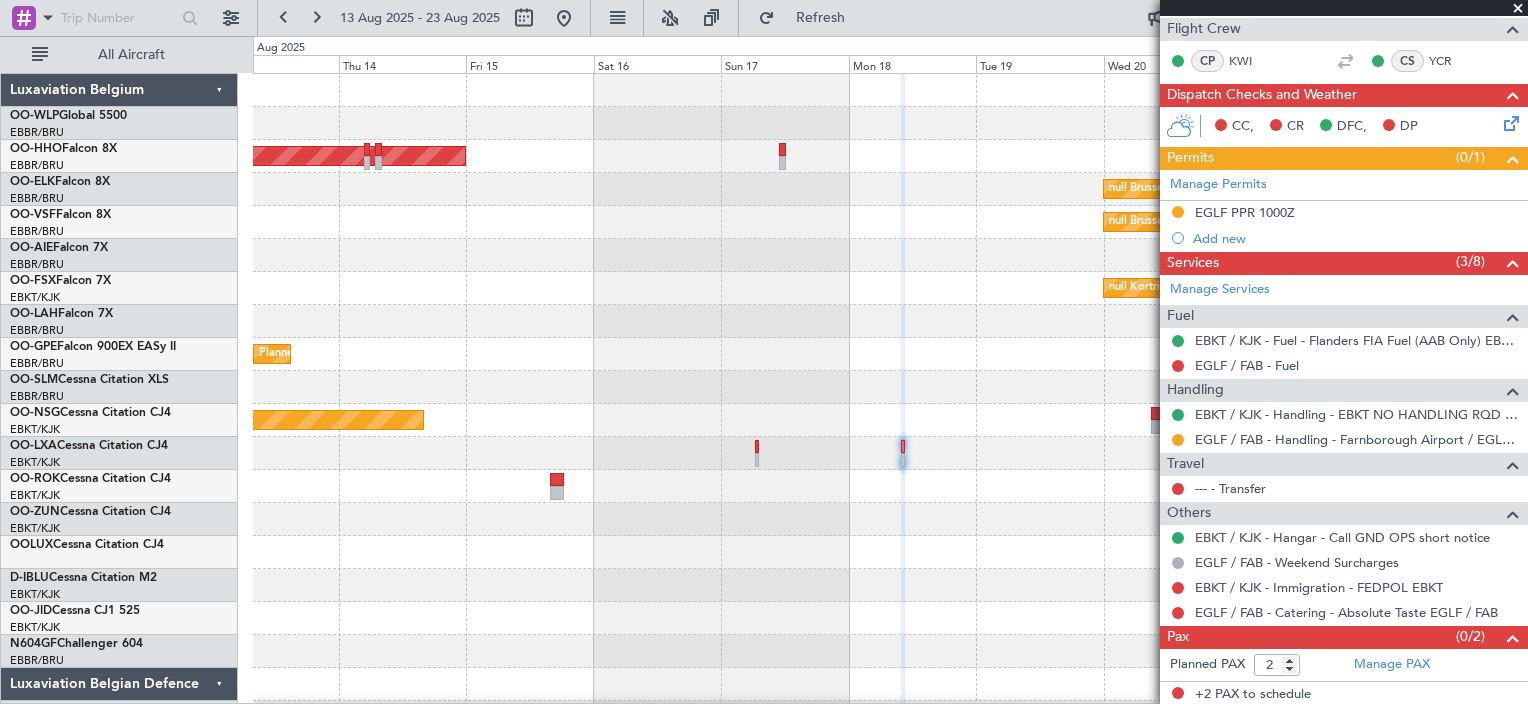 click at bounding box center [1518, 9] 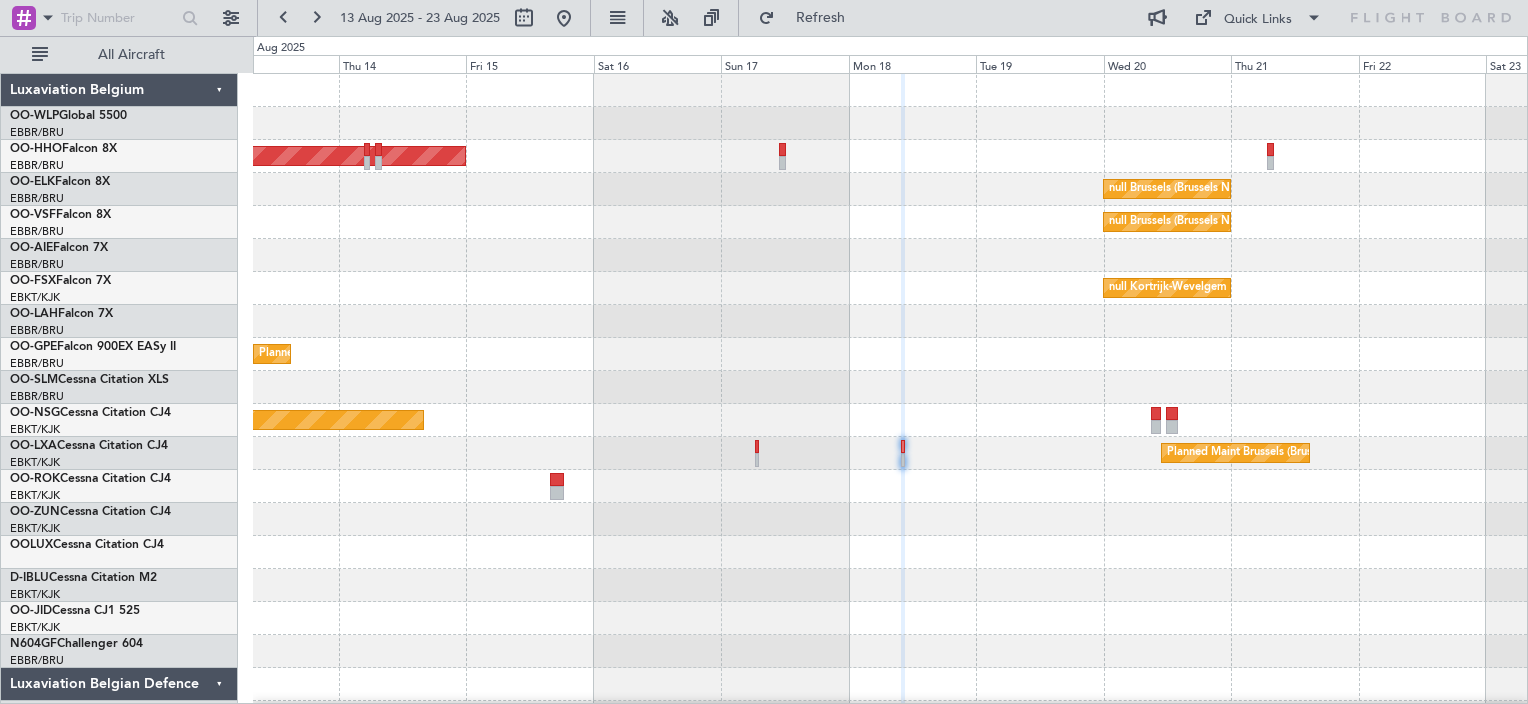 type on "0" 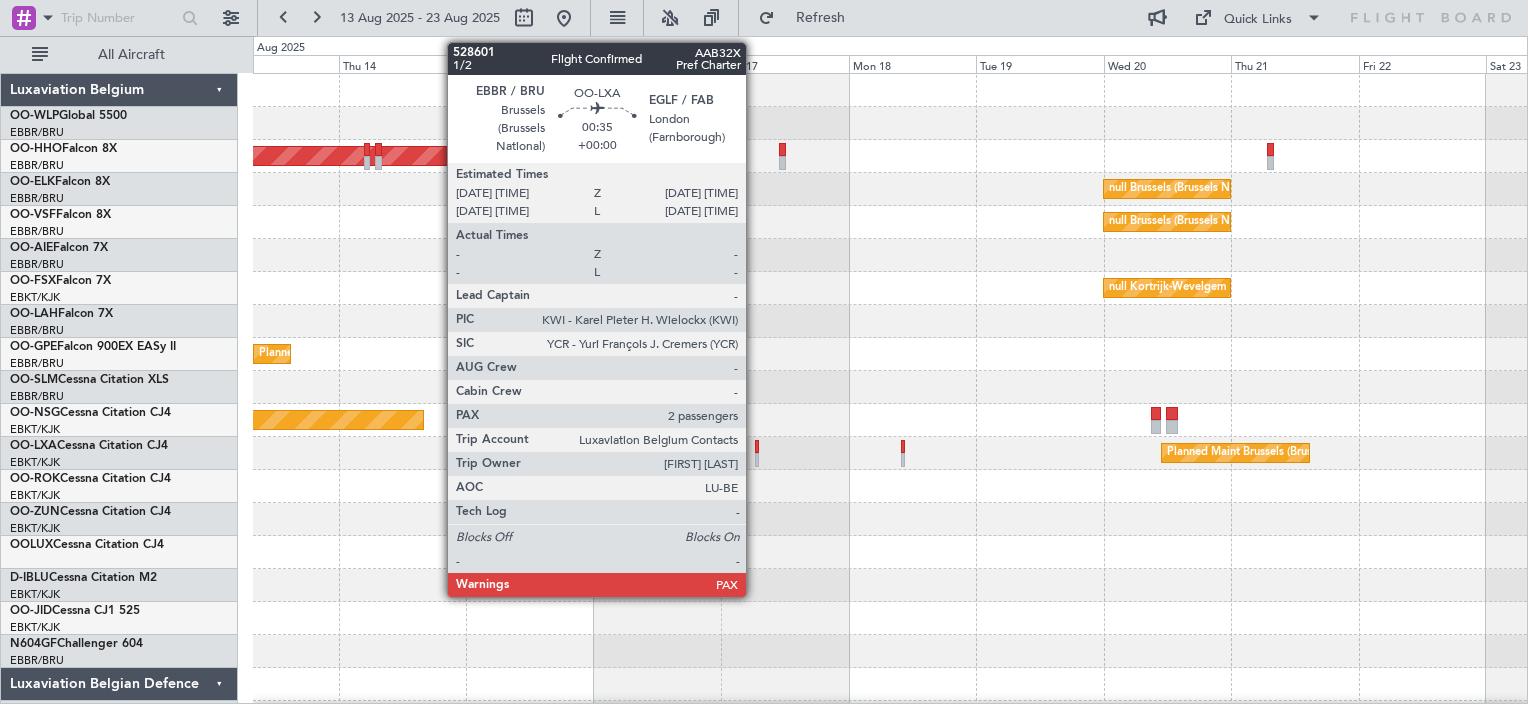 click 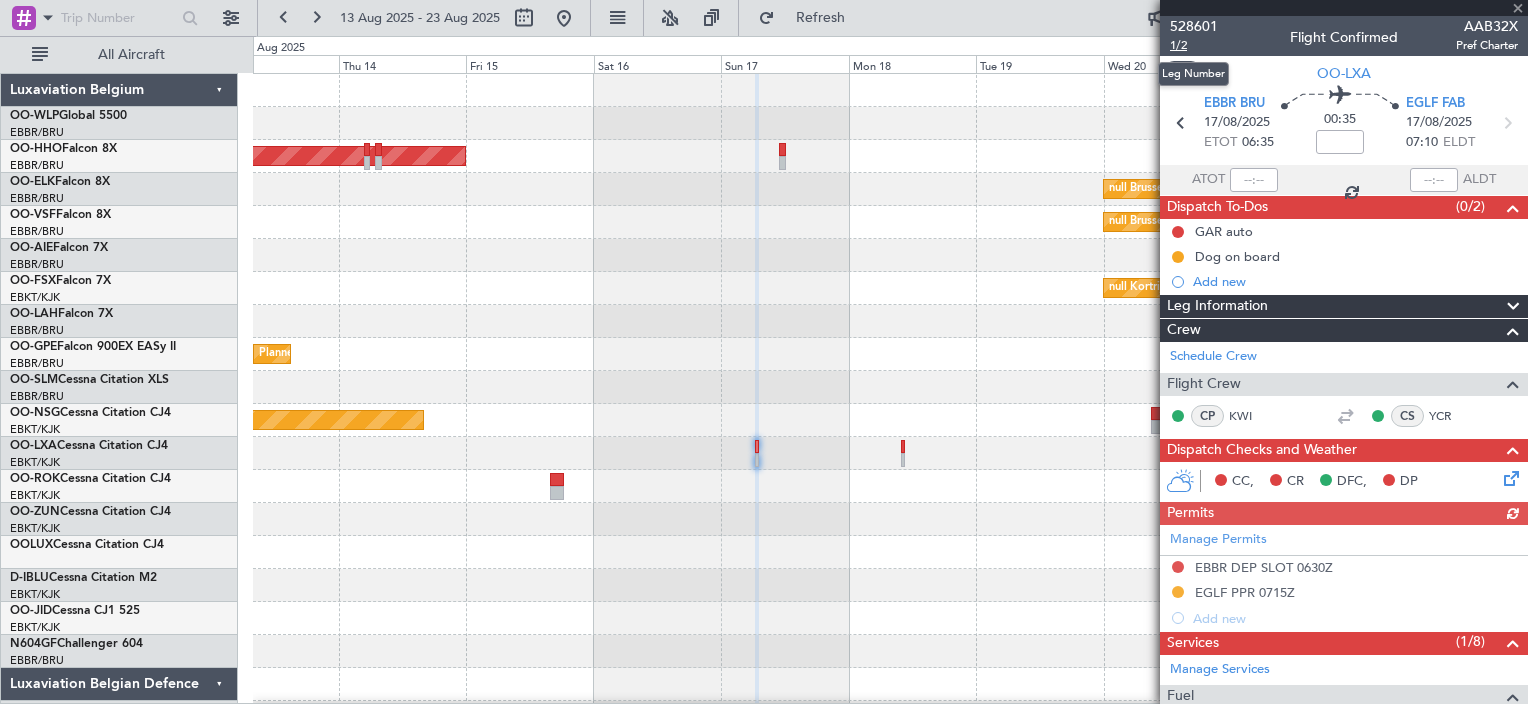 click on "1/2" at bounding box center [1194, 45] 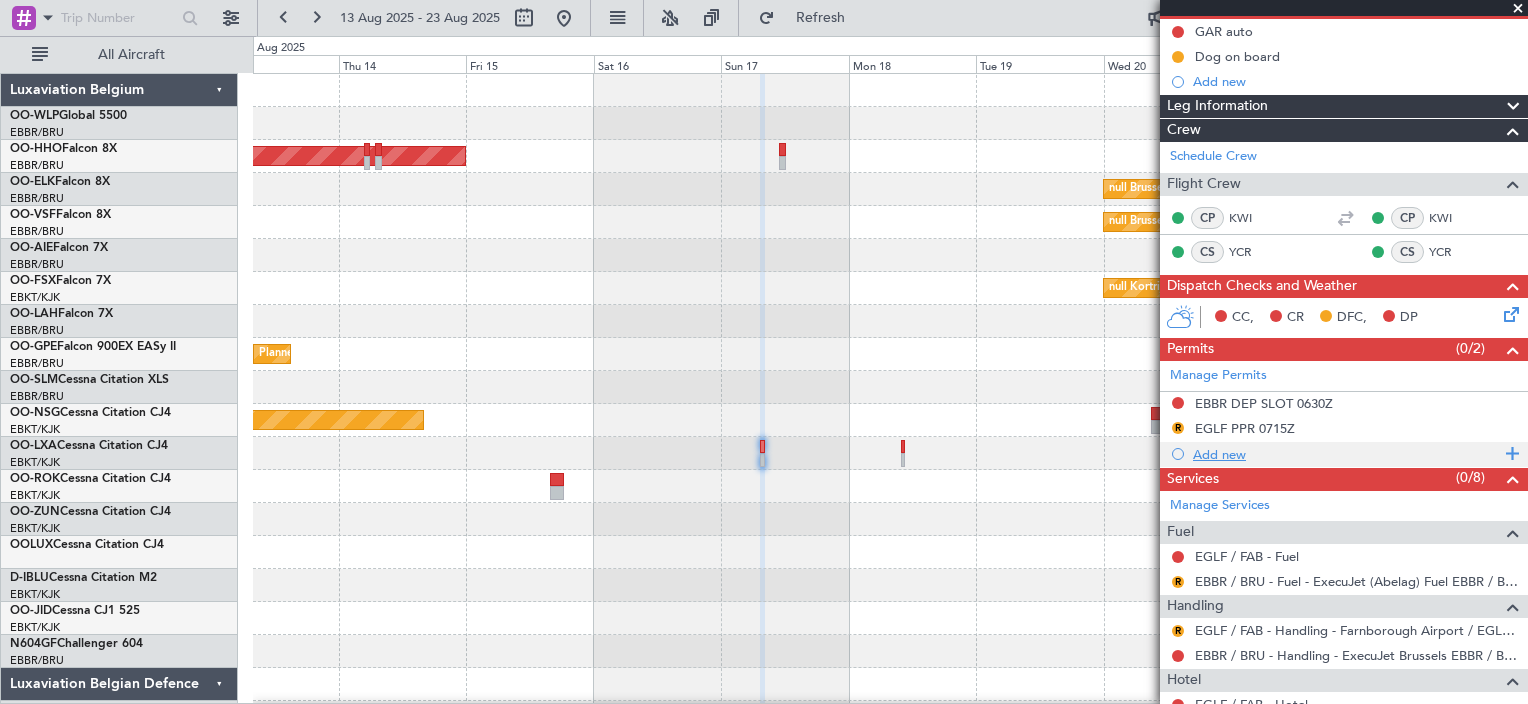 scroll, scrollTop: 300, scrollLeft: 0, axis: vertical 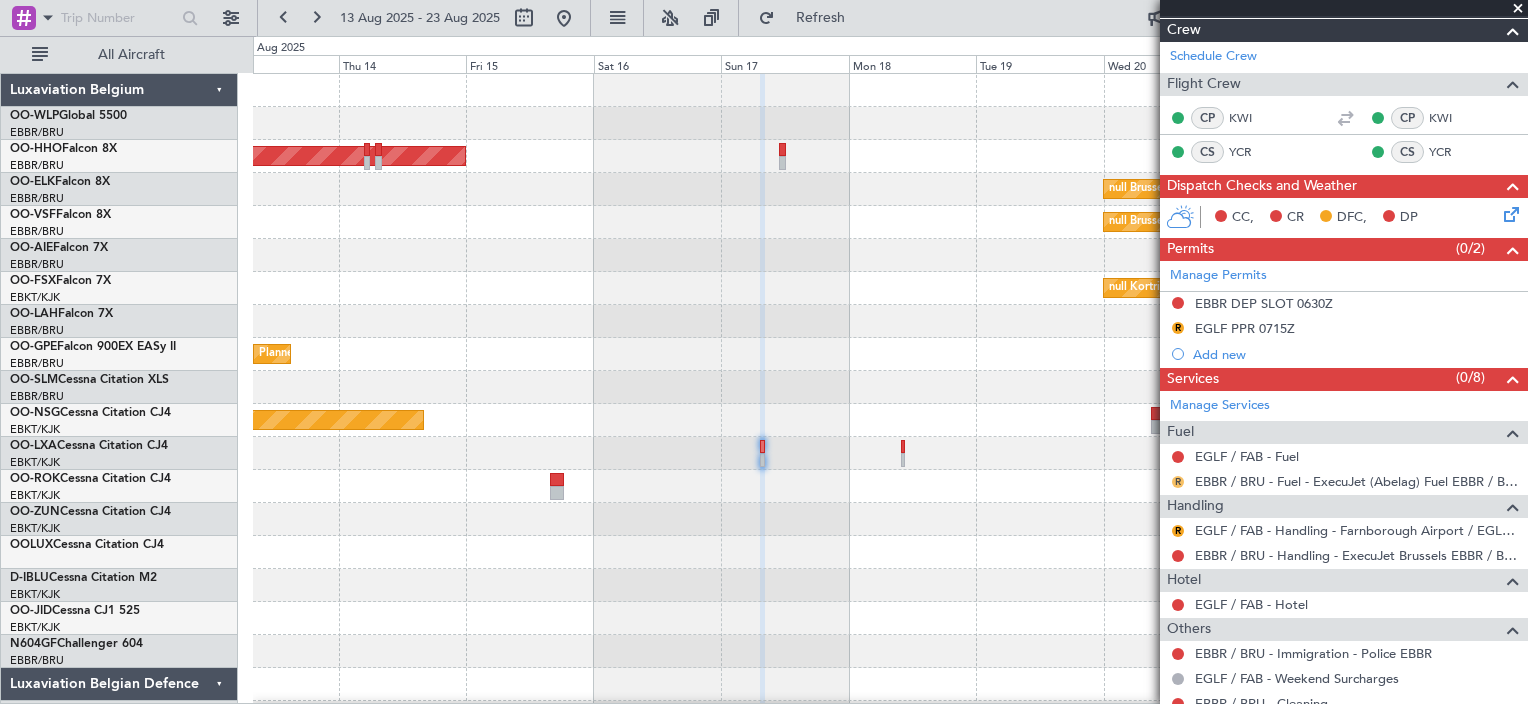 click on "R" at bounding box center (1178, 482) 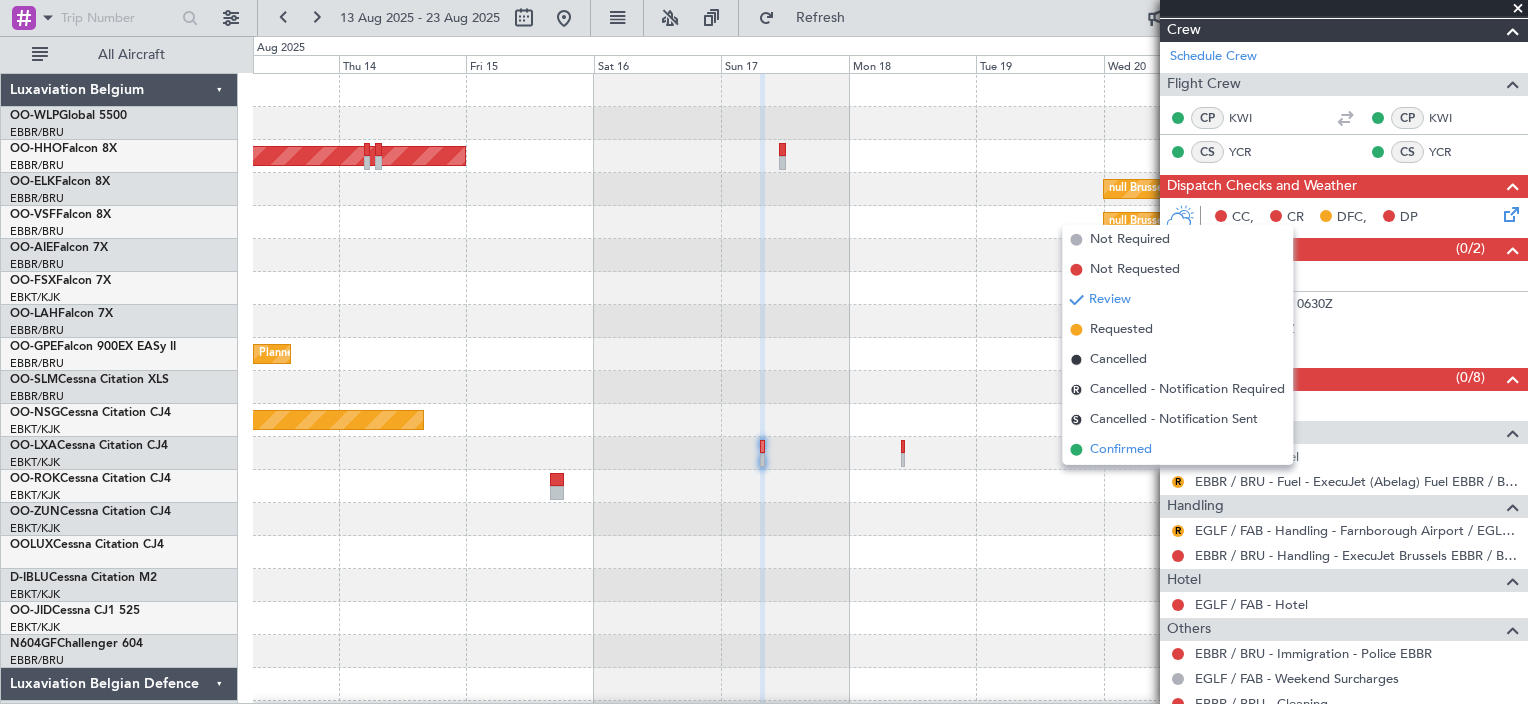 click on "Confirmed" at bounding box center (1177, 450) 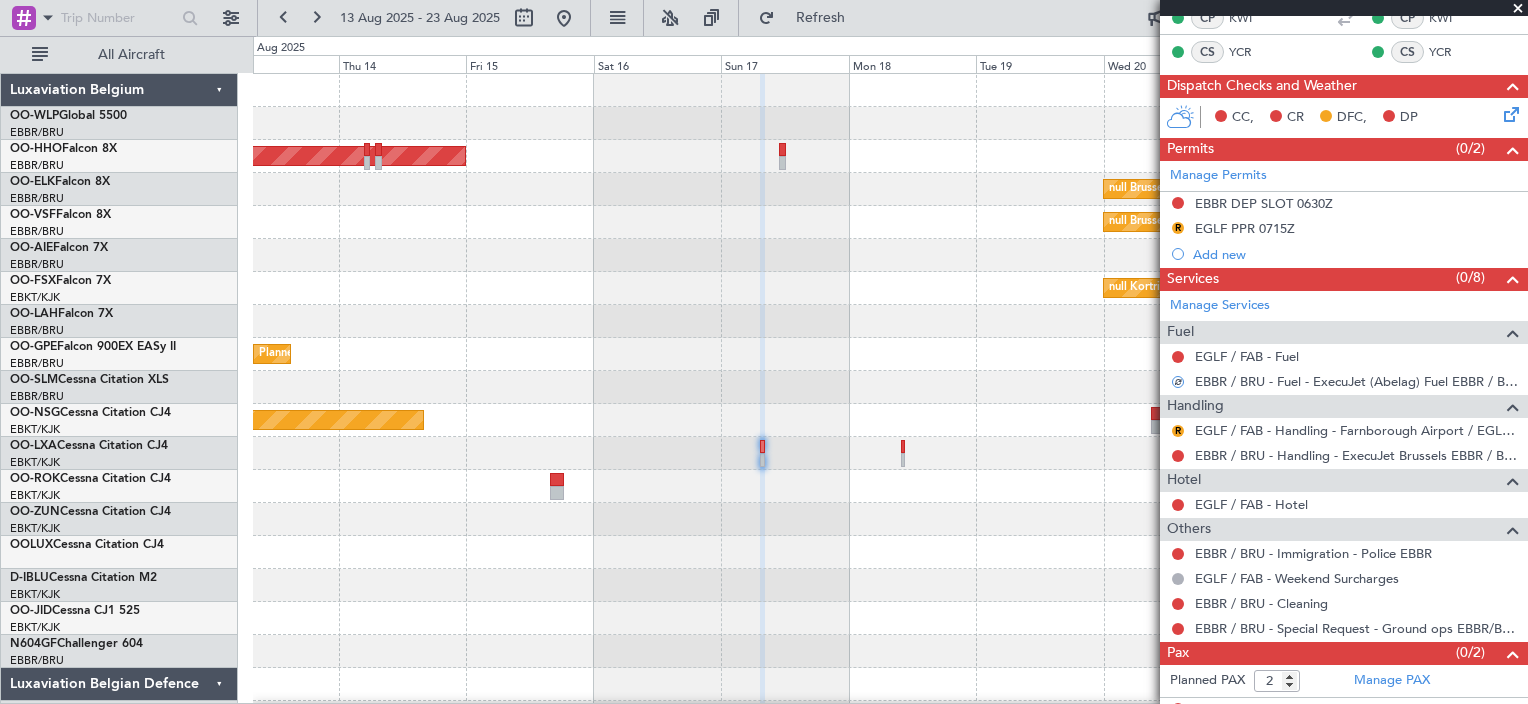 scroll, scrollTop: 416, scrollLeft: 0, axis: vertical 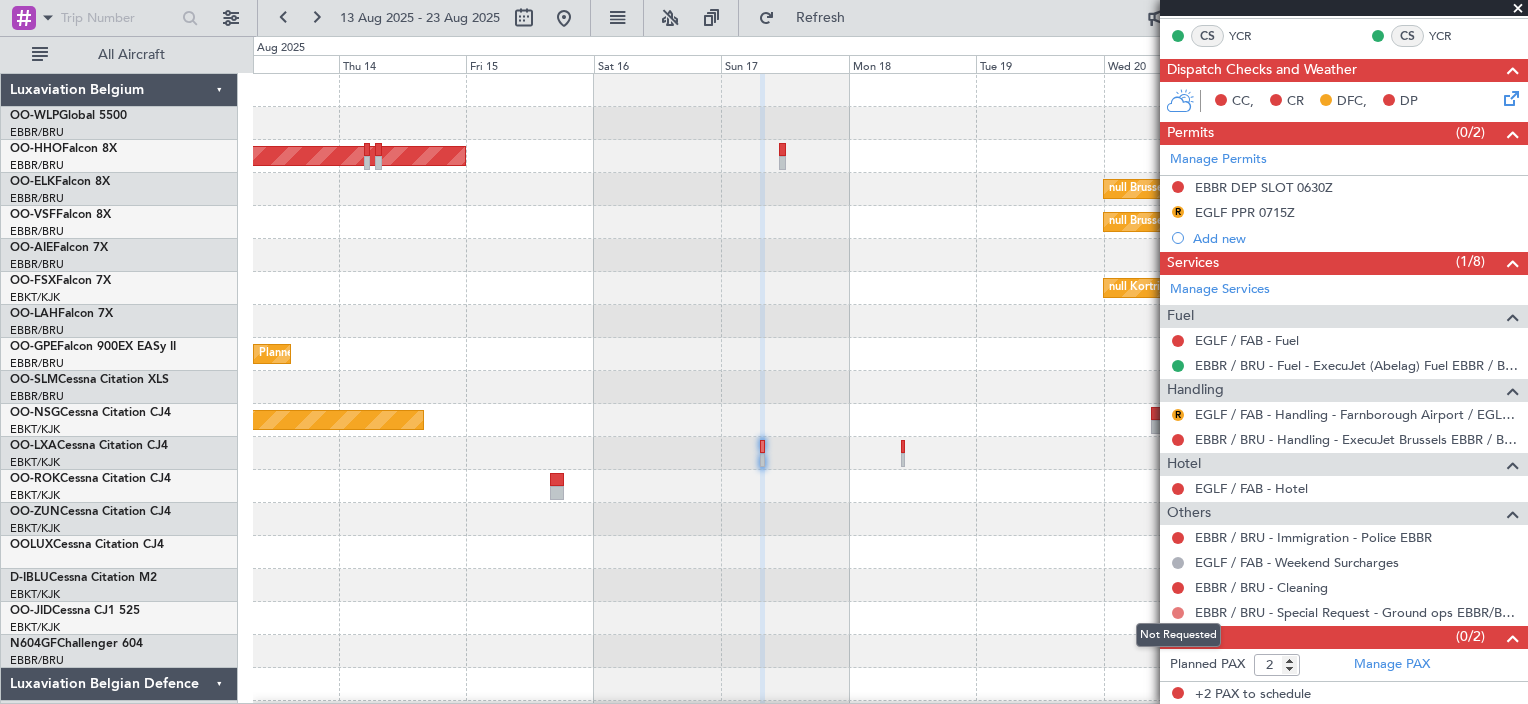 click at bounding box center (1178, 613) 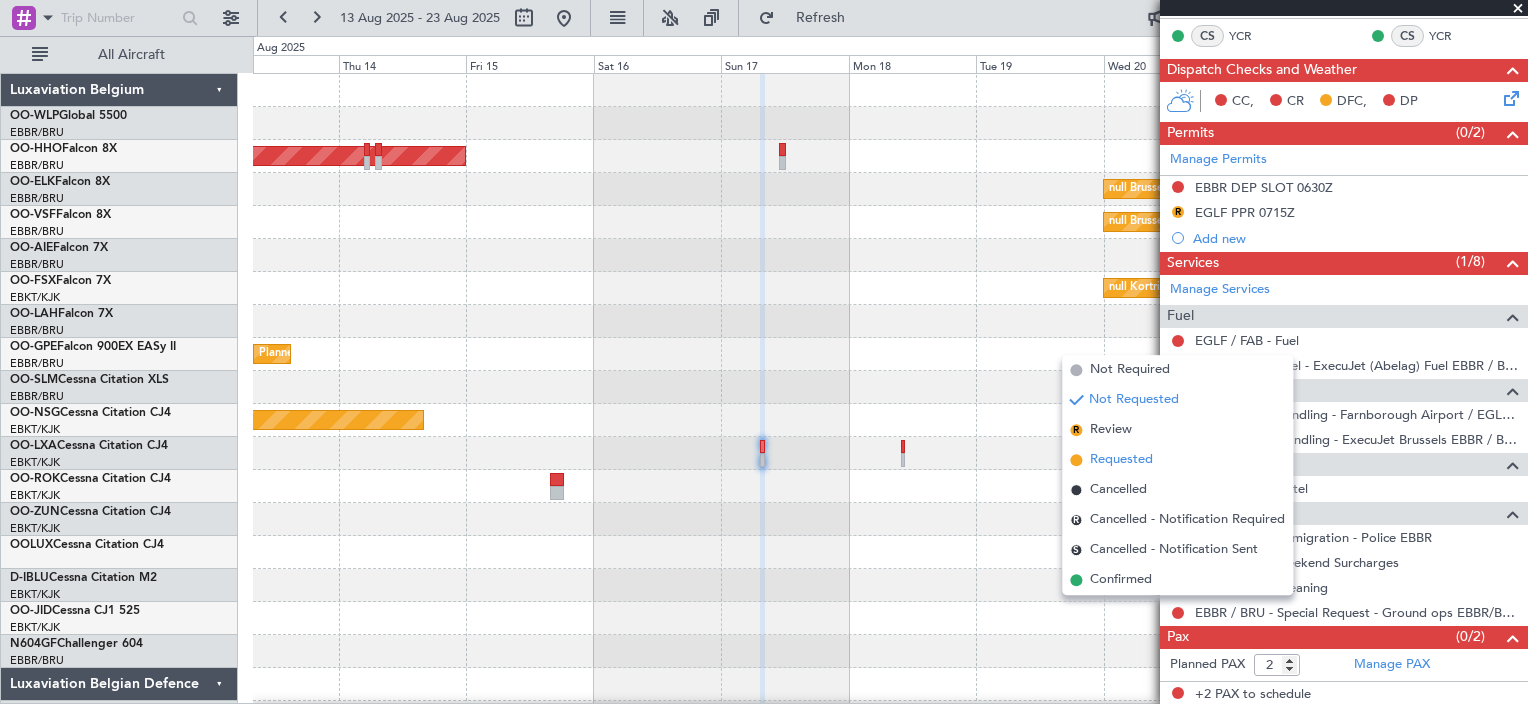 click on "Requested" at bounding box center [1121, 460] 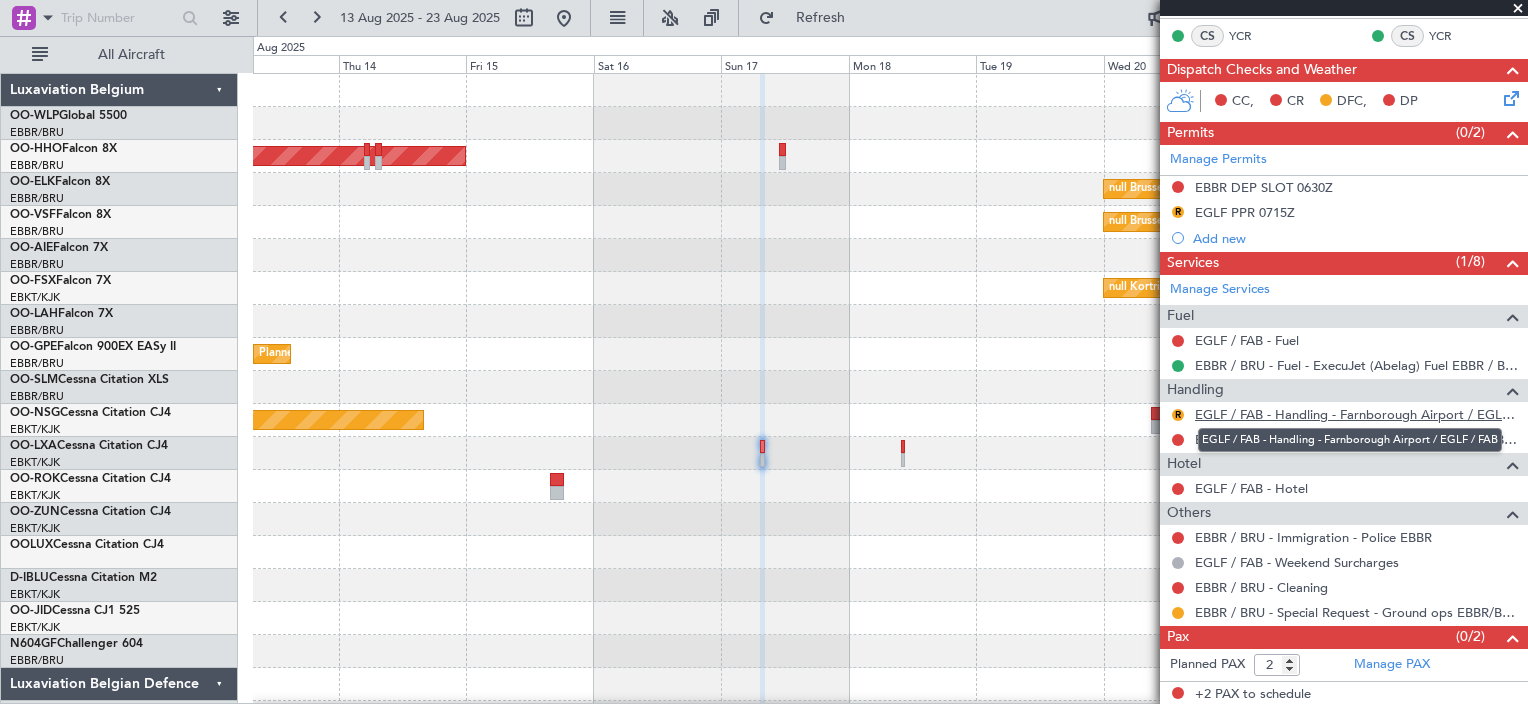 click on "EGLF / FAB - Handling - Farnborough Airport / EGLF / FAB" at bounding box center (1356, 414) 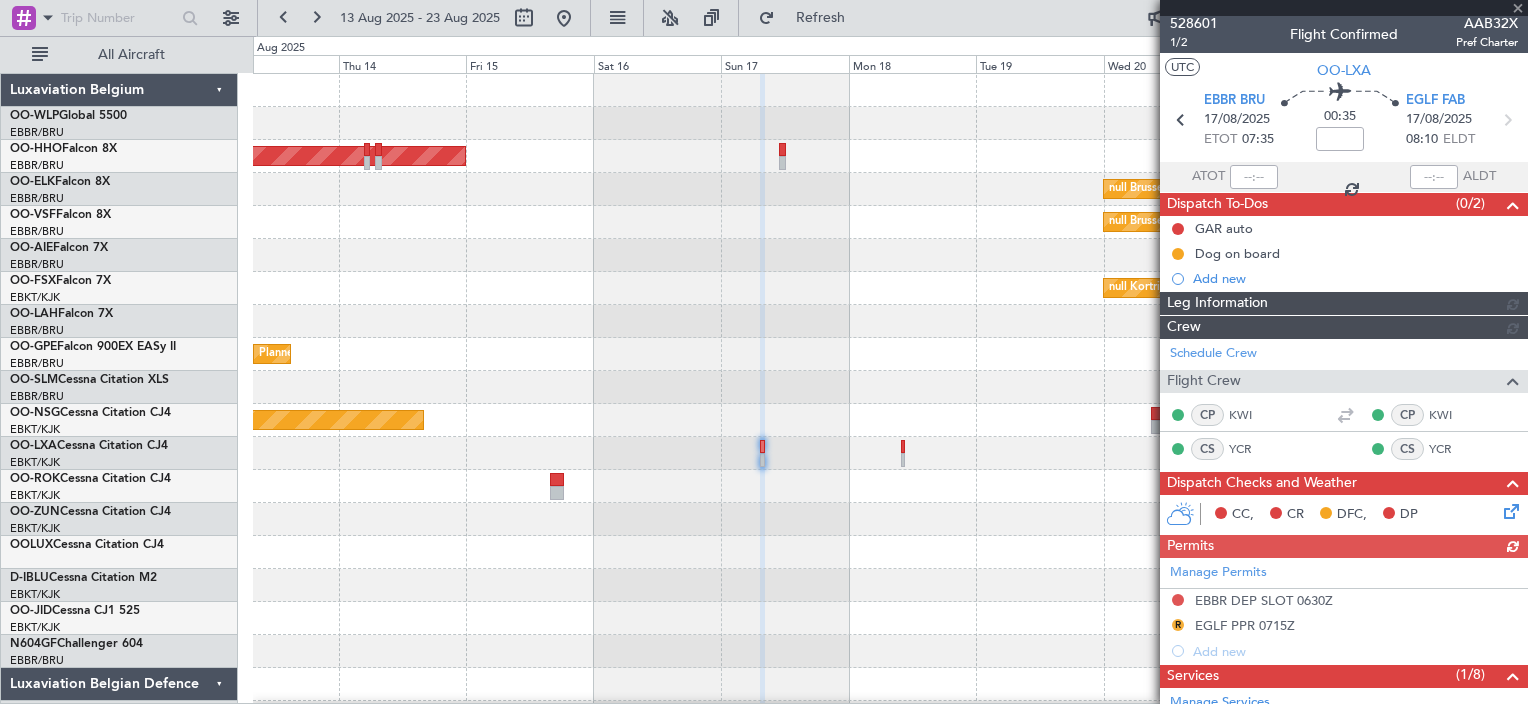 scroll, scrollTop: 0, scrollLeft: 0, axis: both 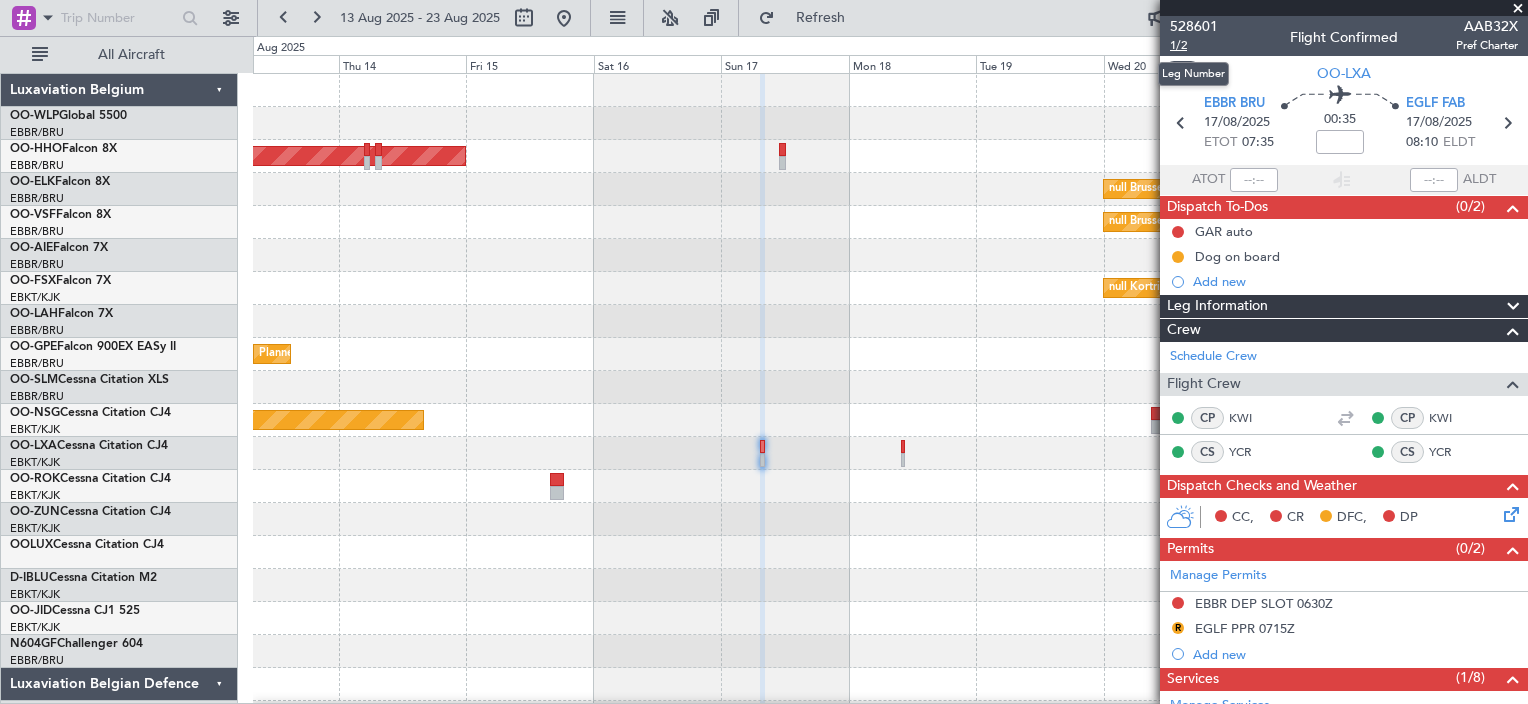 click on "1/2" at bounding box center (1194, 45) 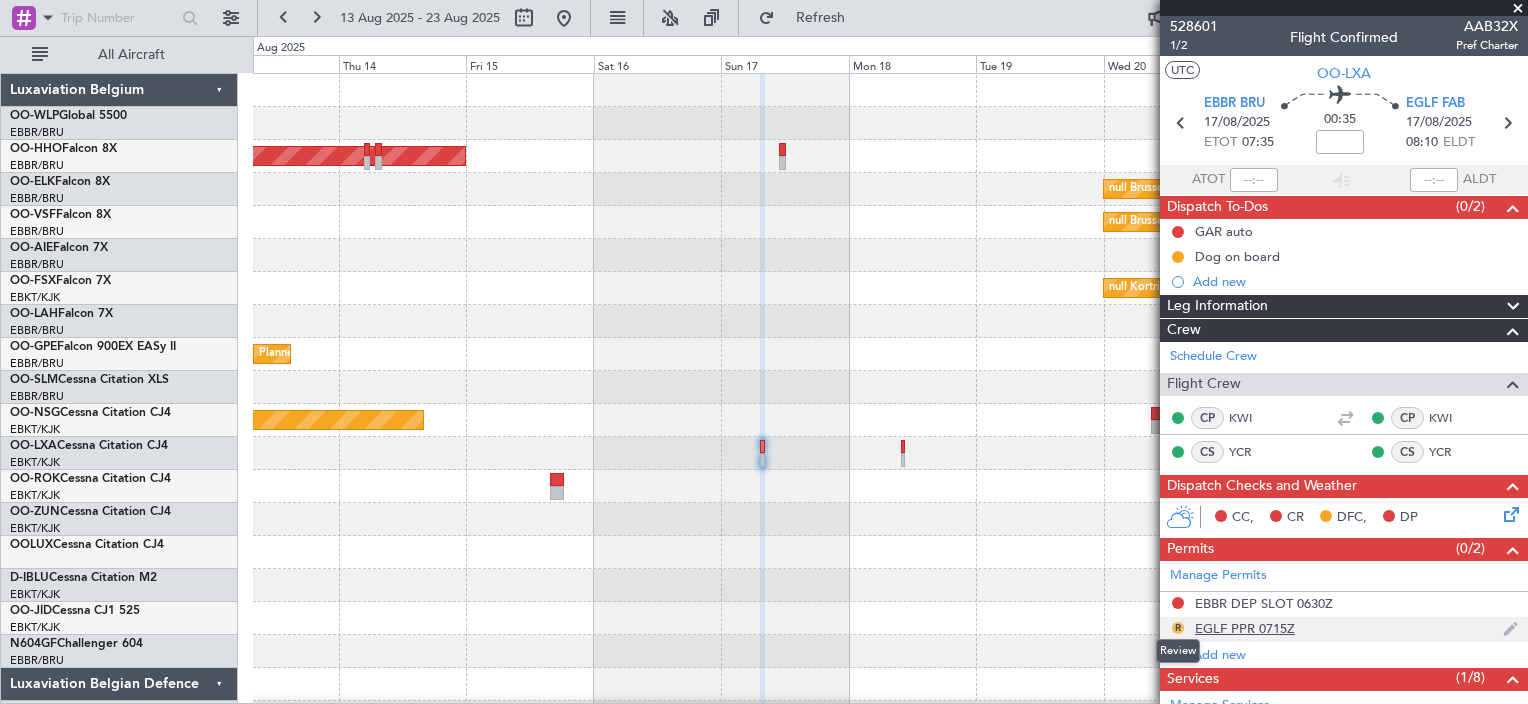 click on "R" at bounding box center (1178, 628) 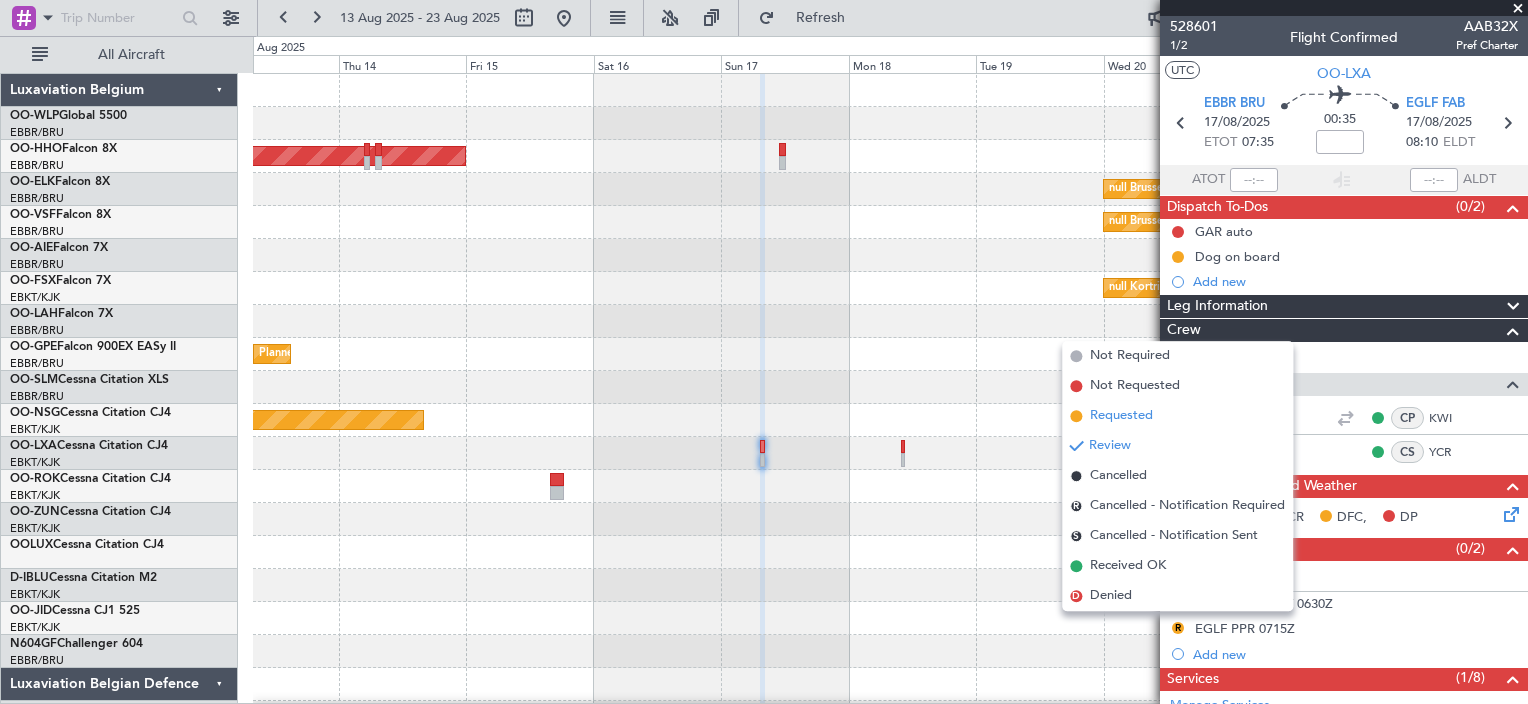 click on "Requested" at bounding box center (1121, 416) 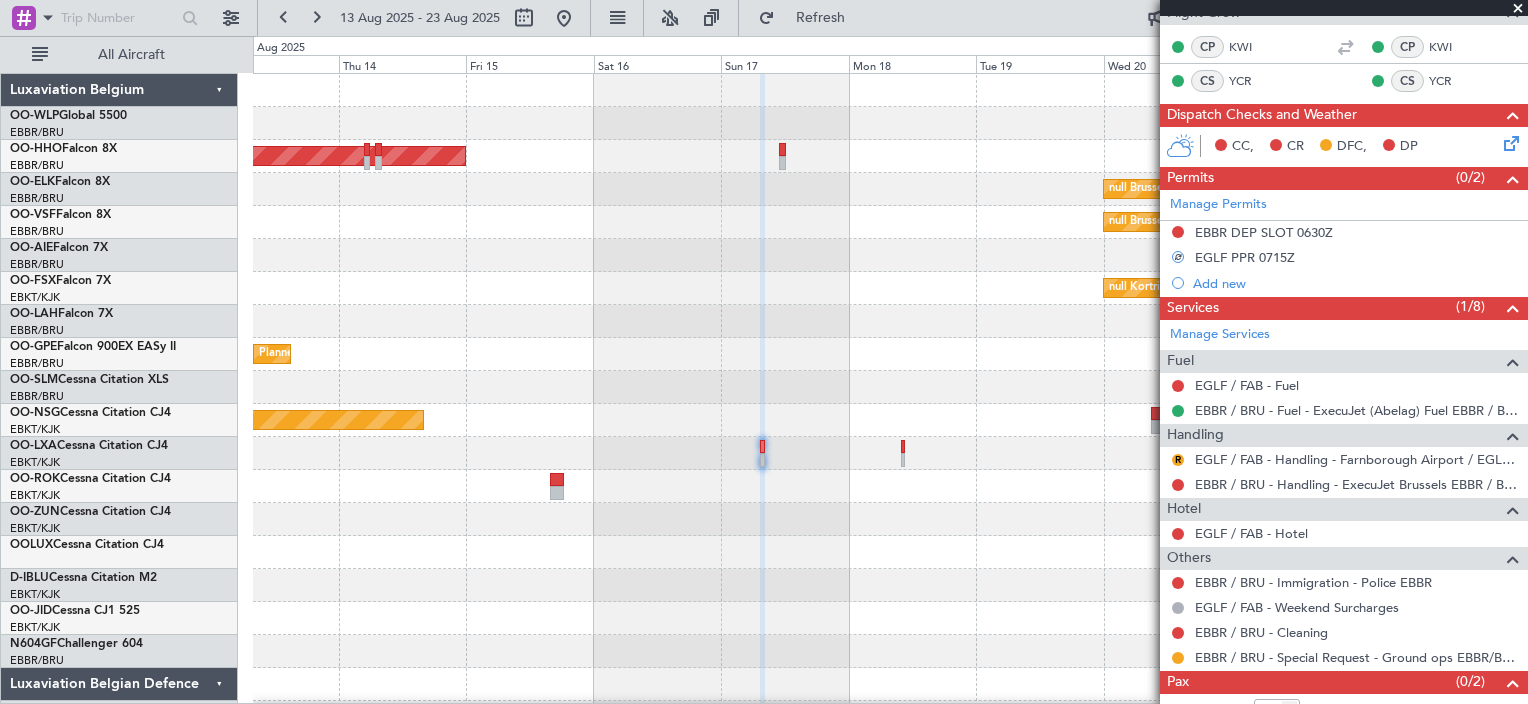 scroll, scrollTop: 400, scrollLeft: 0, axis: vertical 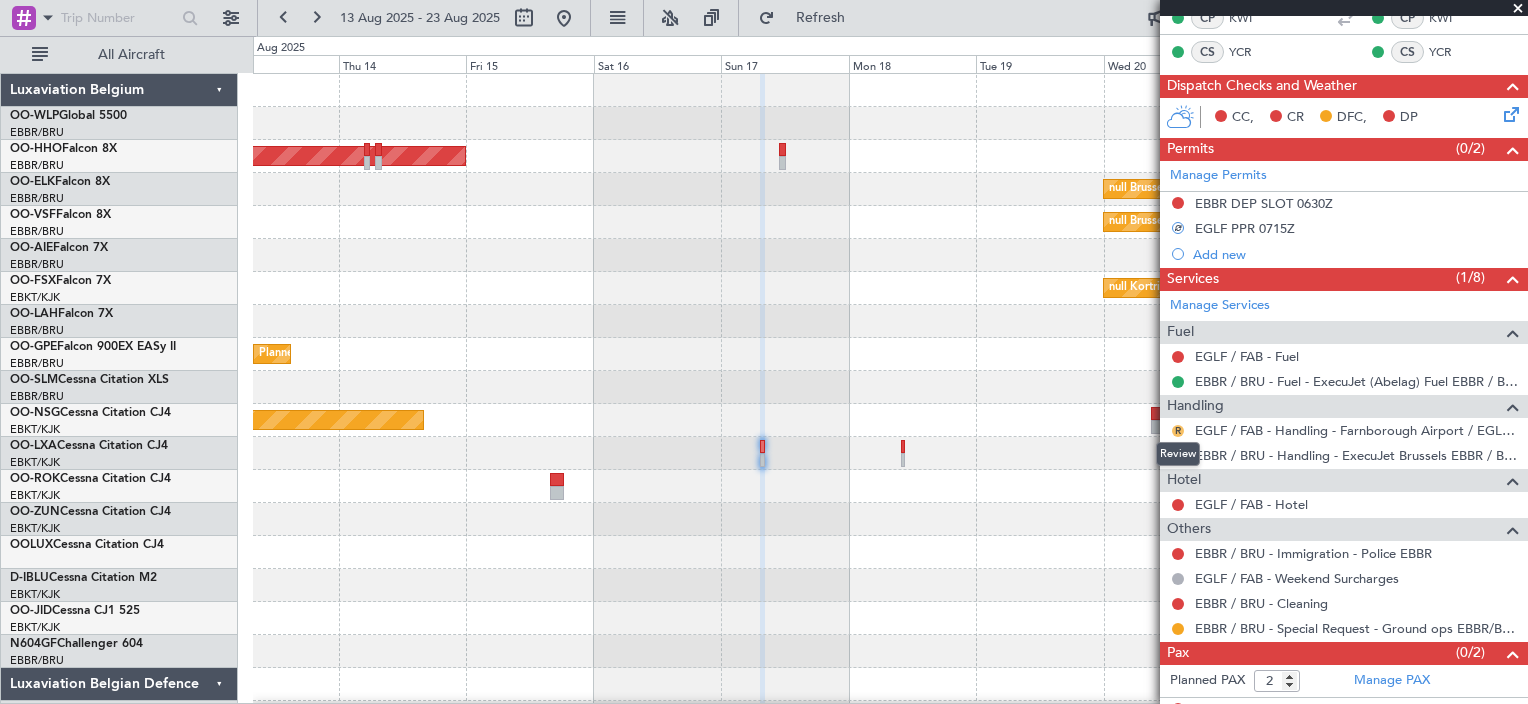 click on "R" at bounding box center [1178, 431] 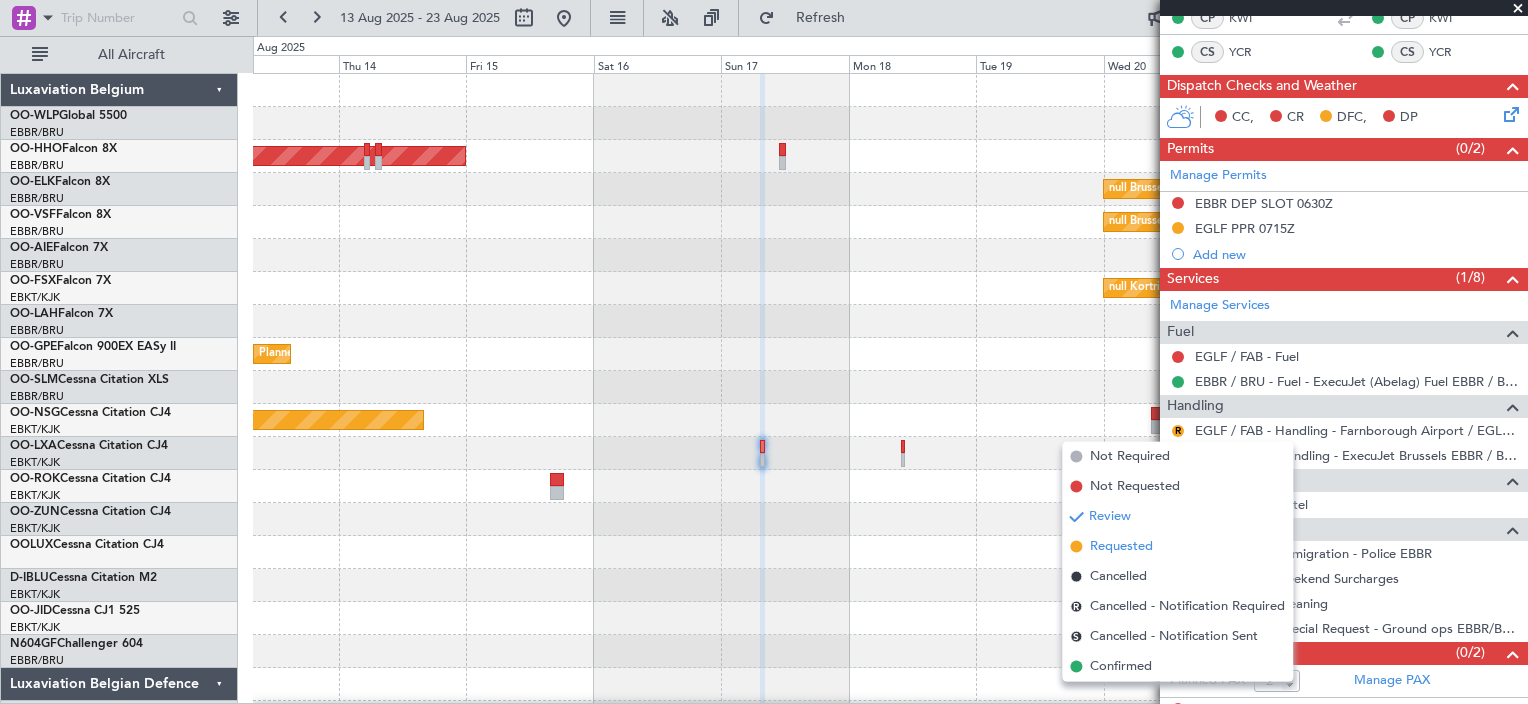 click on "Requested" at bounding box center [1121, 547] 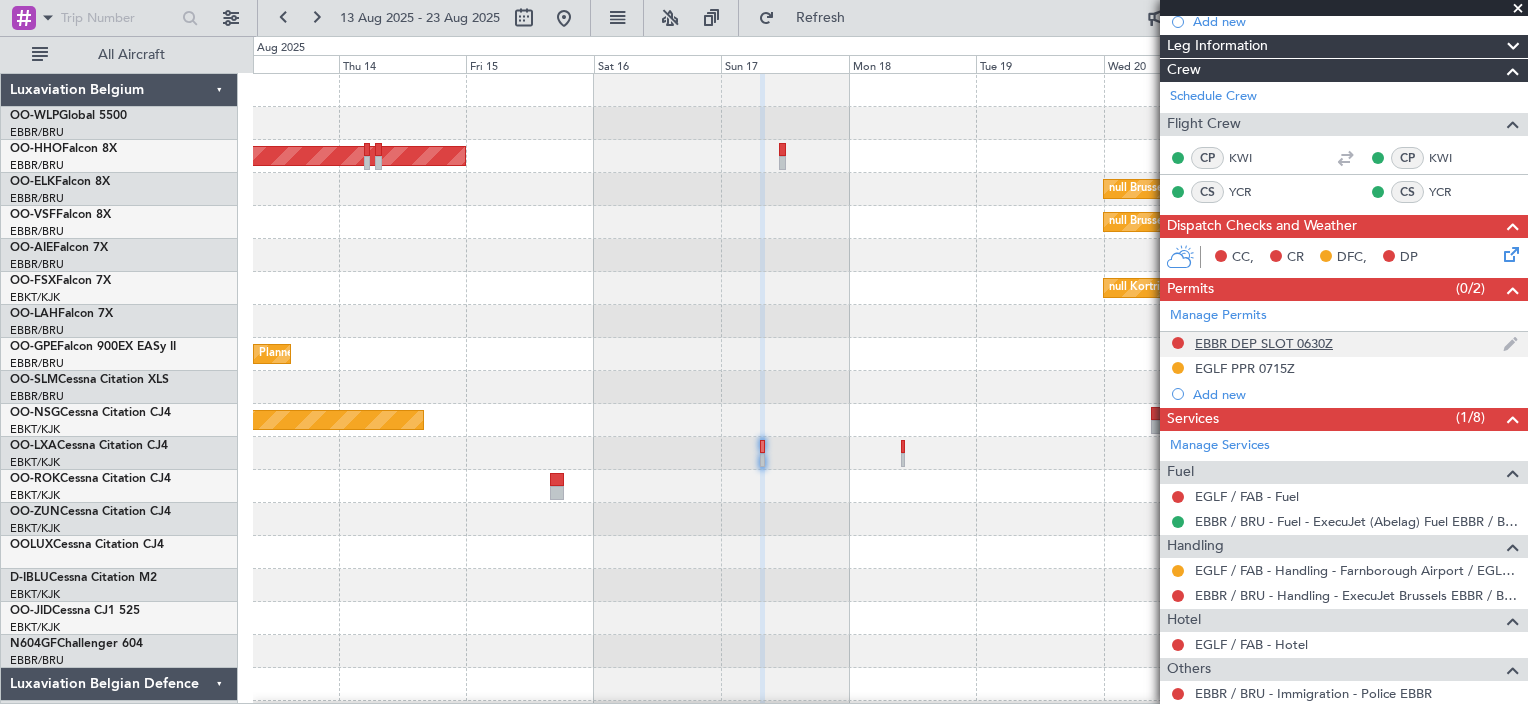 scroll, scrollTop: 0, scrollLeft: 0, axis: both 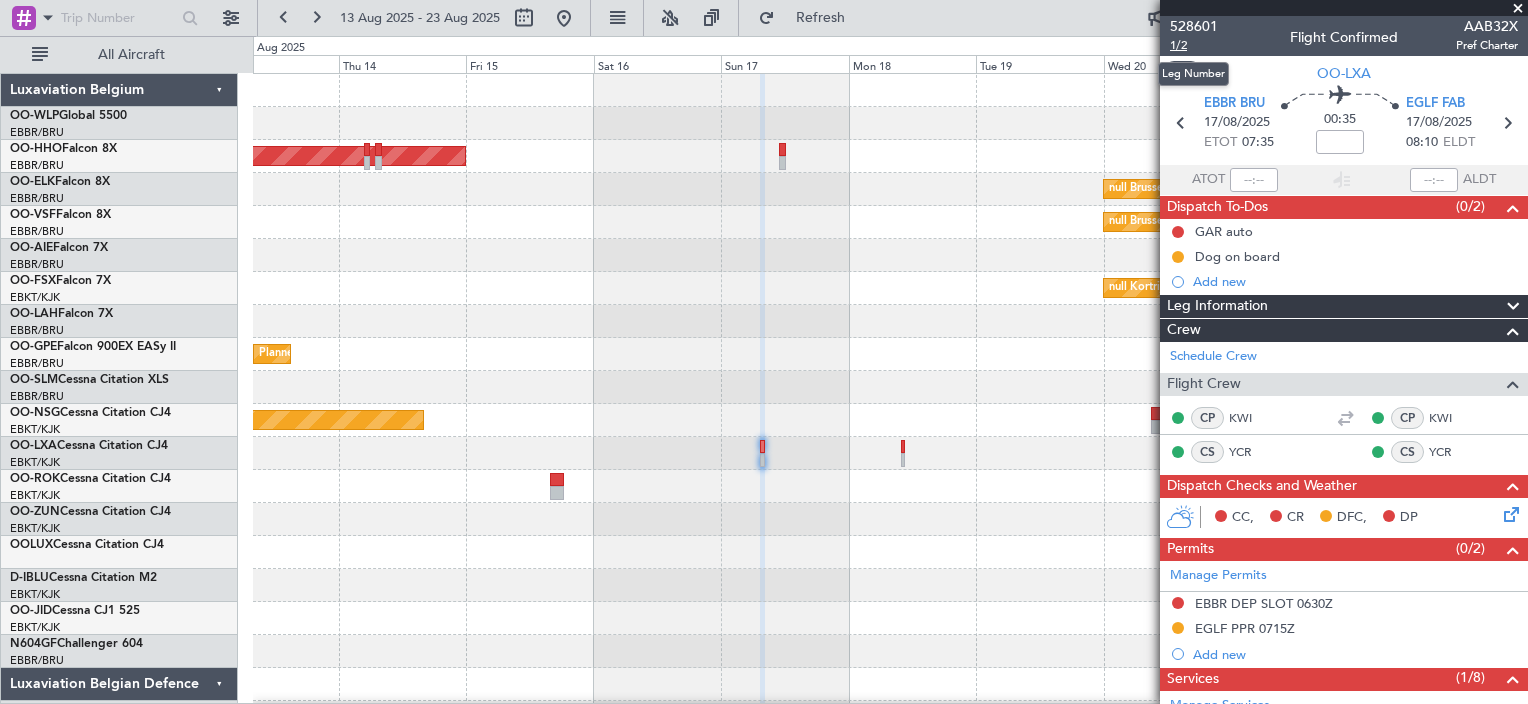 click on "1/2" at bounding box center [1194, 45] 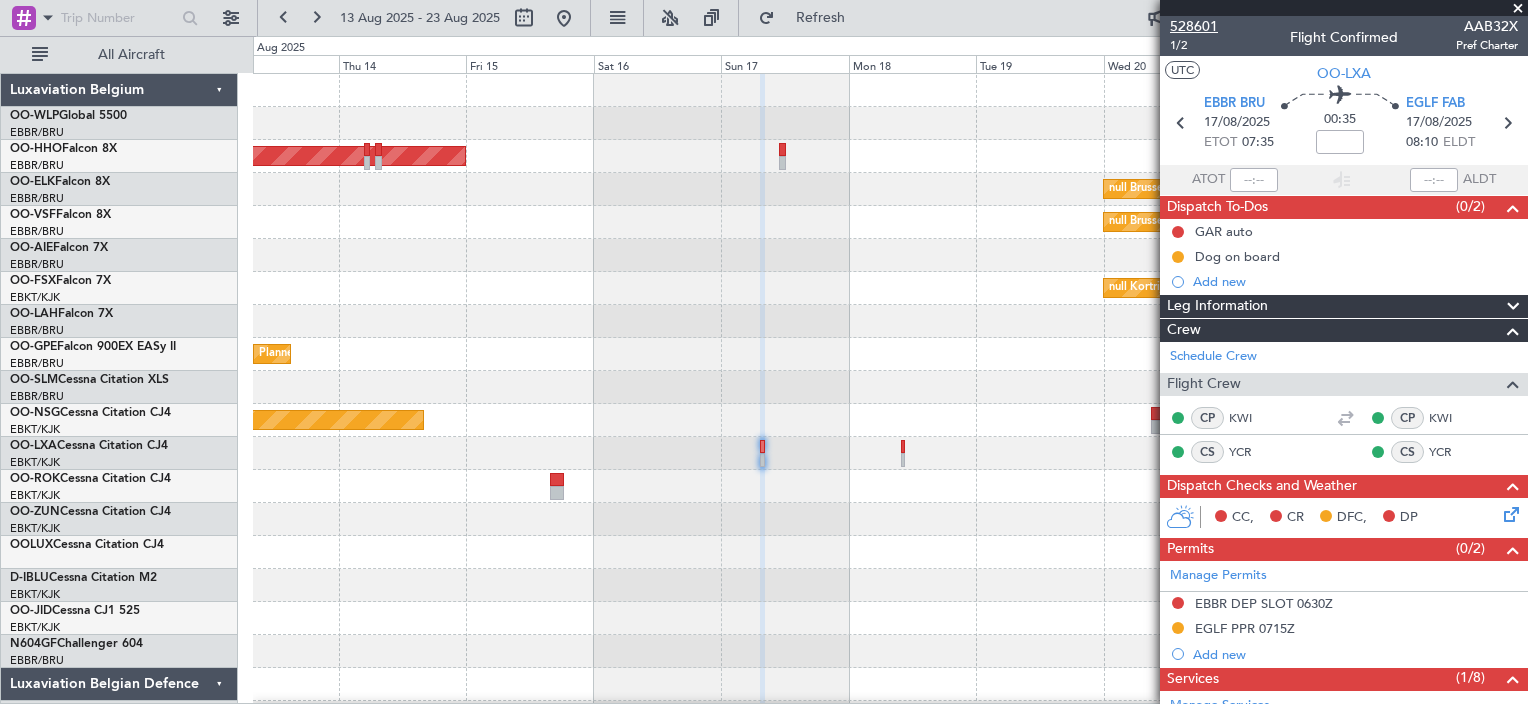 click on "528601" at bounding box center [1194, 26] 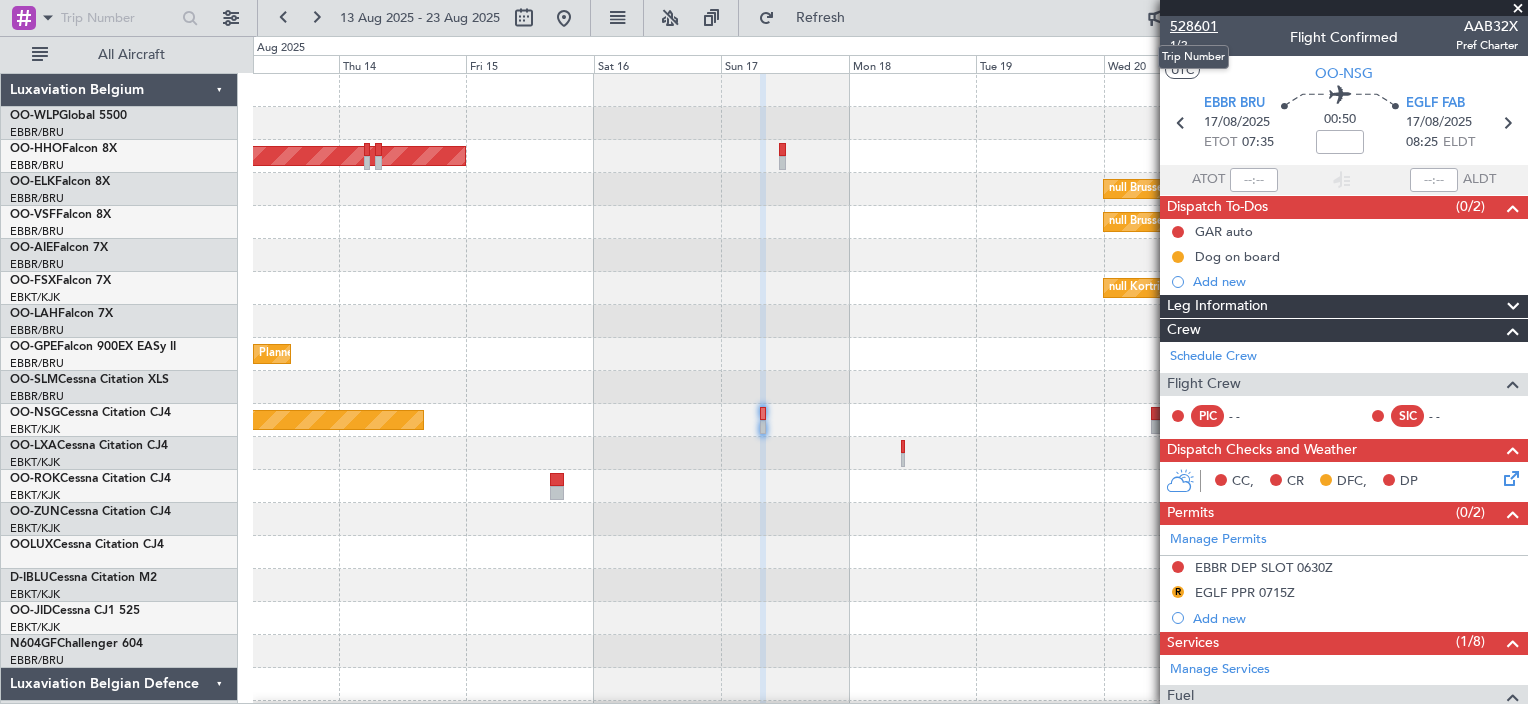 click on "528601" at bounding box center (1194, 26) 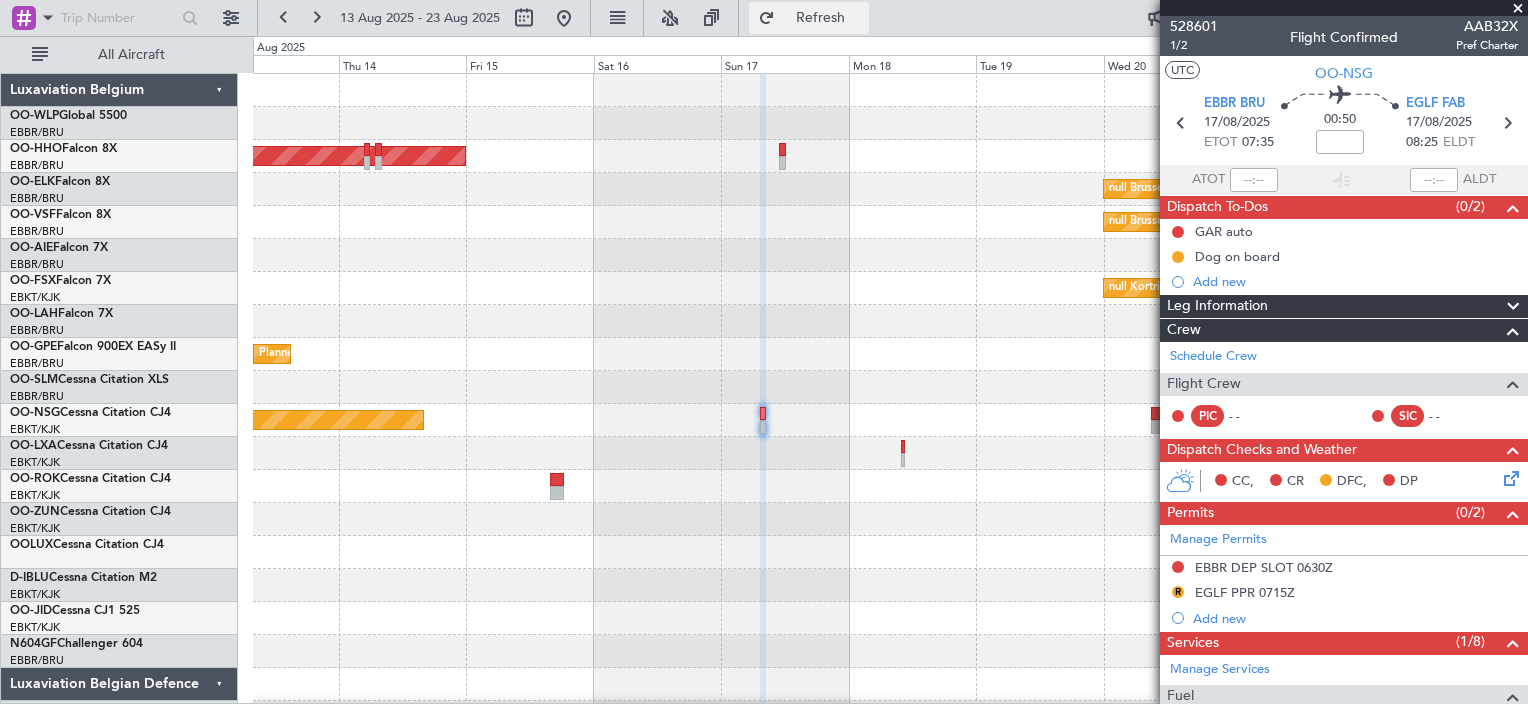 click on "Refresh" 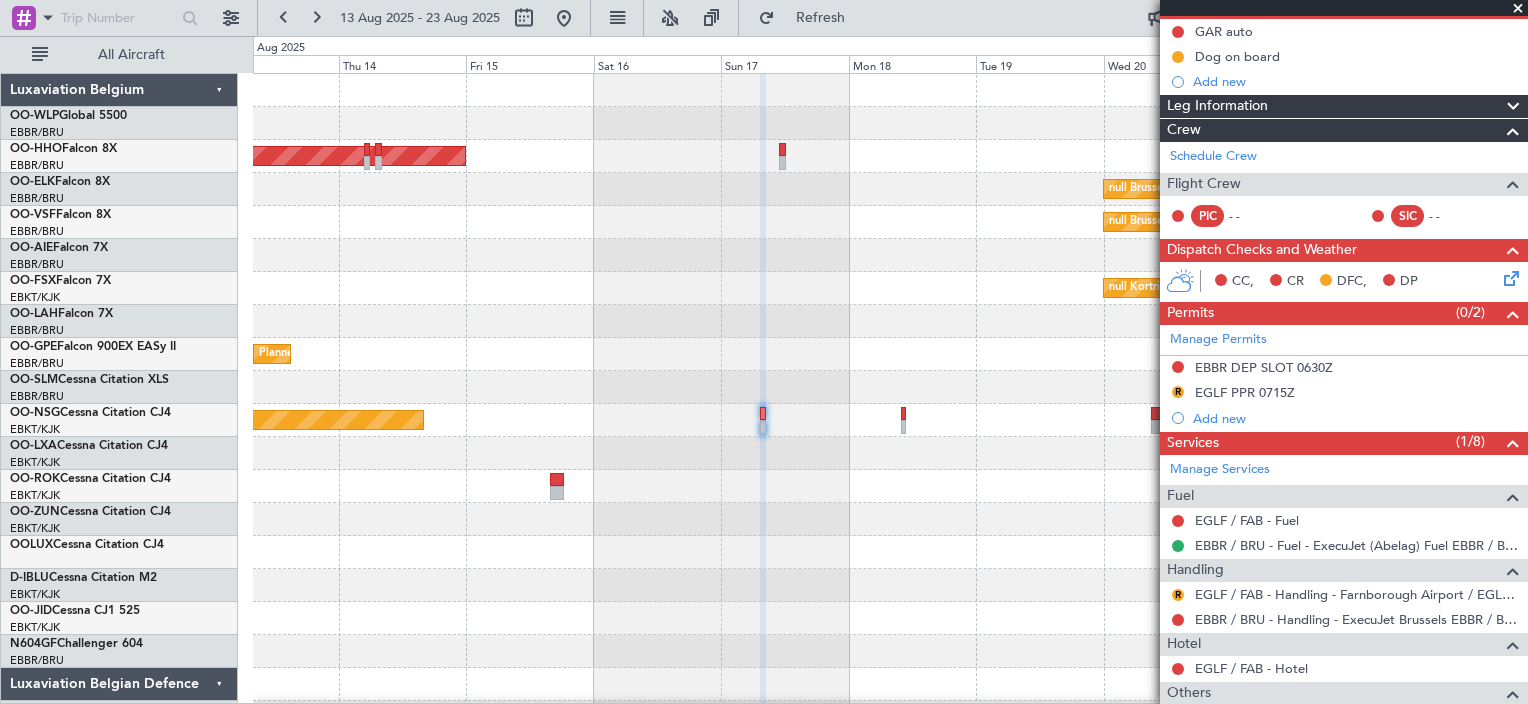 scroll, scrollTop: 380, scrollLeft: 0, axis: vertical 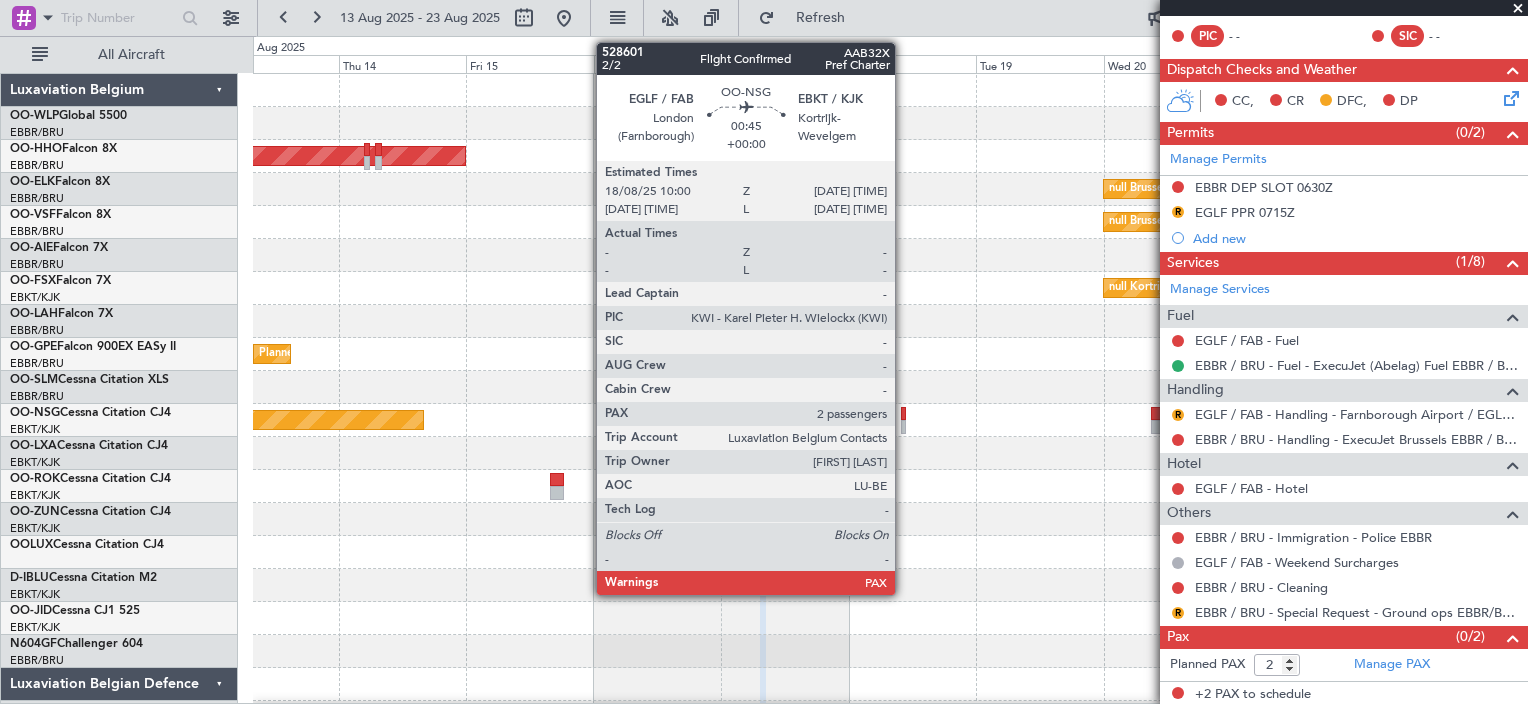 click 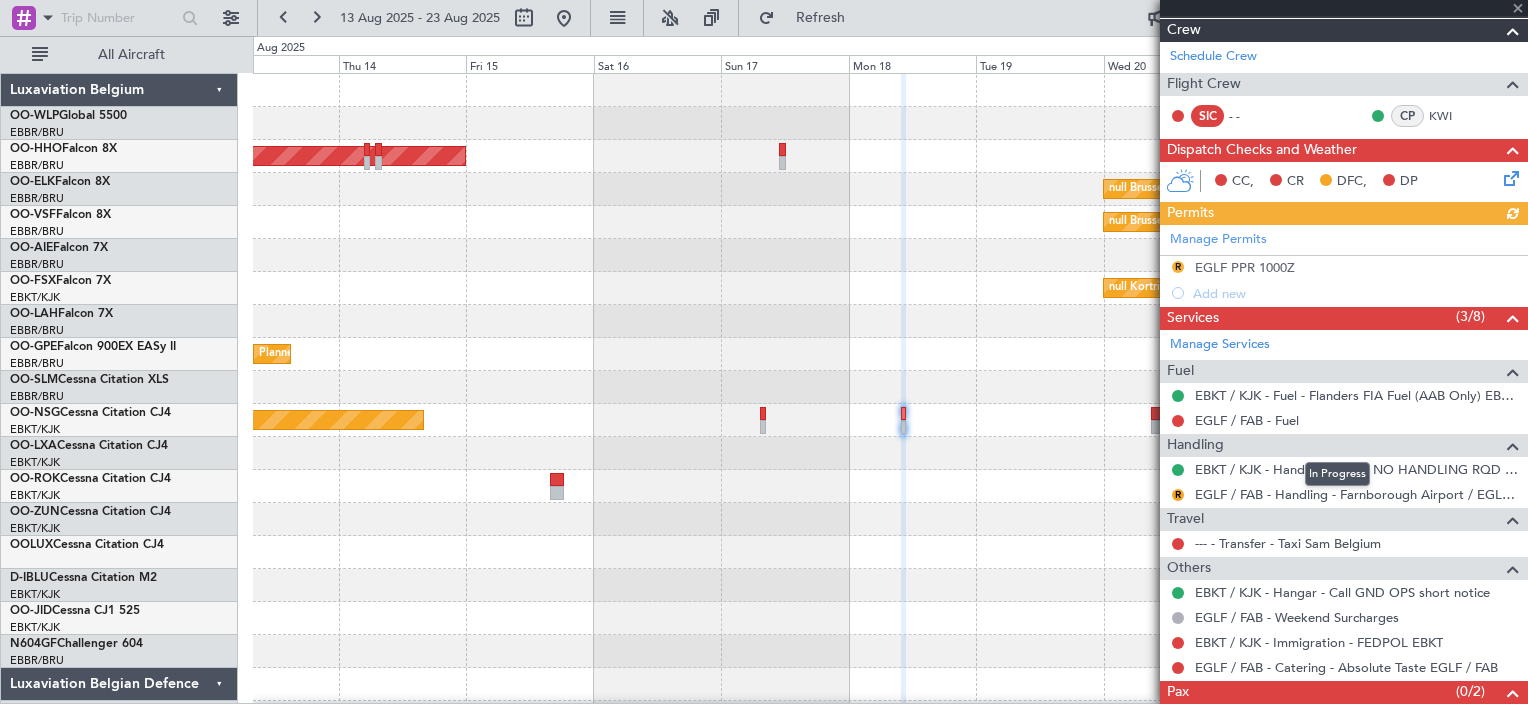 scroll, scrollTop: 355, scrollLeft: 0, axis: vertical 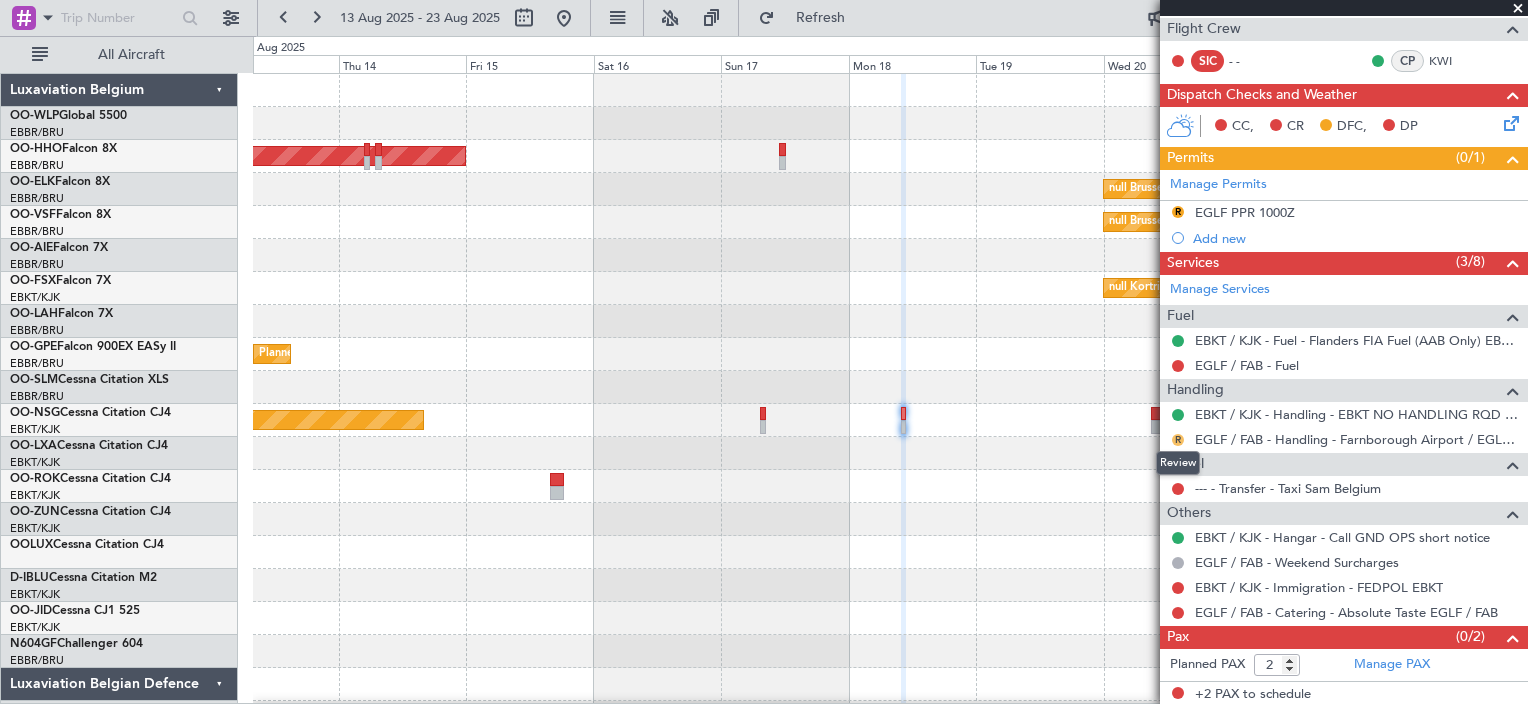 click on "R" at bounding box center (1178, 440) 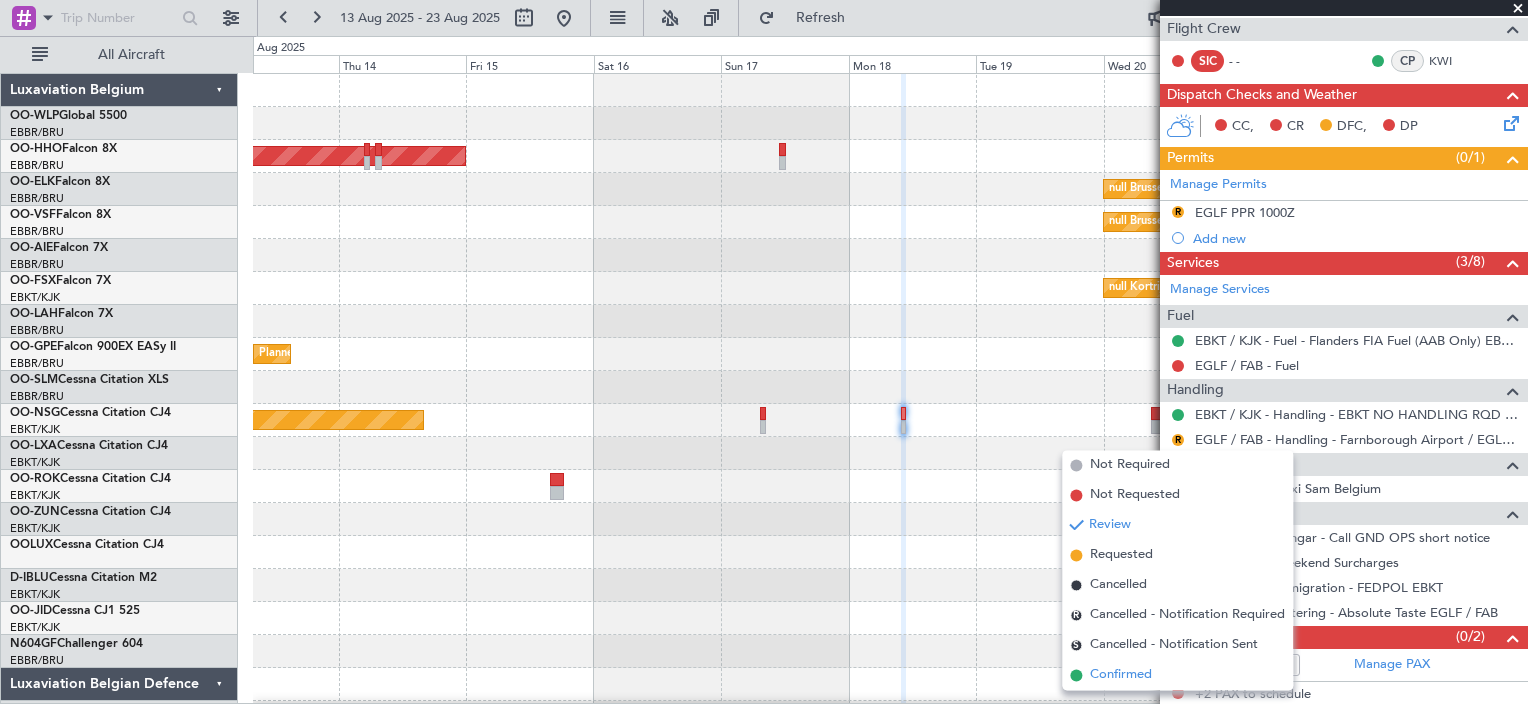 click on "Confirmed" at bounding box center (1121, 676) 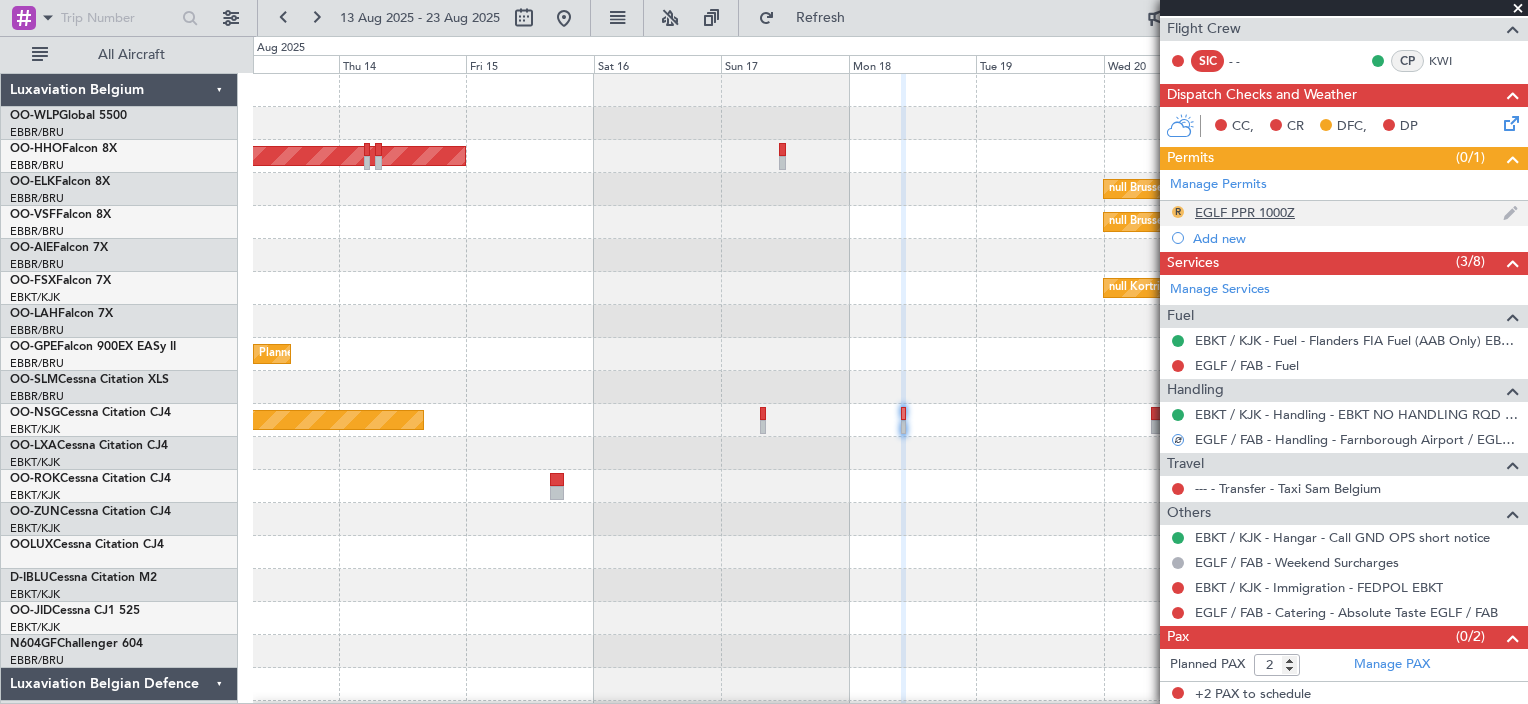 click on "R" at bounding box center (1178, 212) 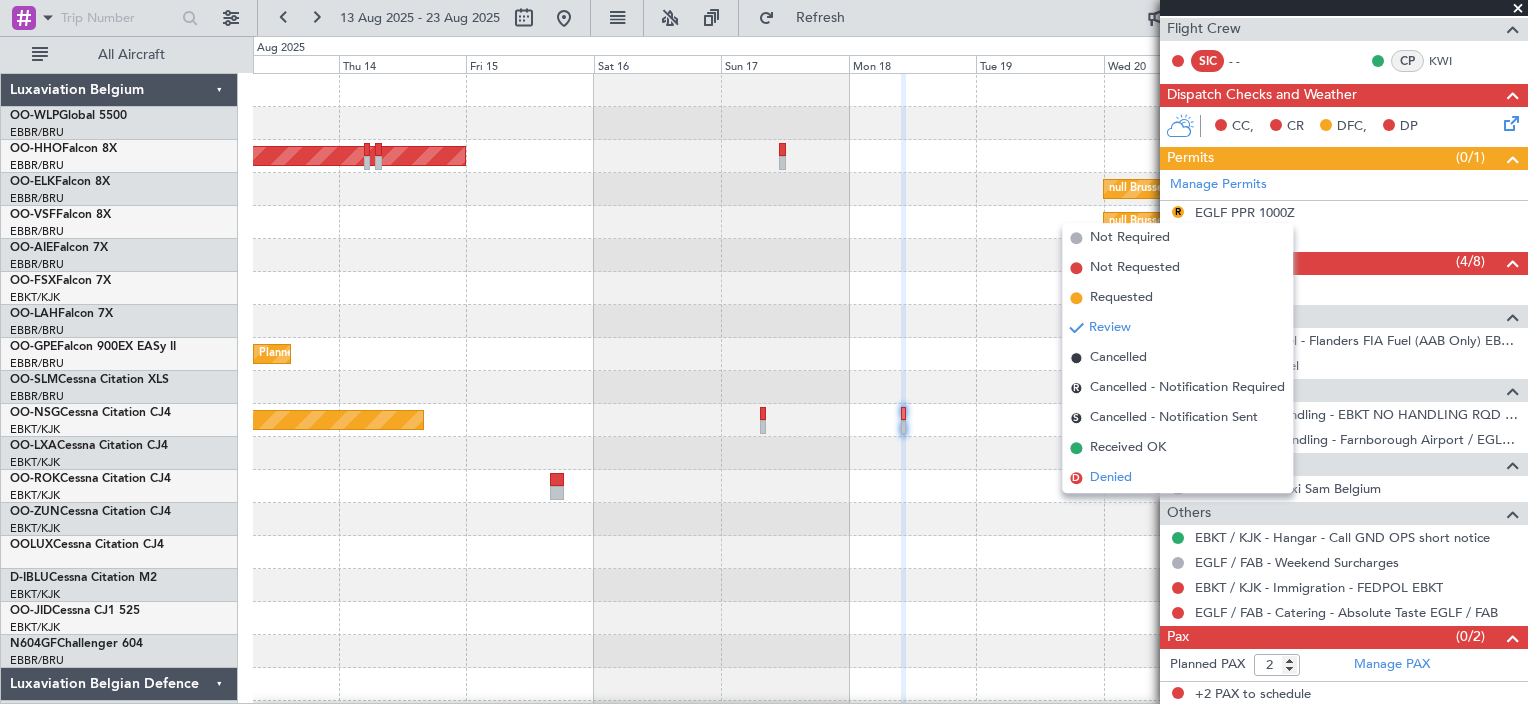 click on "Denied" at bounding box center [1111, 478] 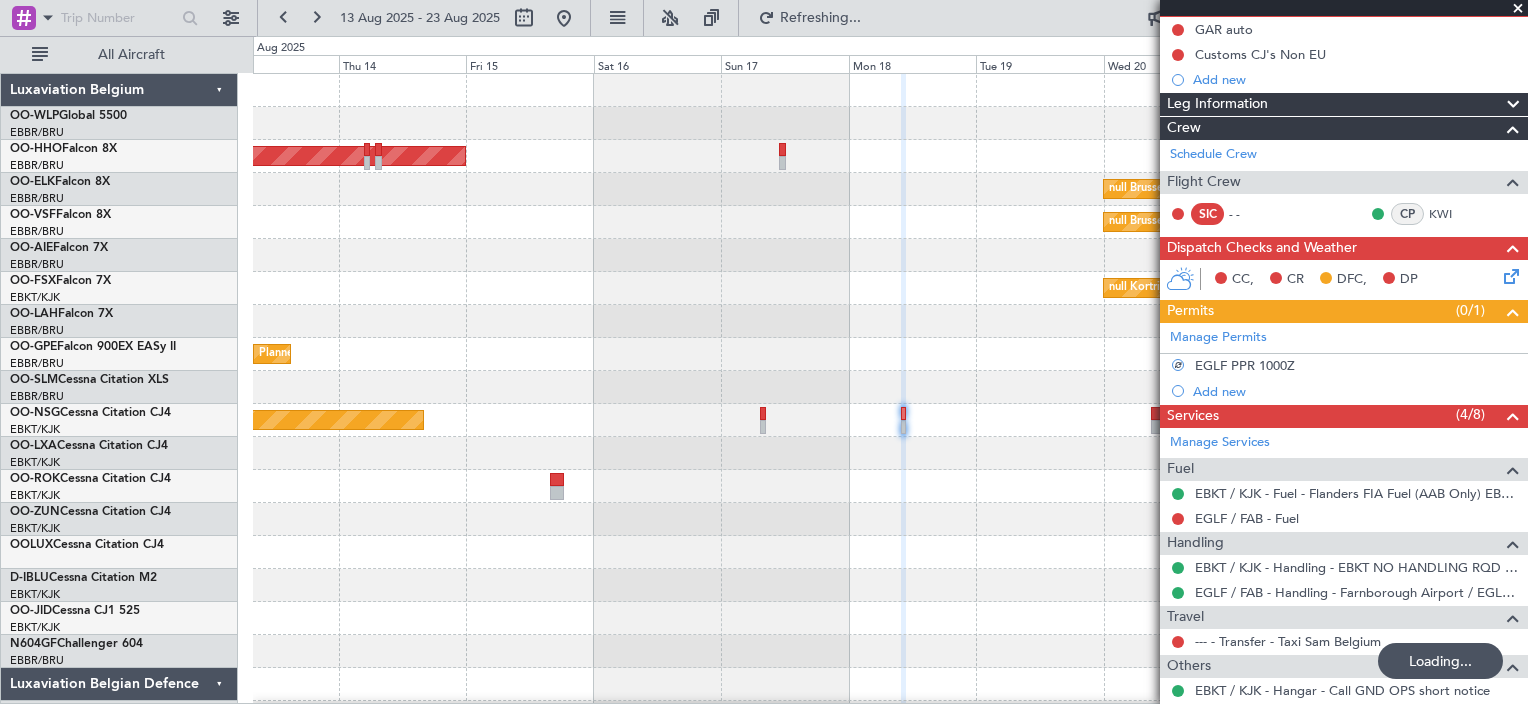 scroll, scrollTop: 58, scrollLeft: 0, axis: vertical 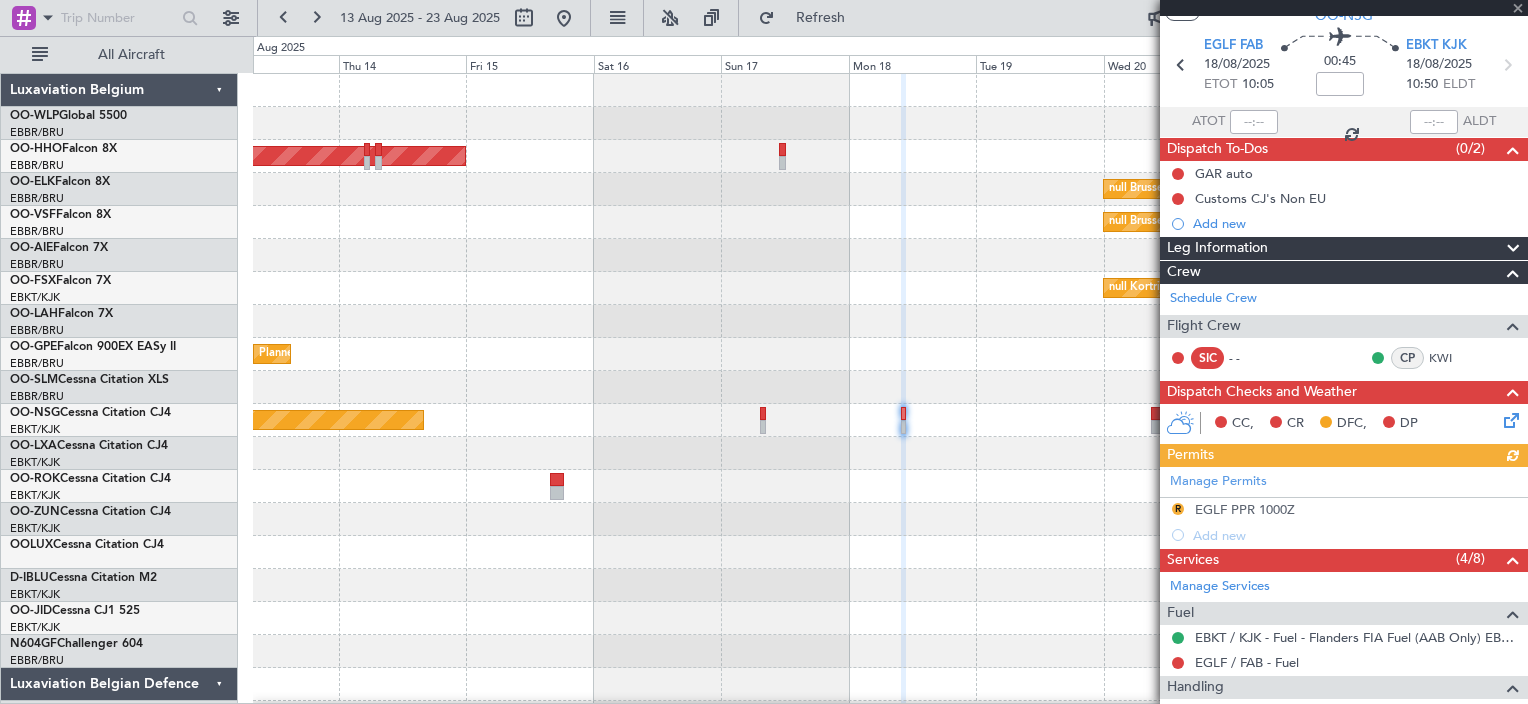 click on "Add new" 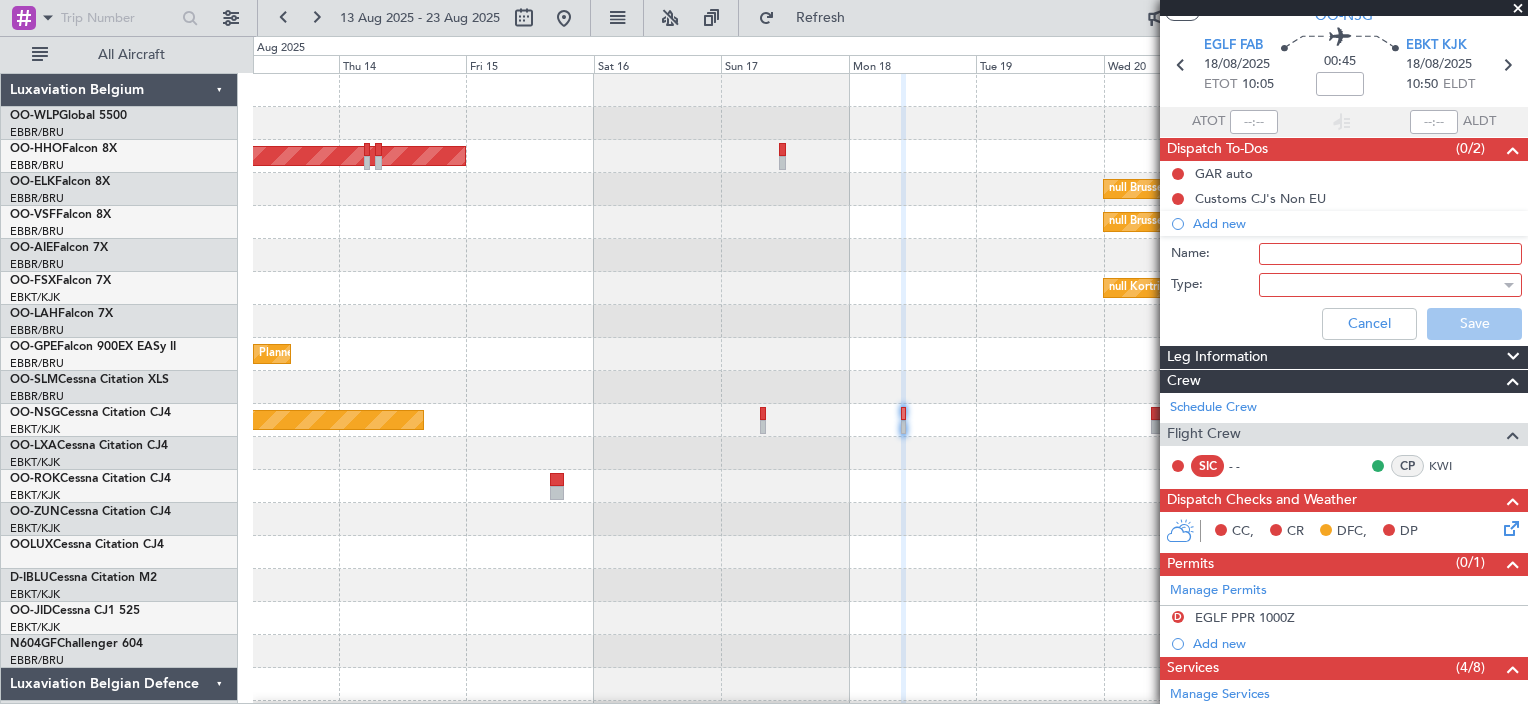 click on "Name:" at bounding box center [1390, 254] 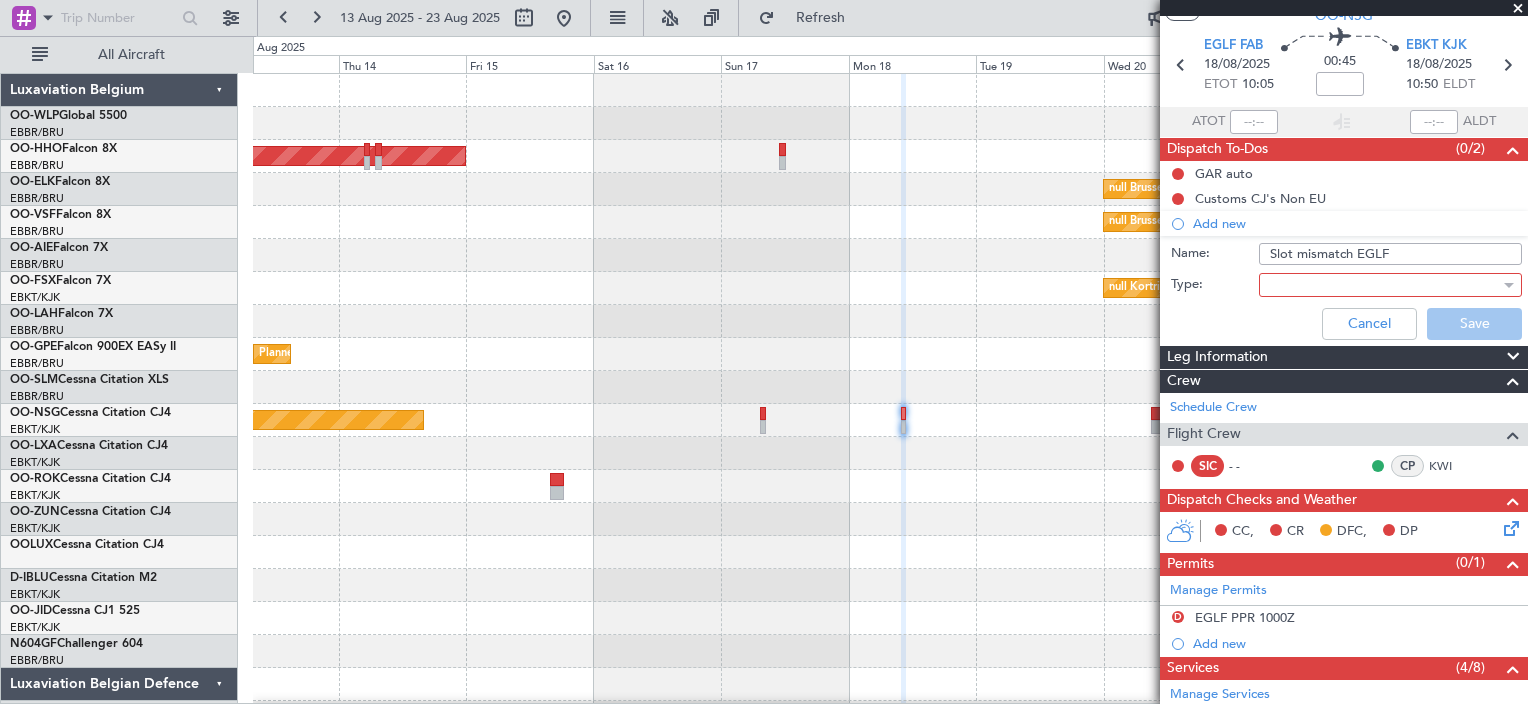 type on "Slot mismatch EGLF" 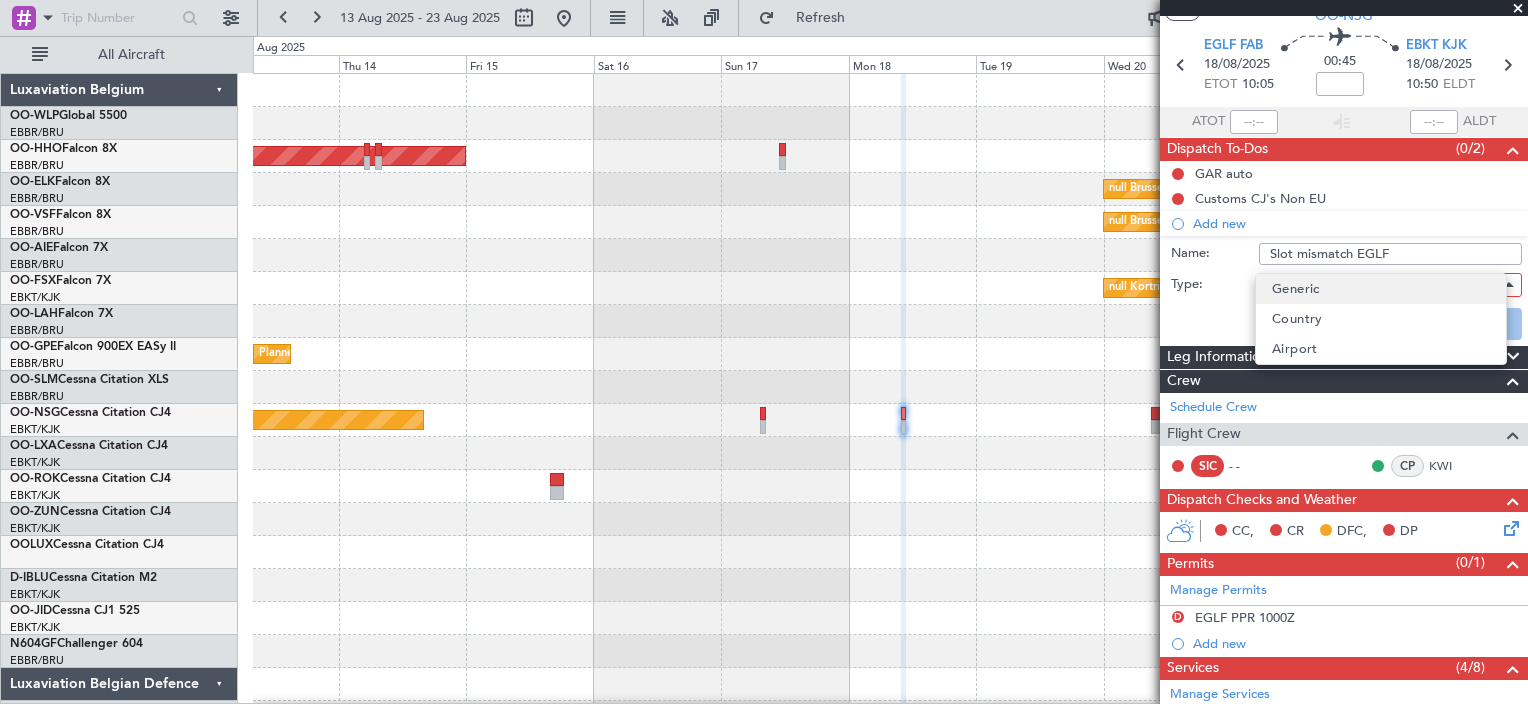 click on "Generic" at bounding box center [1296, 289] 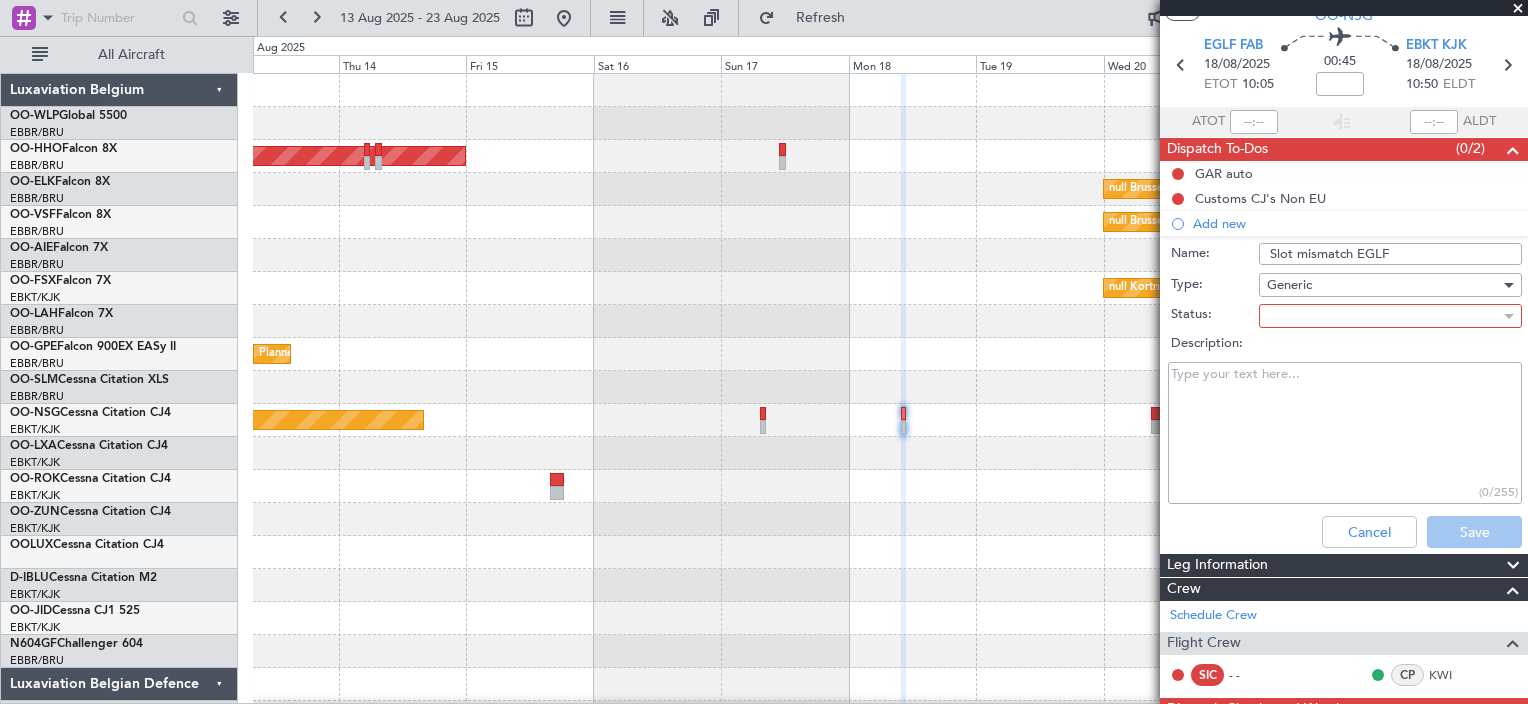 click at bounding box center [1383, 316] 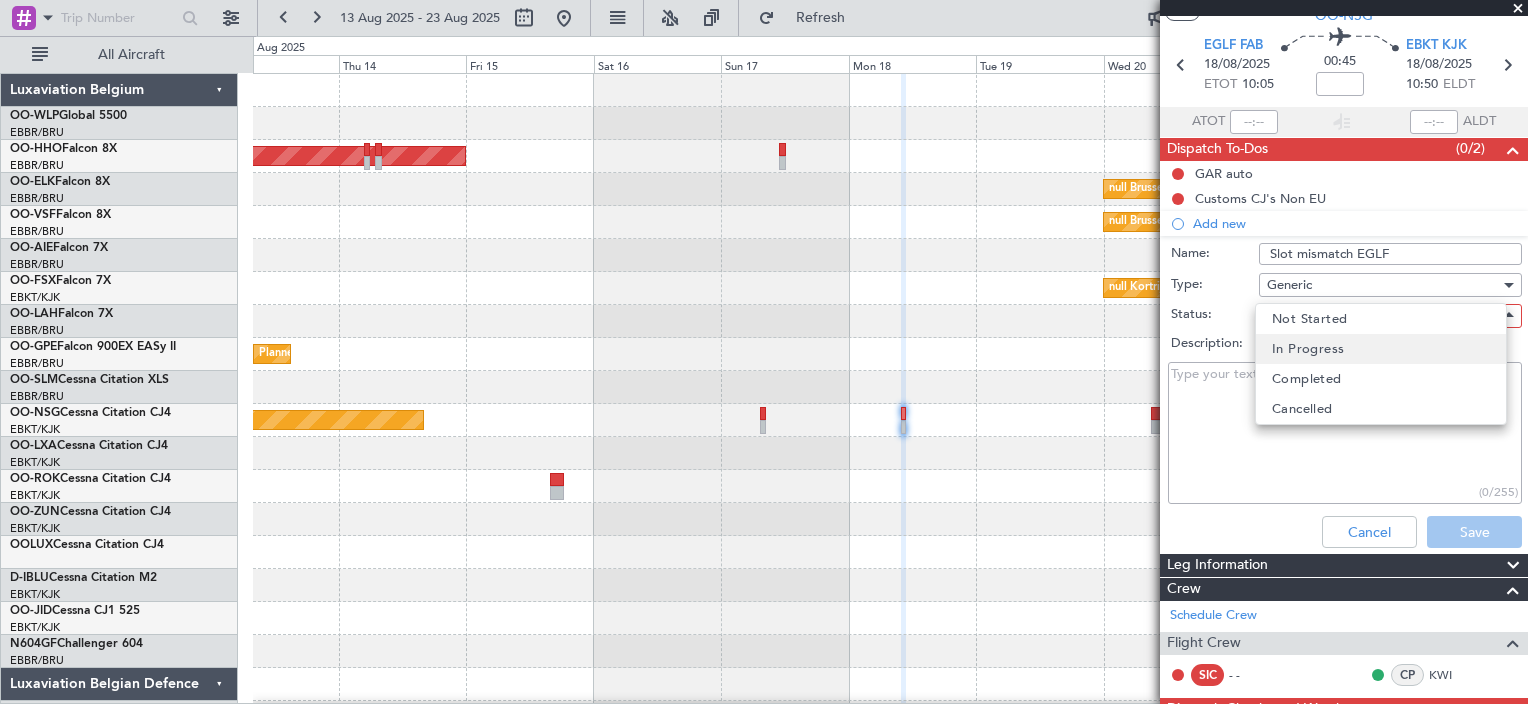 click on "In Progress" at bounding box center [1381, 349] 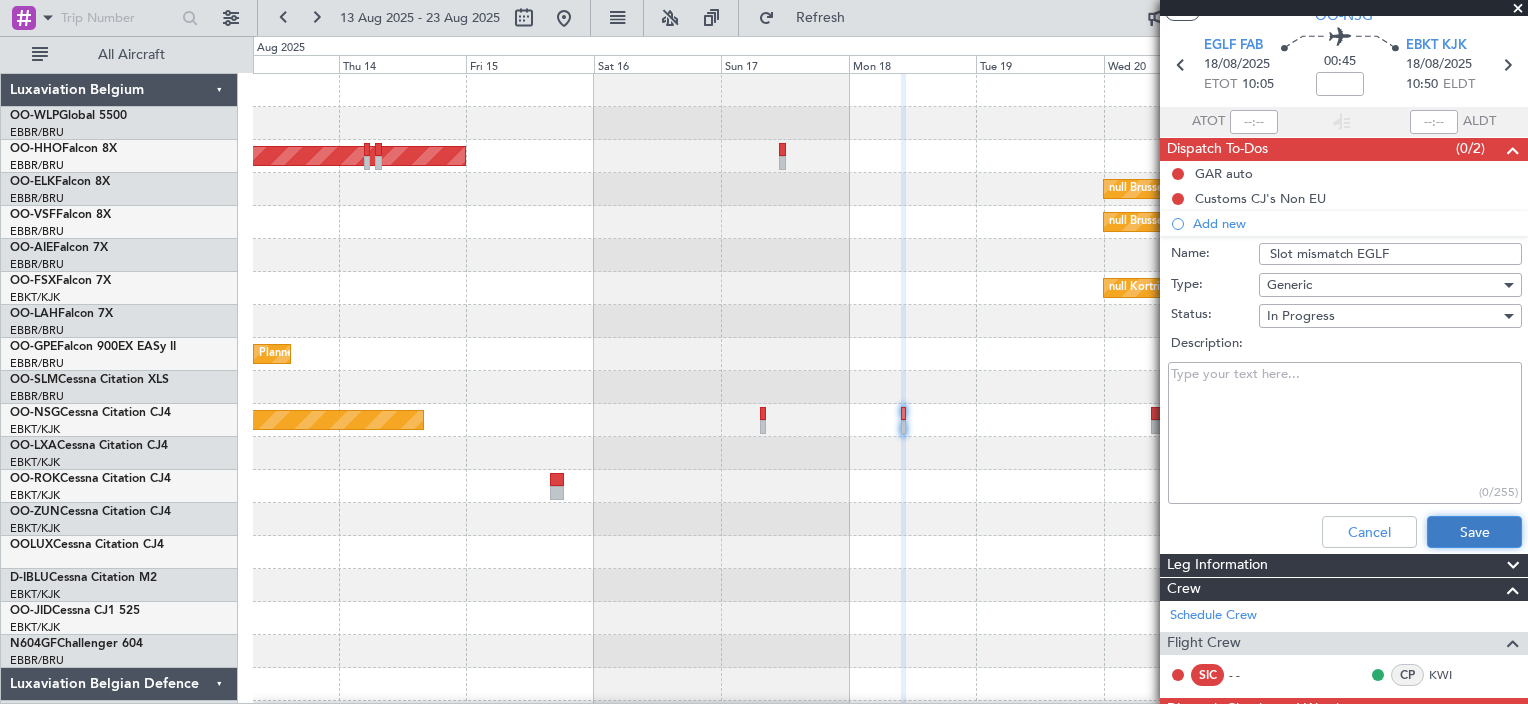 click on "Save" 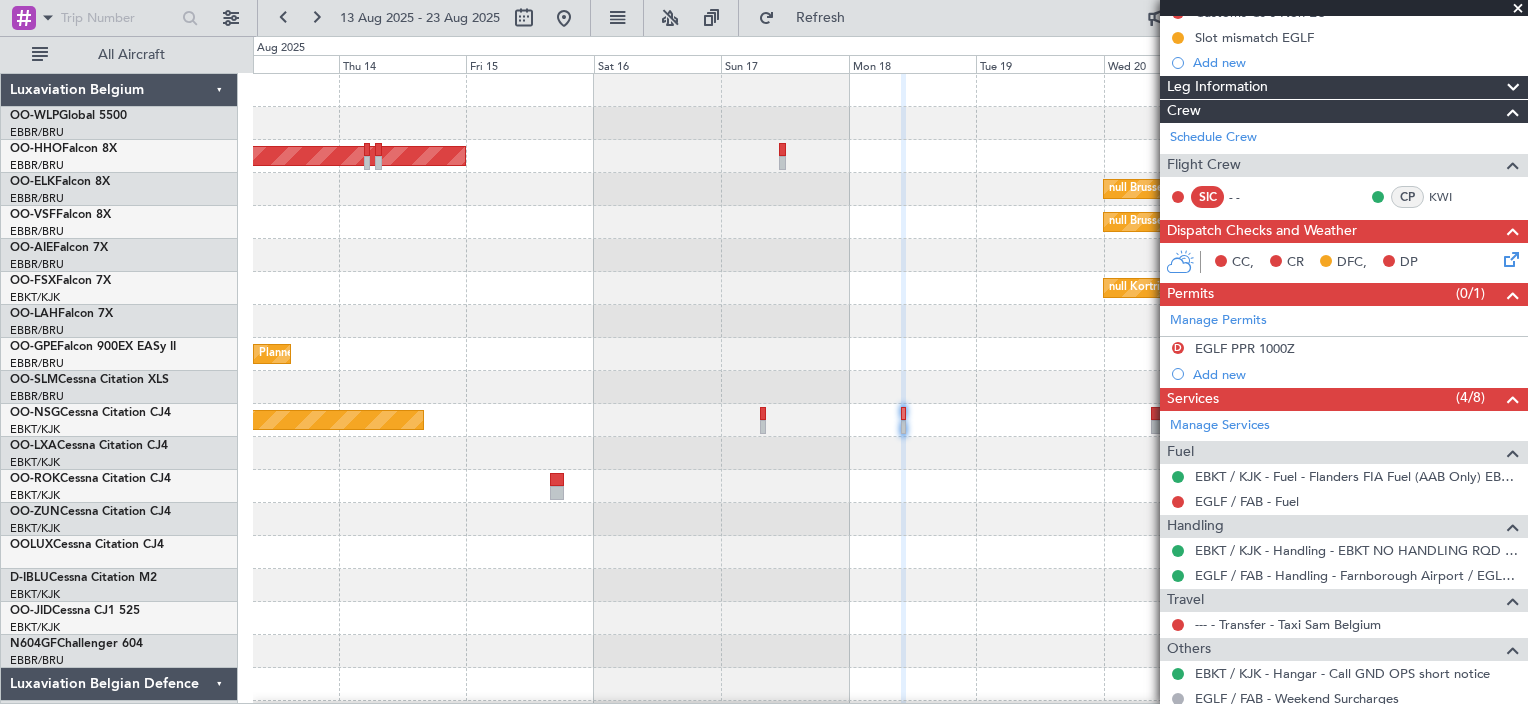 scroll, scrollTop: 245, scrollLeft: 0, axis: vertical 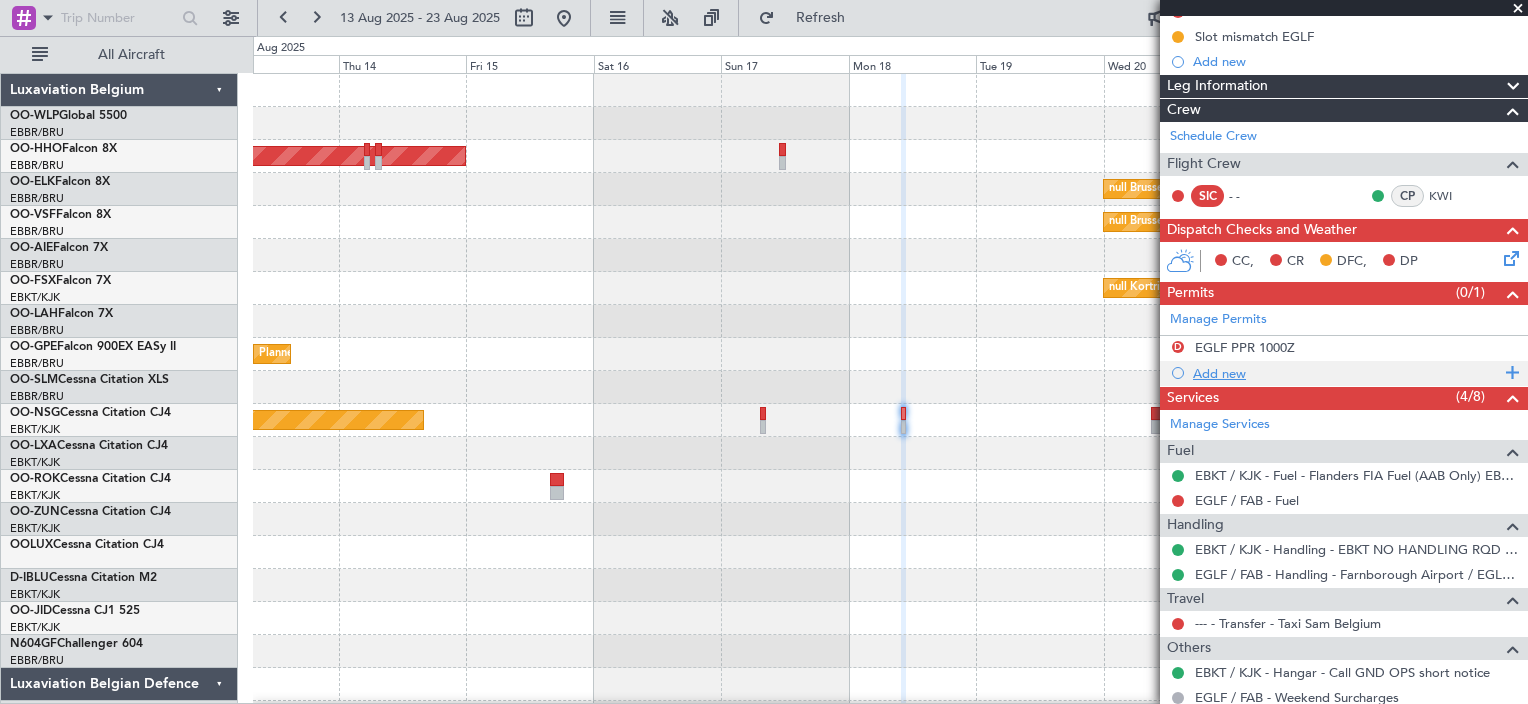 click on "Add new" at bounding box center [1346, 373] 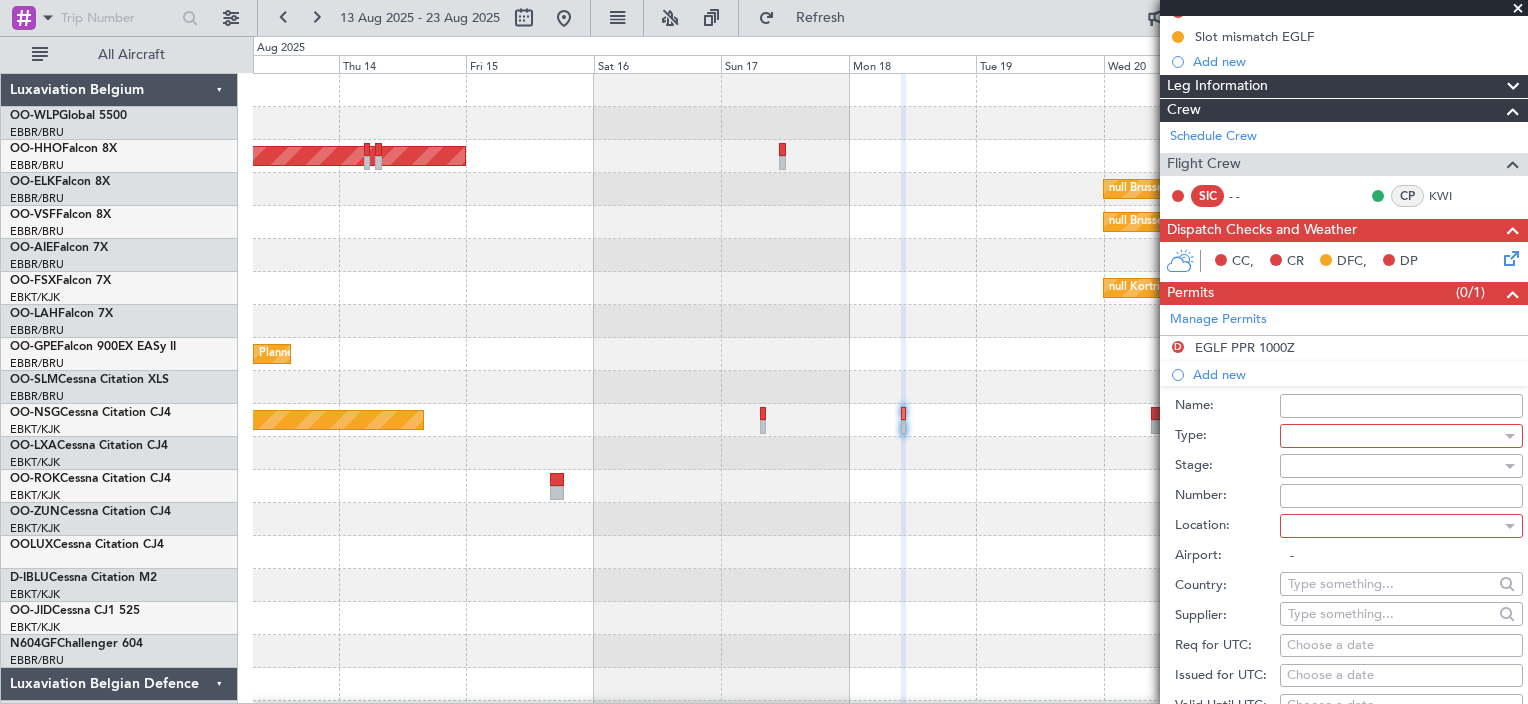 click at bounding box center (1394, 436) 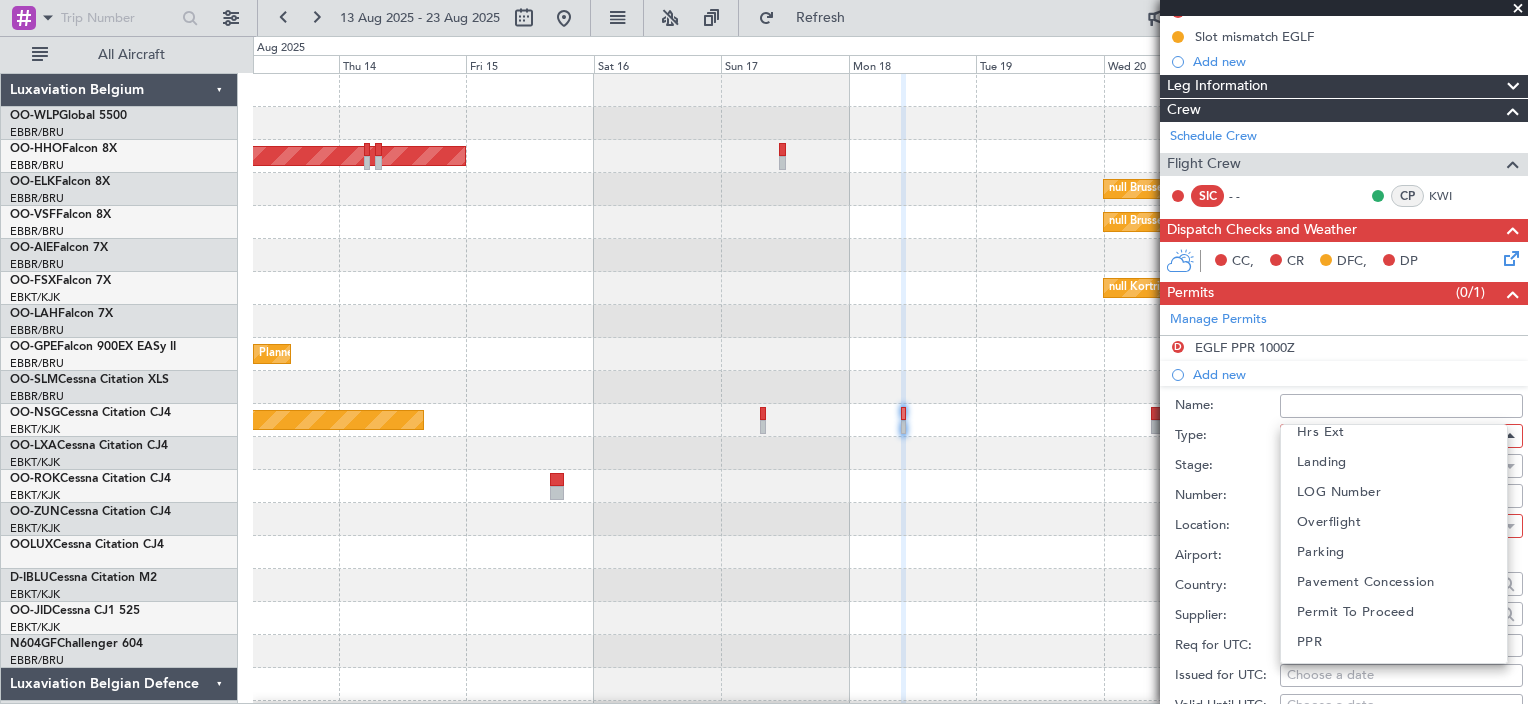 scroll, scrollTop: 570, scrollLeft: 0, axis: vertical 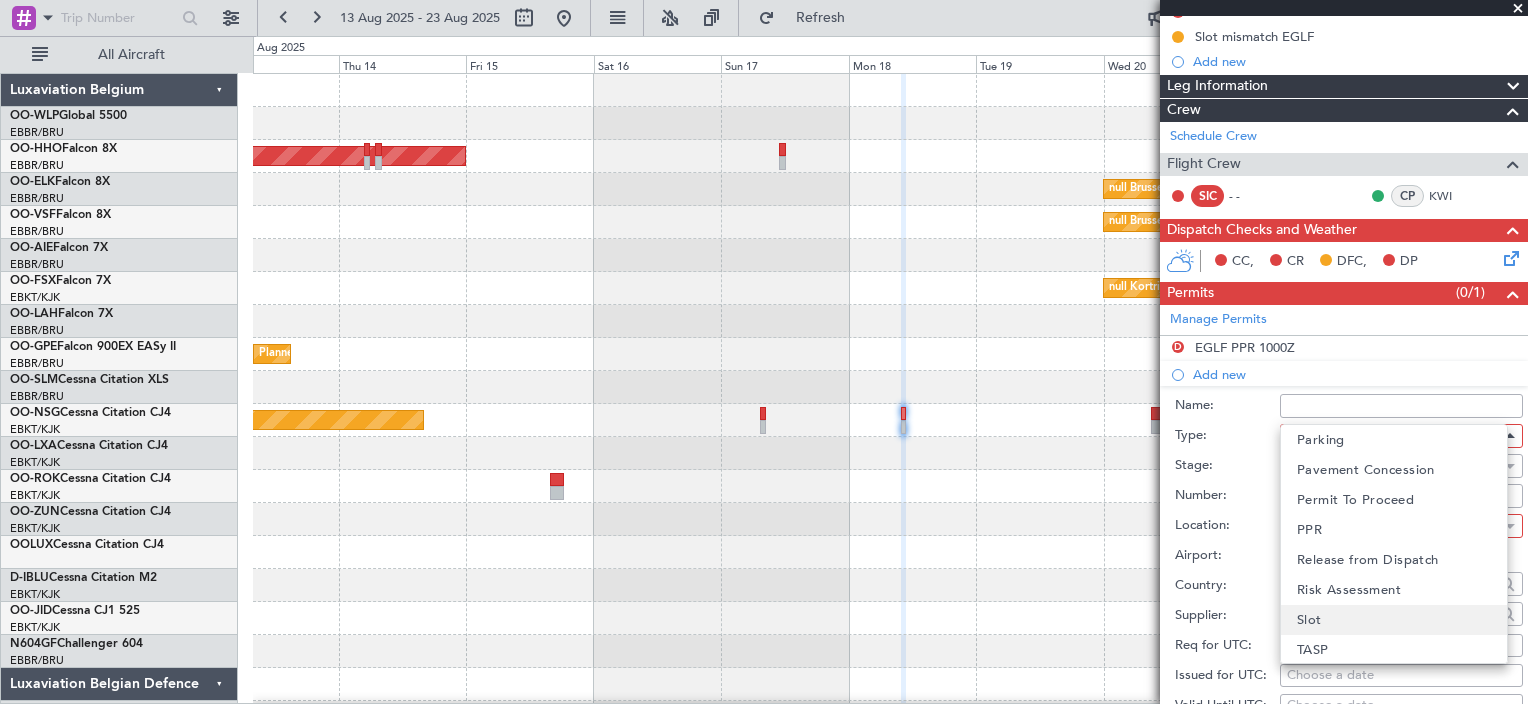 click on "Slot" at bounding box center [1394, 620] 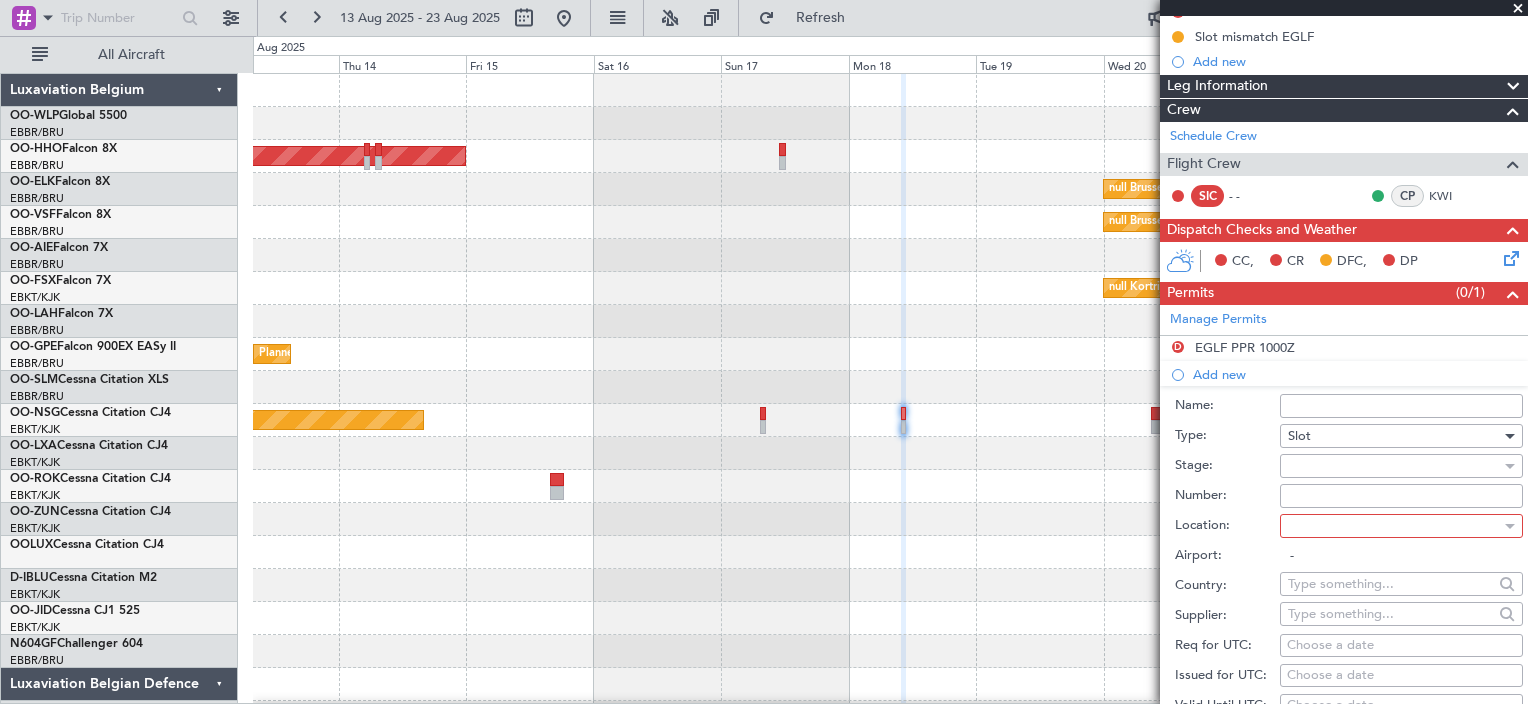 click at bounding box center [1394, 466] 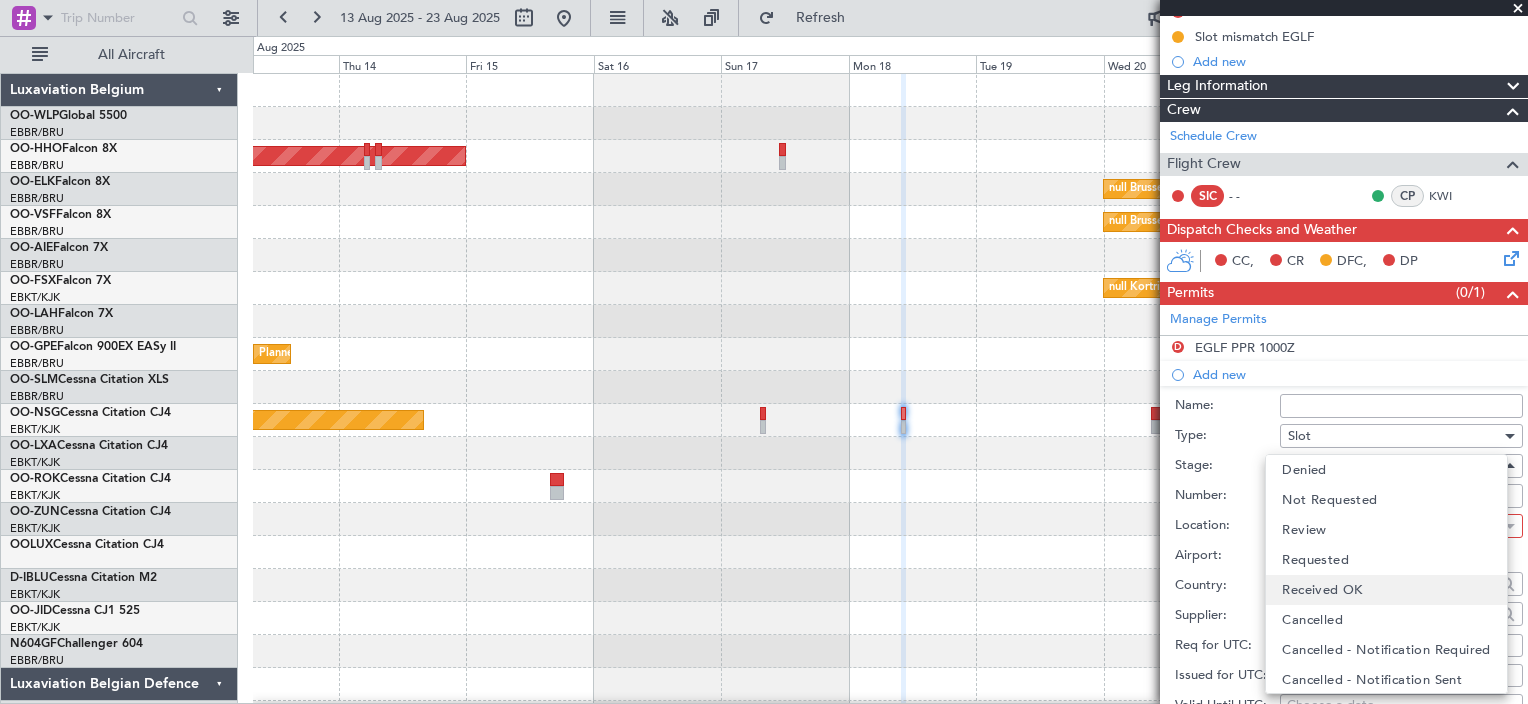 click on "Received OK" at bounding box center [1322, 590] 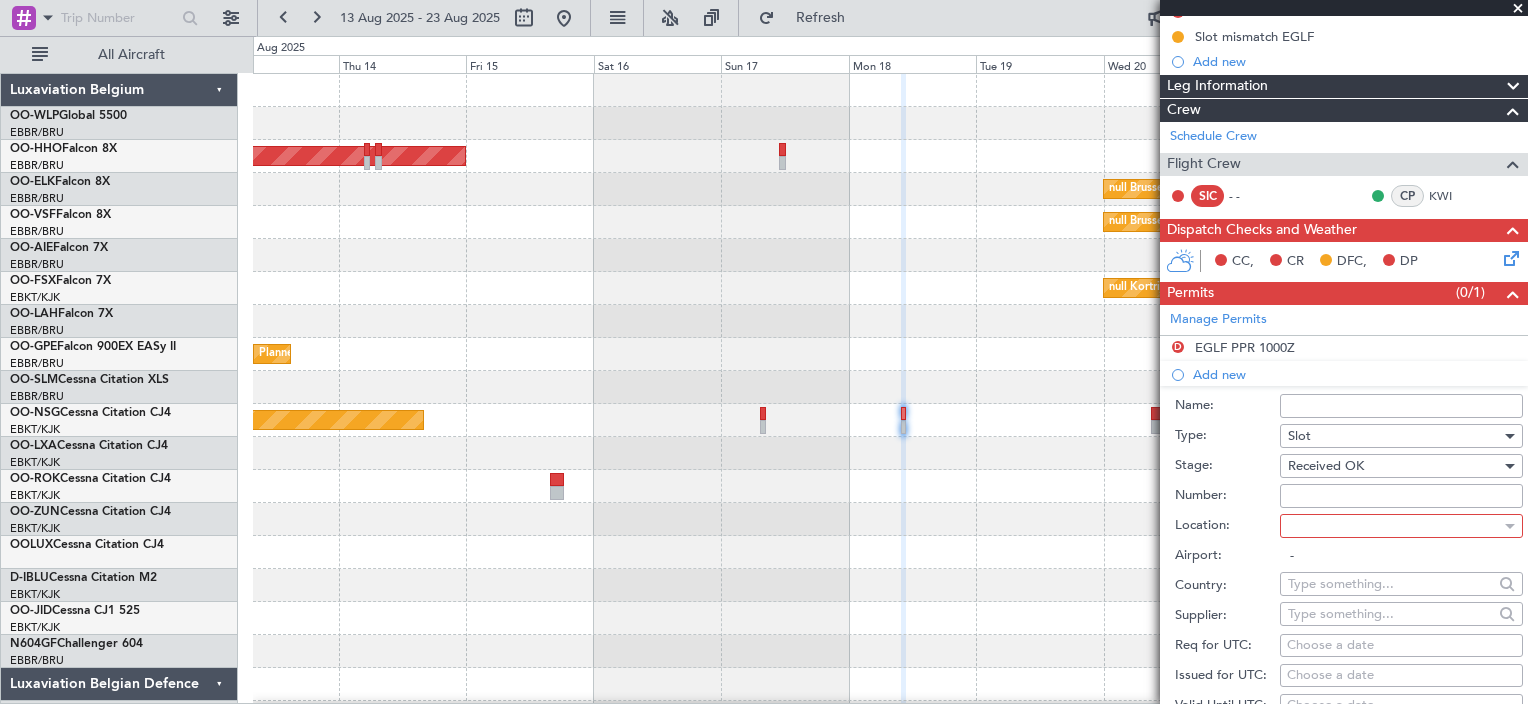 scroll, scrollTop: 329, scrollLeft: 0, axis: vertical 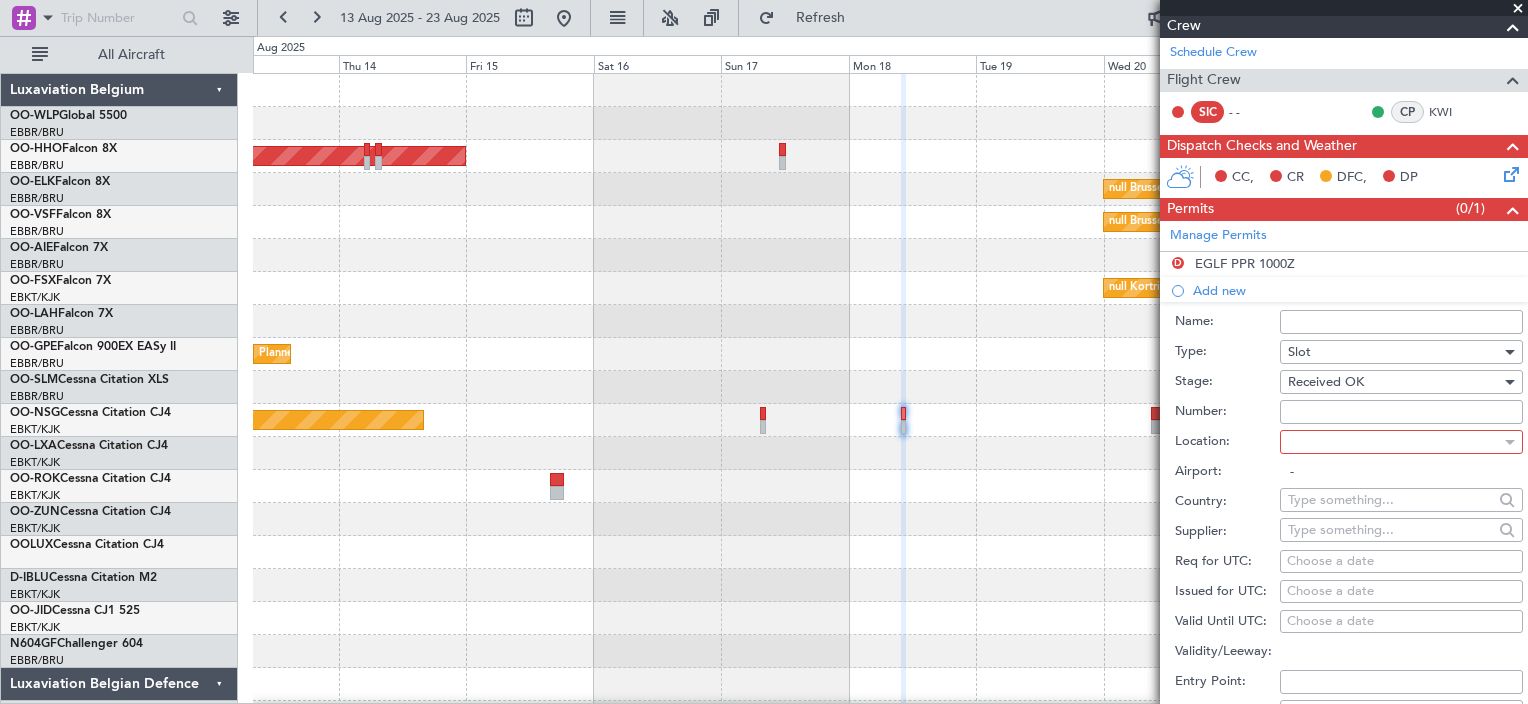 click on "Choose a date" at bounding box center (1401, 562) 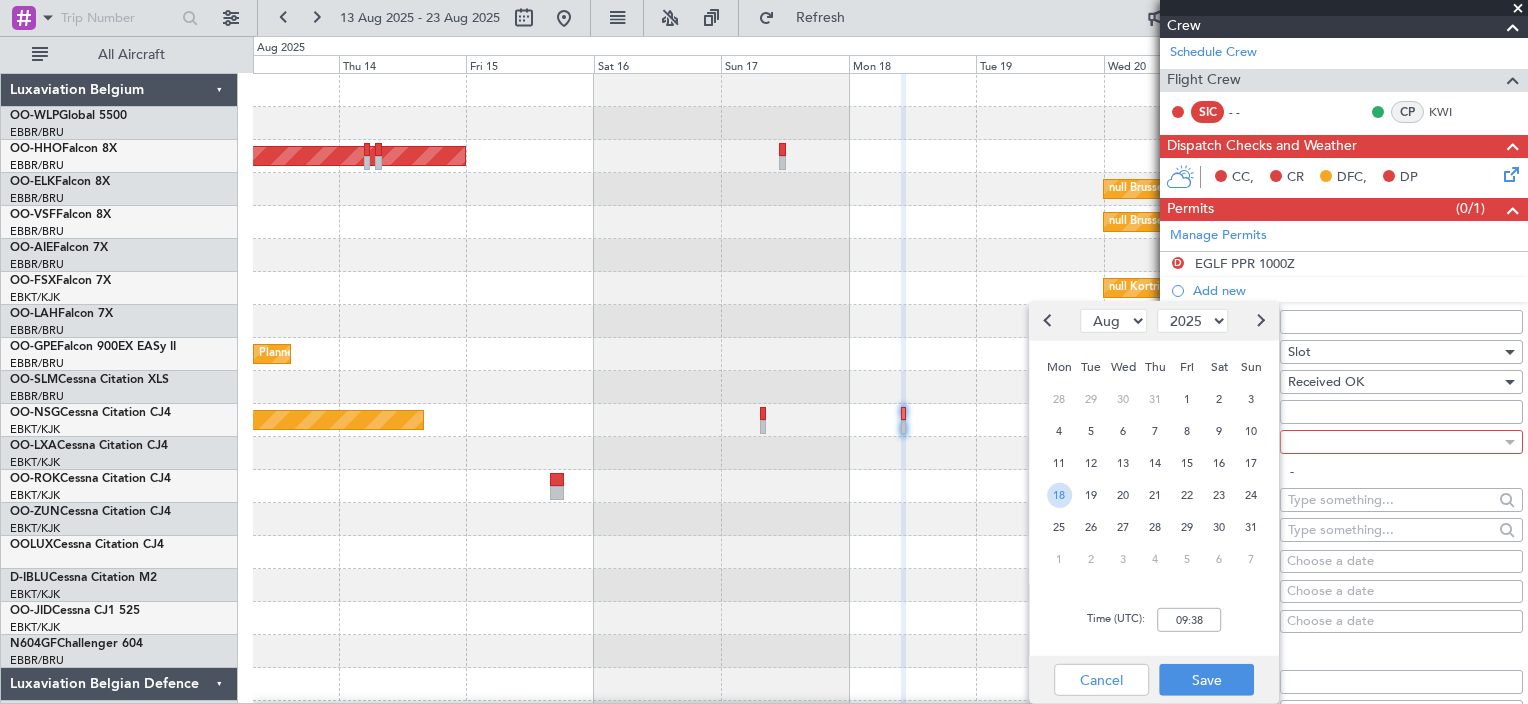 click on "18" at bounding box center (1059, 494) 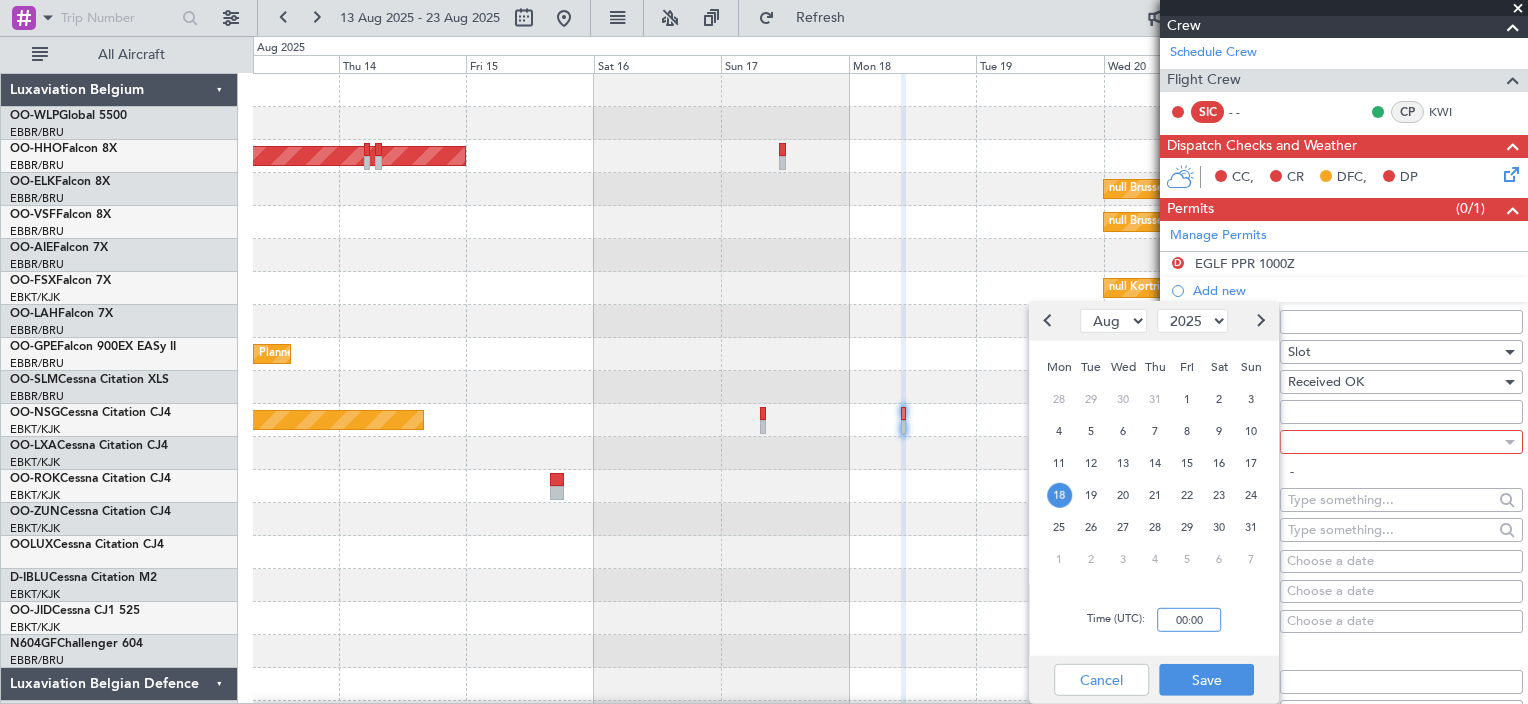 click on "00:00" at bounding box center (1189, 620) 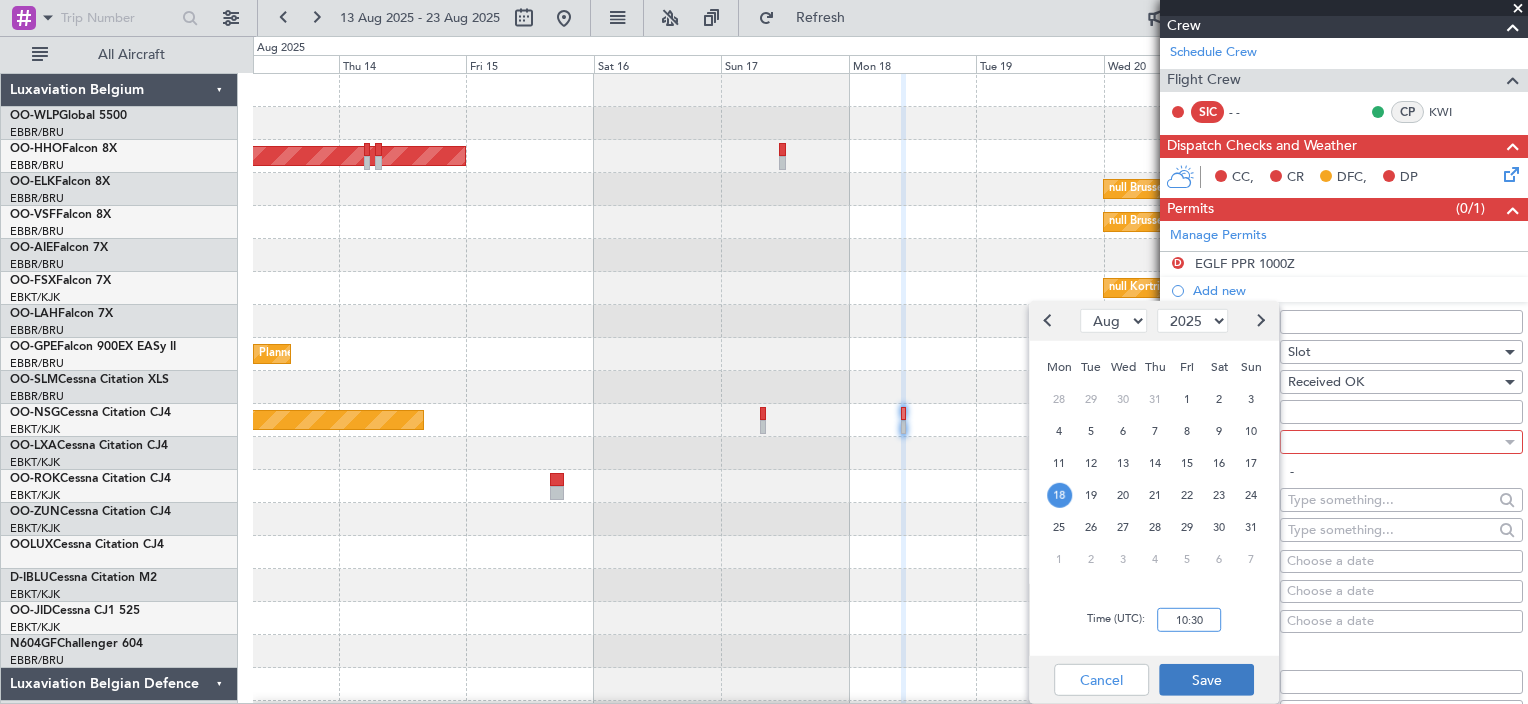 type on "10:30" 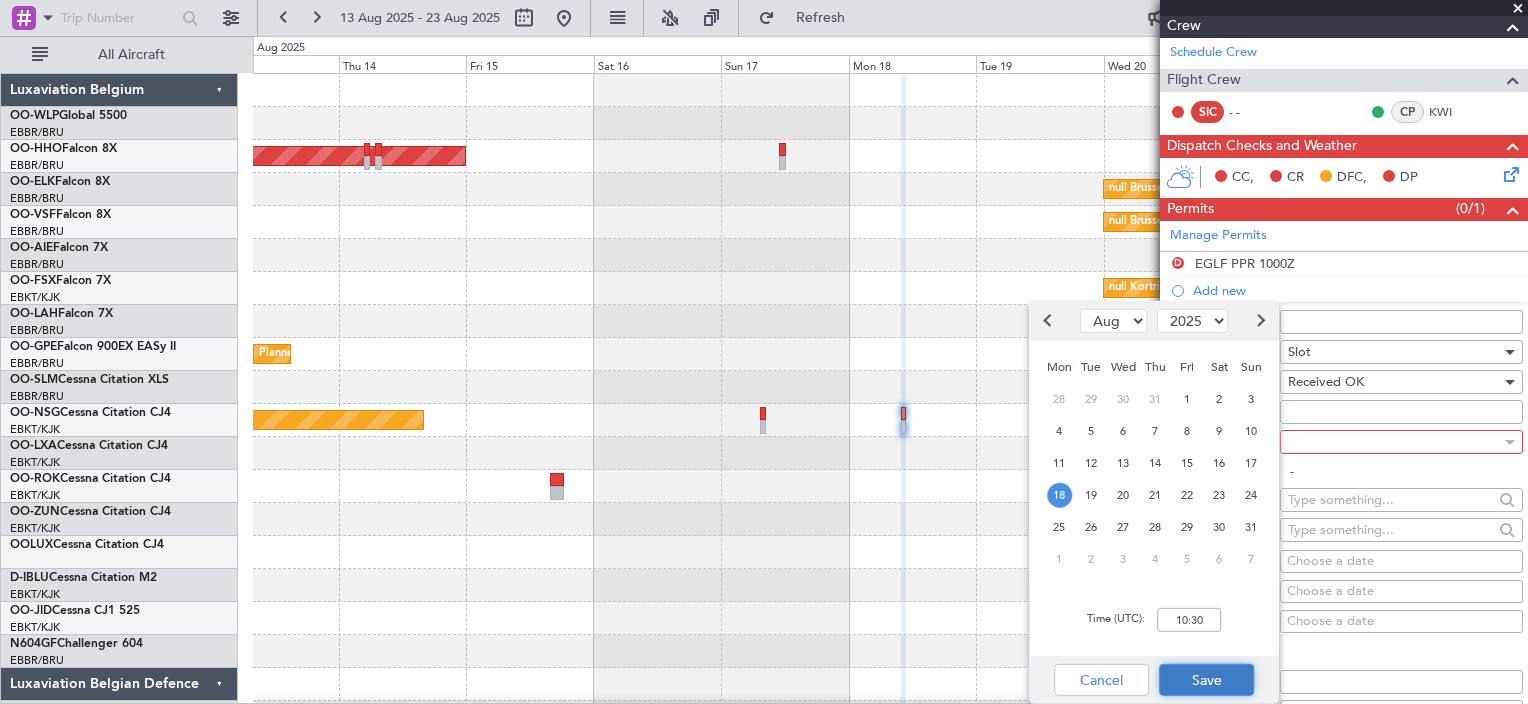 click on "Save" at bounding box center [1206, 680] 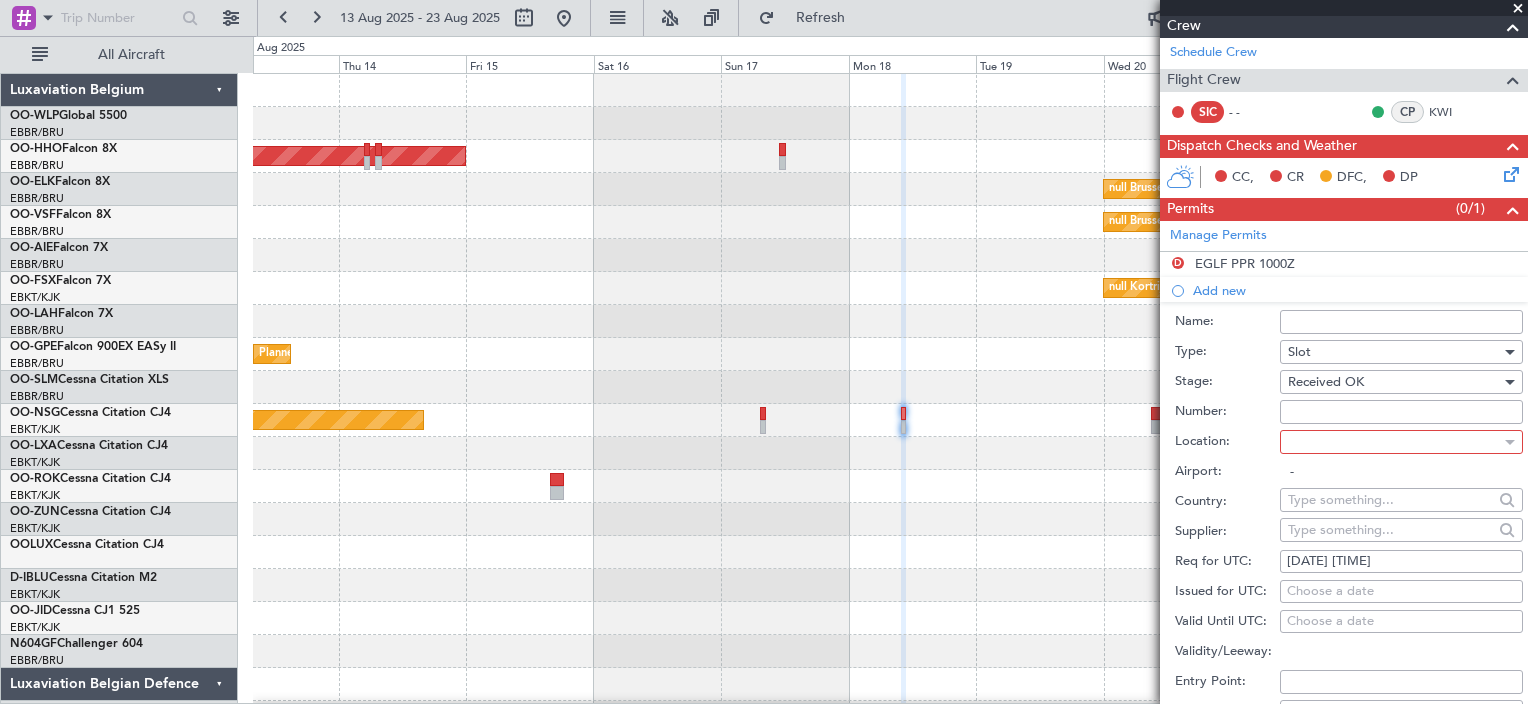 click on "Number:" at bounding box center (1401, 412) 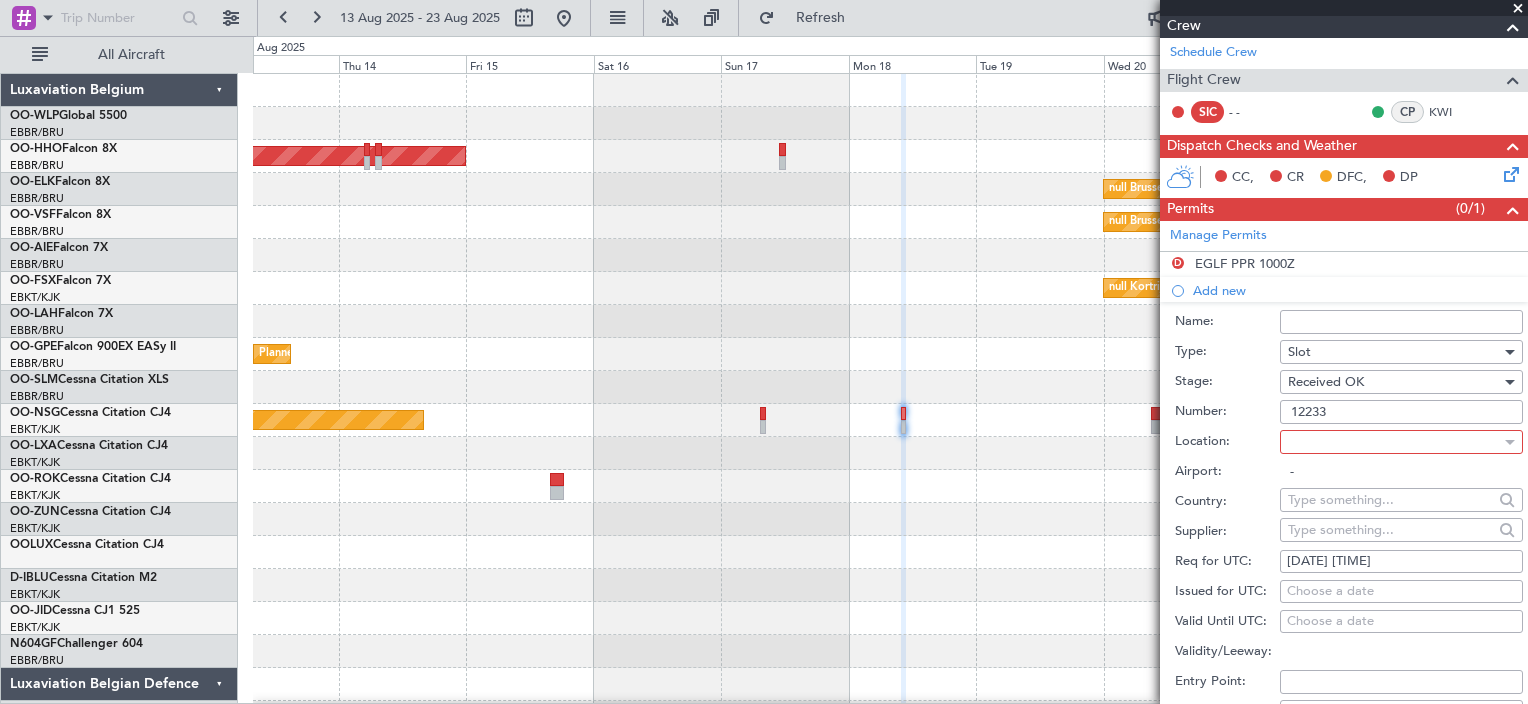 scroll, scrollTop: 580, scrollLeft: 0, axis: vertical 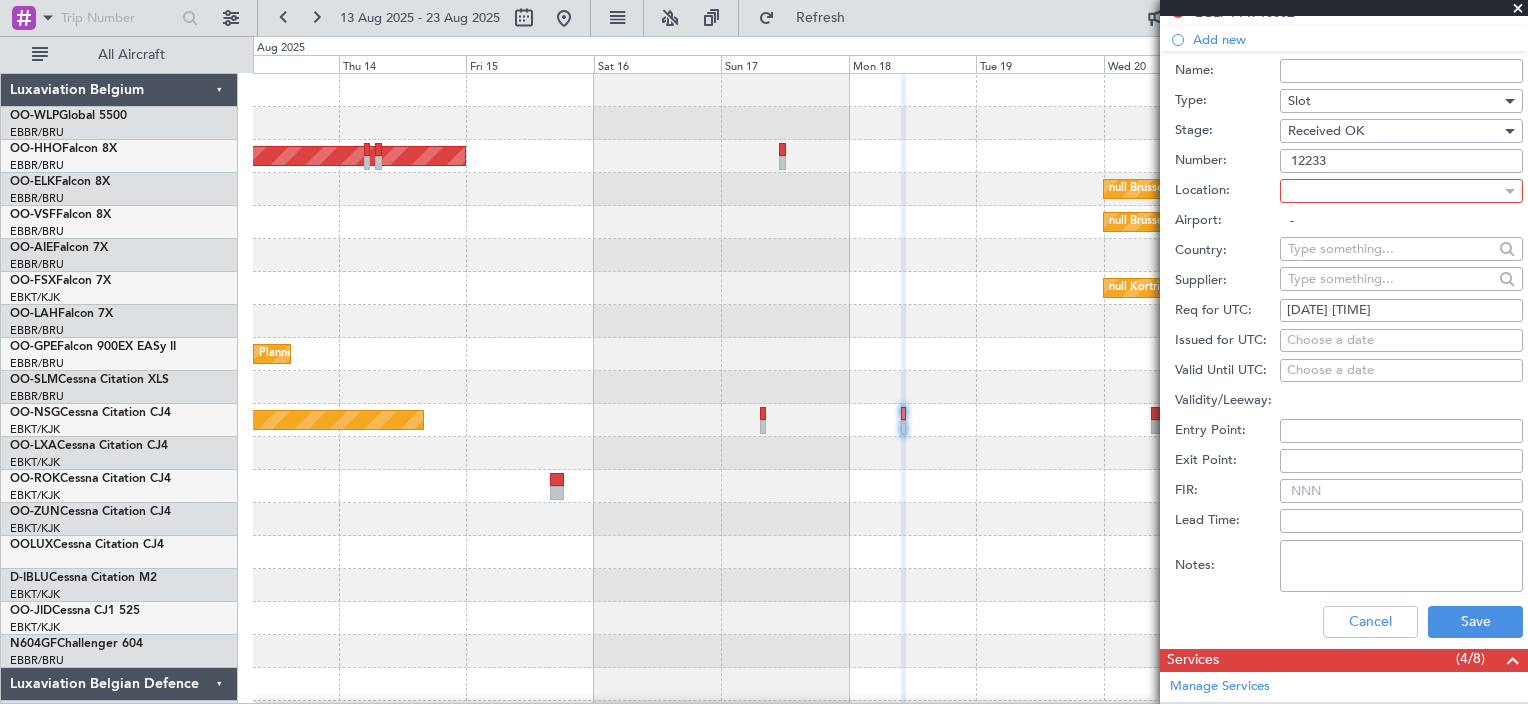 type on "12233" 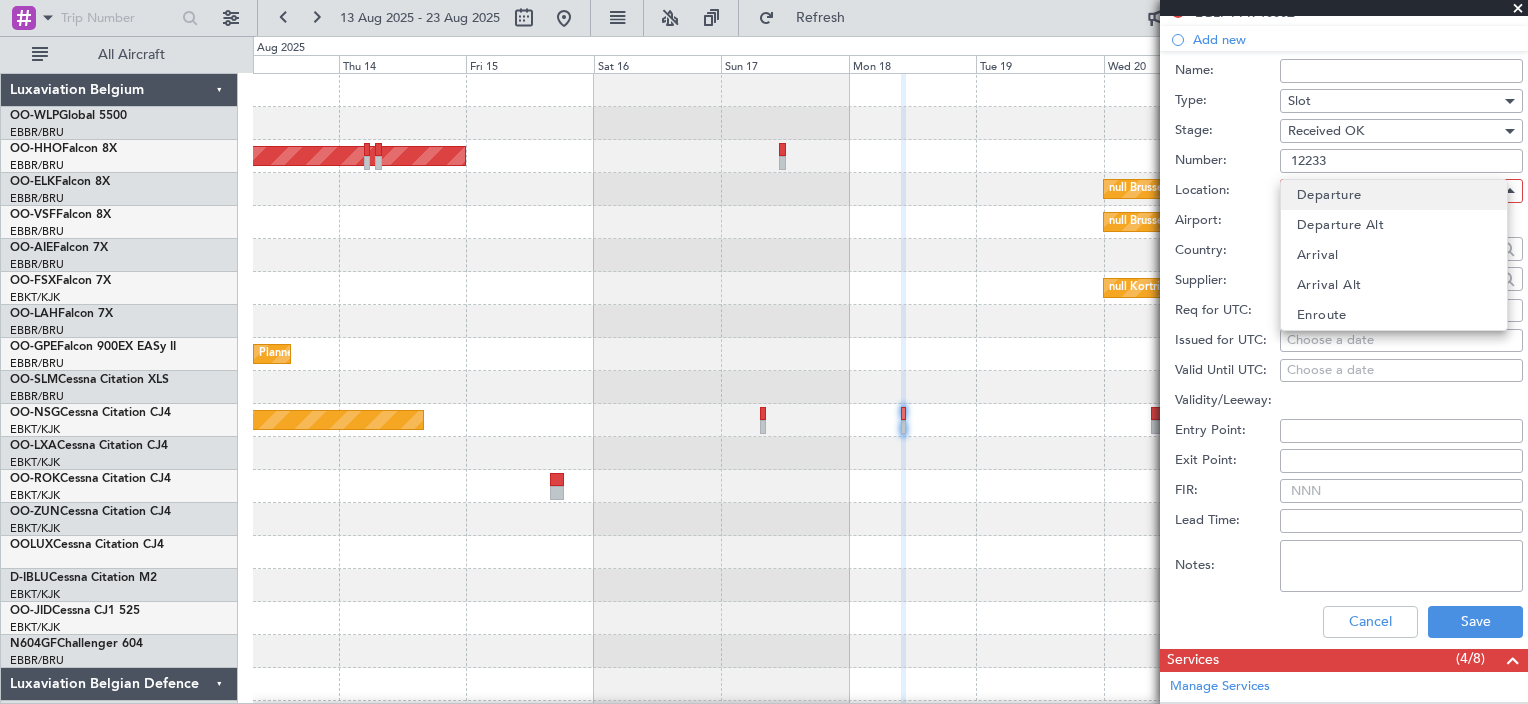 click on "Departure" at bounding box center [1329, 195] 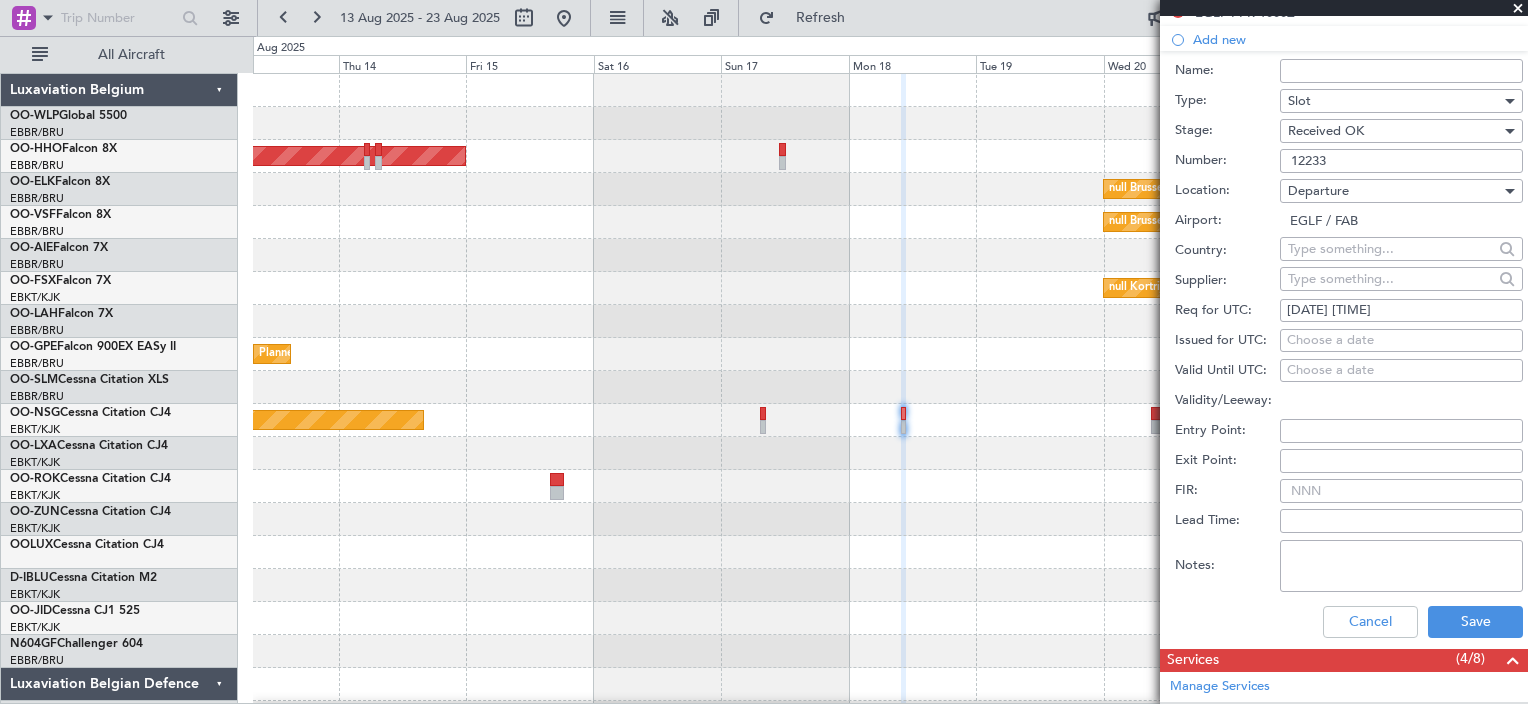 click on "Choose a date" at bounding box center [1401, 341] 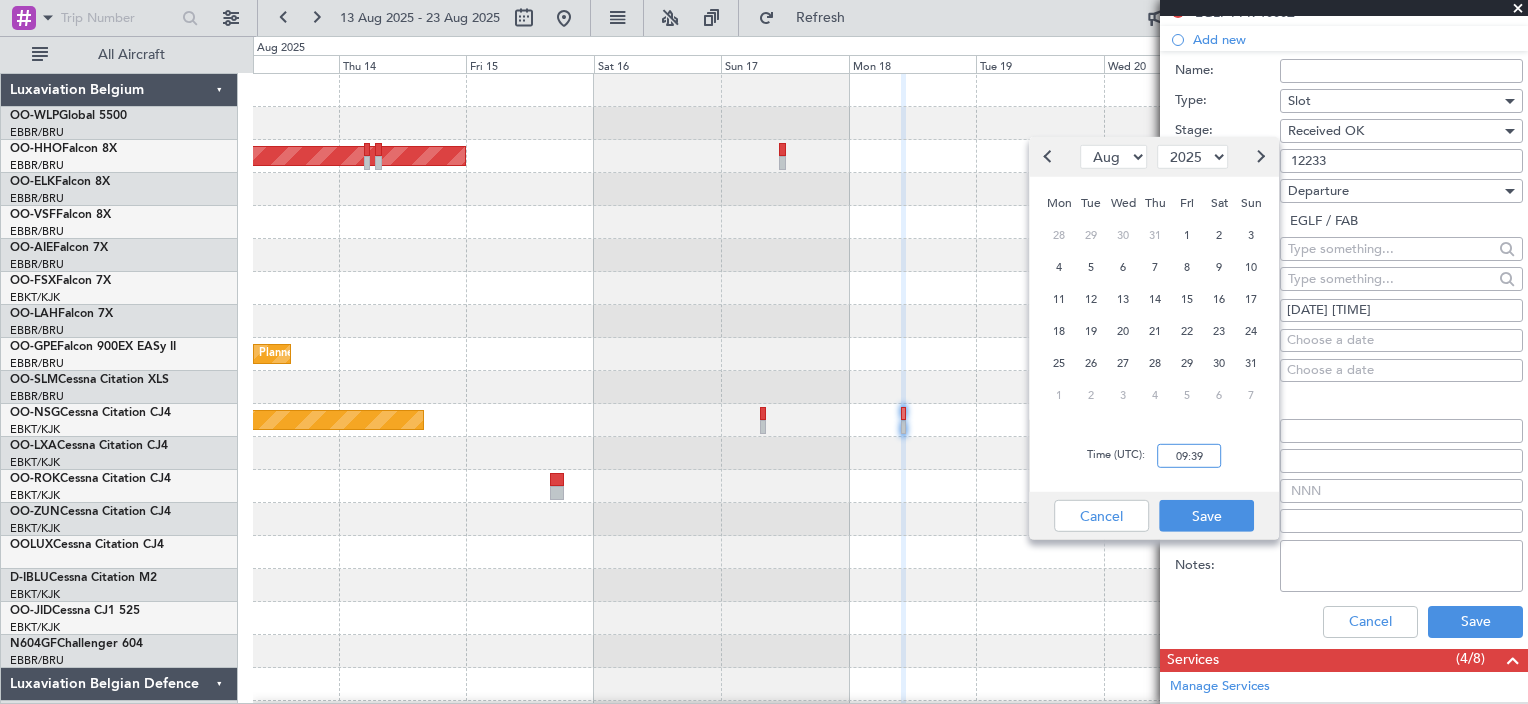 click on "09:39" at bounding box center [1189, 456] 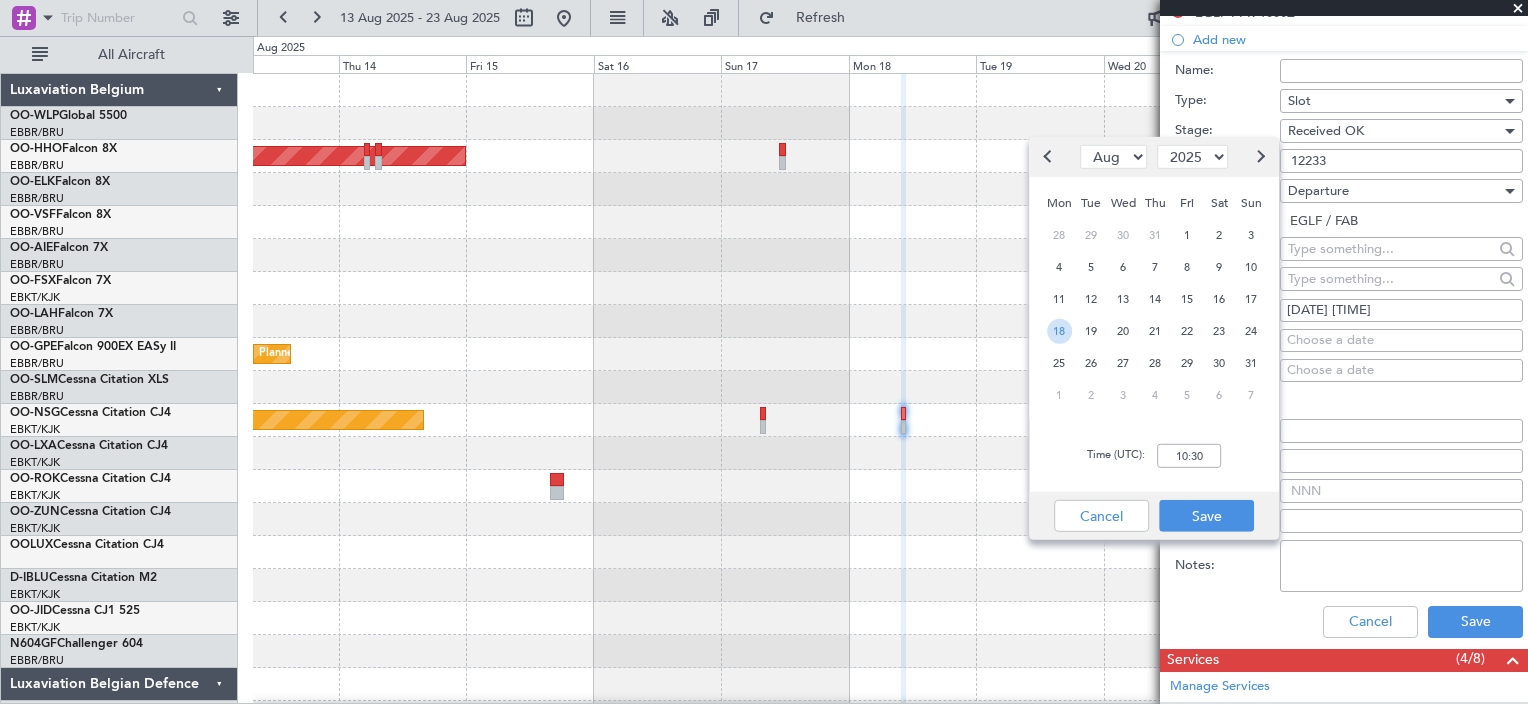 click on "18" at bounding box center [1059, 330] 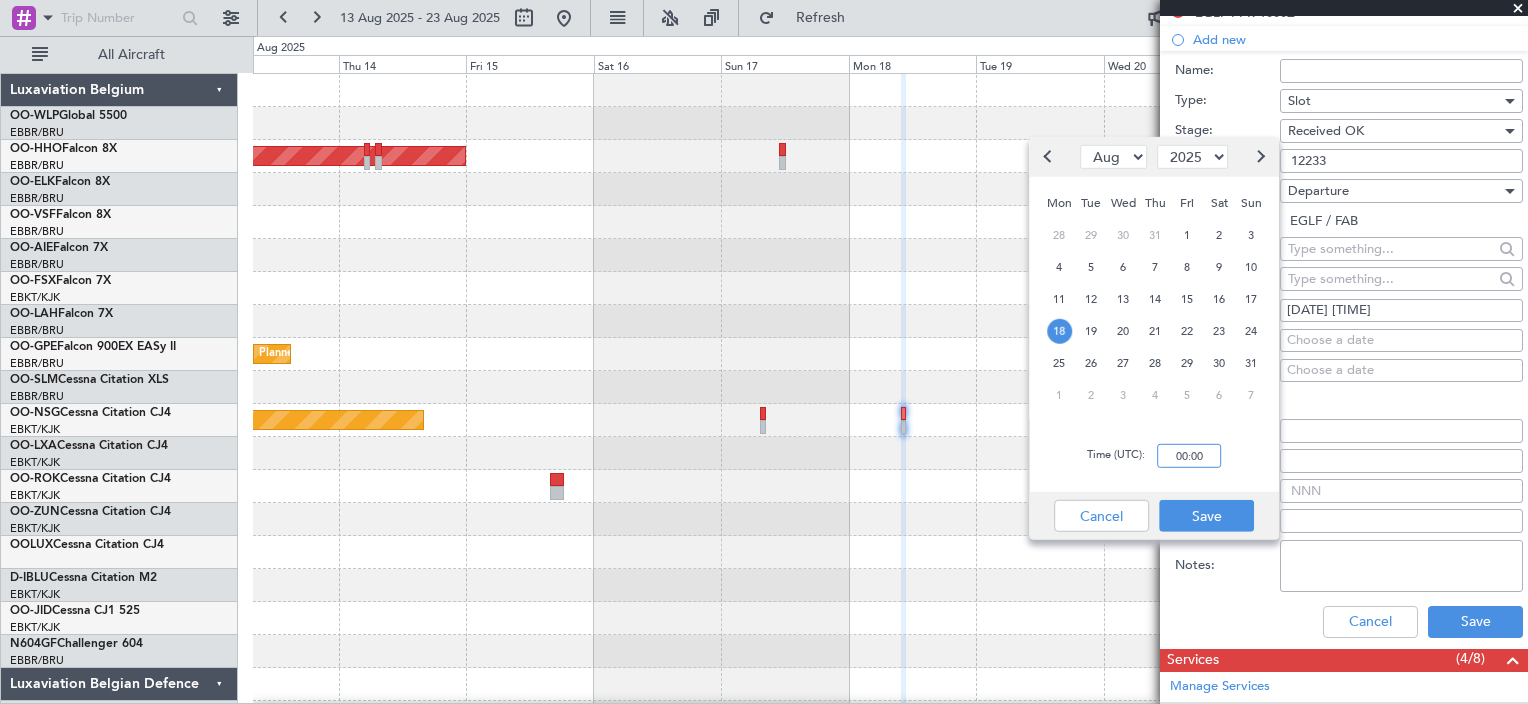 click on "00:00" at bounding box center (1189, 456) 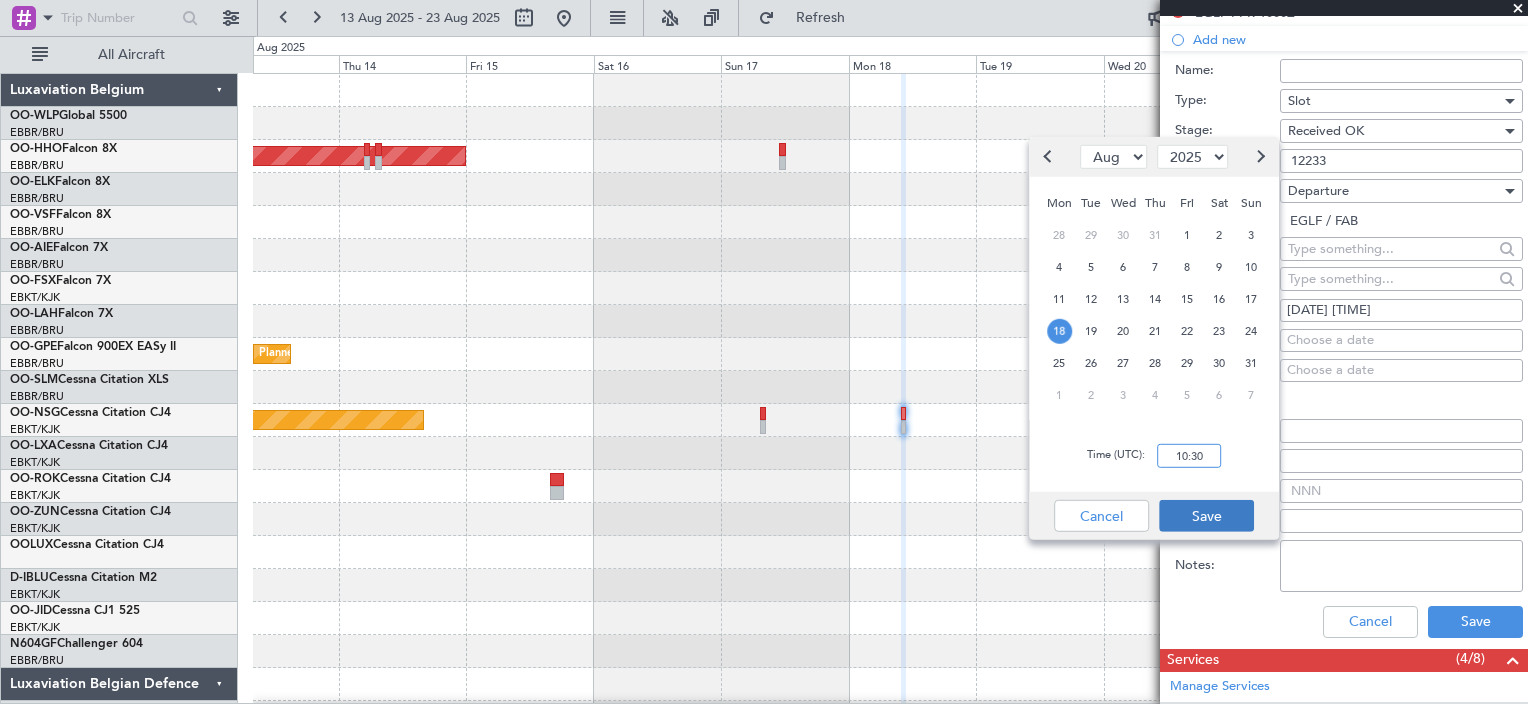 type on "10:30" 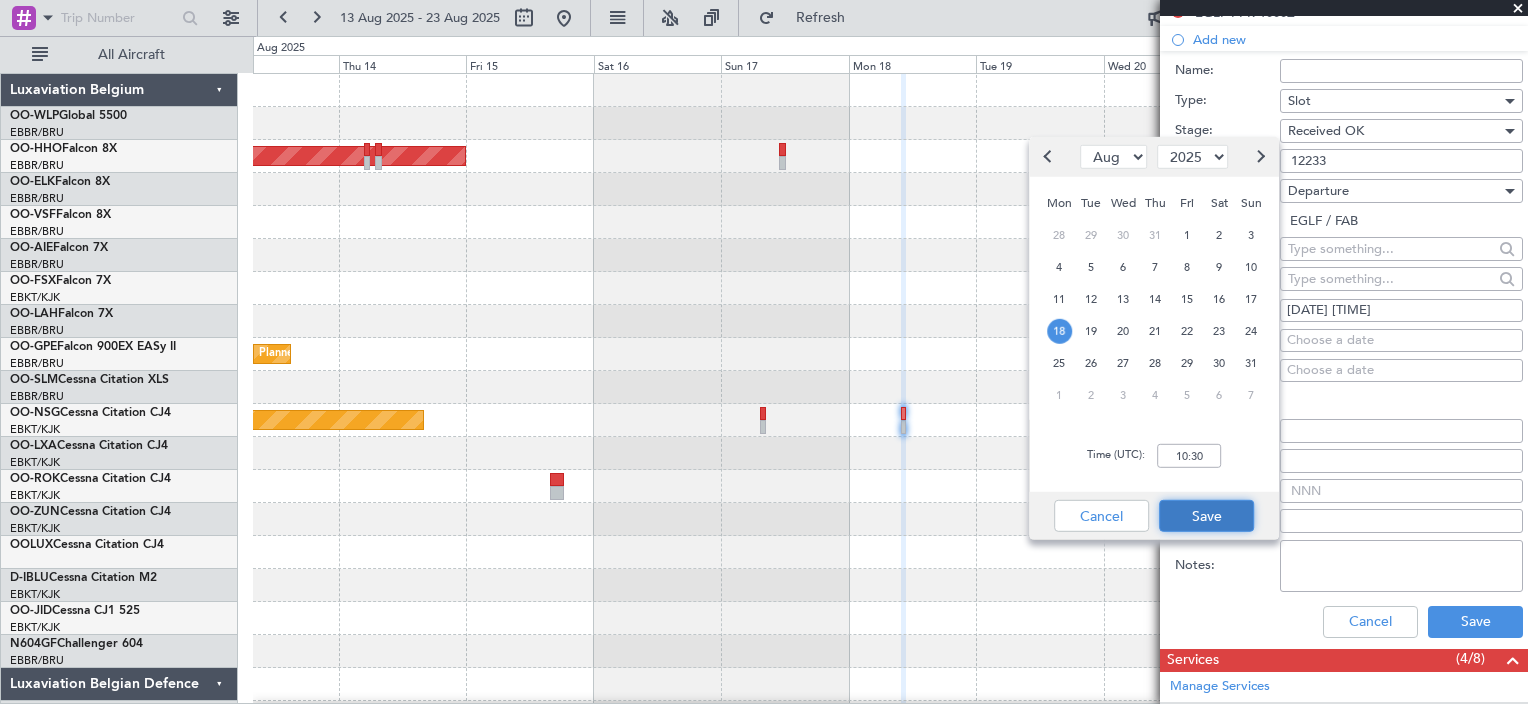 click on "Save" at bounding box center [1206, 516] 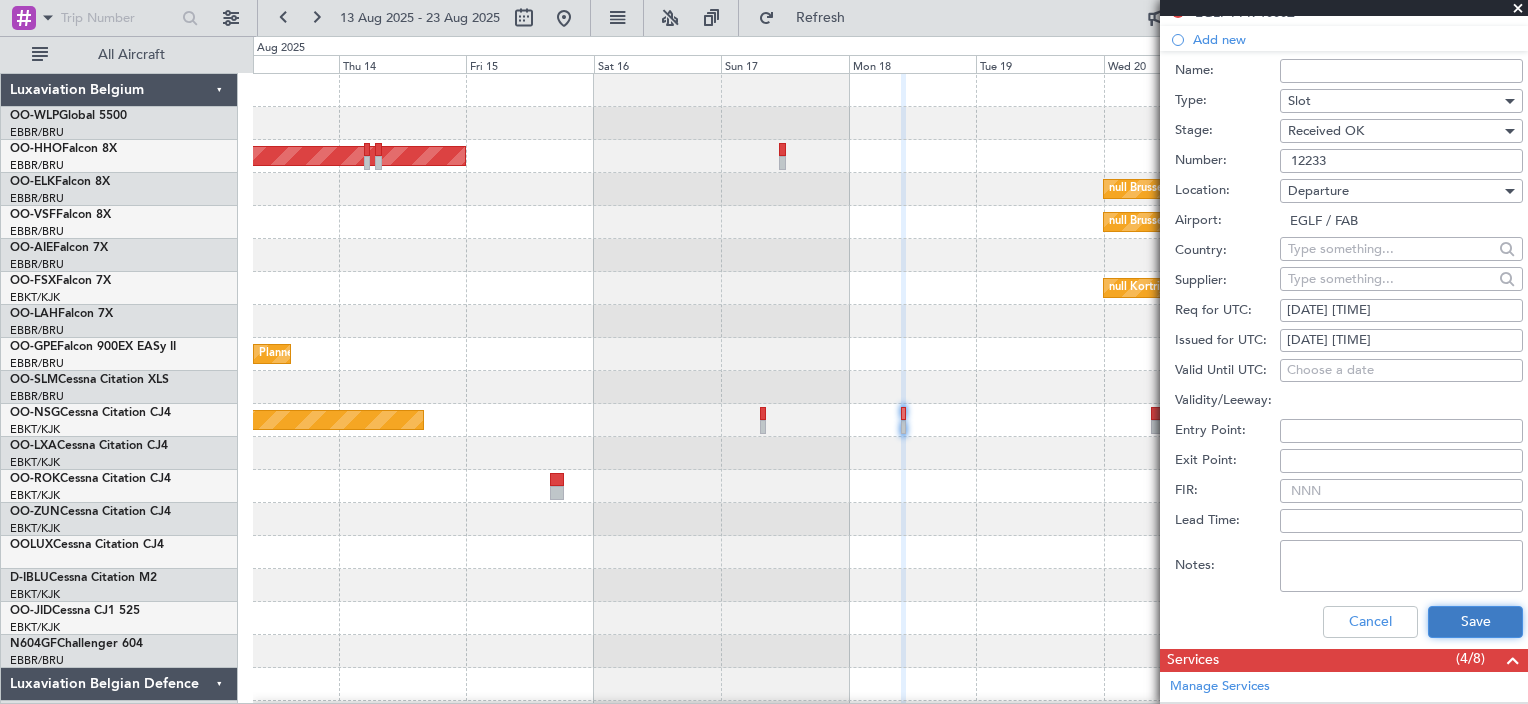 click on "Save" at bounding box center (1475, 622) 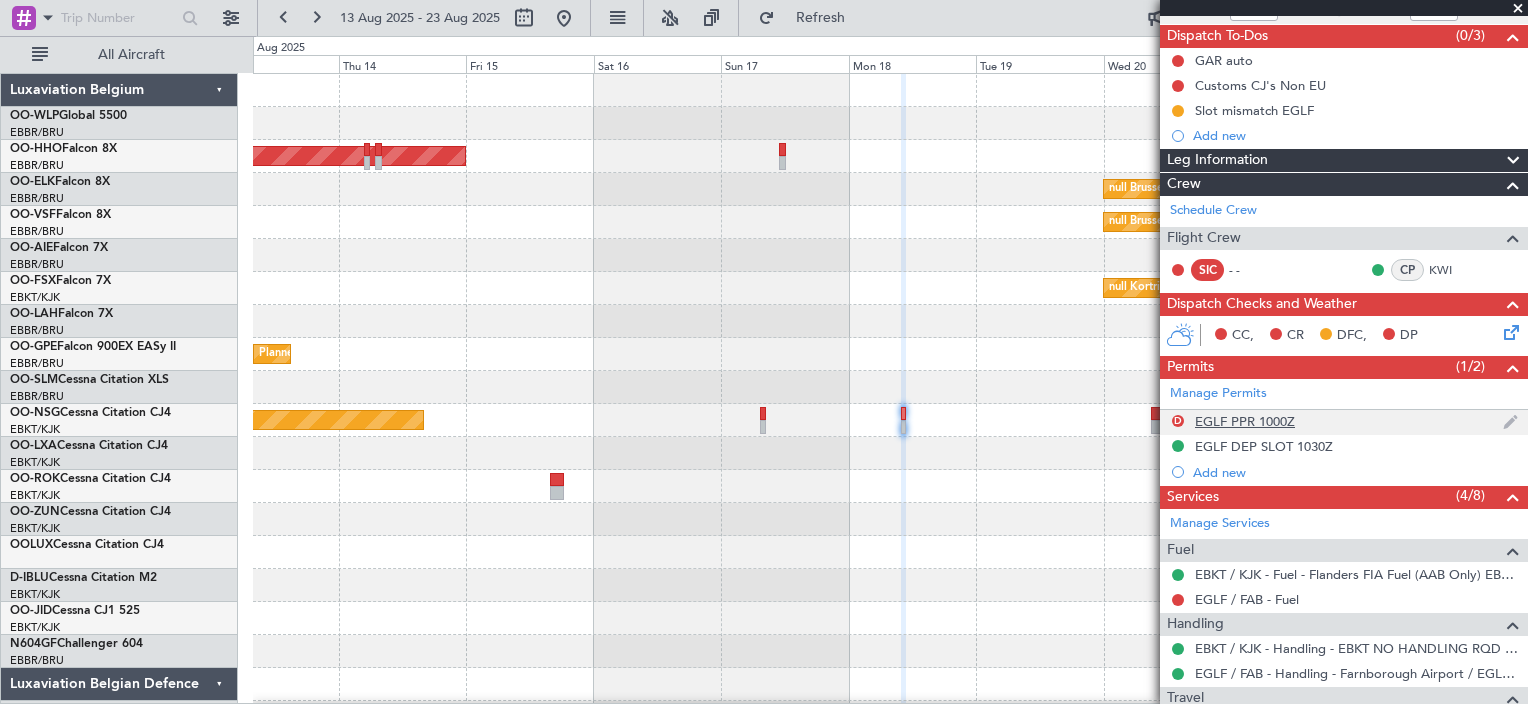 scroll, scrollTop: 172, scrollLeft: 0, axis: vertical 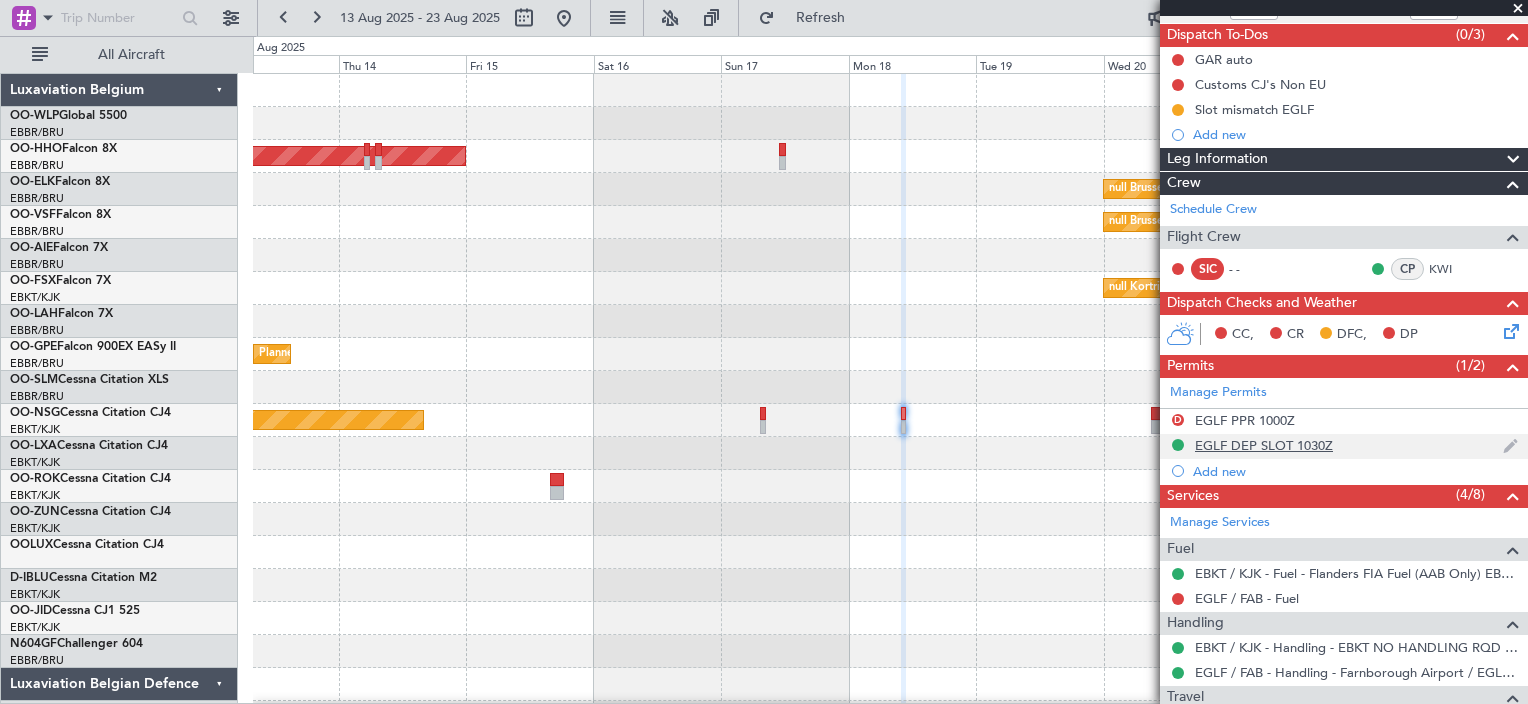 click on "EGLF DEP SLOT 1030Z" at bounding box center [1344, 446] 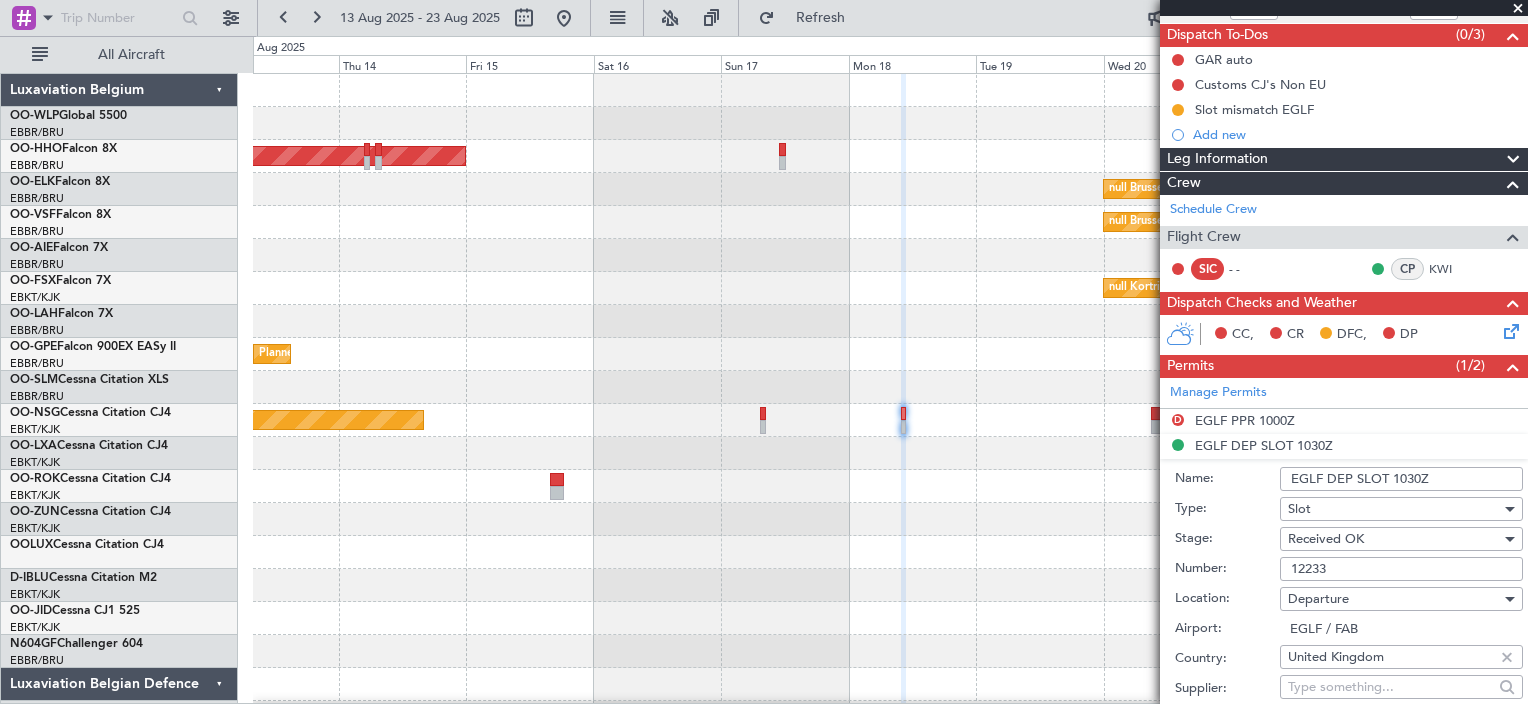 click on "EGLF DEP SLOT 1030Z" at bounding box center (1401, 479) 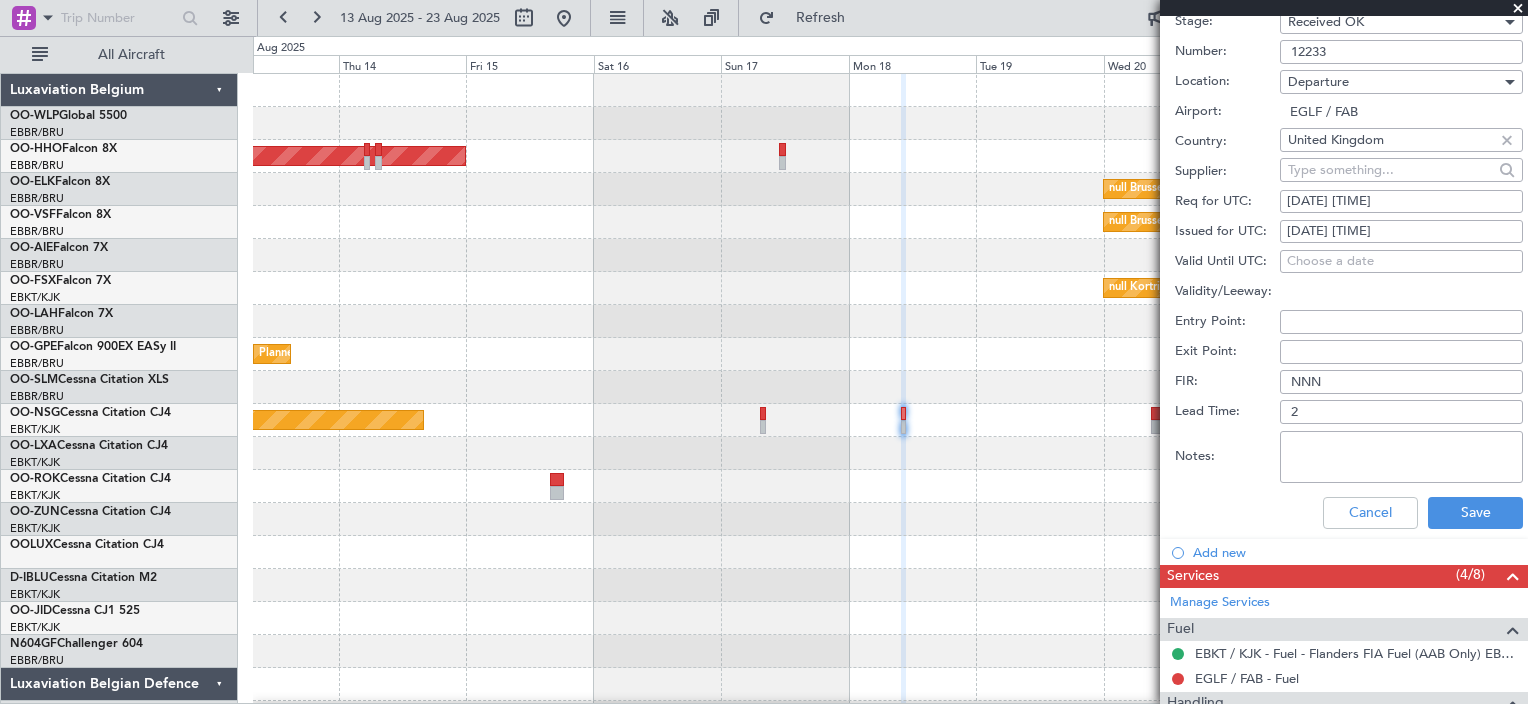 scroll, scrollTop: 772, scrollLeft: 0, axis: vertical 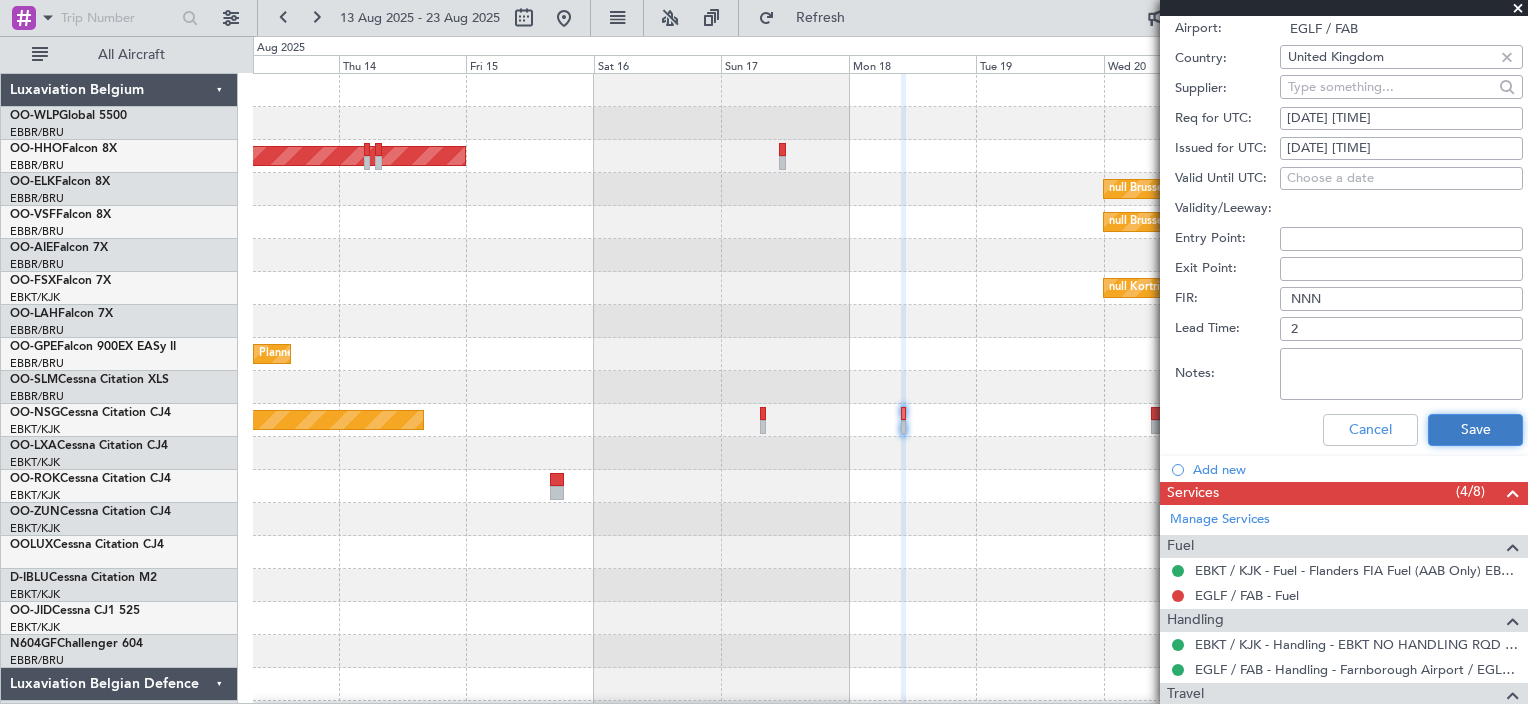 click on "Save" at bounding box center [1475, 430] 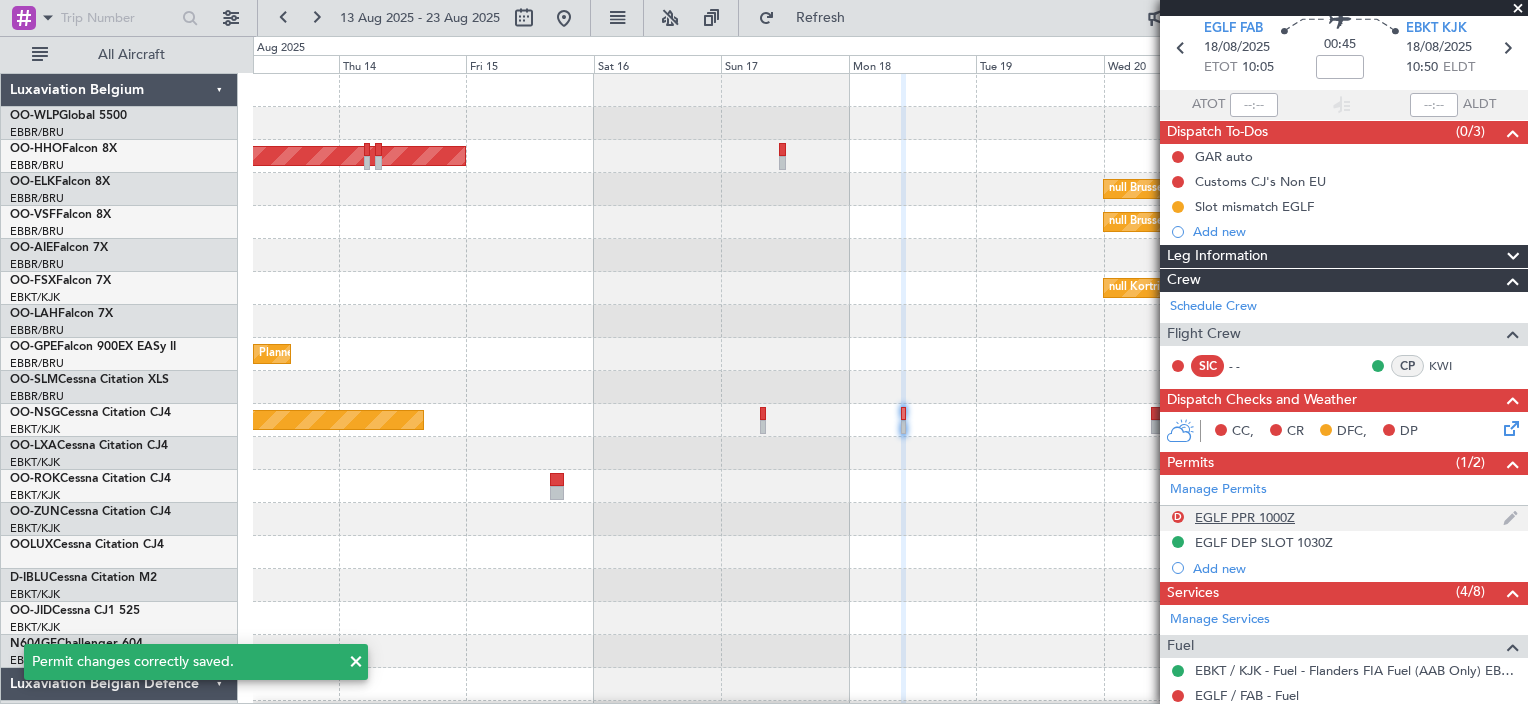 scroll, scrollTop: 175, scrollLeft: 0, axis: vertical 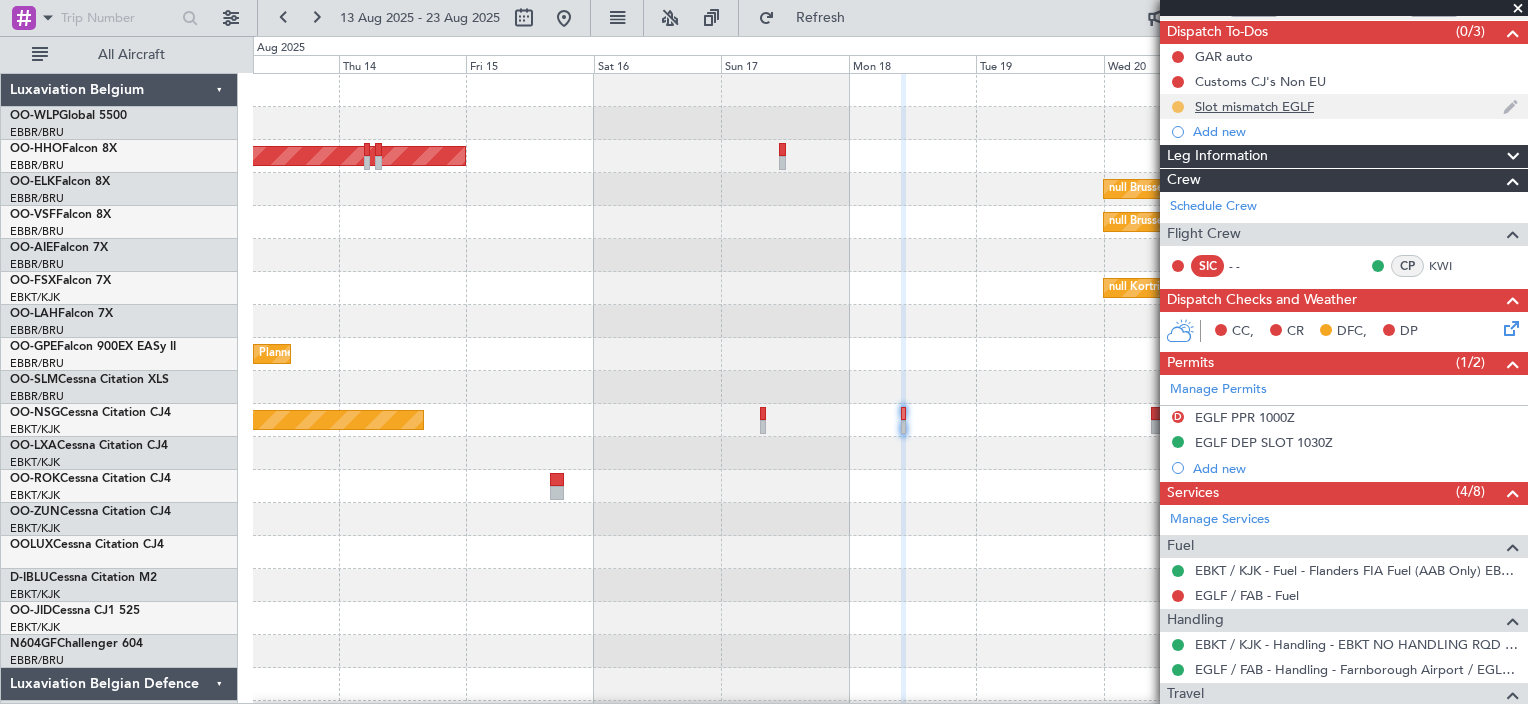 click 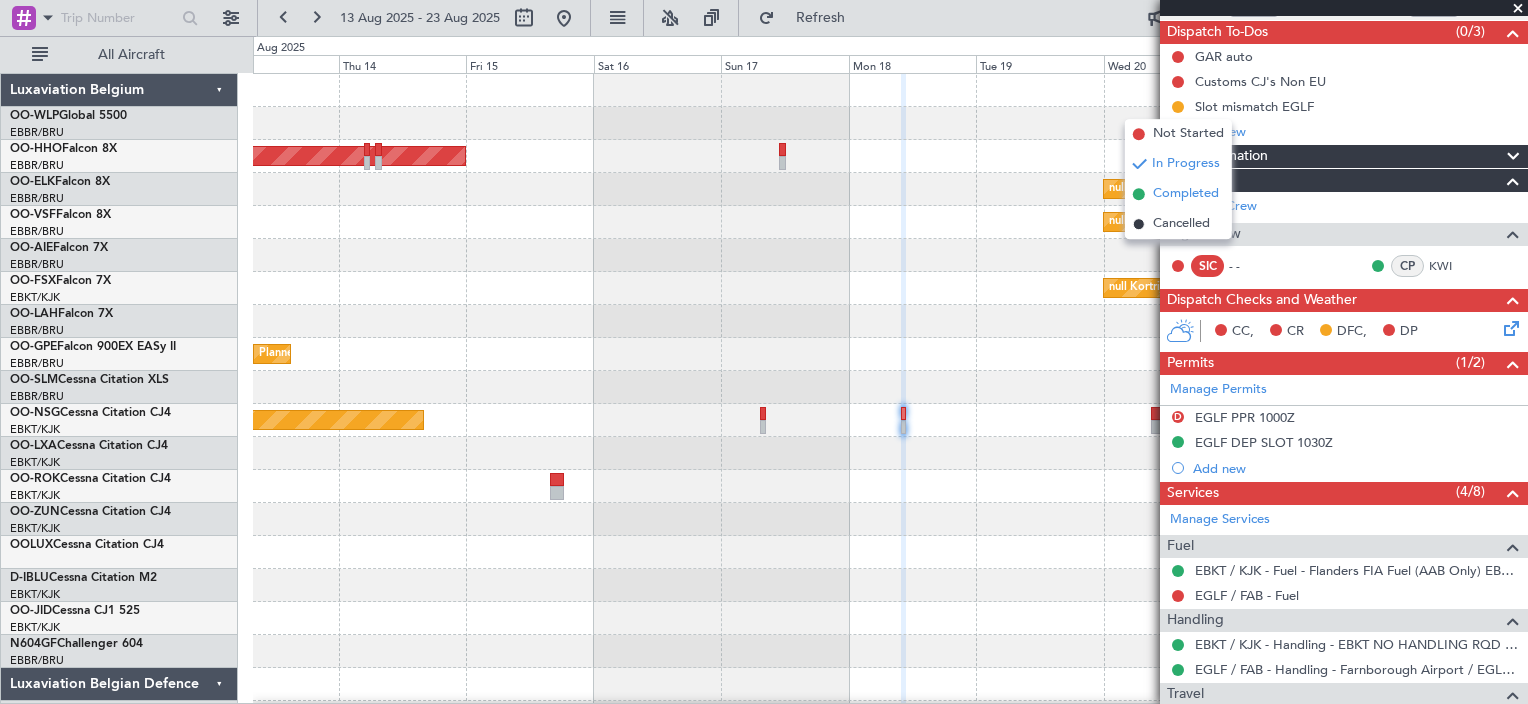 click on "Completed" at bounding box center [1186, 194] 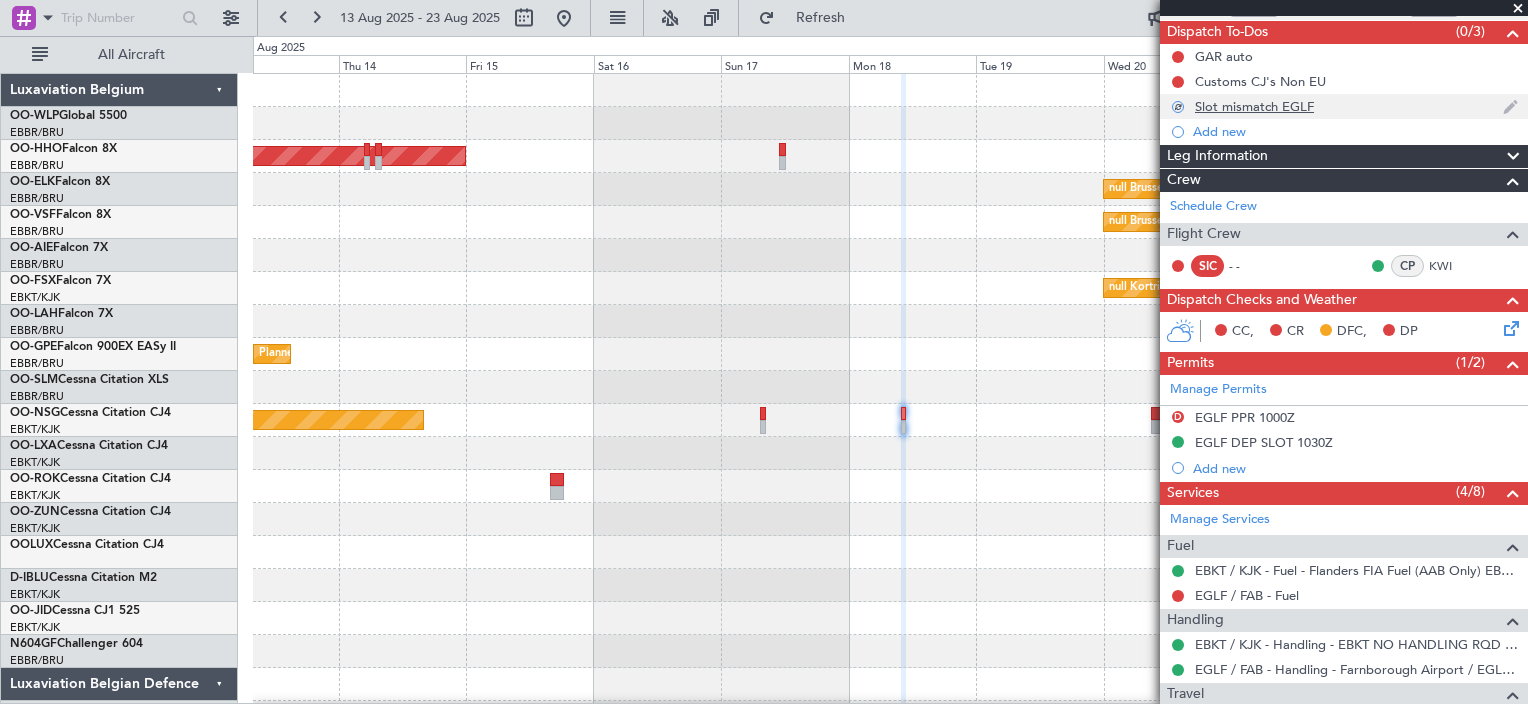 click 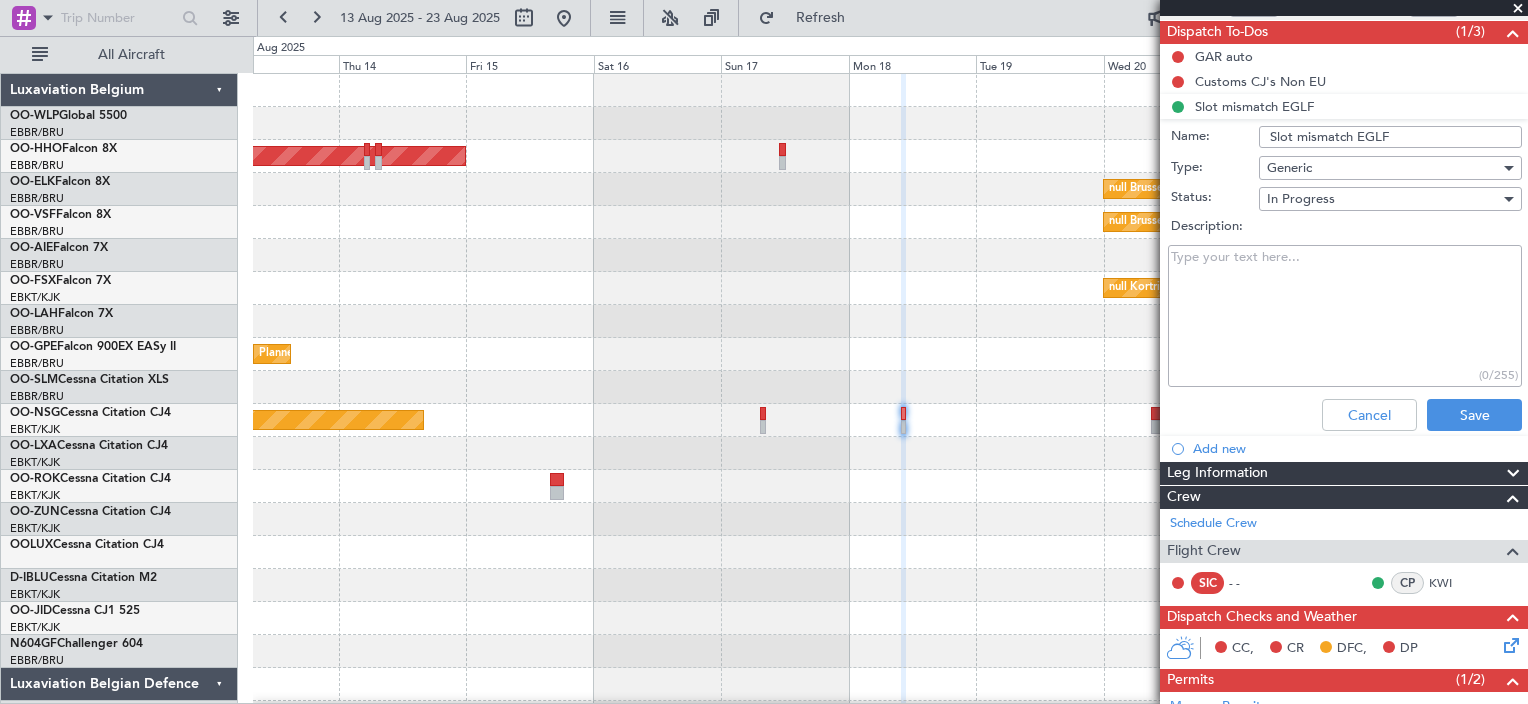 click on "Slot mismatch EGLF" at bounding box center (1390, 137) 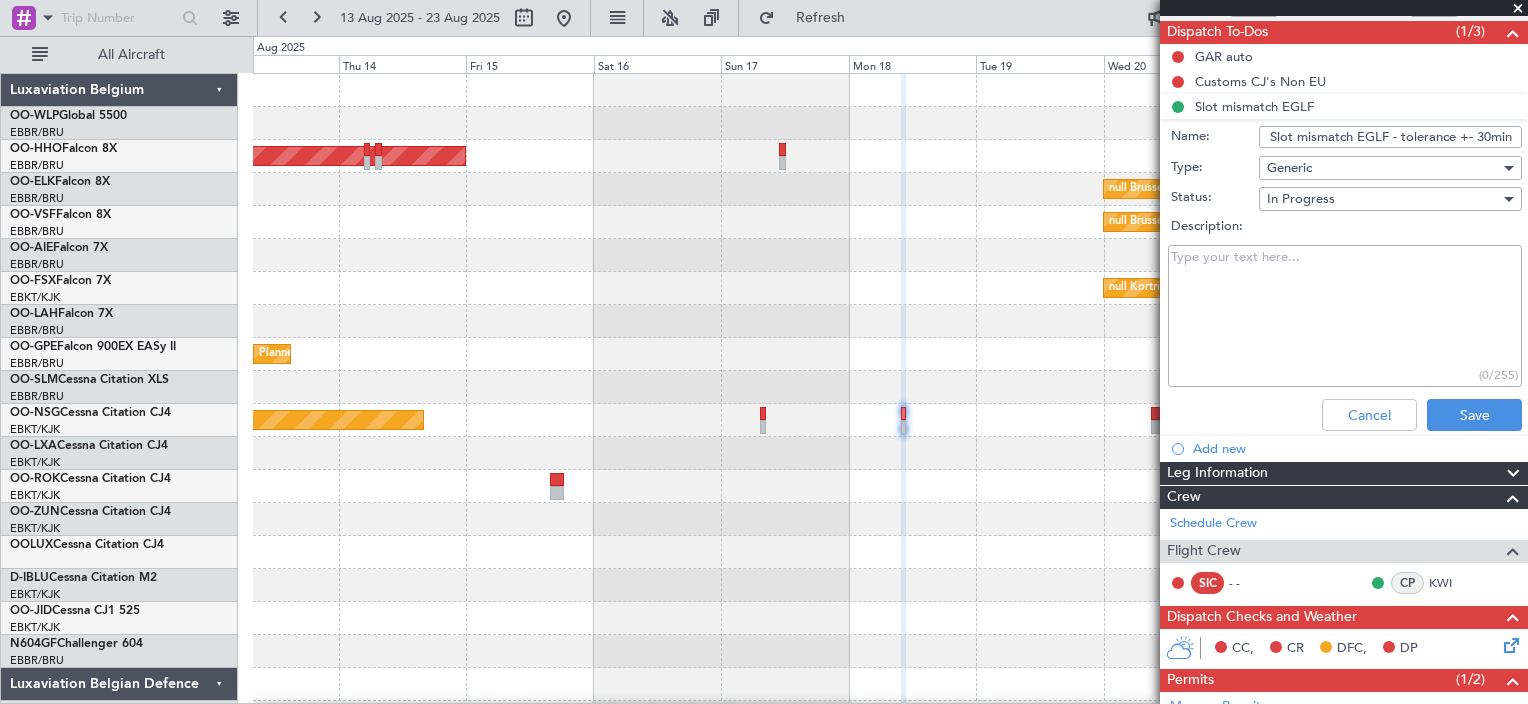 scroll, scrollTop: 0, scrollLeft: 0, axis: both 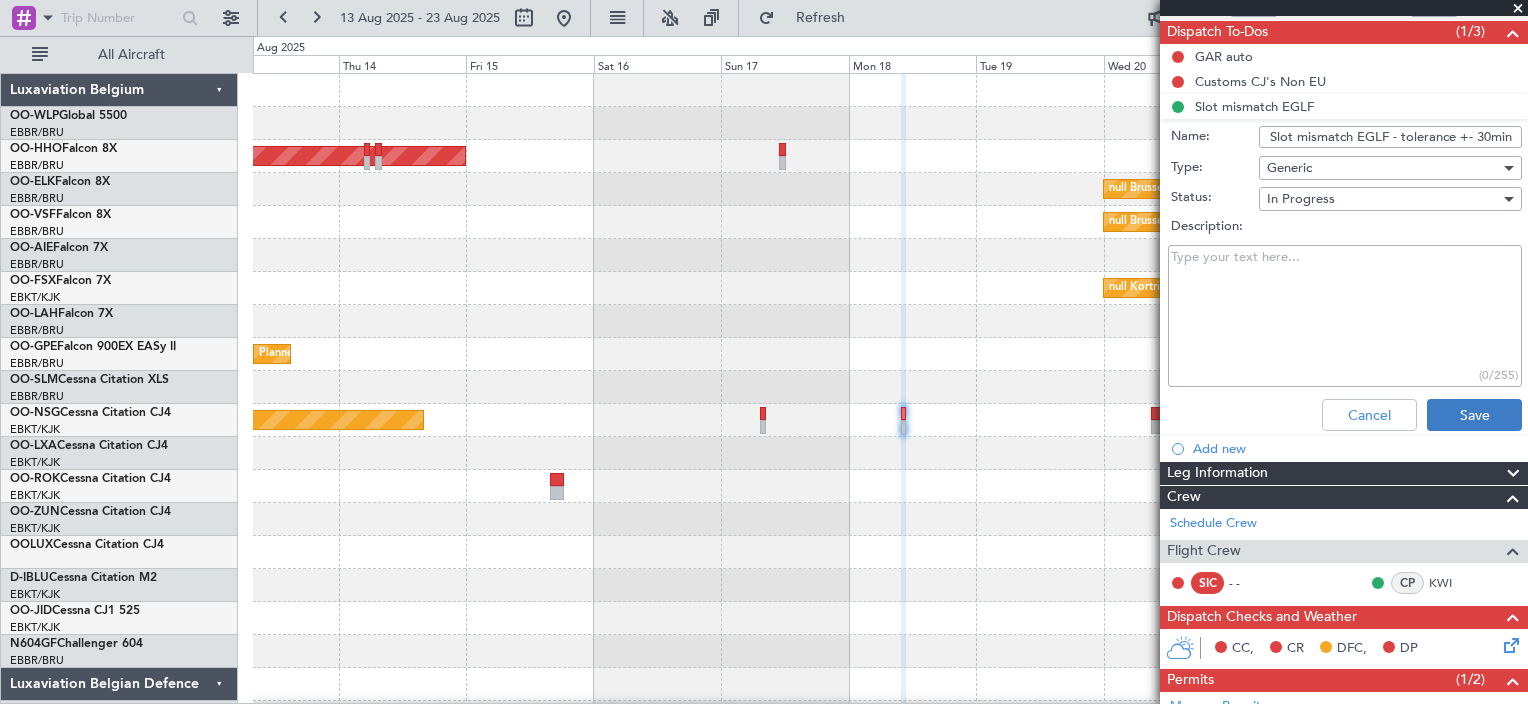 type on "Slot mismatch EGLF - tolerance +- 30min" 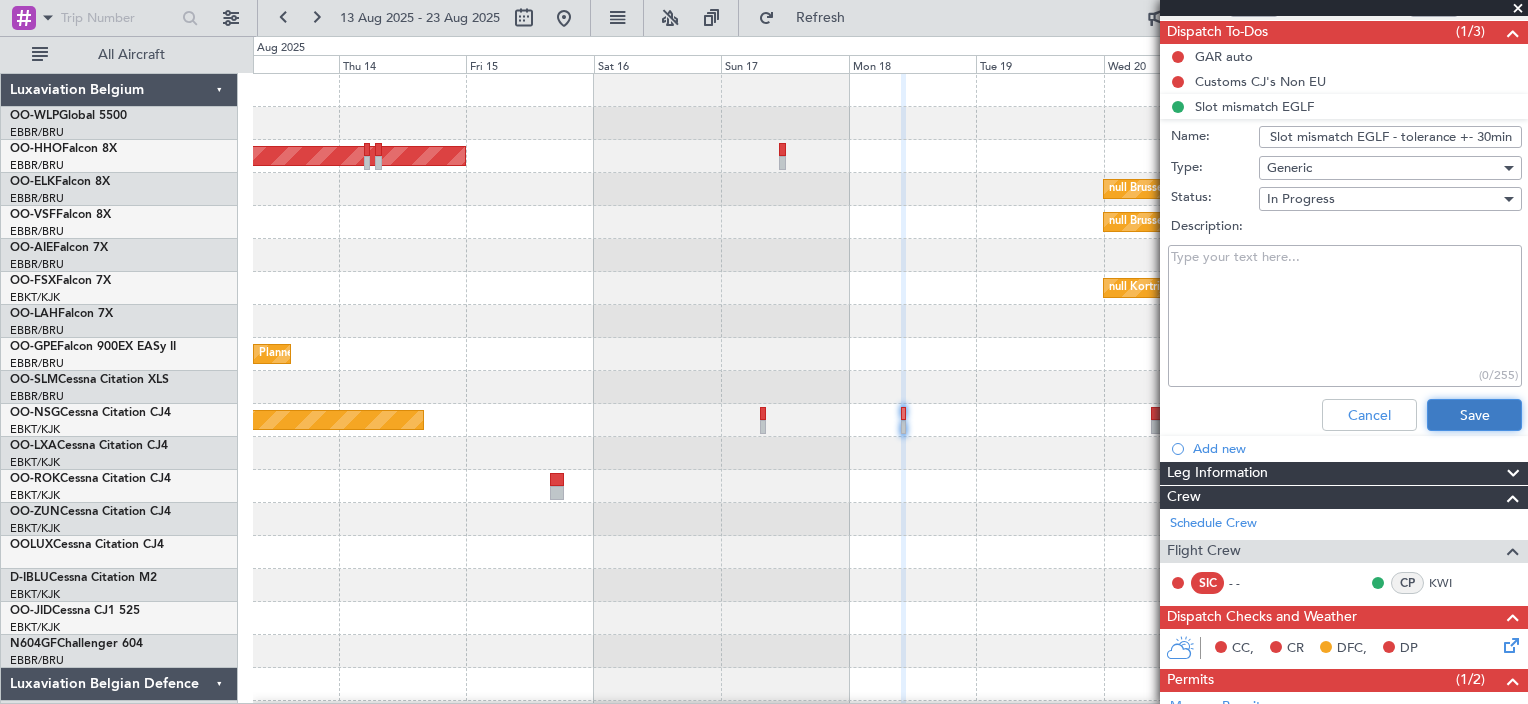scroll, scrollTop: 0, scrollLeft: 0, axis: both 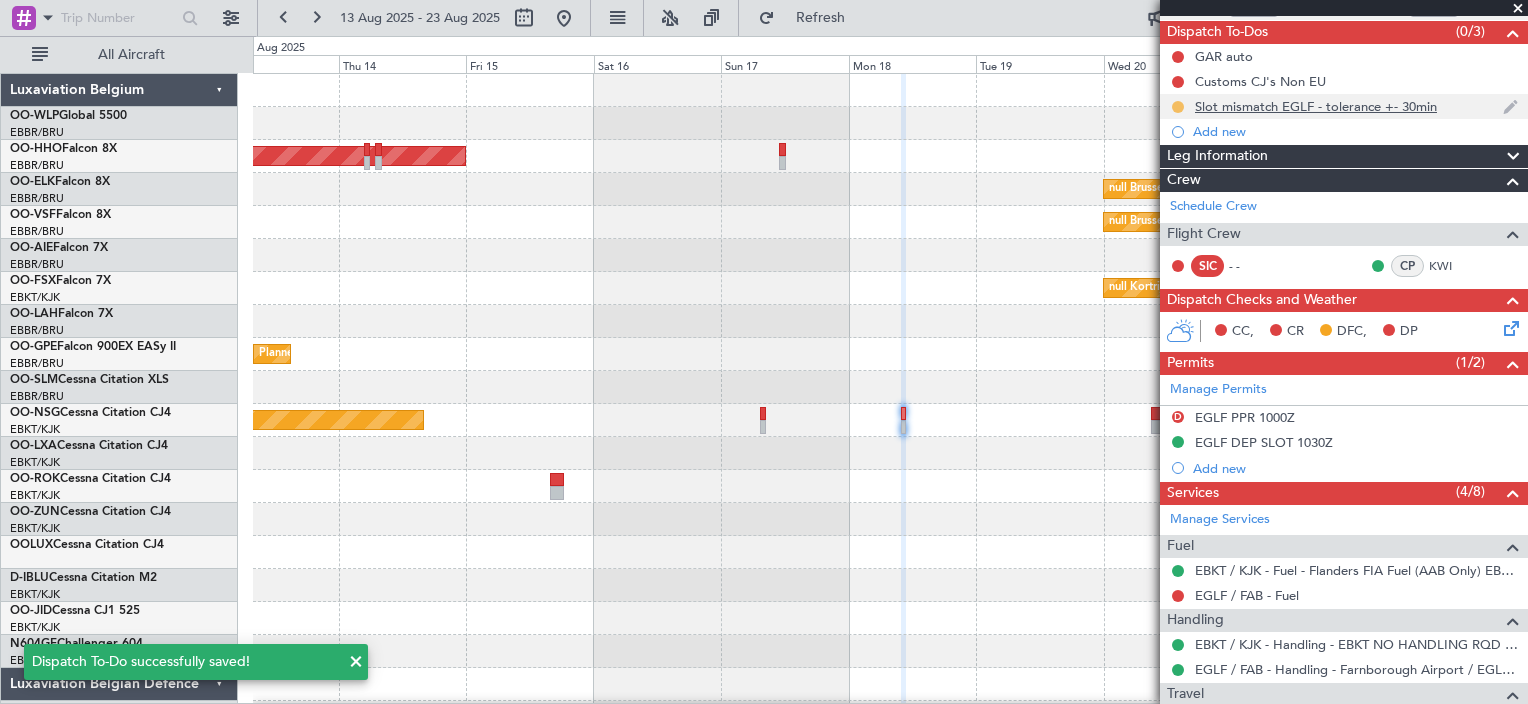 click 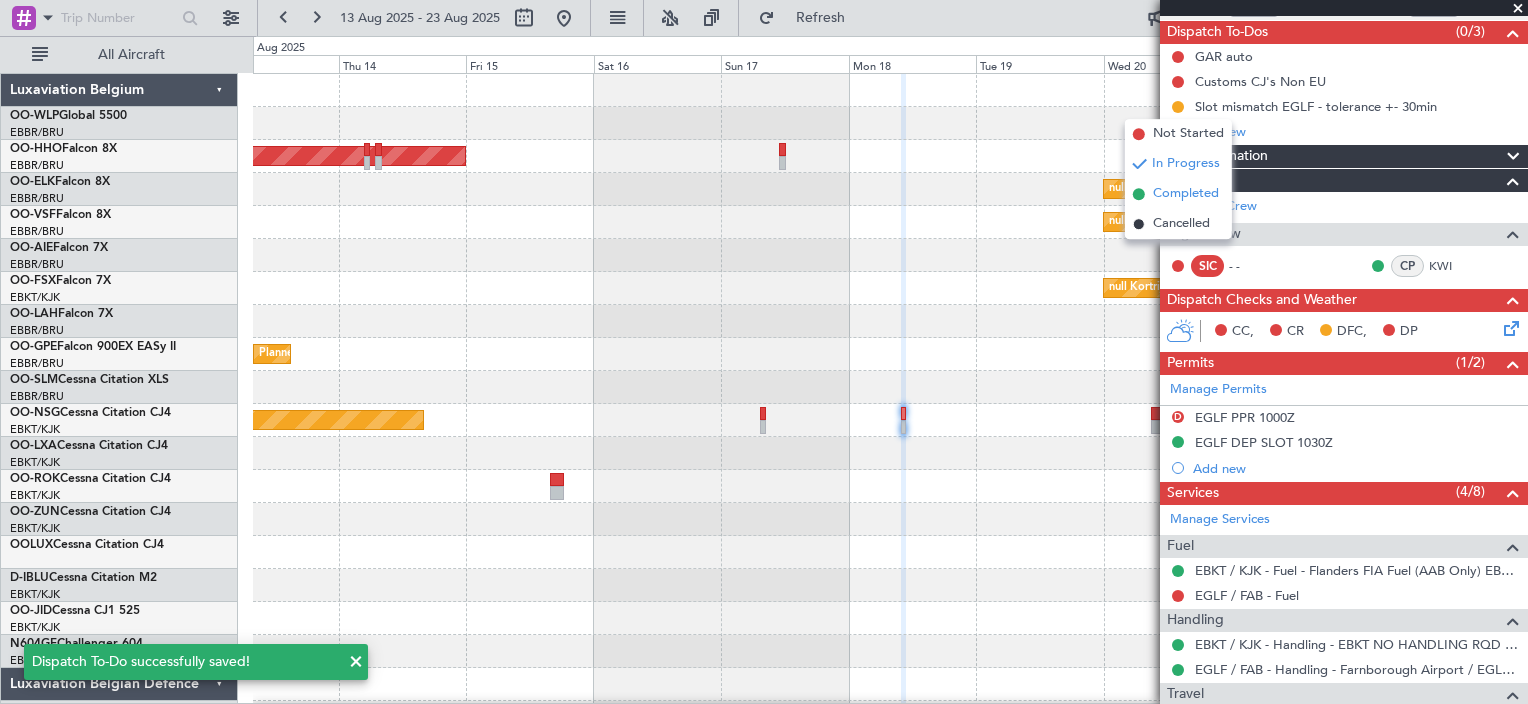 click on "Completed" at bounding box center (1186, 194) 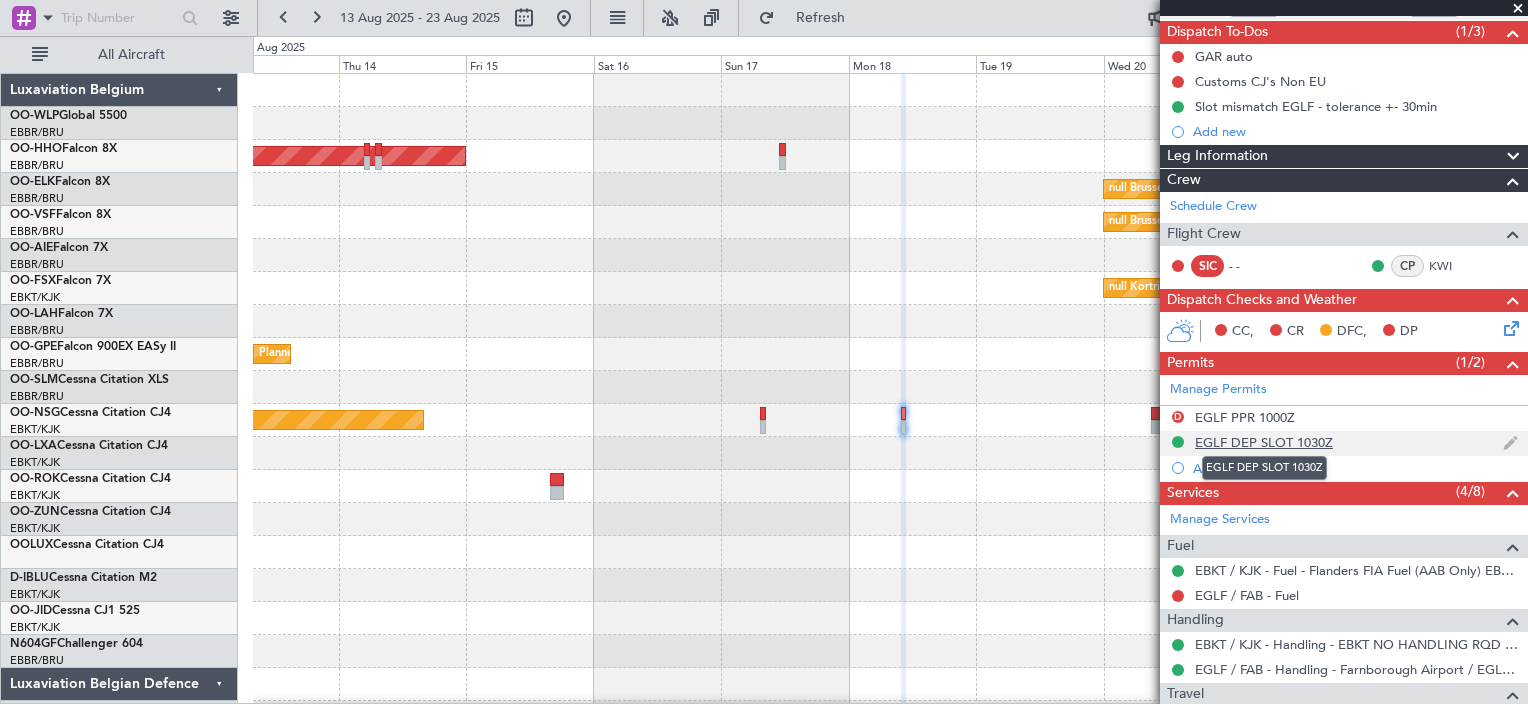 click on "EGLF DEP SLOT 1030Z" at bounding box center [1264, 442] 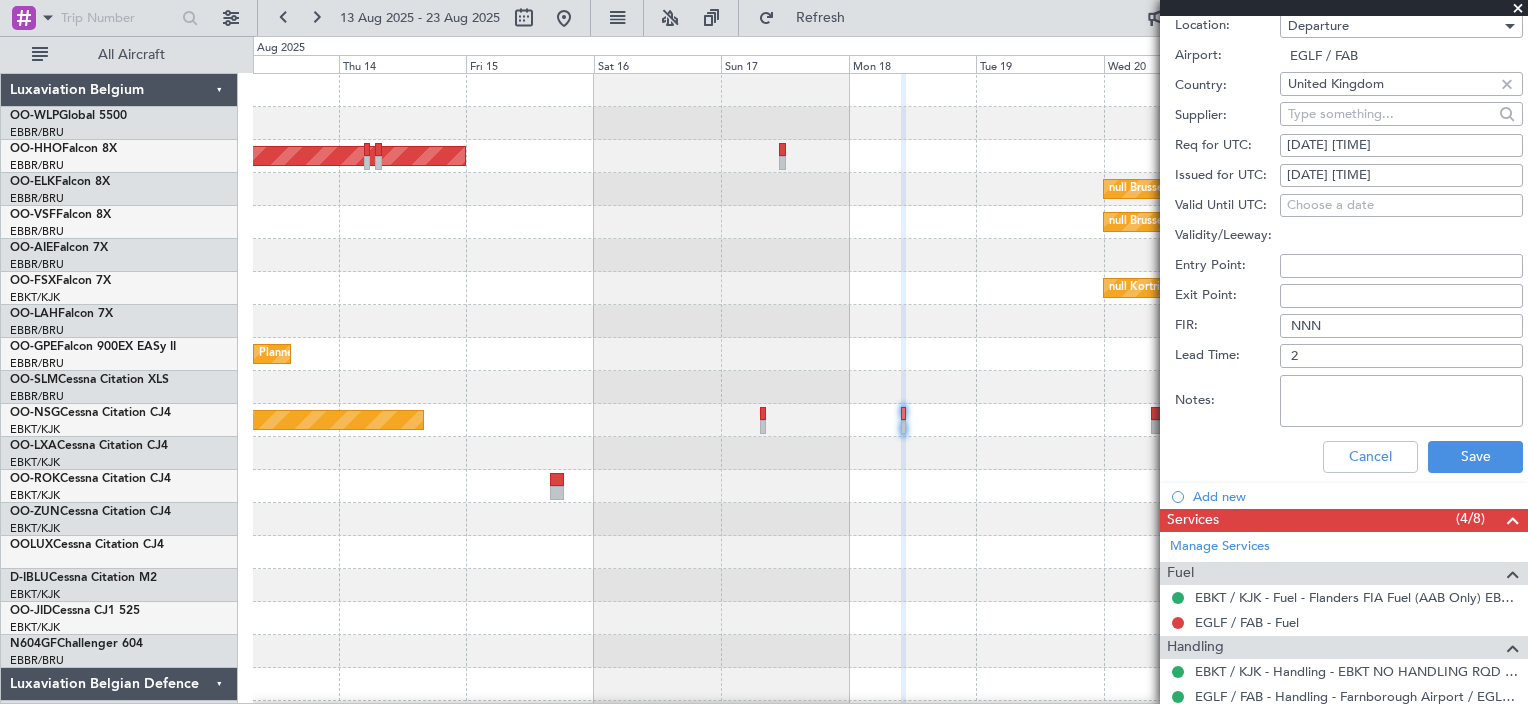 scroll, scrollTop: 811, scrollLeft: 0, axis: vertical 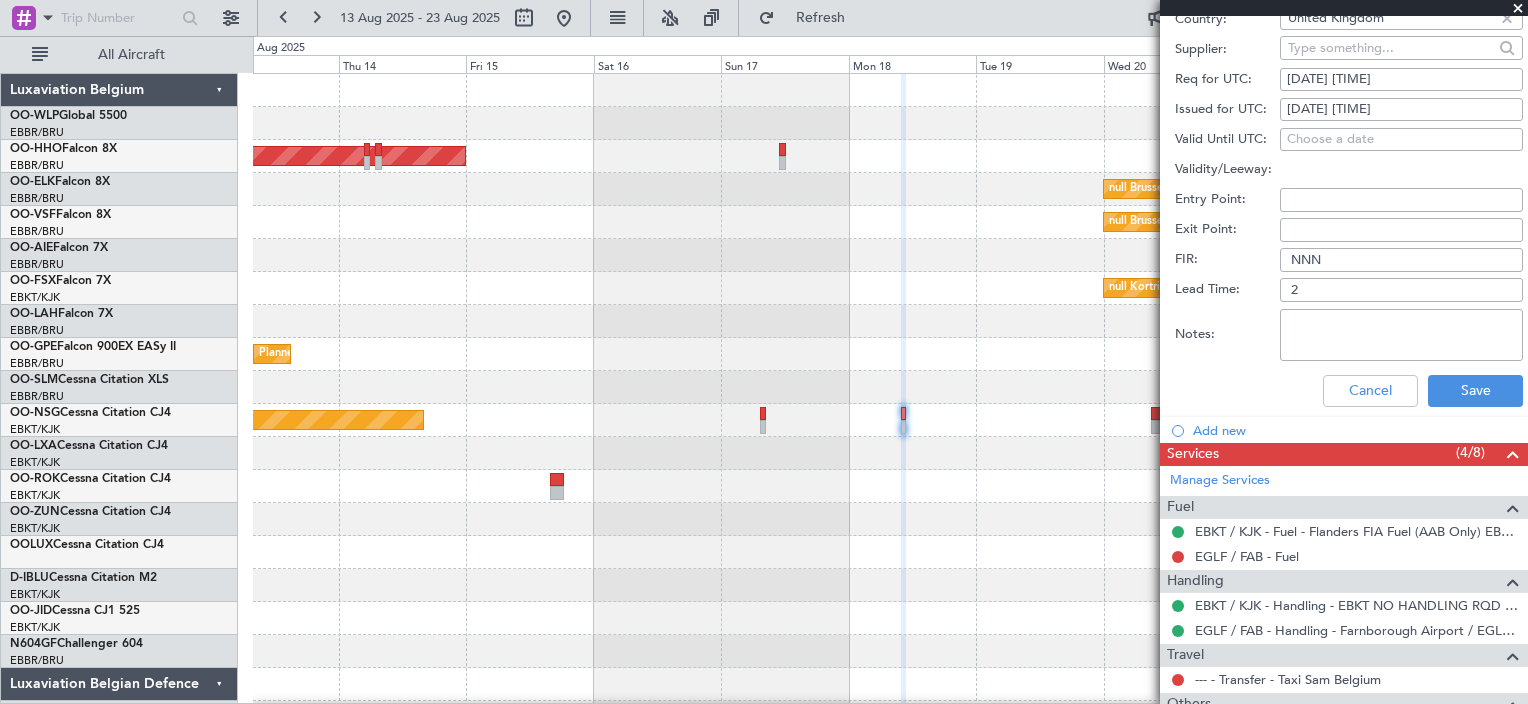 click on "Notes:" at bounding box center [1401, 335] 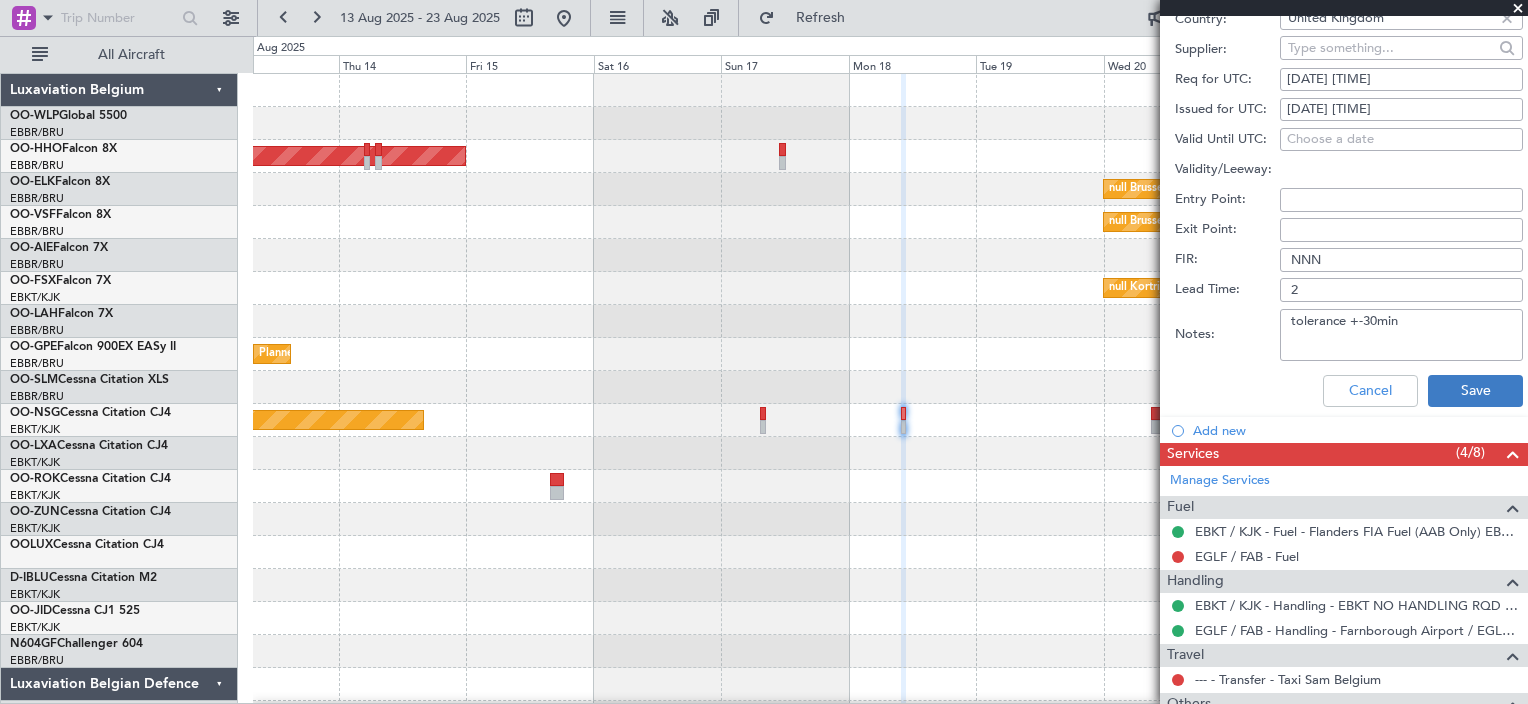 type on "tolerance +-30min" 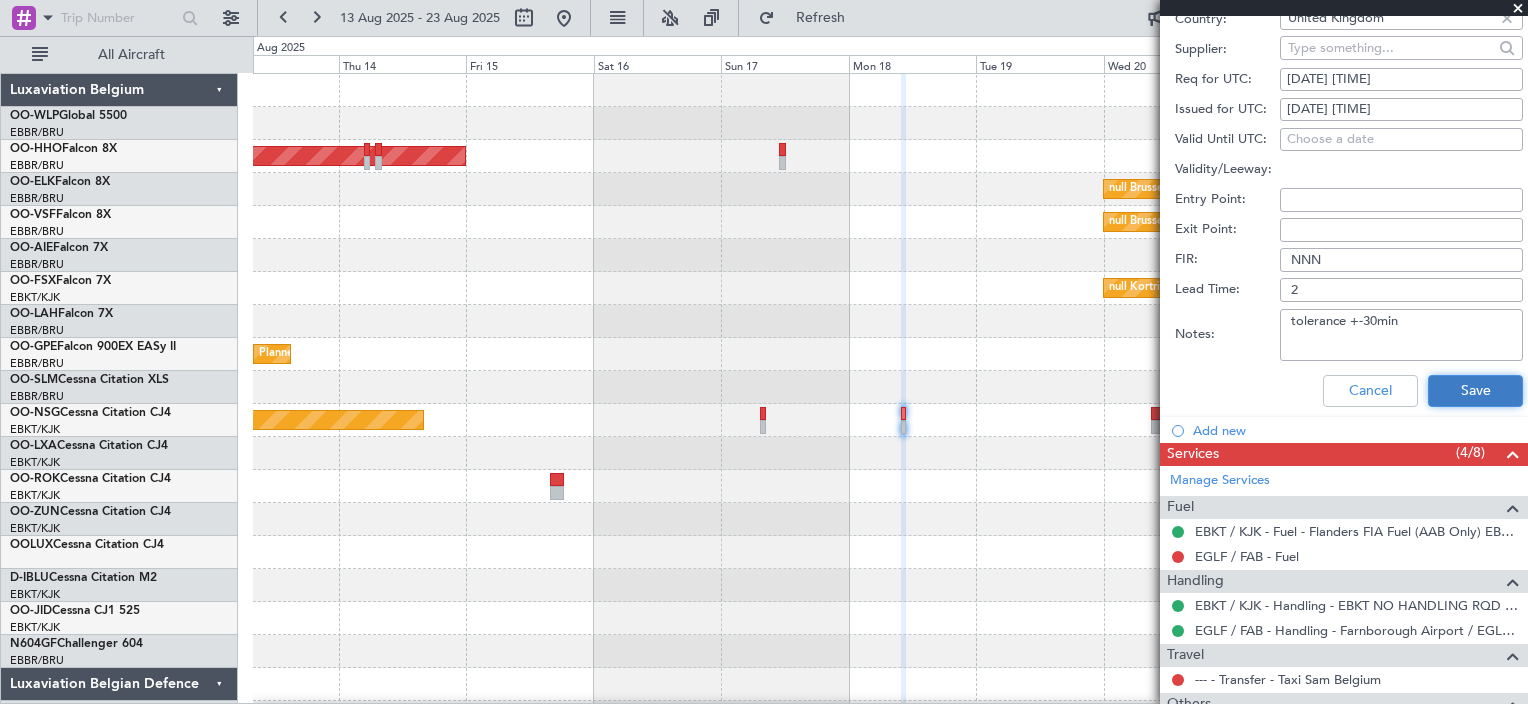 click on "Save" at bounding box center (1475, 391) 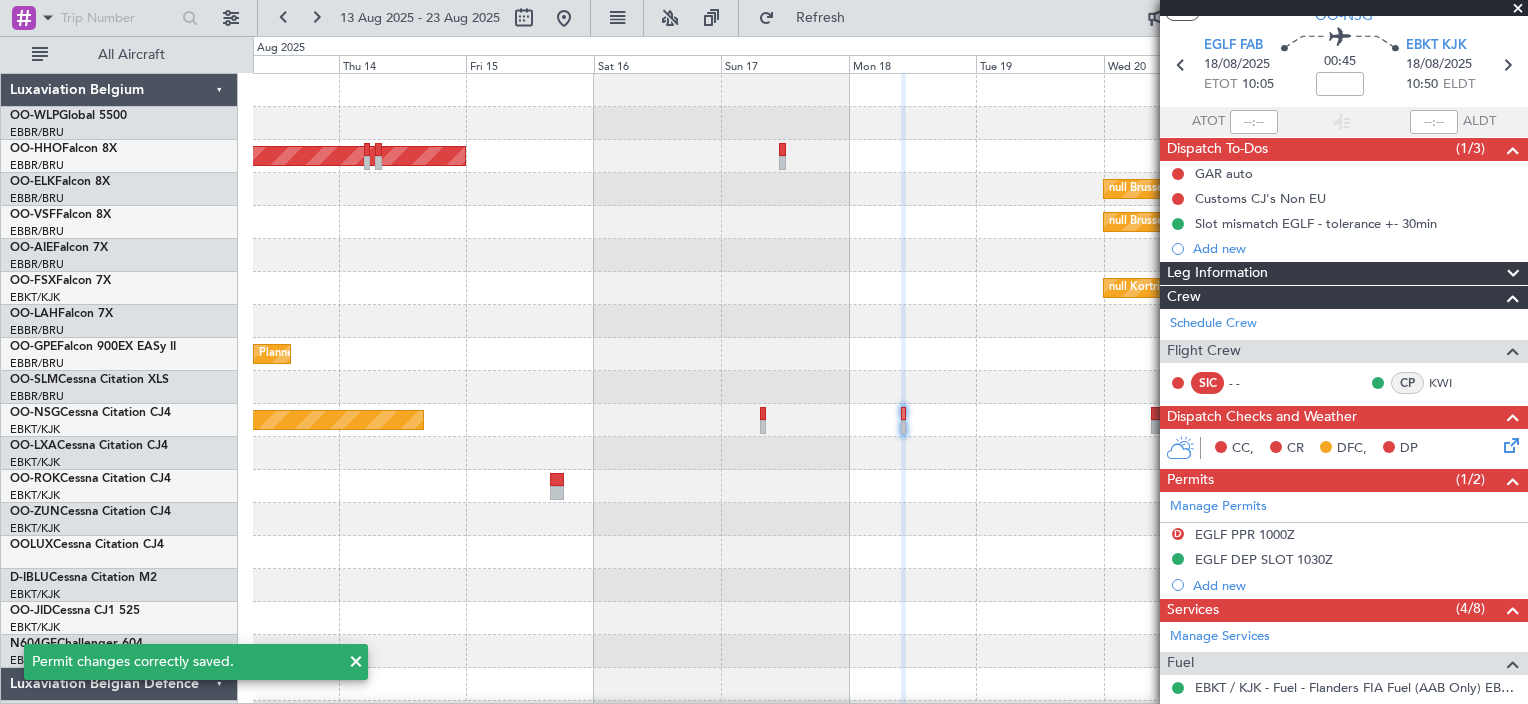 scroll, scrollTop: 58, scrollLeft: 0, axis: vertical 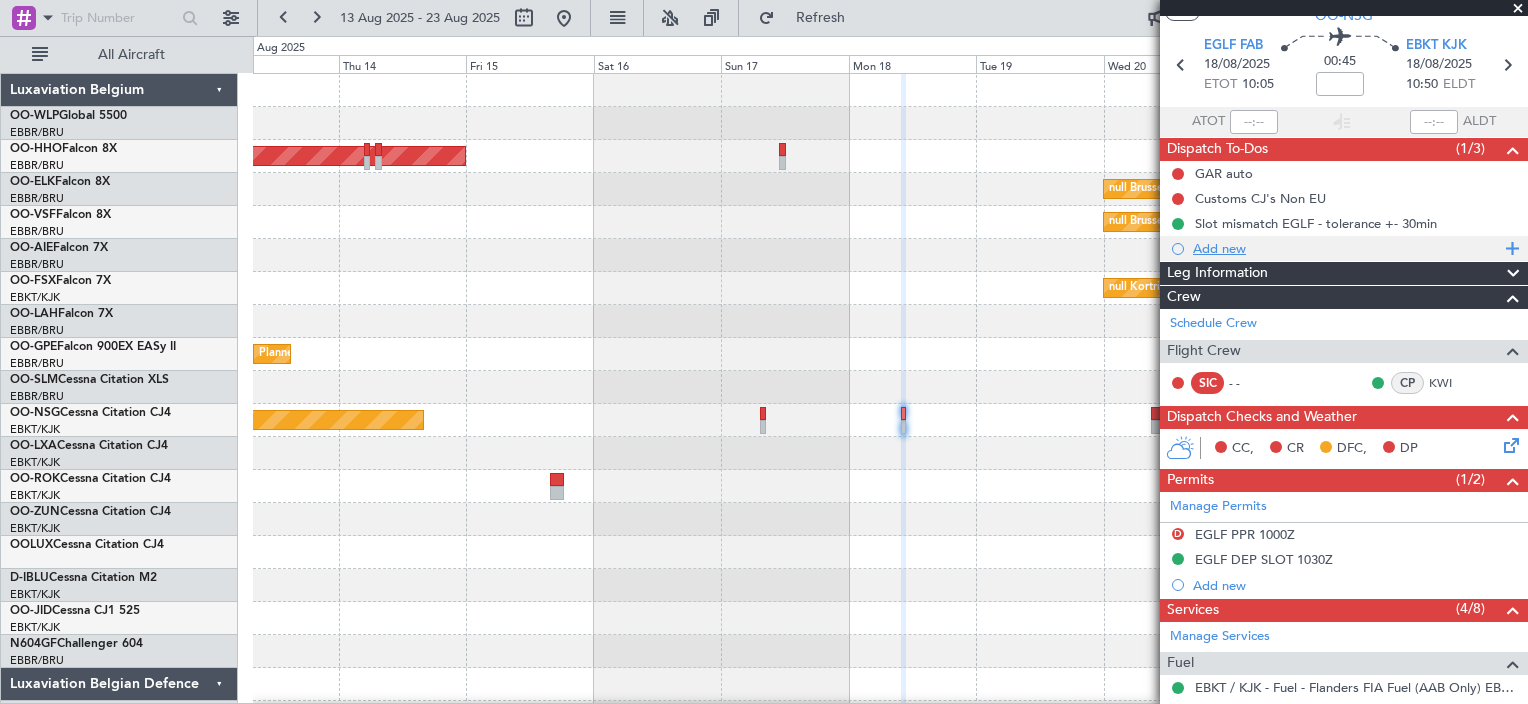 click on "Add new" 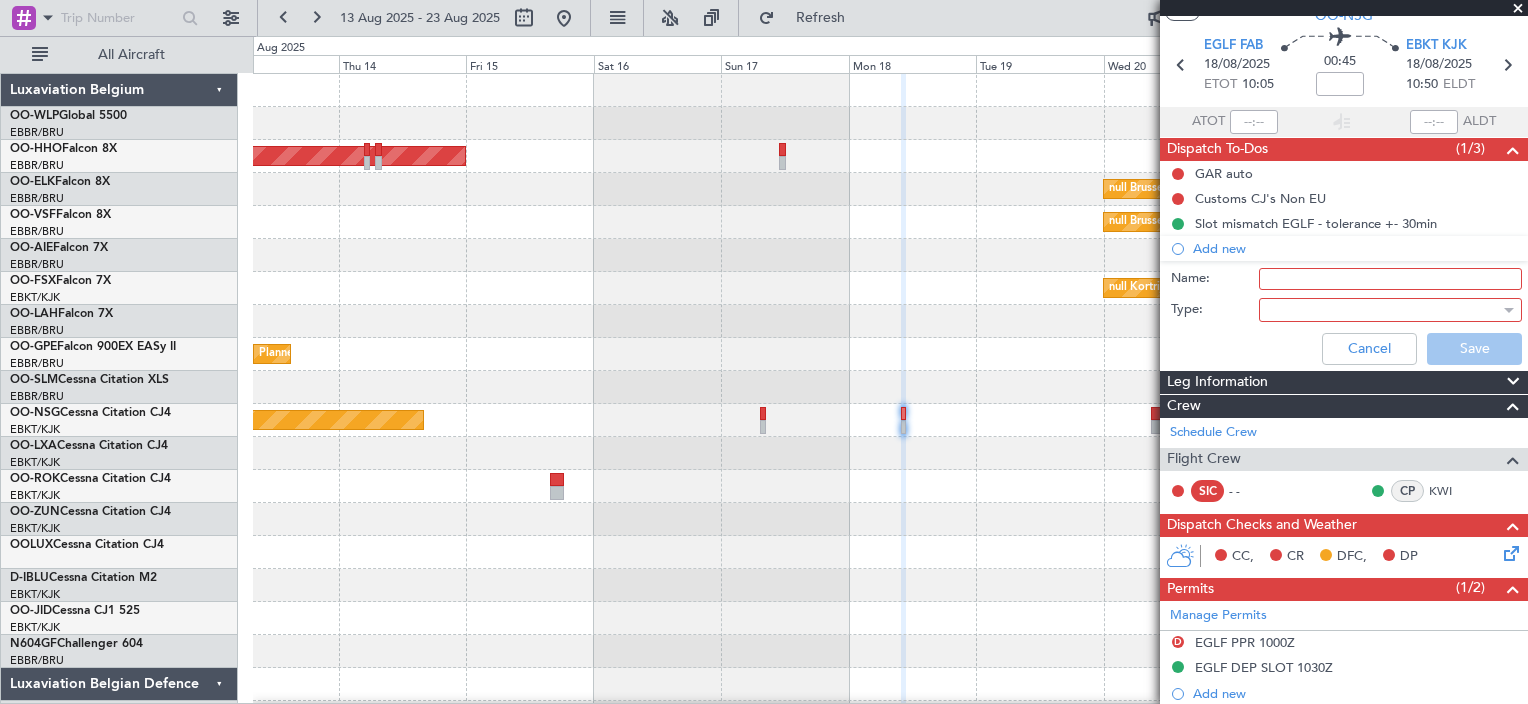 click on "Name:" at bounding box center (1390, 279) 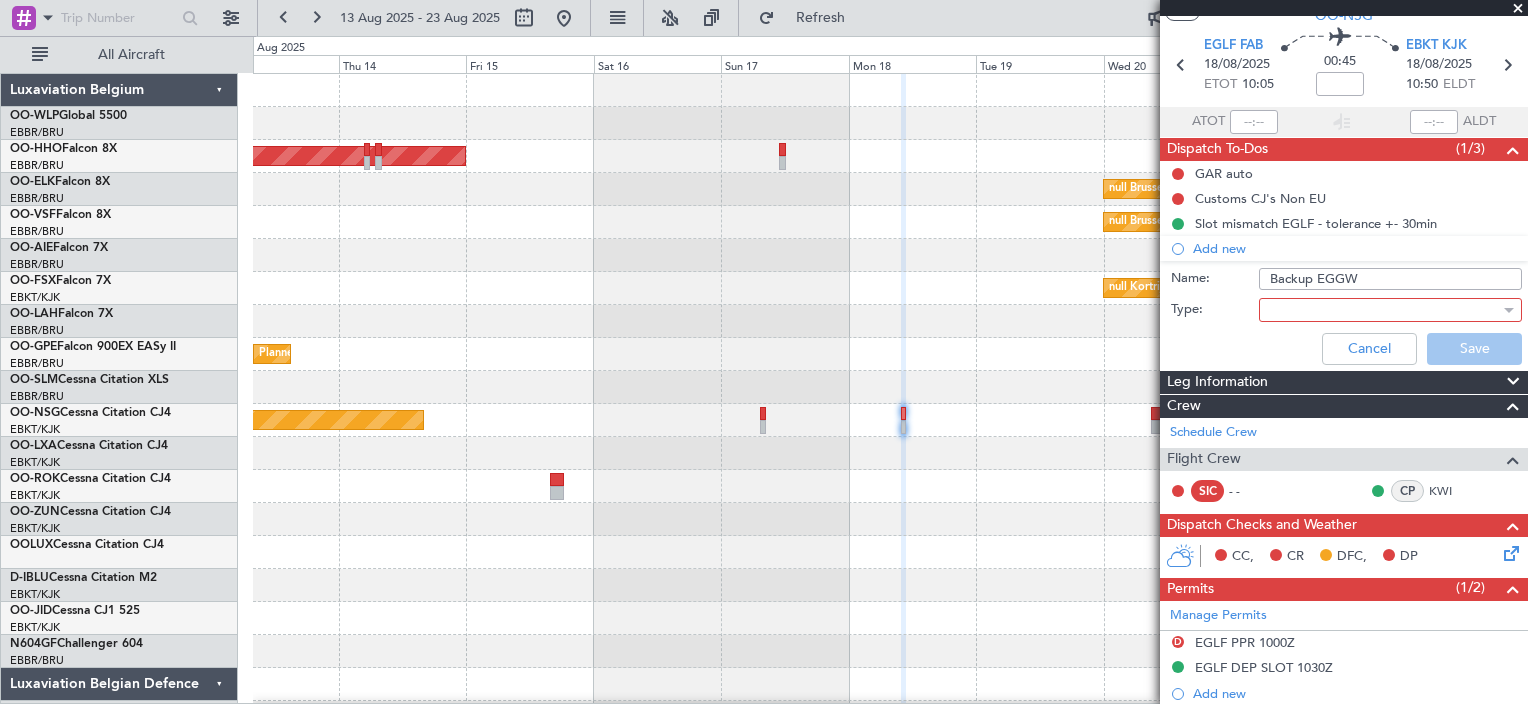type on "Backup EGGW" 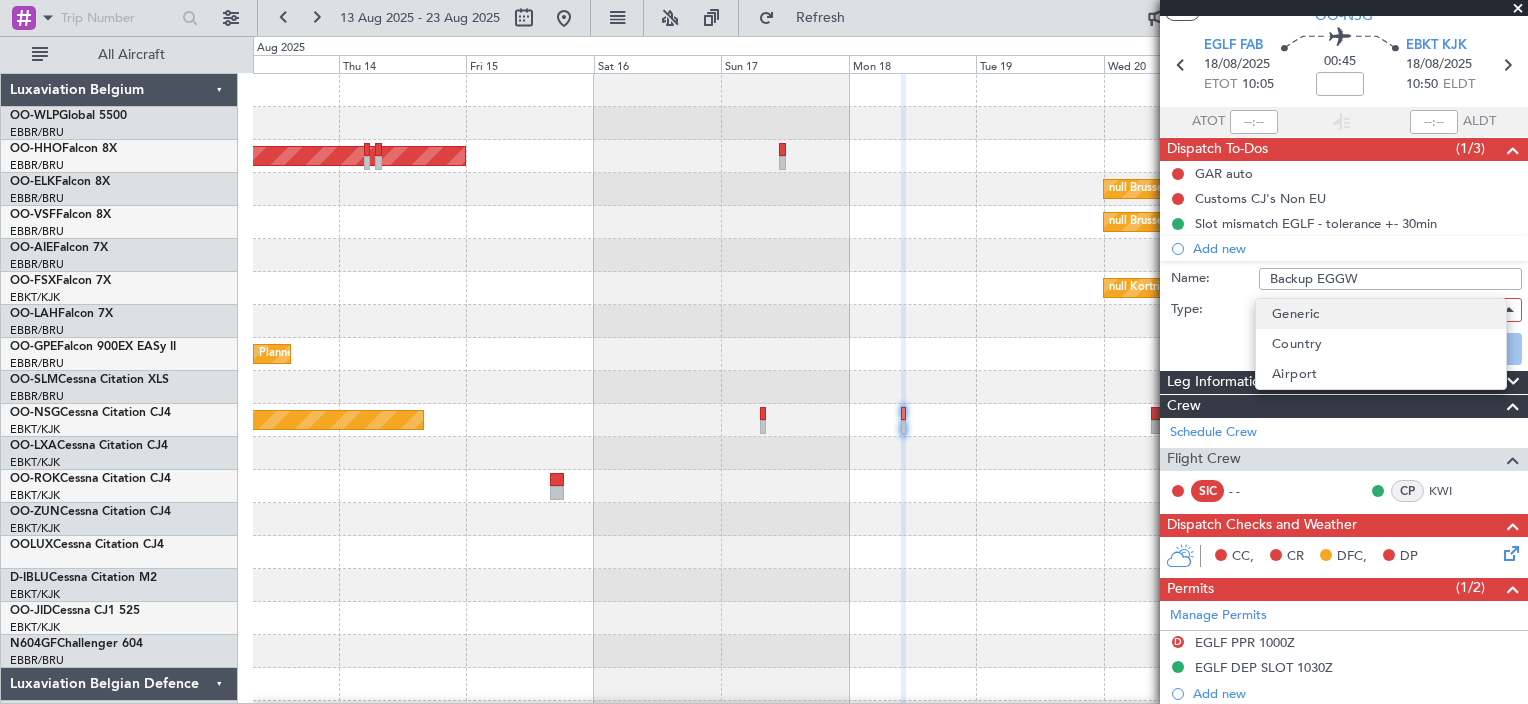 click on "Generic" at bounding box center (1381, 314) 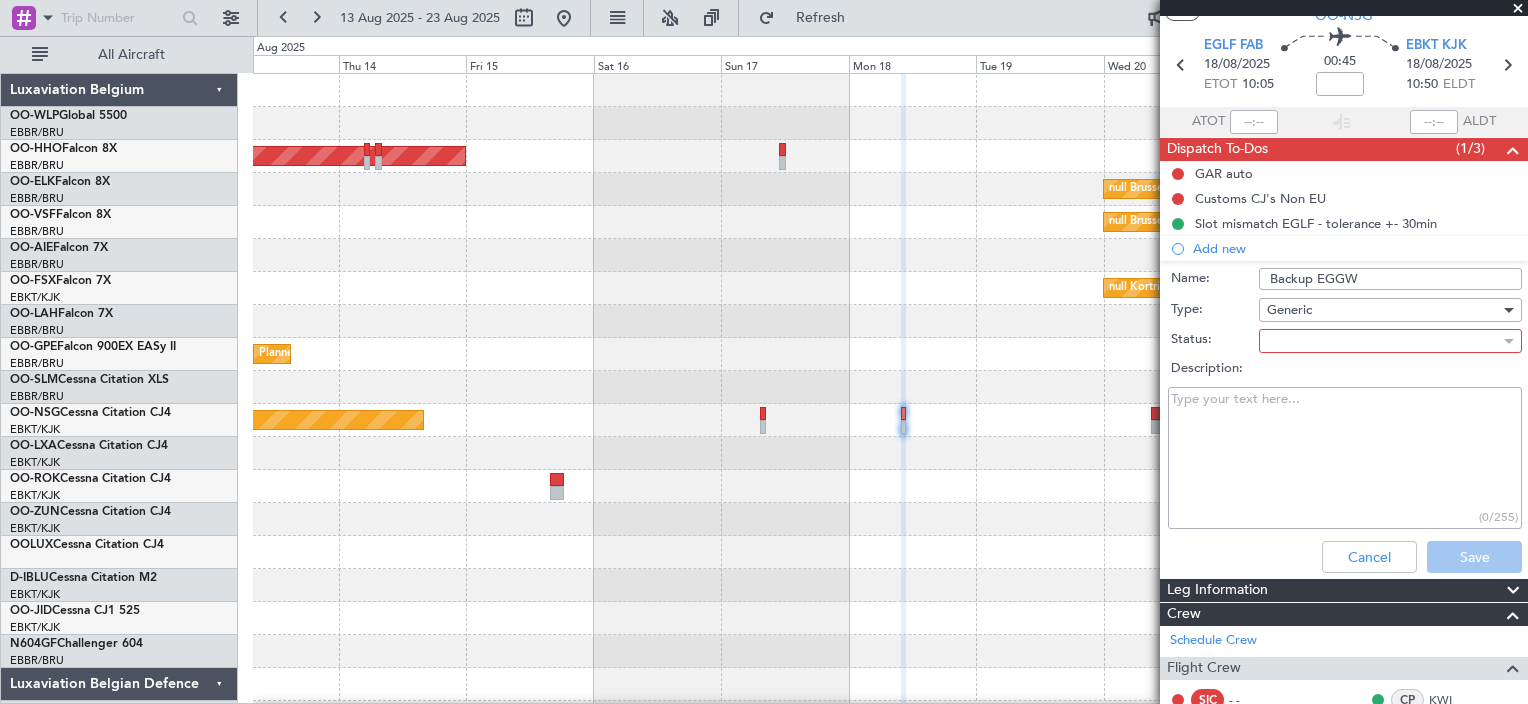 click on "Description:" at bounding box center (1345, 458) 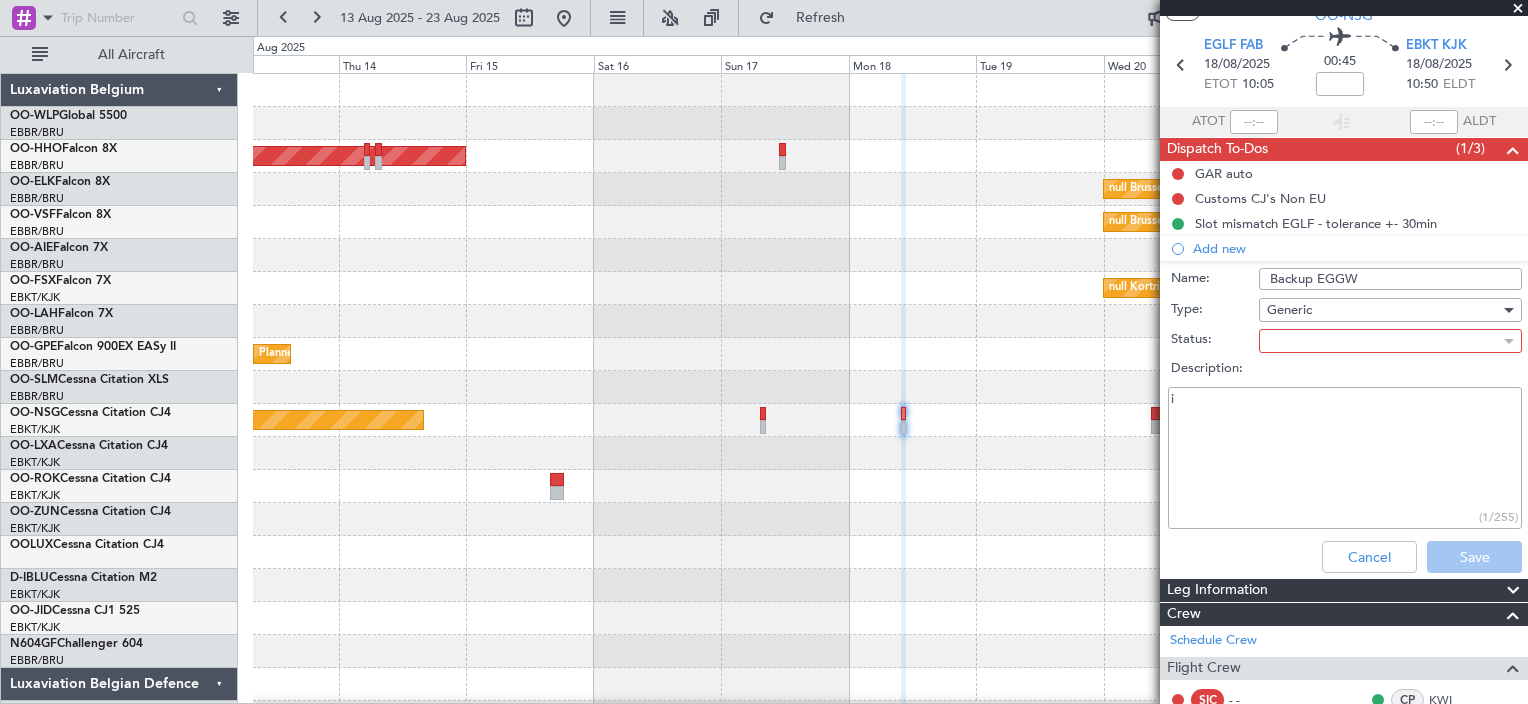 type on "i" 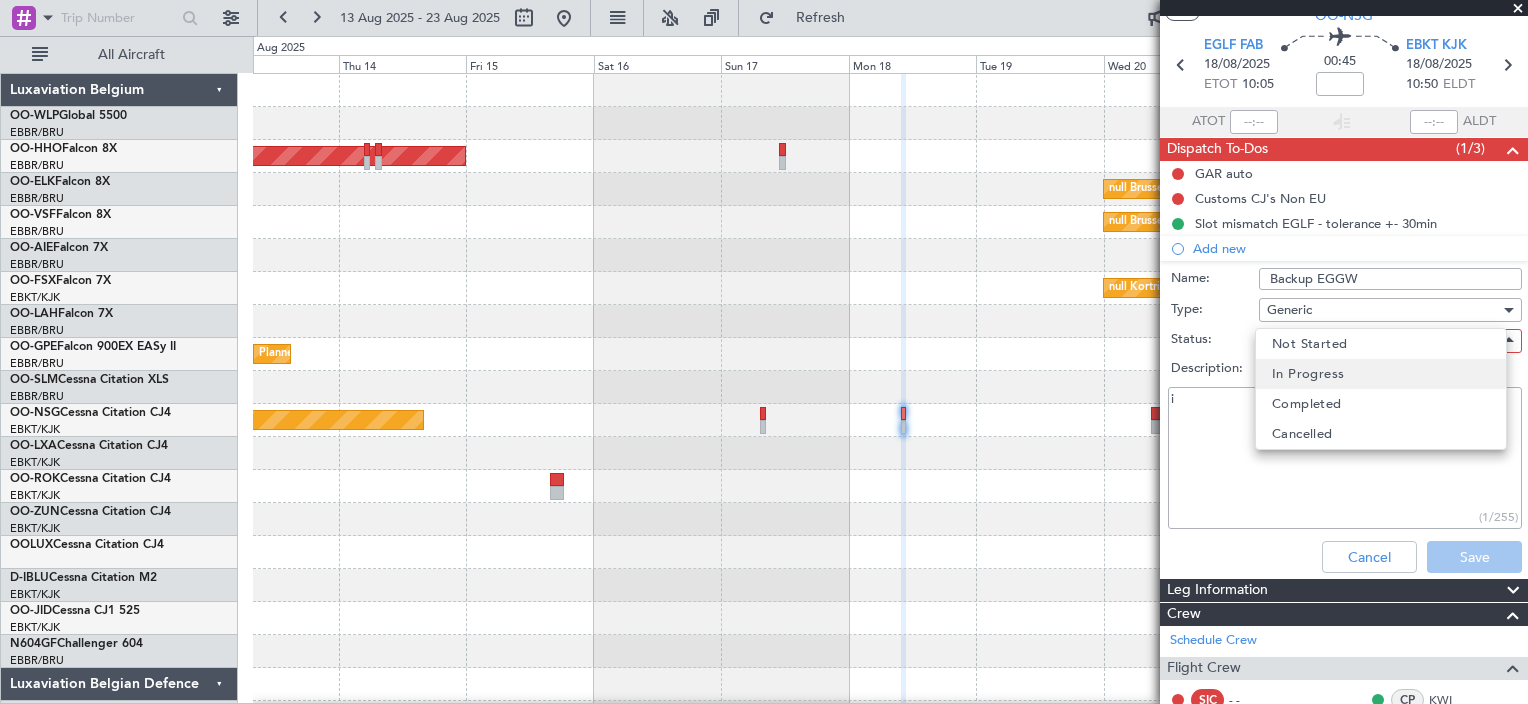 click on "In Progress" at bounding box center [1381, 374] 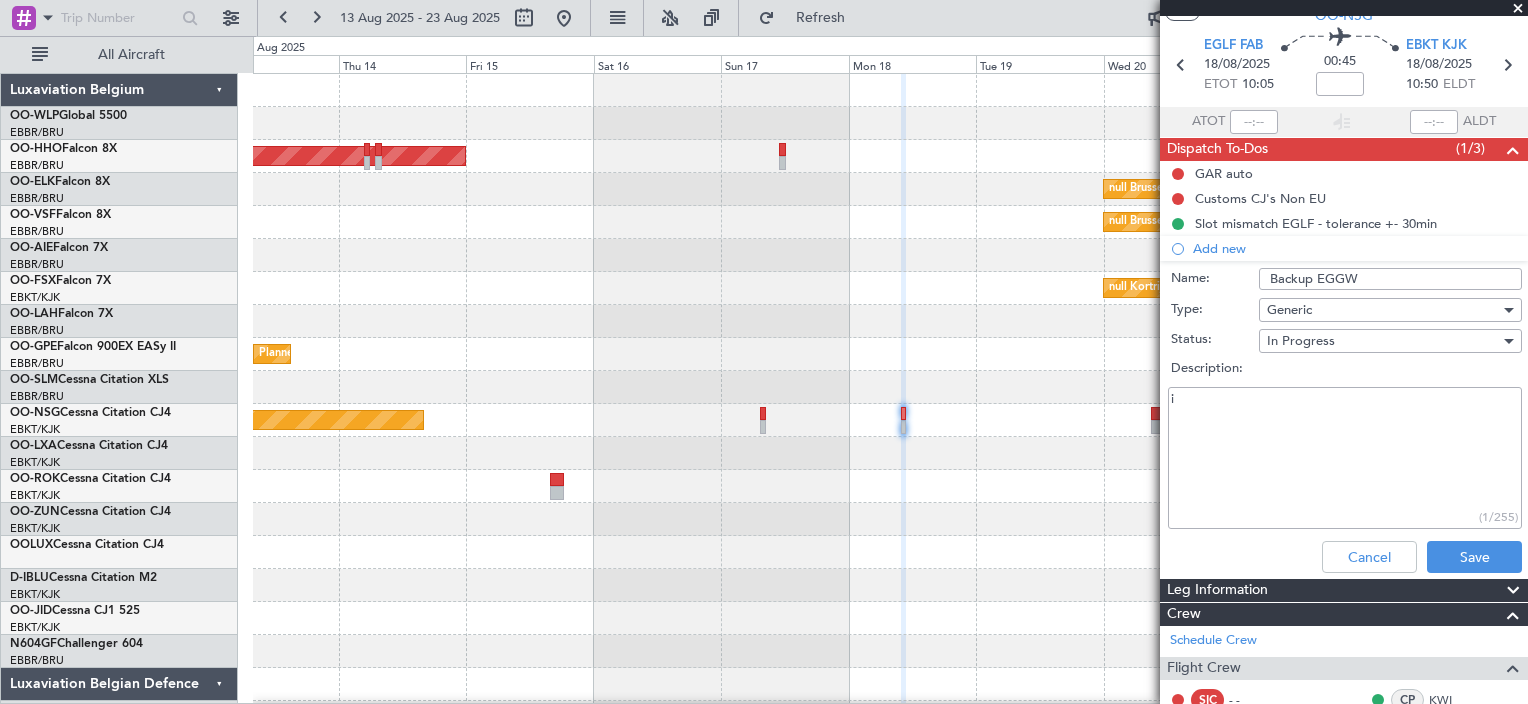 click on "i" at bounding box center (1345, 458) 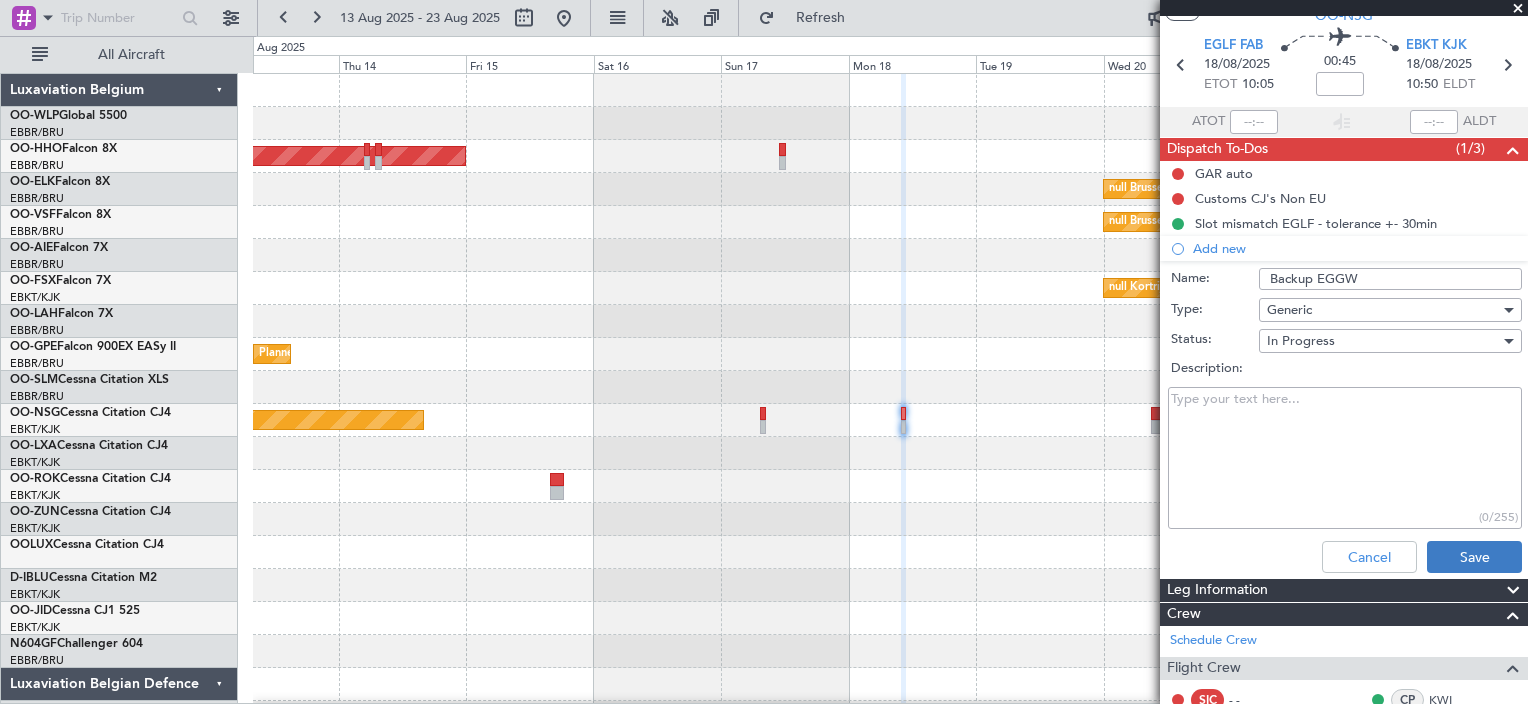 type 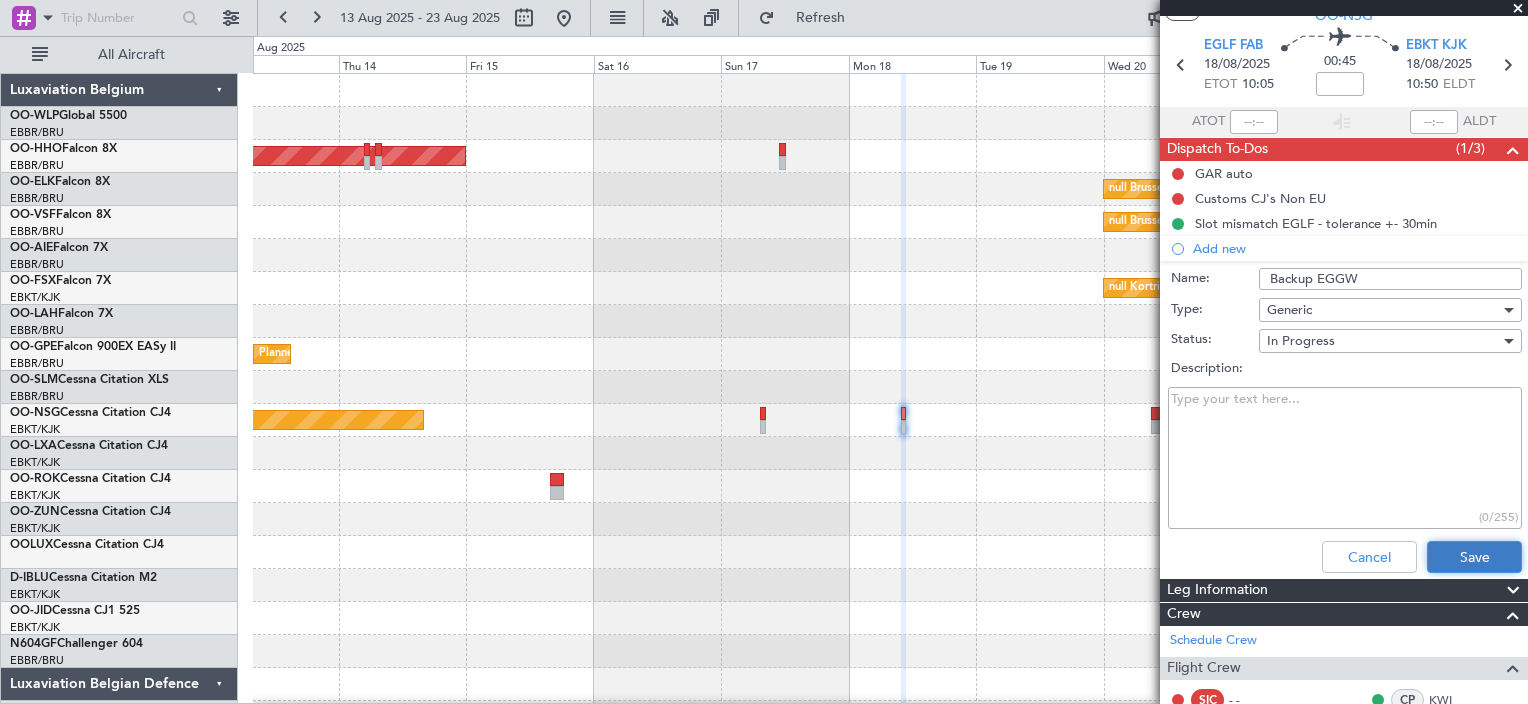 click on "Save" 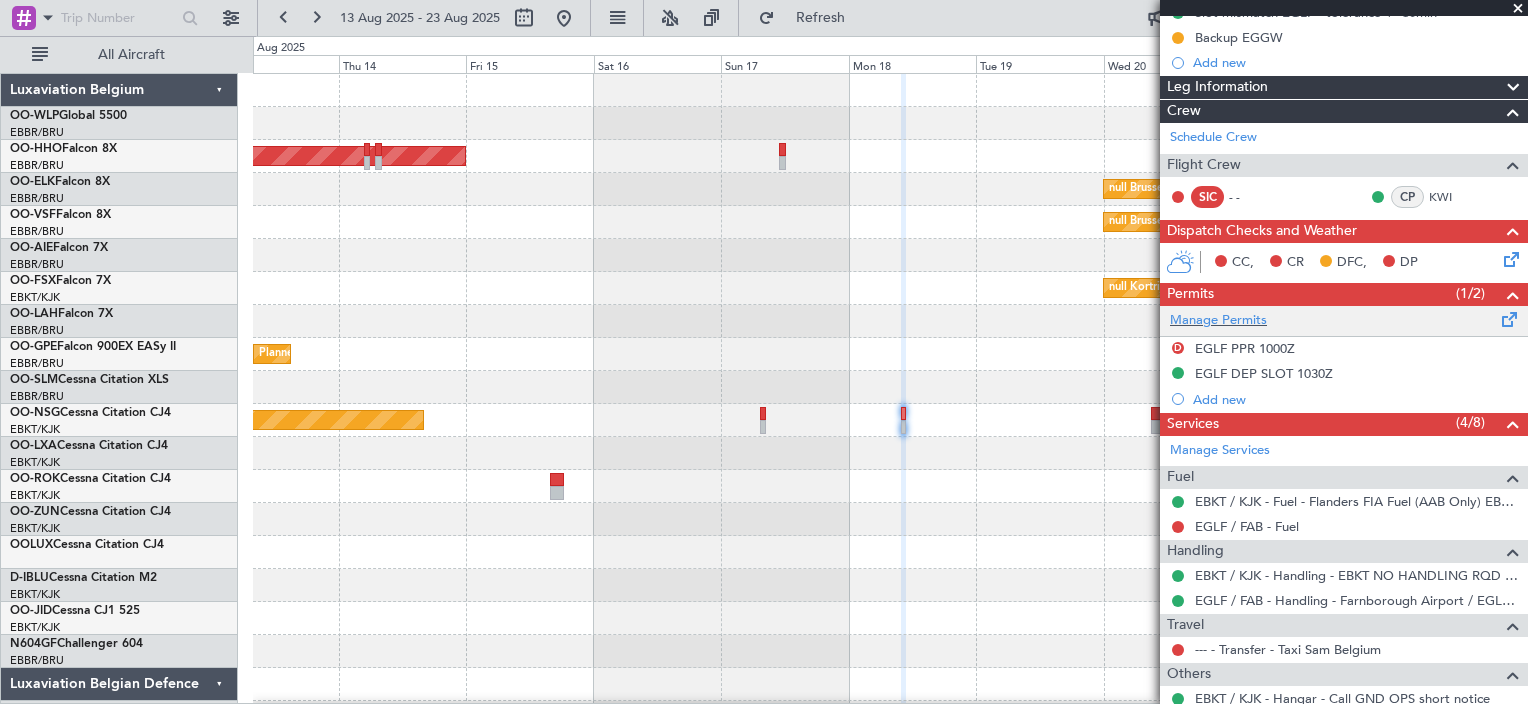scroll, scrollTop: 278, scrollLeft: 0, axis: vertical 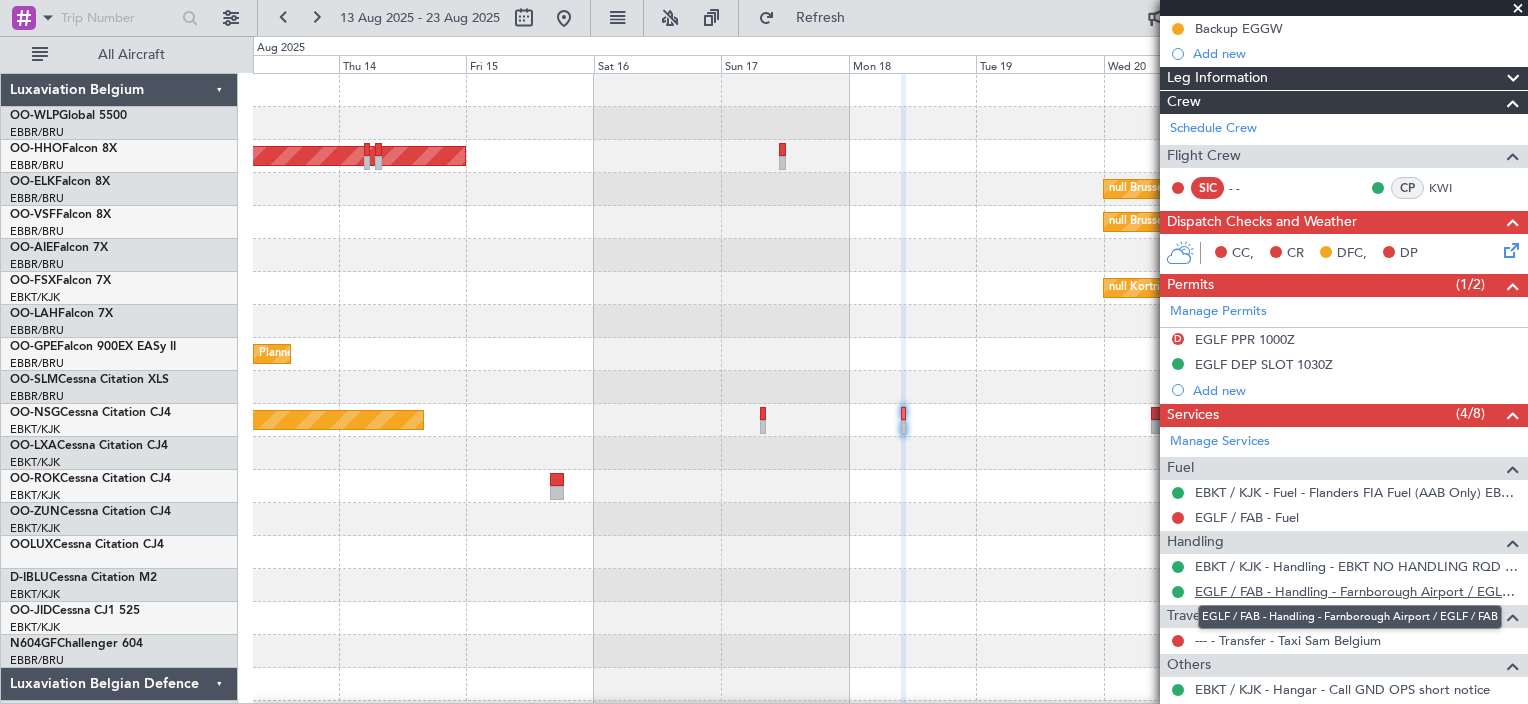 click on "EGLF / FAB - Handling - Farnborough Airport / EGLF / FAB" at bounding box center [1356, 591] 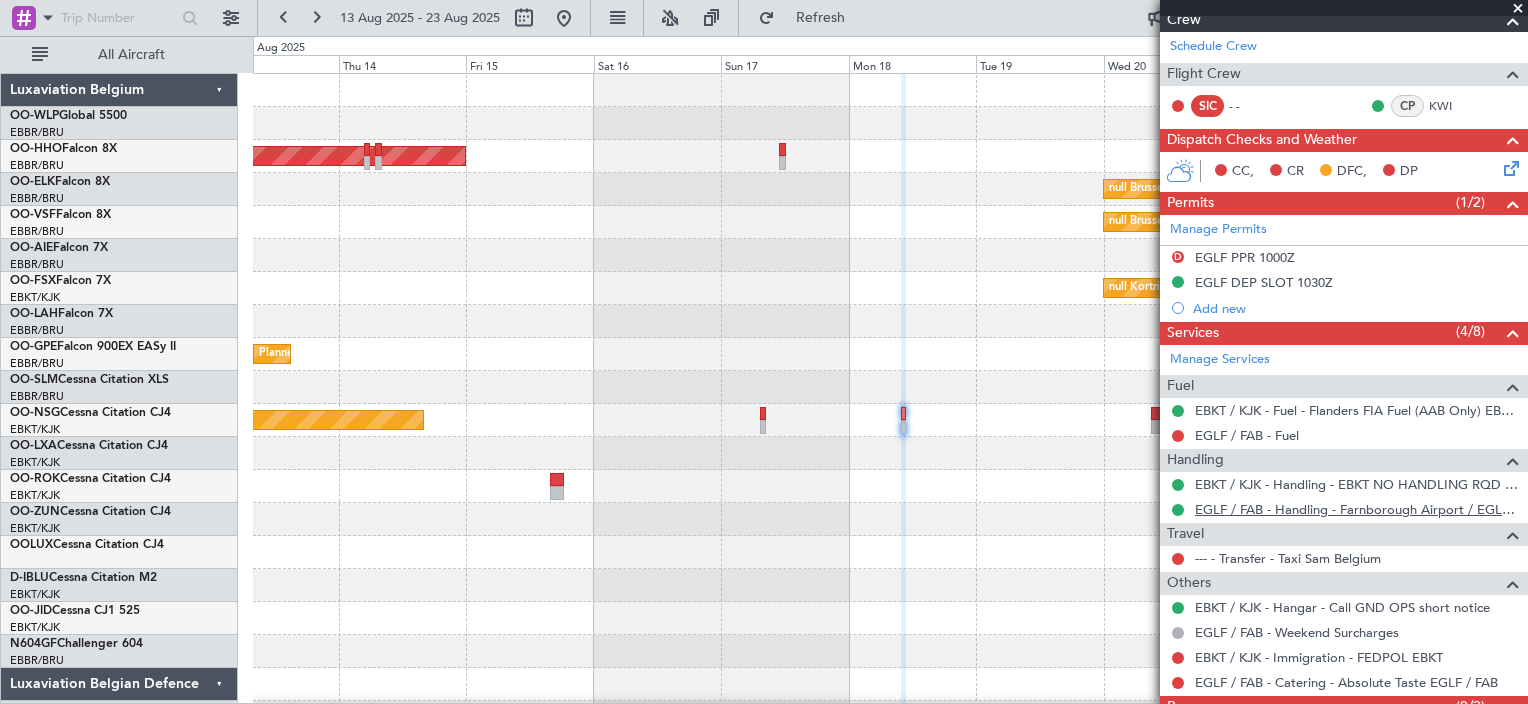 scroll, scrollTop: 359, scrollLeft: 0, axis: vertical 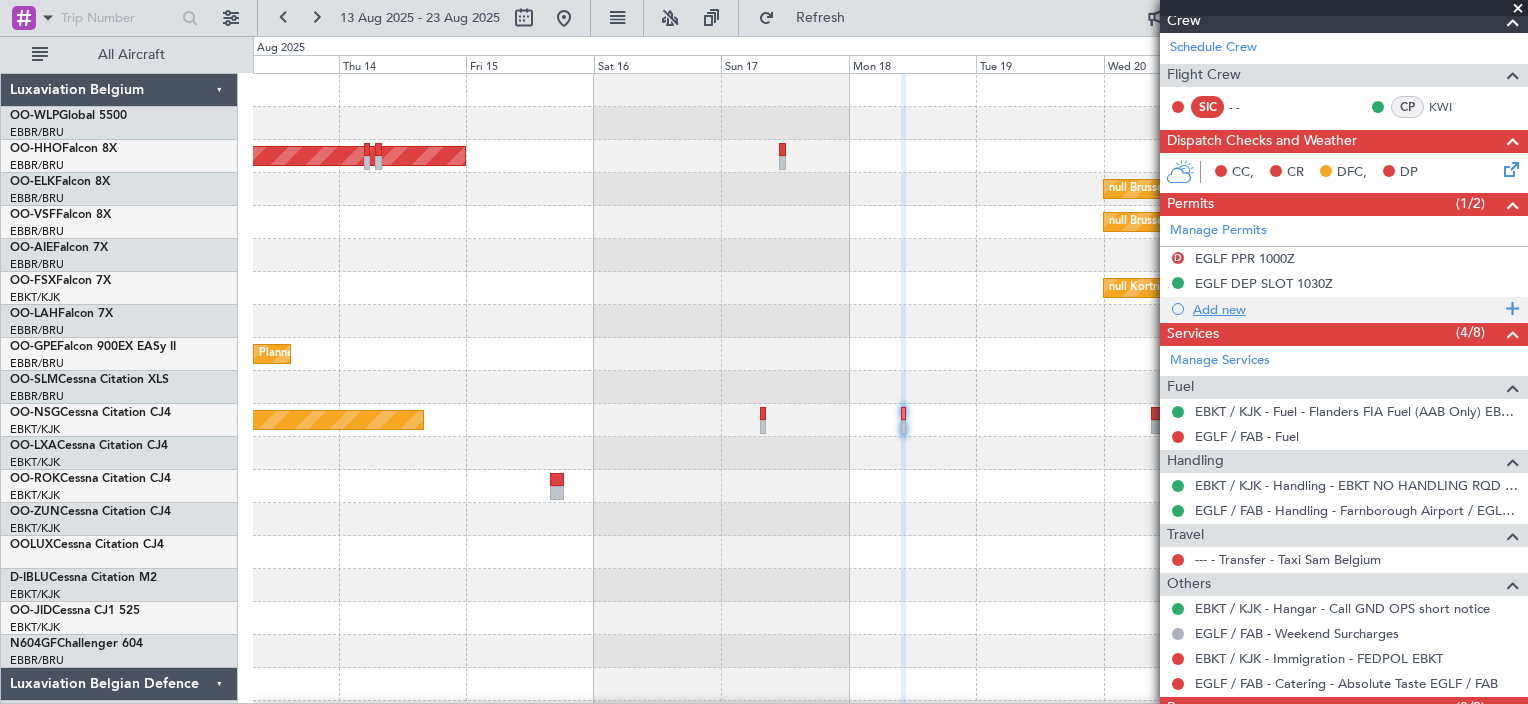 click on "Add new" at bounding box center (1346, 309) 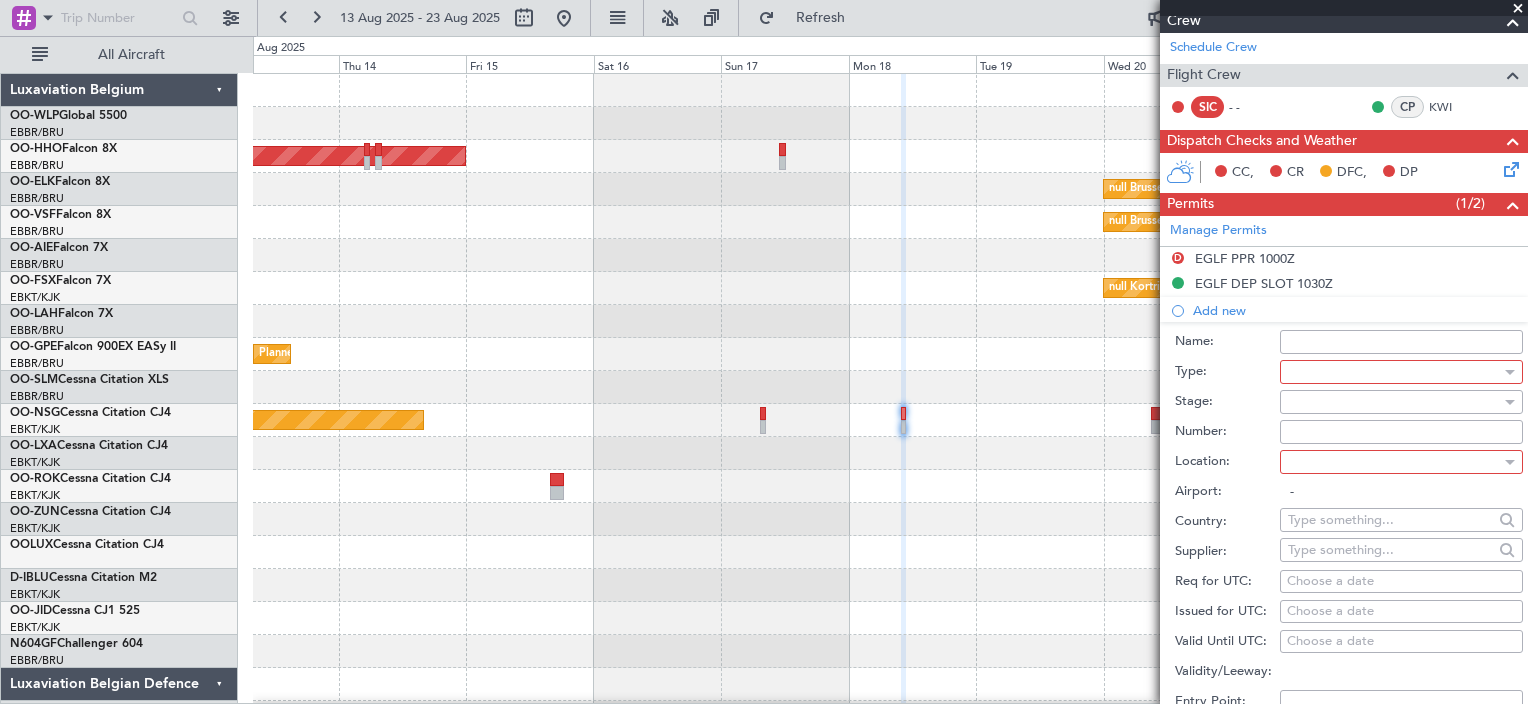 click at bounding box center [1394, 372] 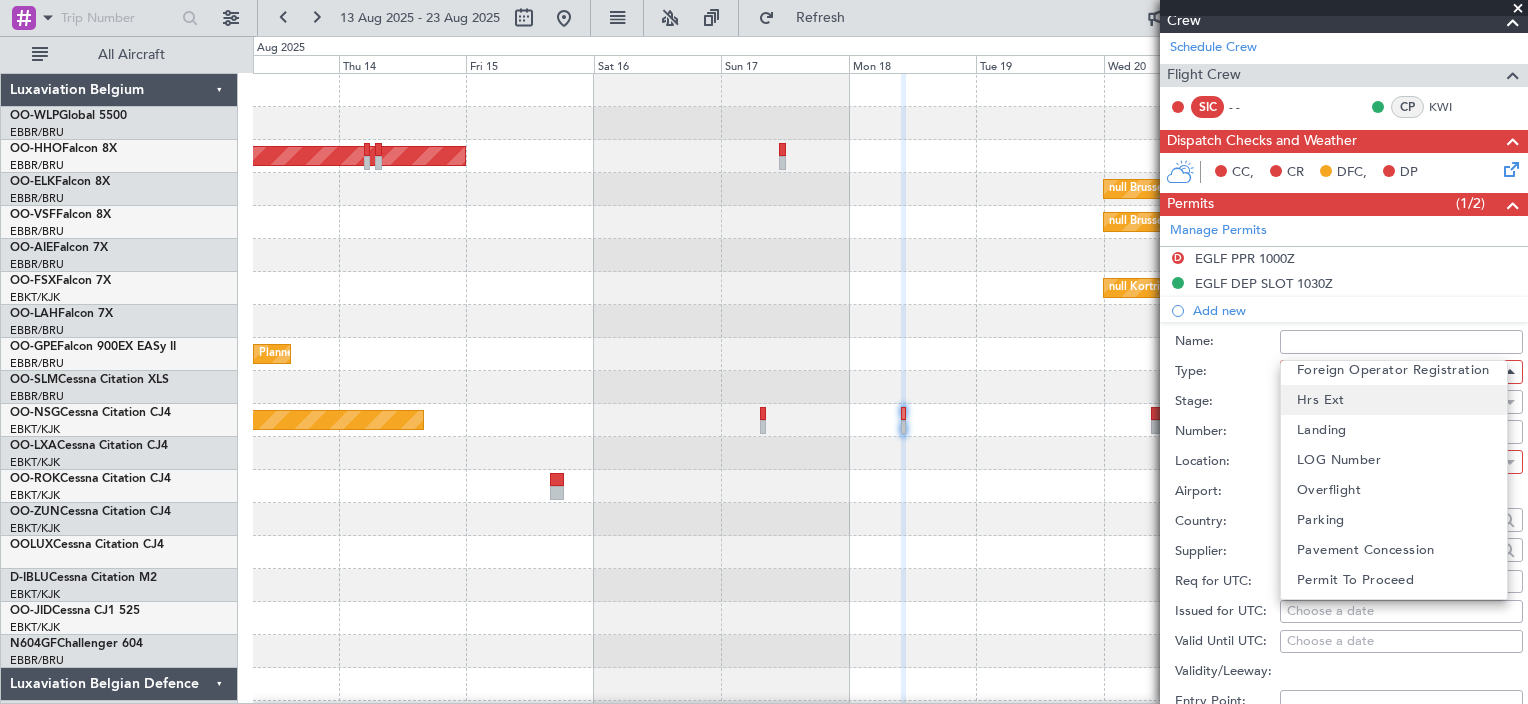 scroll, scrollTop: 600, scrollLeft: 0, axis: vertical 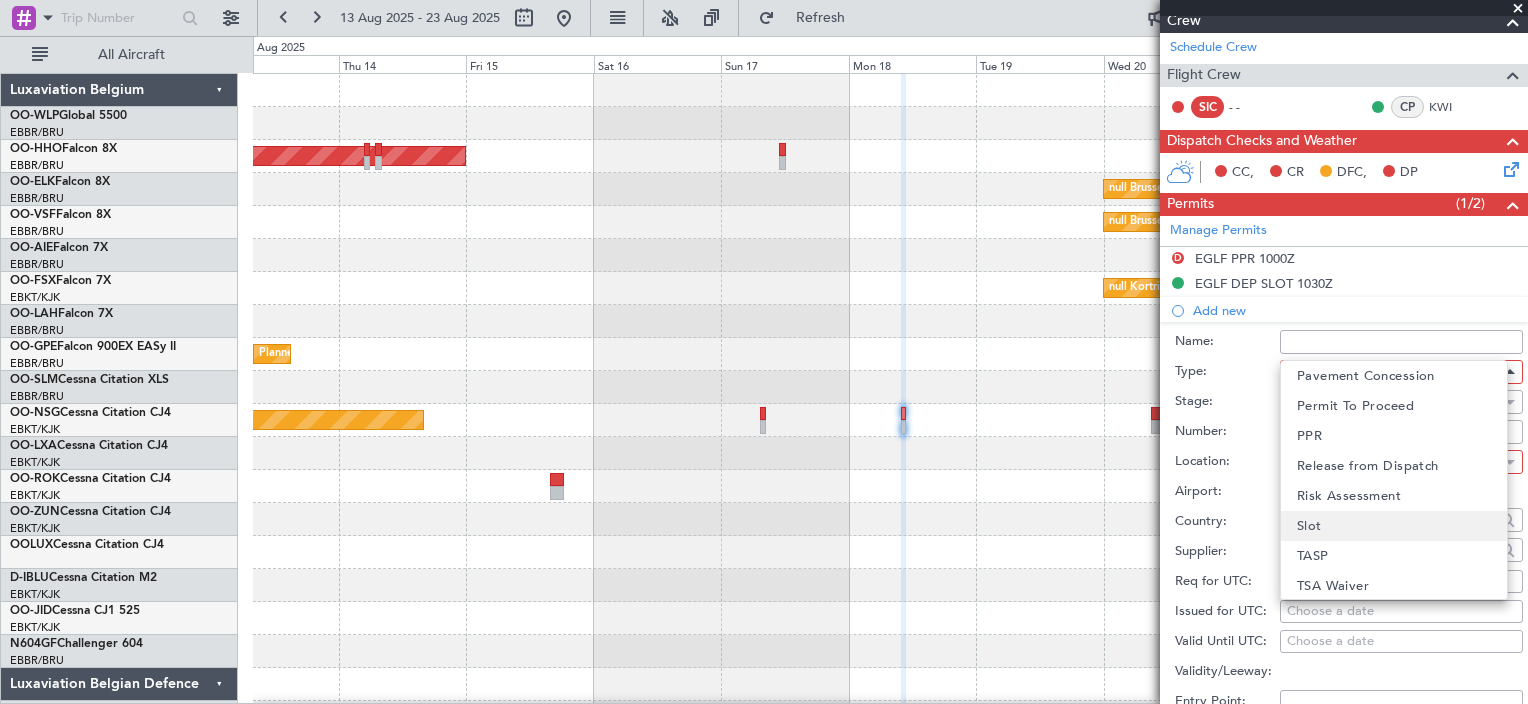 click on "Slot" at bounding box center [1394, 526] 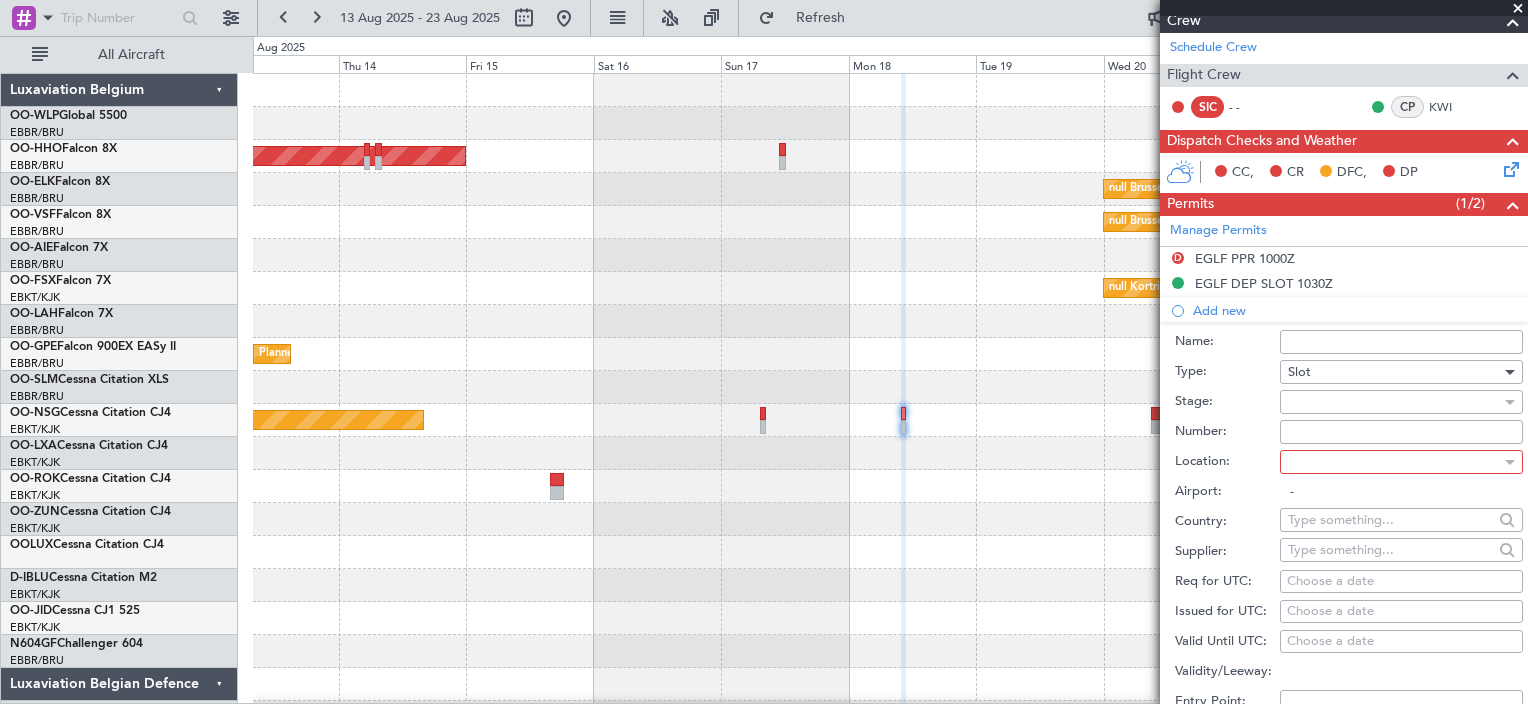 click on "Name:" at bounding box center [1401, 342] 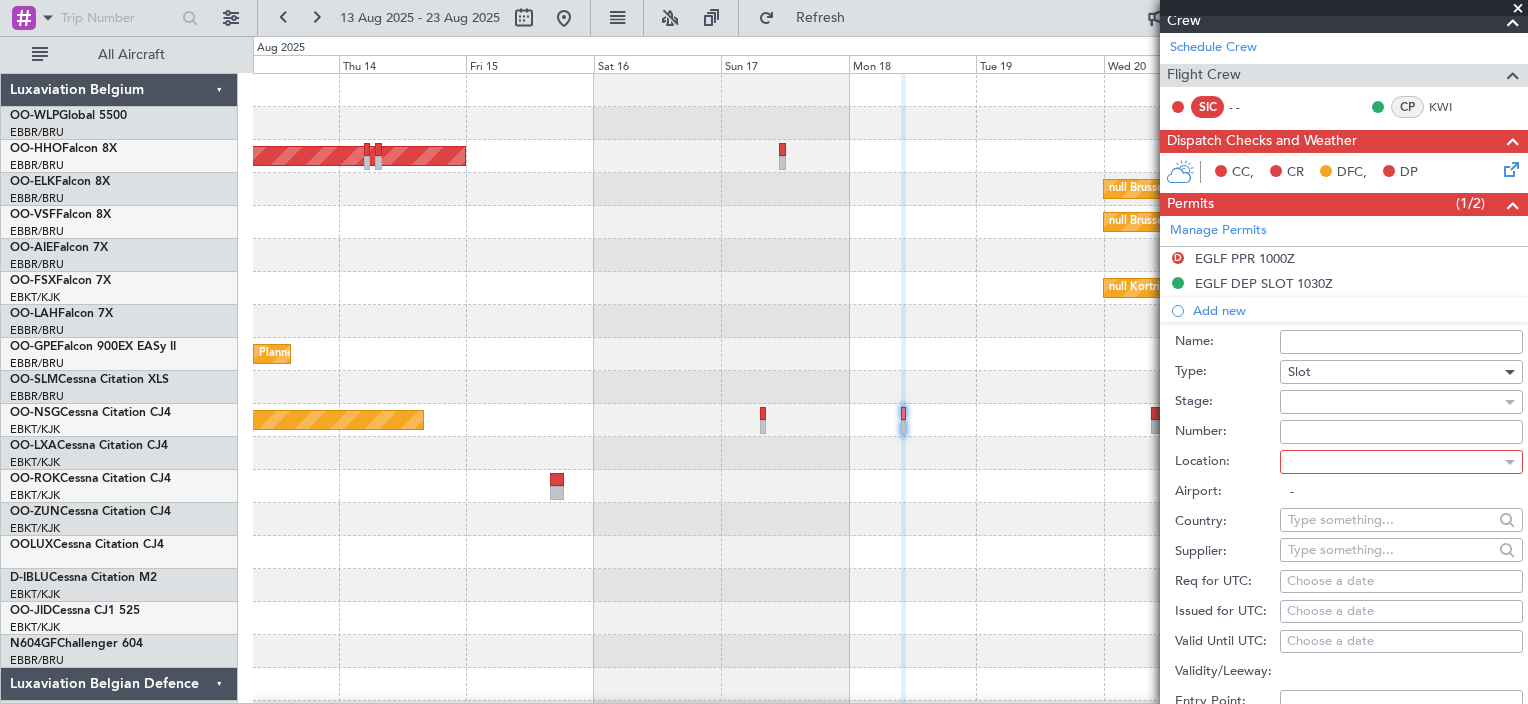 click at bounding box center [1394, 402] 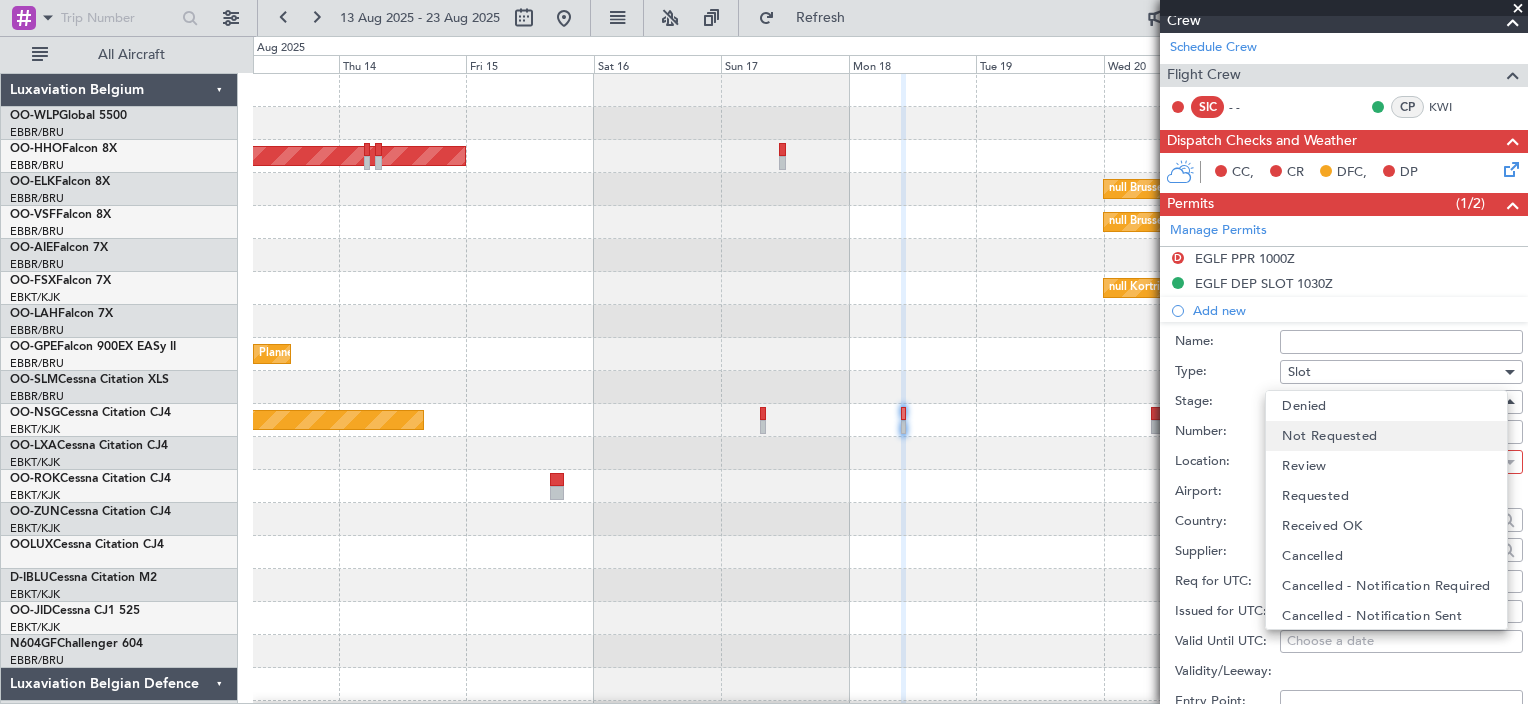 drag, startPoint x: 1368, startPoint y: 400, endPoint x: 1356, endPoint y: 439, distance: 40.804413 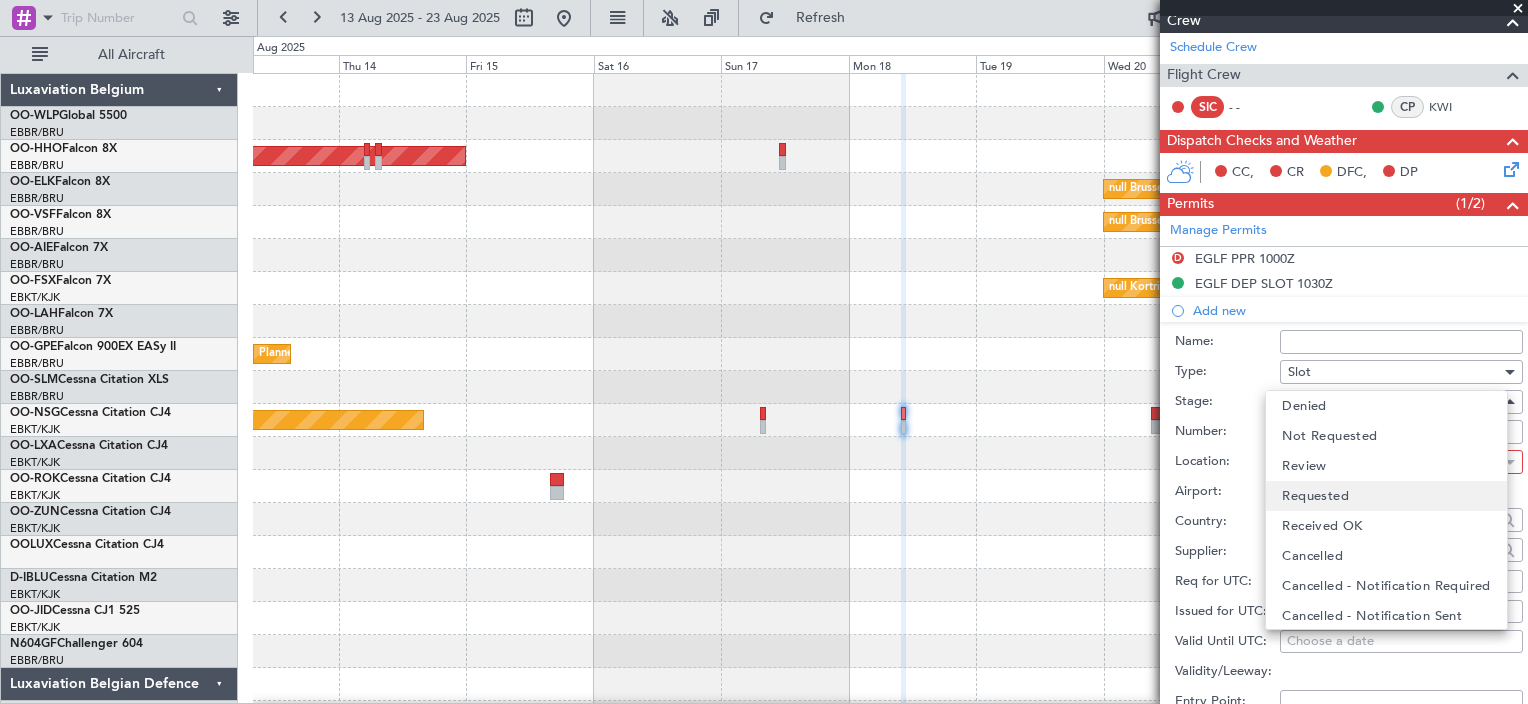 click on "Requested" at bounding box center (1386, 496) 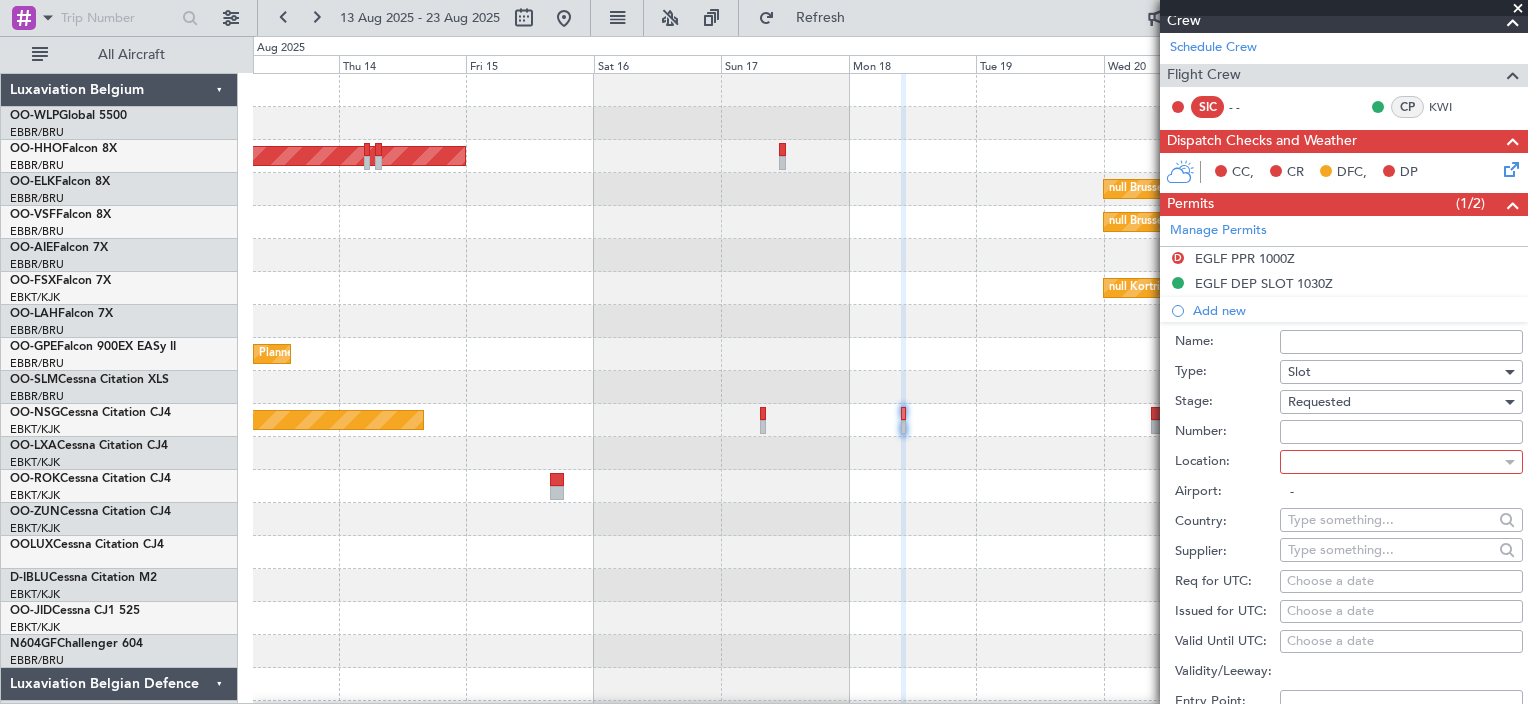 click at bounding box center [1394, 462] 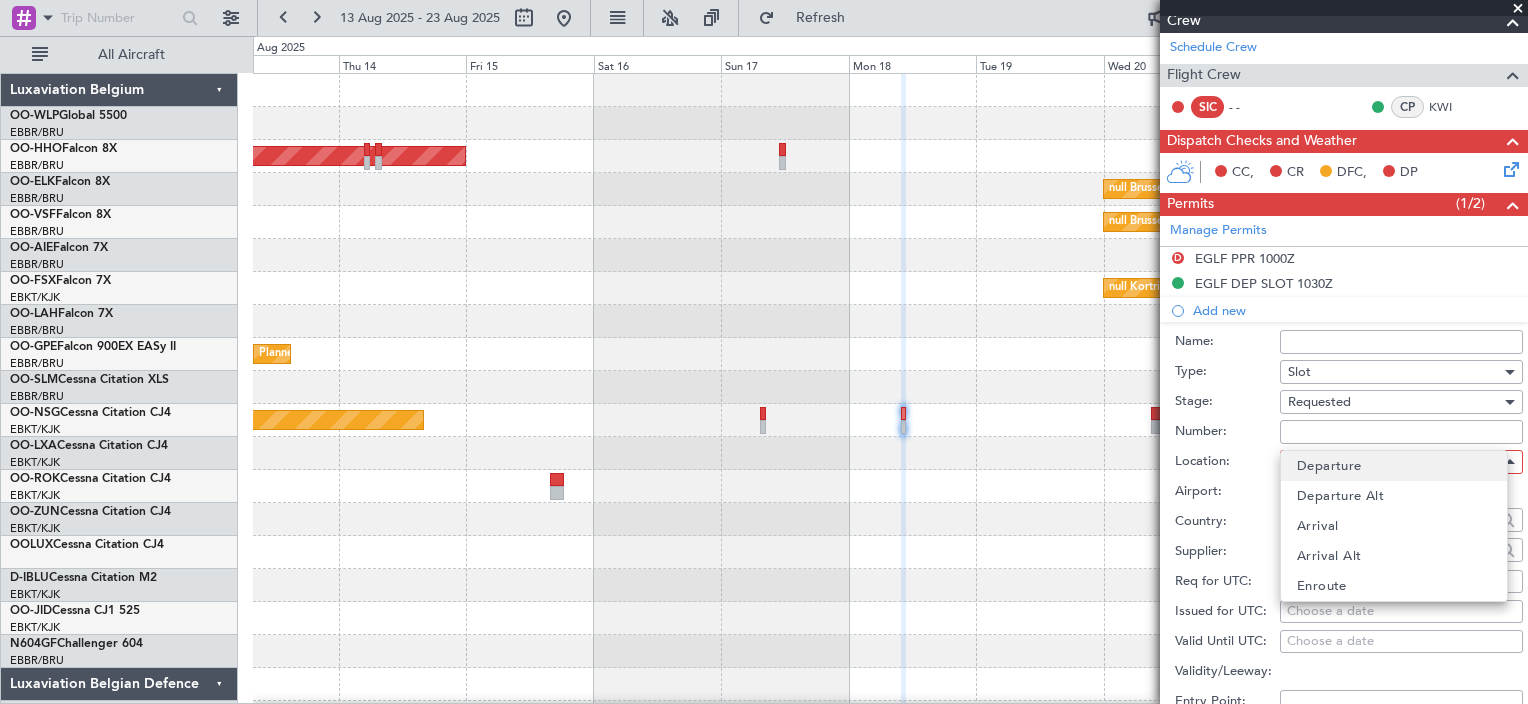 click on "Departure" at bounding box center [1329, 466] 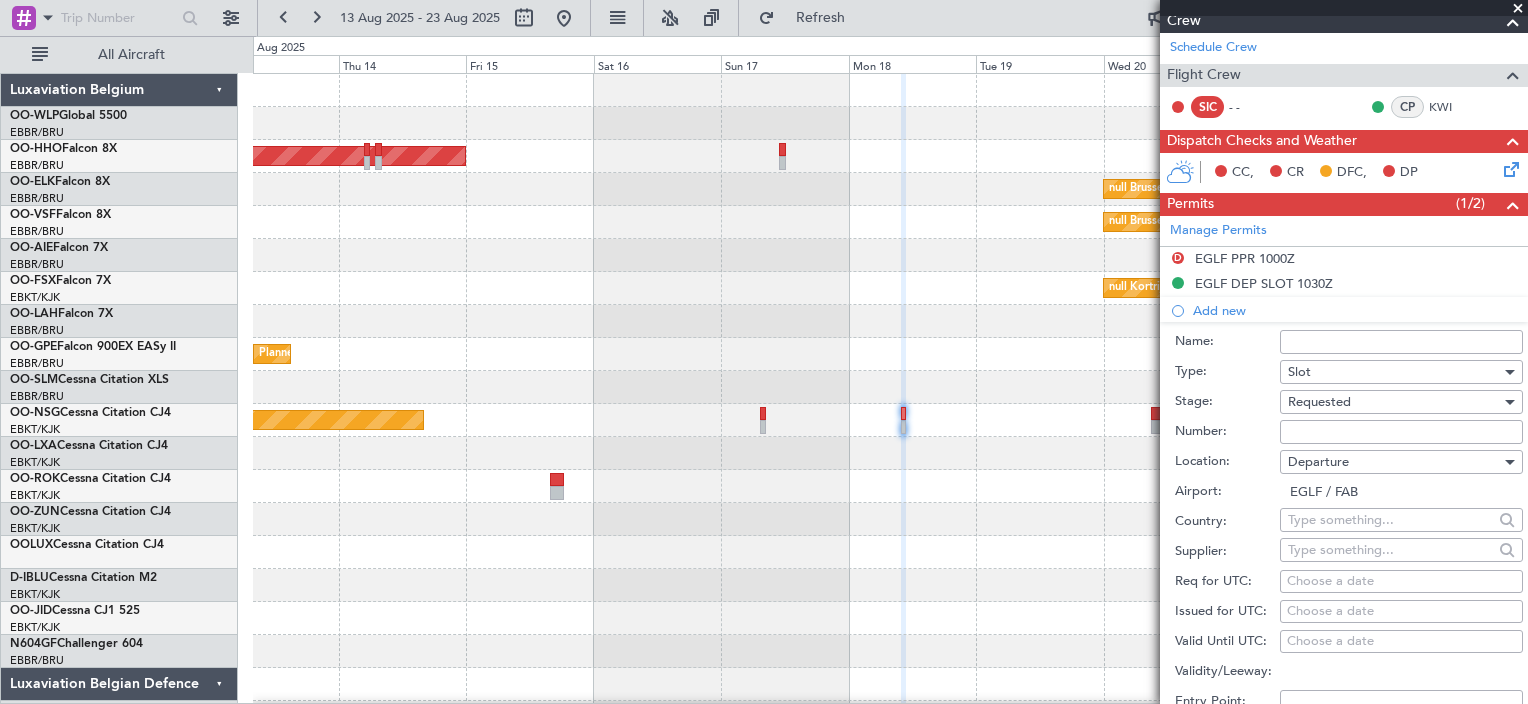 scroll, scrollTop: 475, scrollLeft: 0, axis: vertical 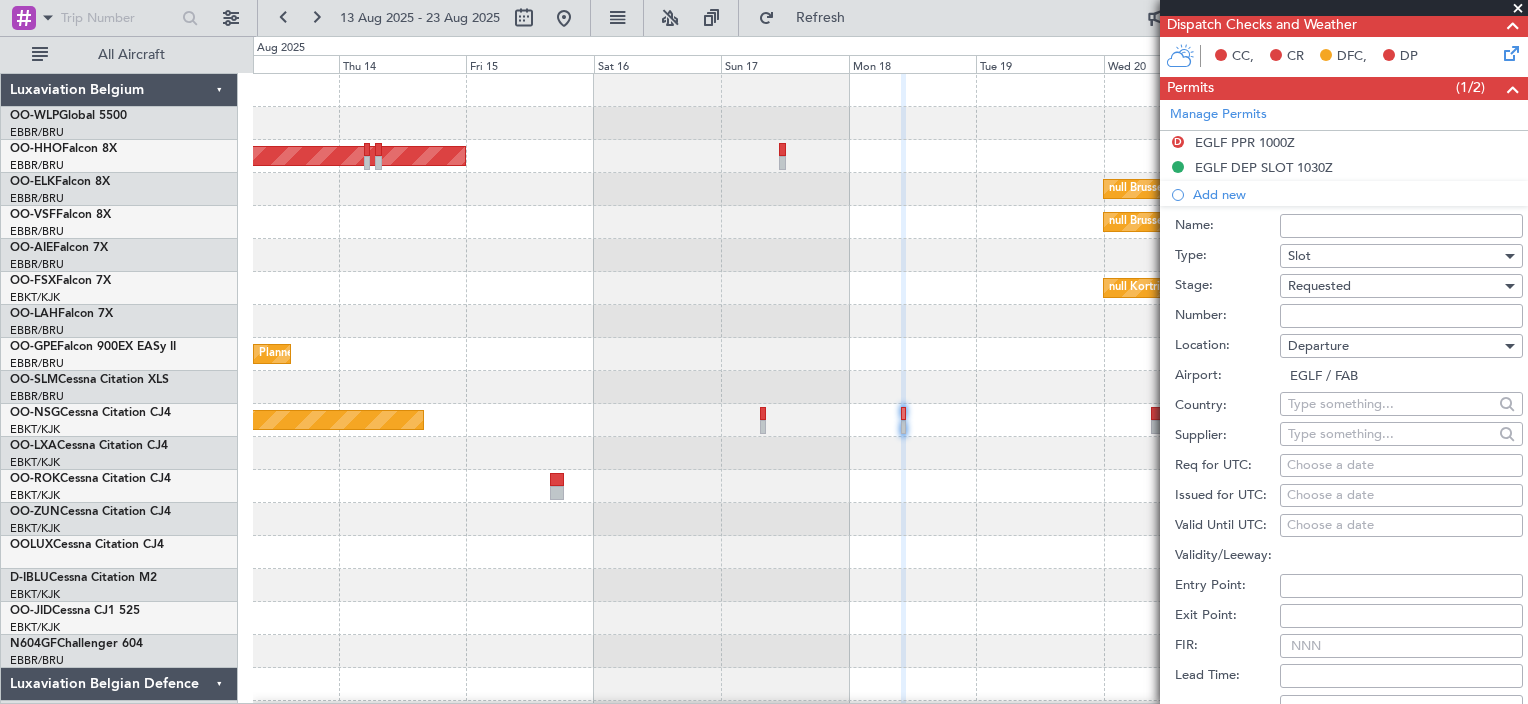 click on "Choose a date" at bounding box center (1401, 466) 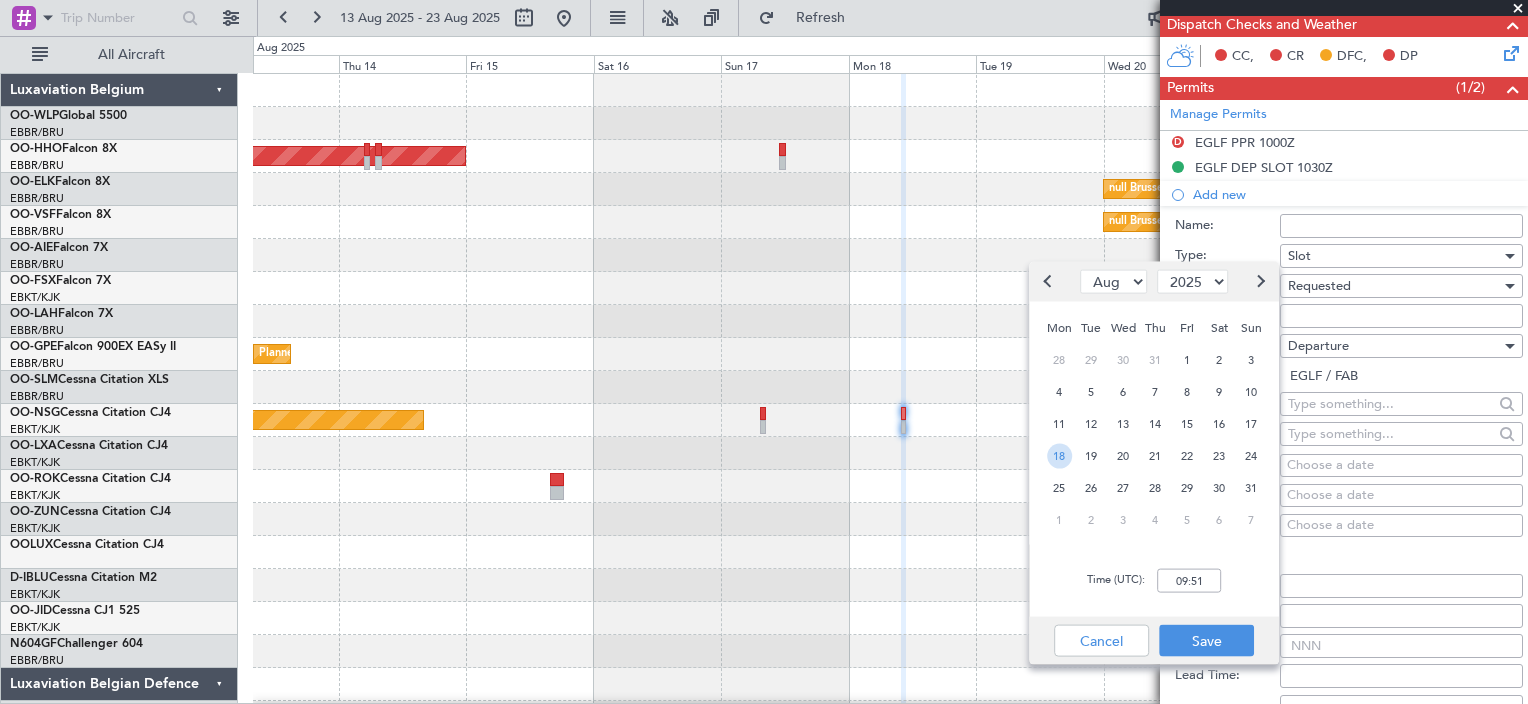 click on "18" at bounding box center [1059, 455] 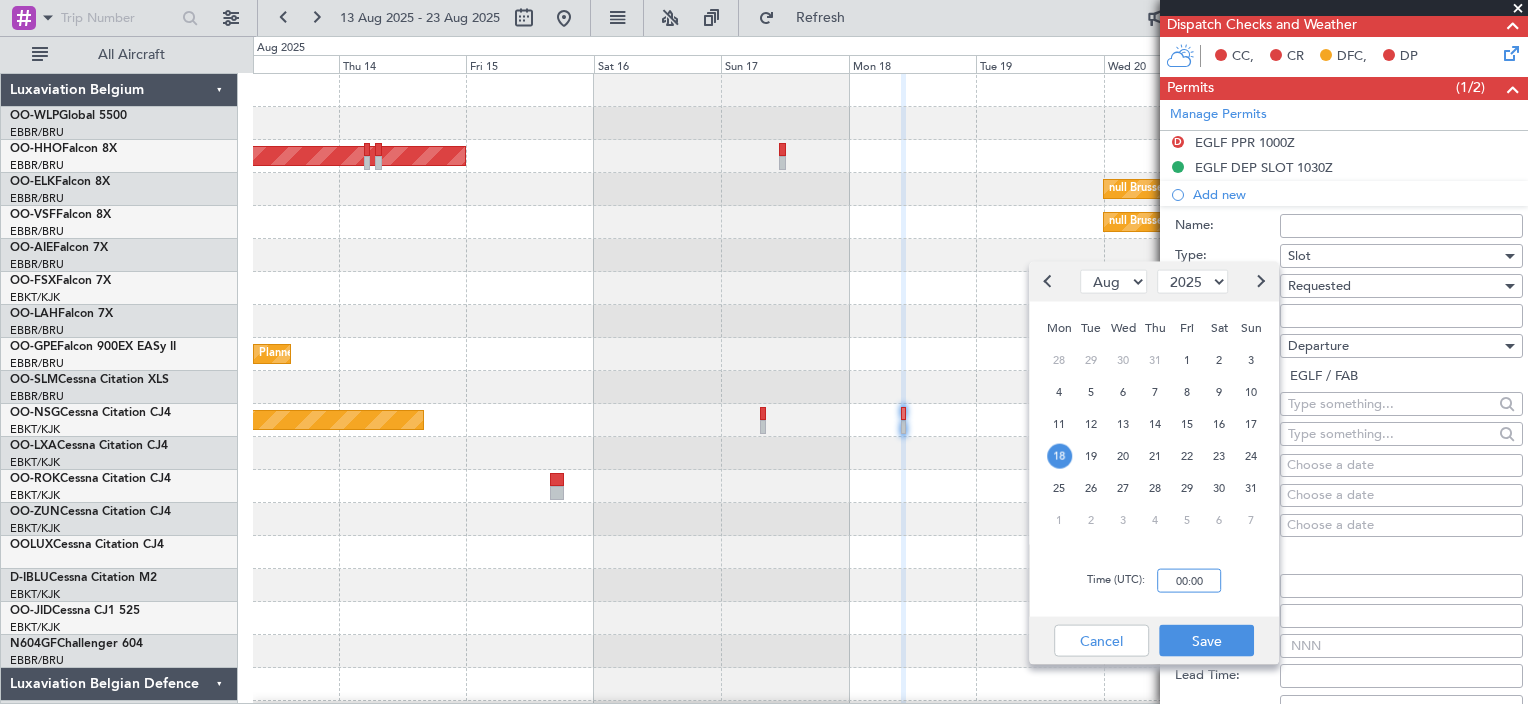 click on "00:00" at bounding box center (1189, 581) 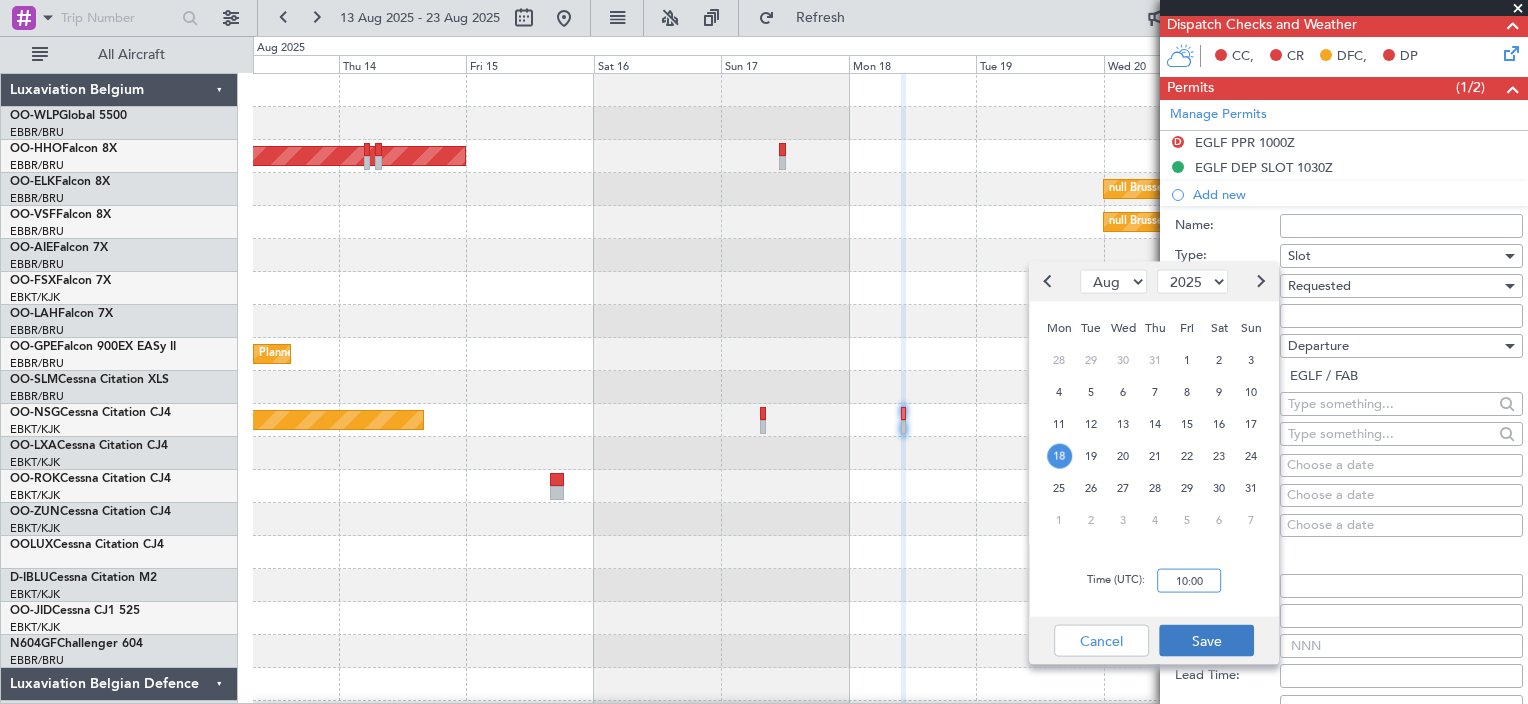 type on "10:00" 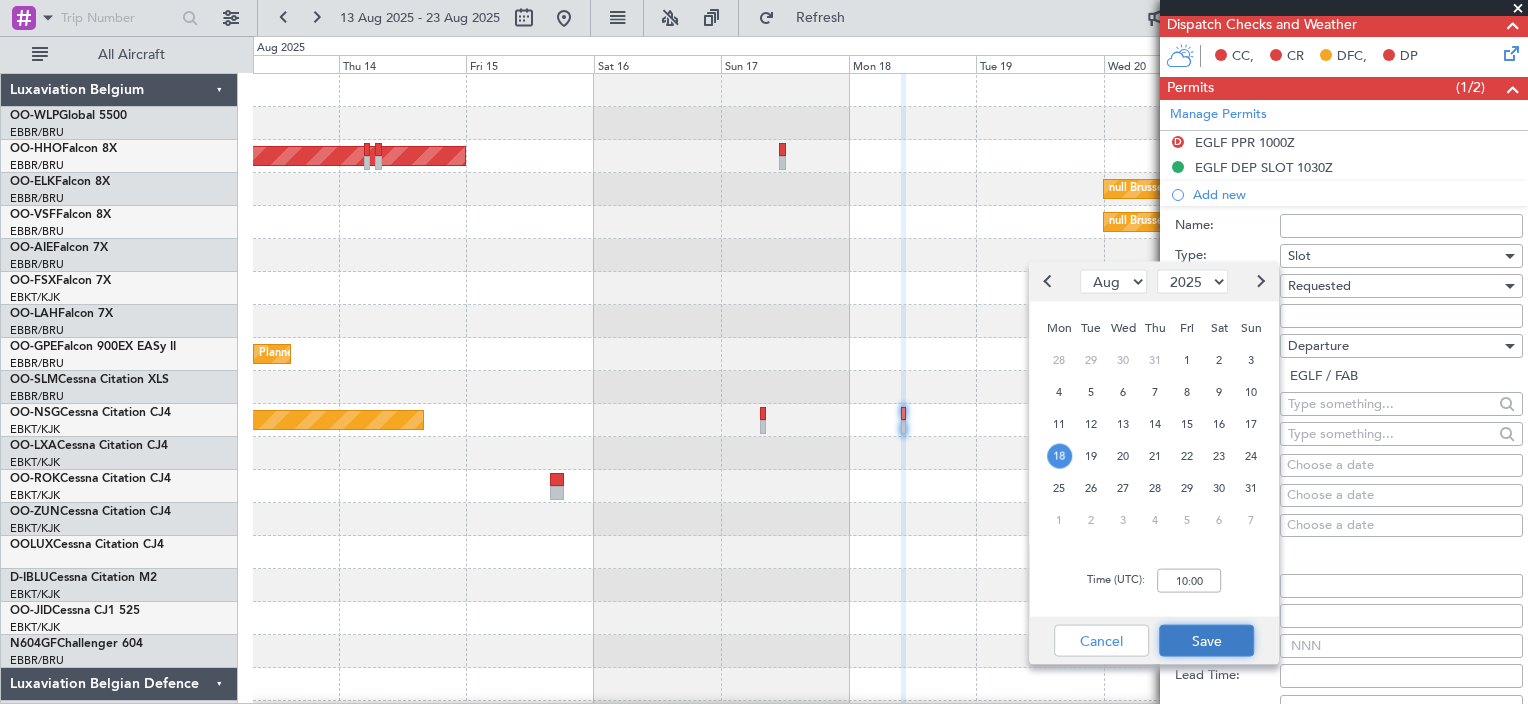 click on "Save" at bounding box center (1206, 641) 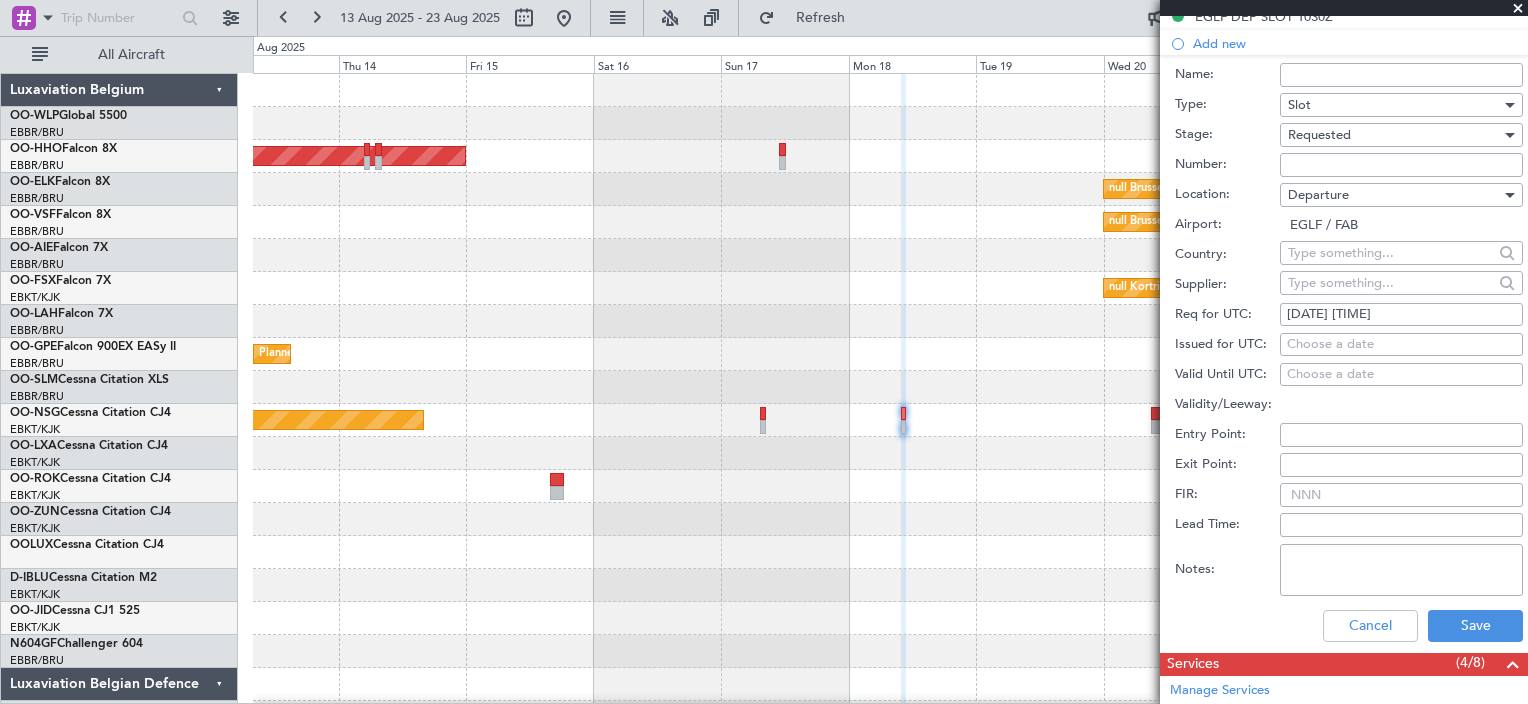 scroll, scrollTop: 628, scrollLeft: 0, axis: vertical 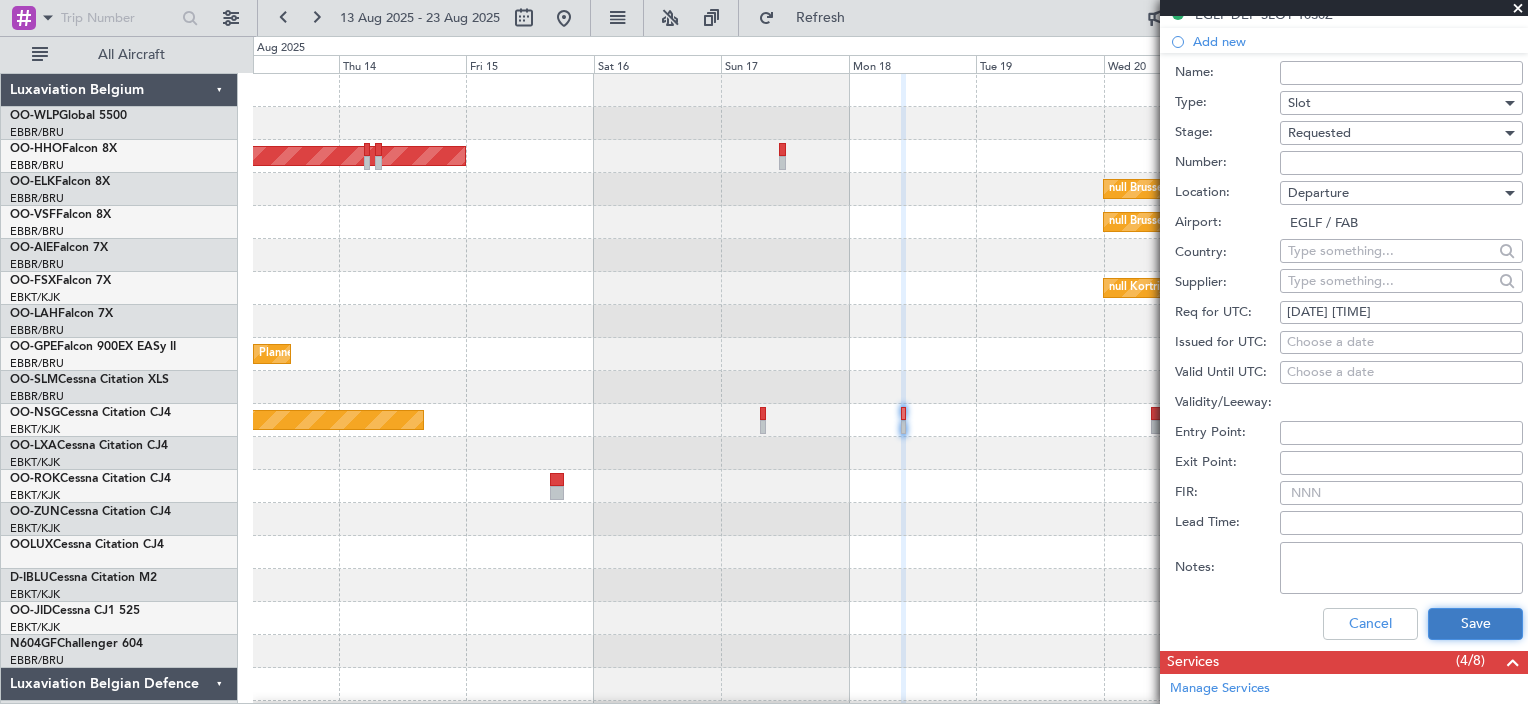 click on "Save" at bounding box center (1475, 624) 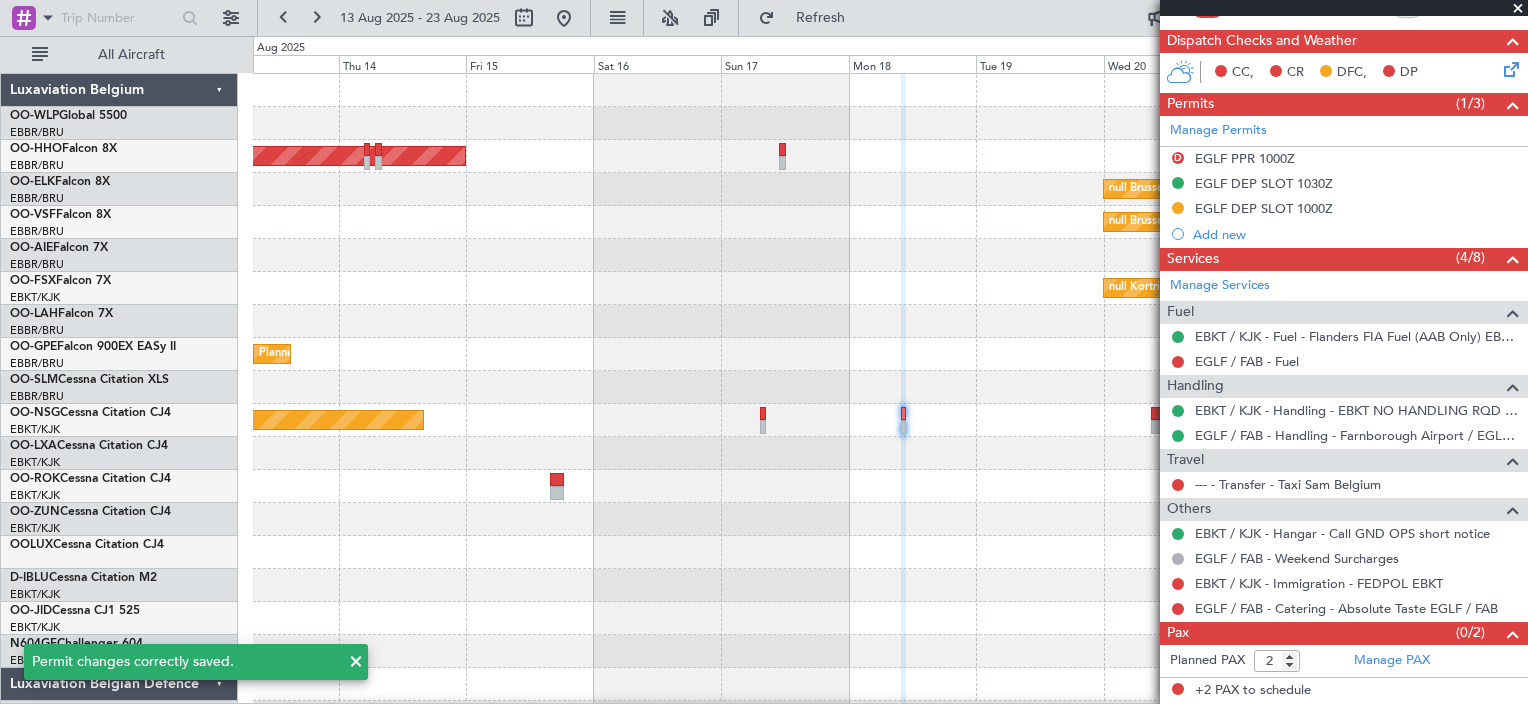 scroll, scrollTop: 455, scrollLeft: 0, axis: vertical 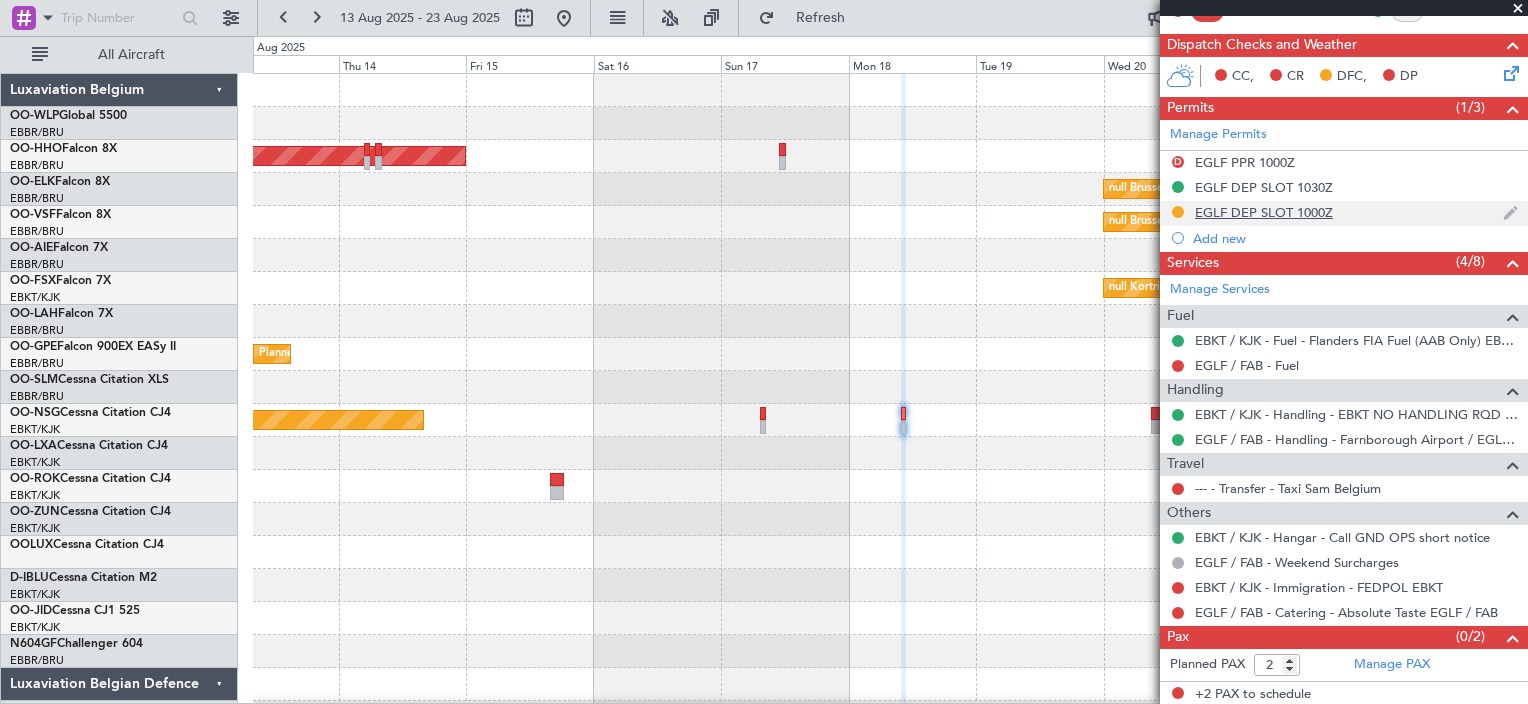 click at bounding box center [1510, 213] 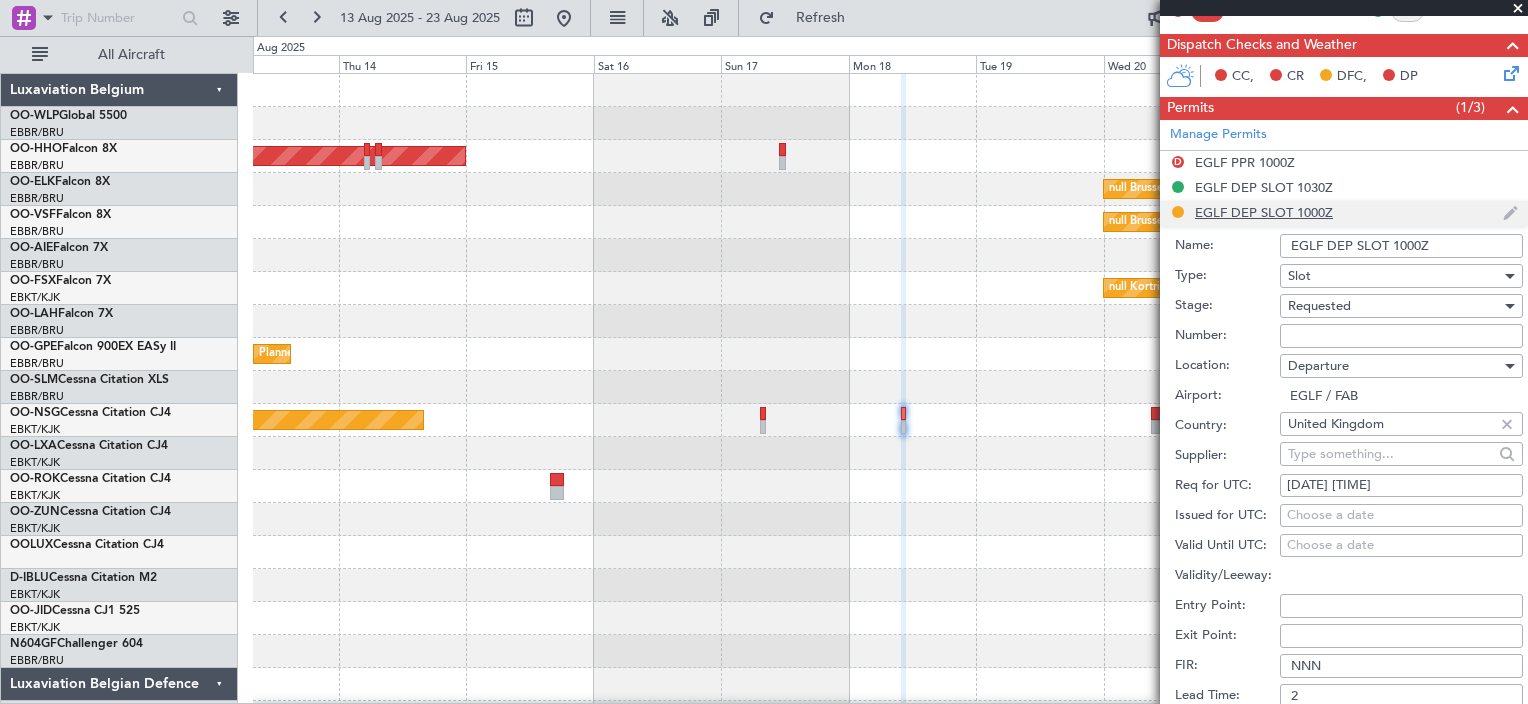 scroll, scrollTop: 628, scrollLeft: 0, axis: vertical 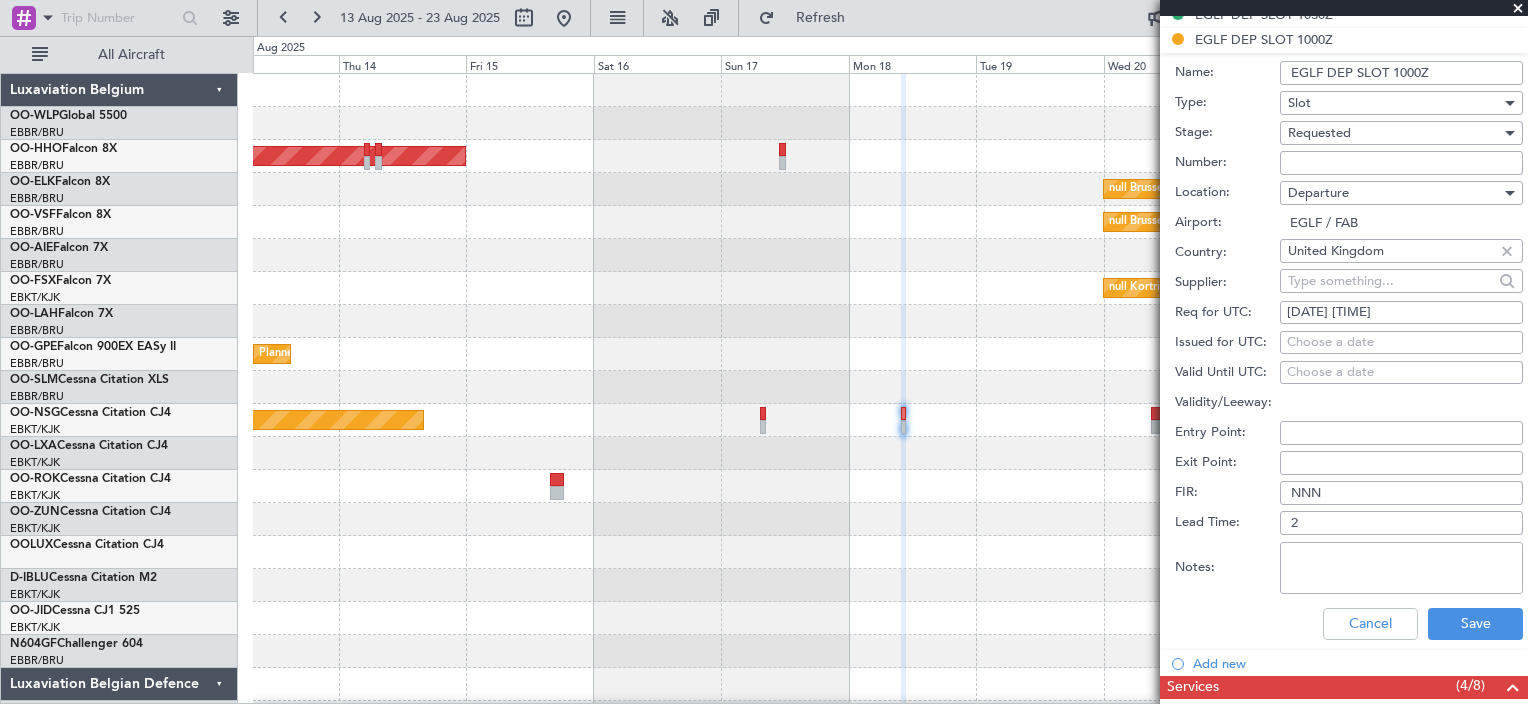 click on "EGLF DEP SLOT 1000Z" at bounding box center (1401, 73) 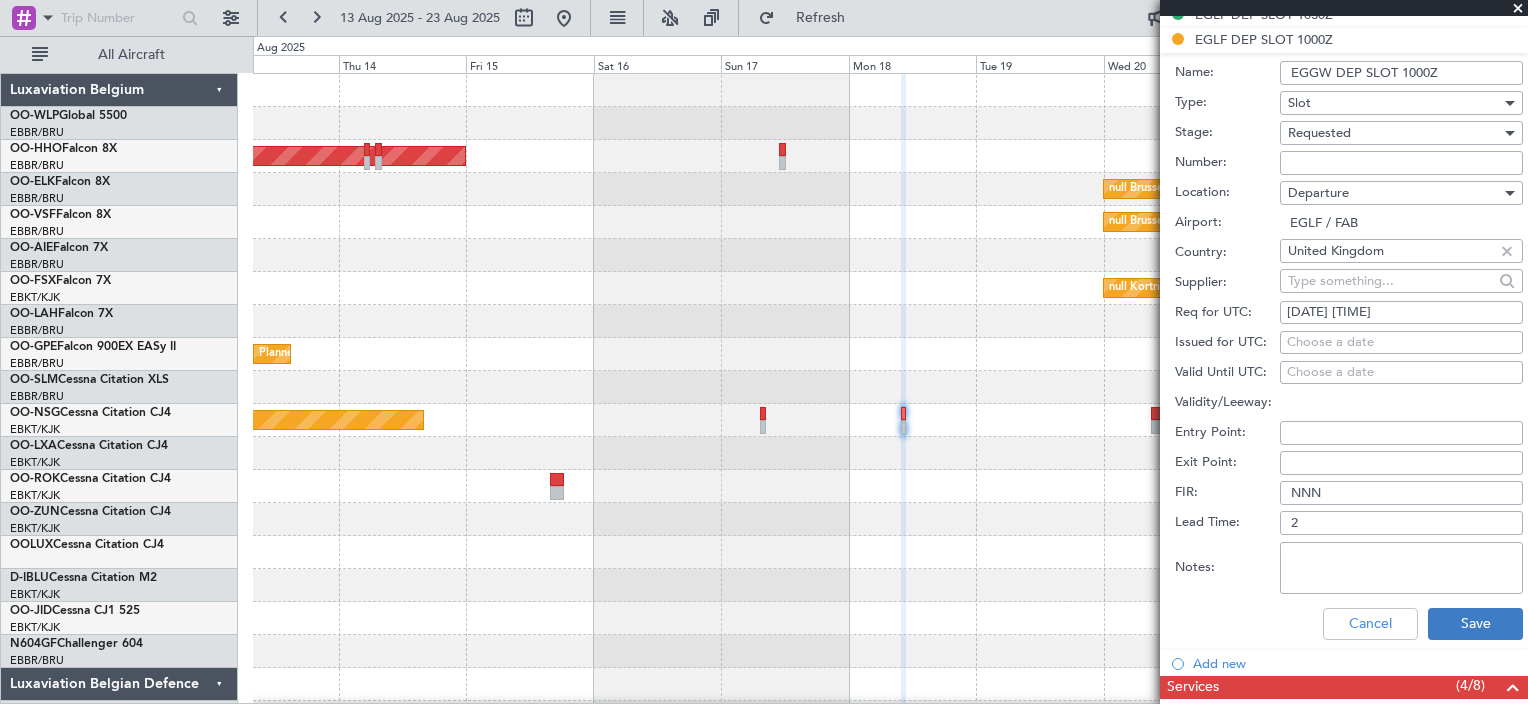 type on "EGGW DEP SLOT 1000Z" 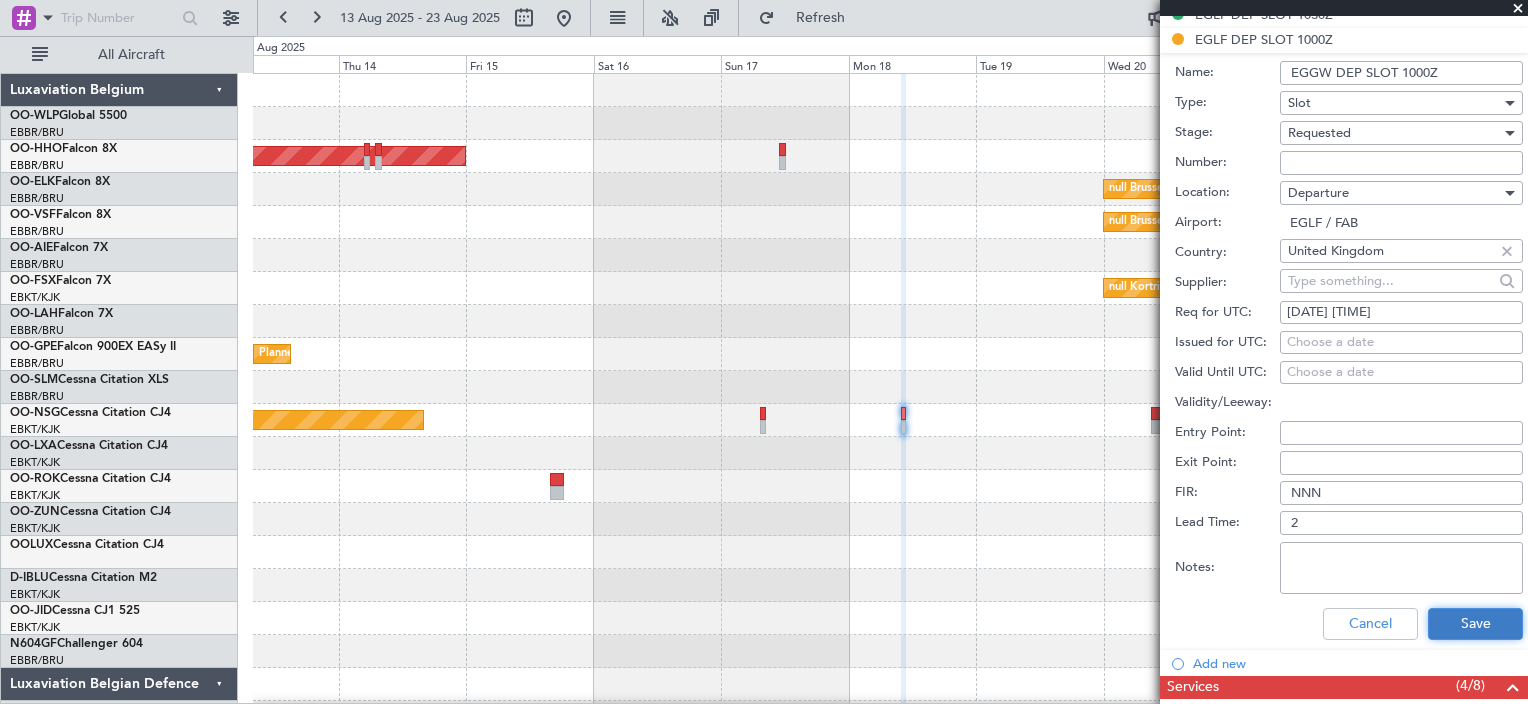 click on "Save" at bounding box center [1475, 624] 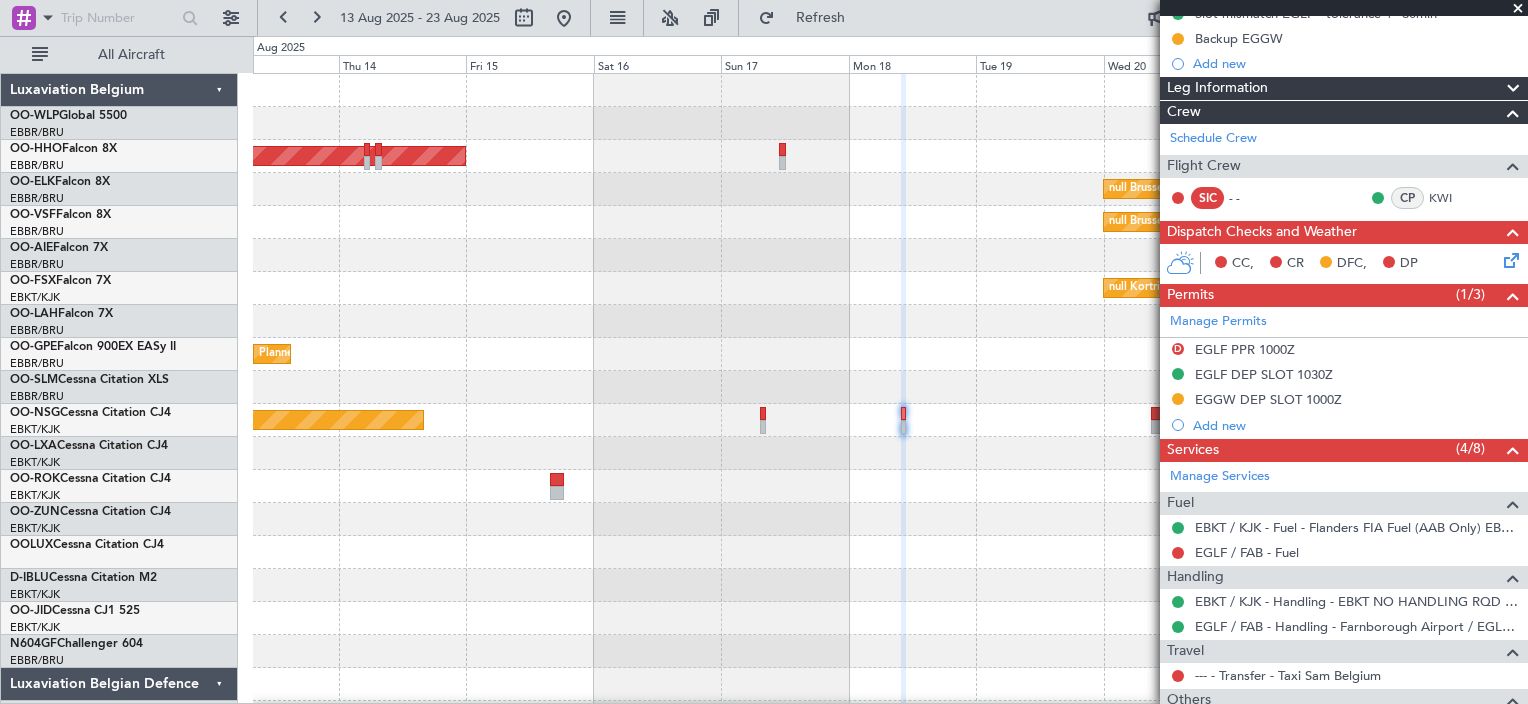 scroll, scrollTop: 267, scrollLeft: 0, axis: vertical 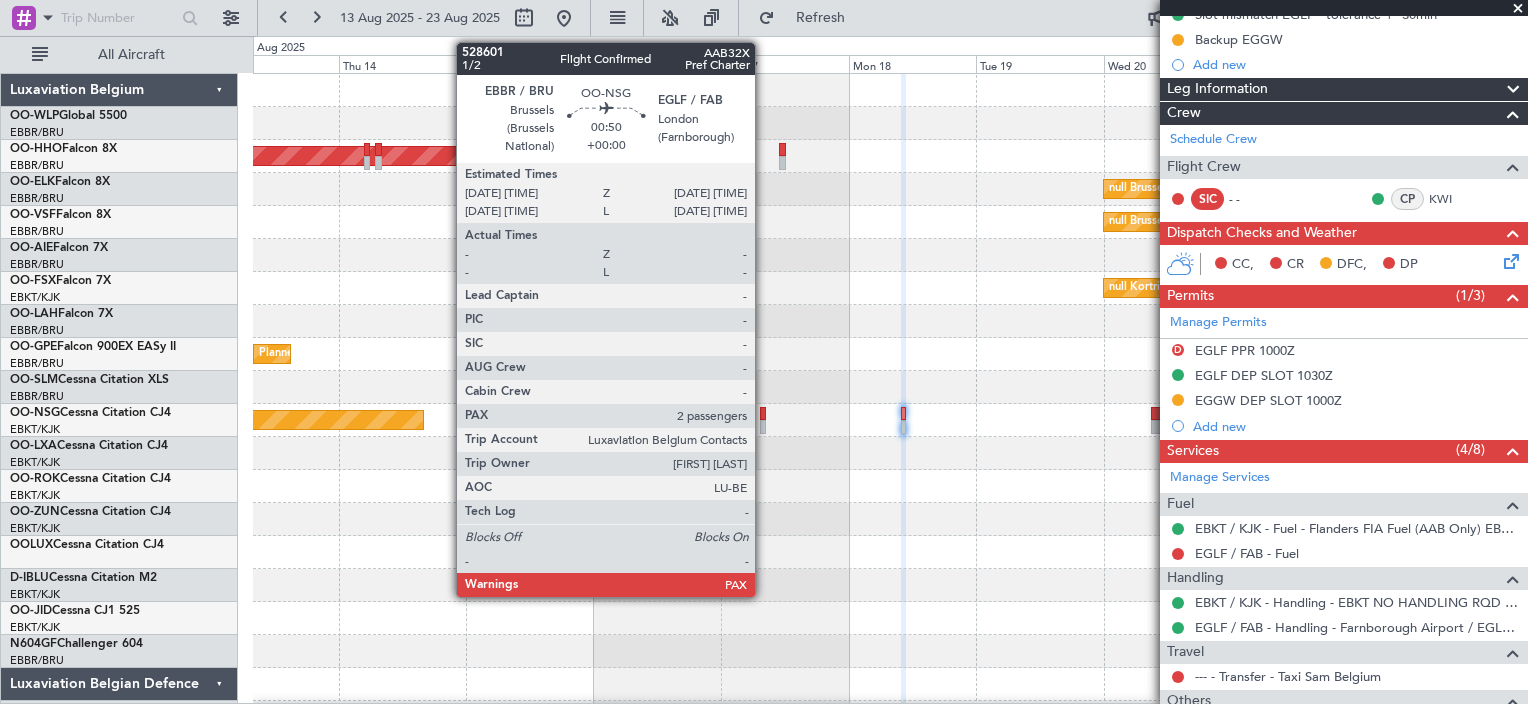 click 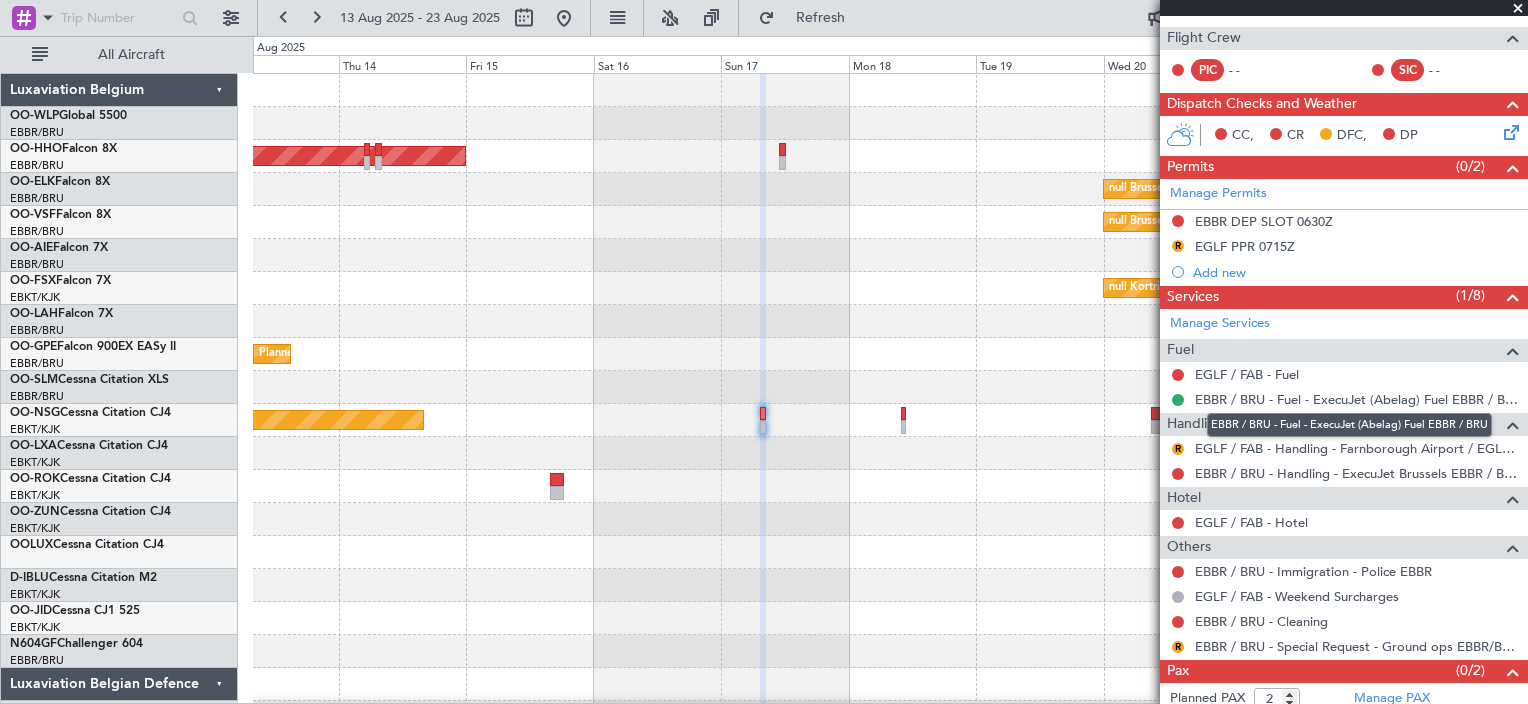 scroll, scrollTop: 380, scrollLeft: 0, axis: vertical 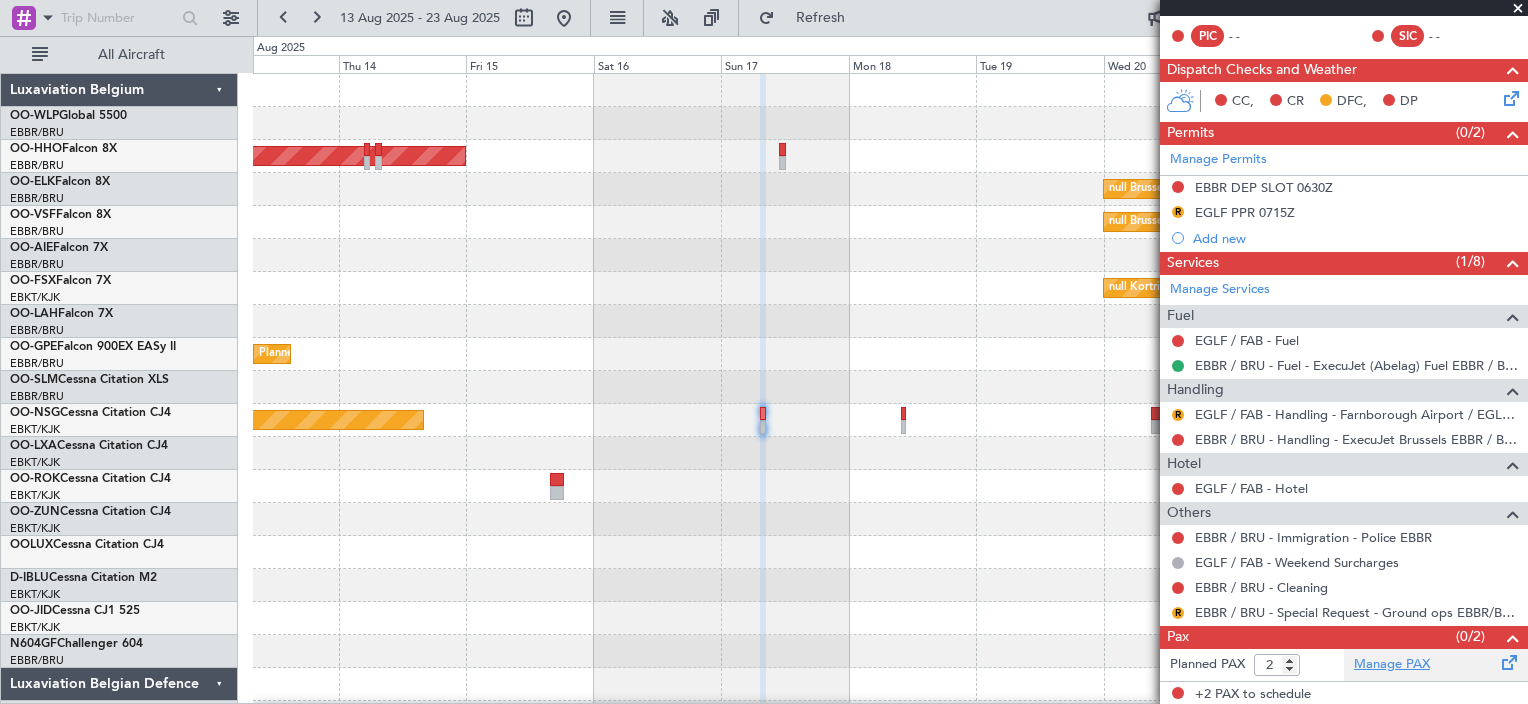 click on "Manage PAX" 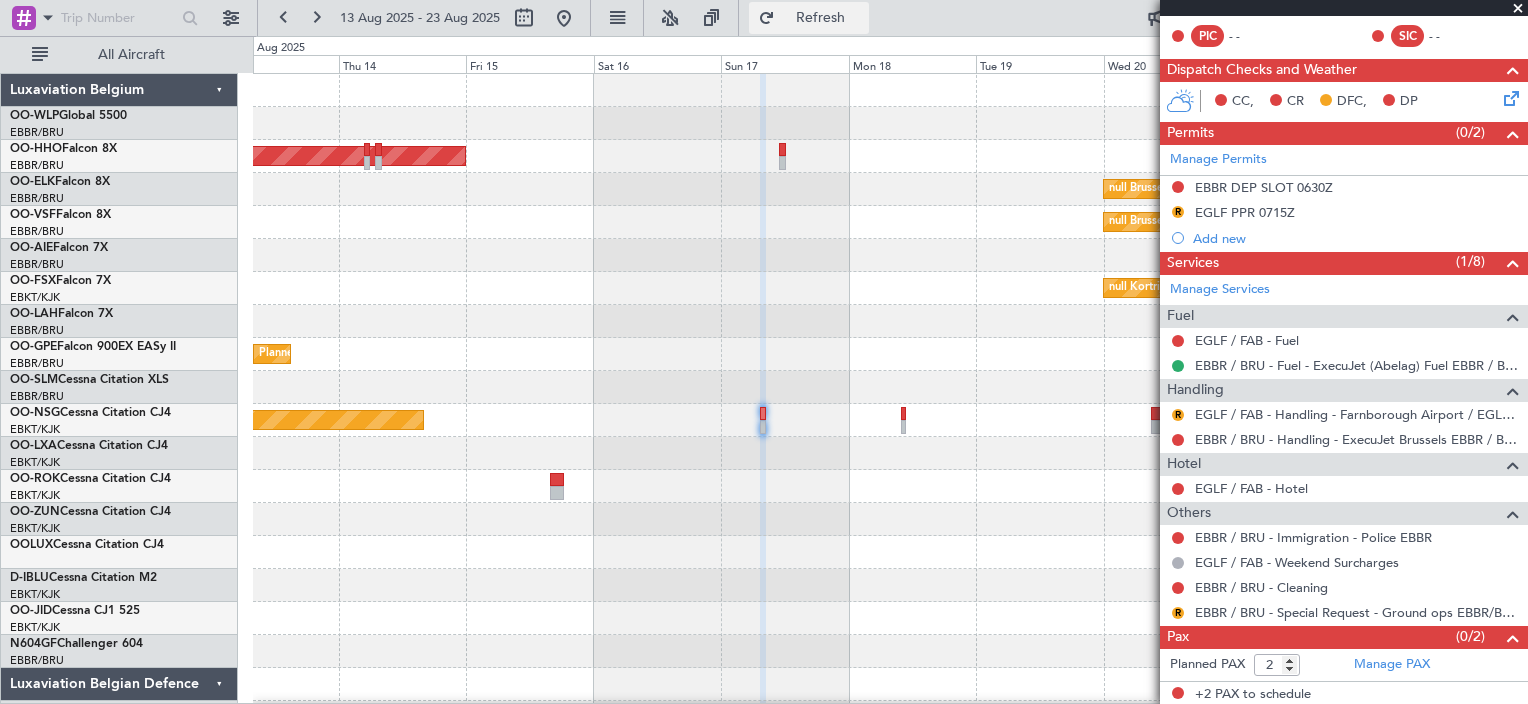 click on "Refresh" 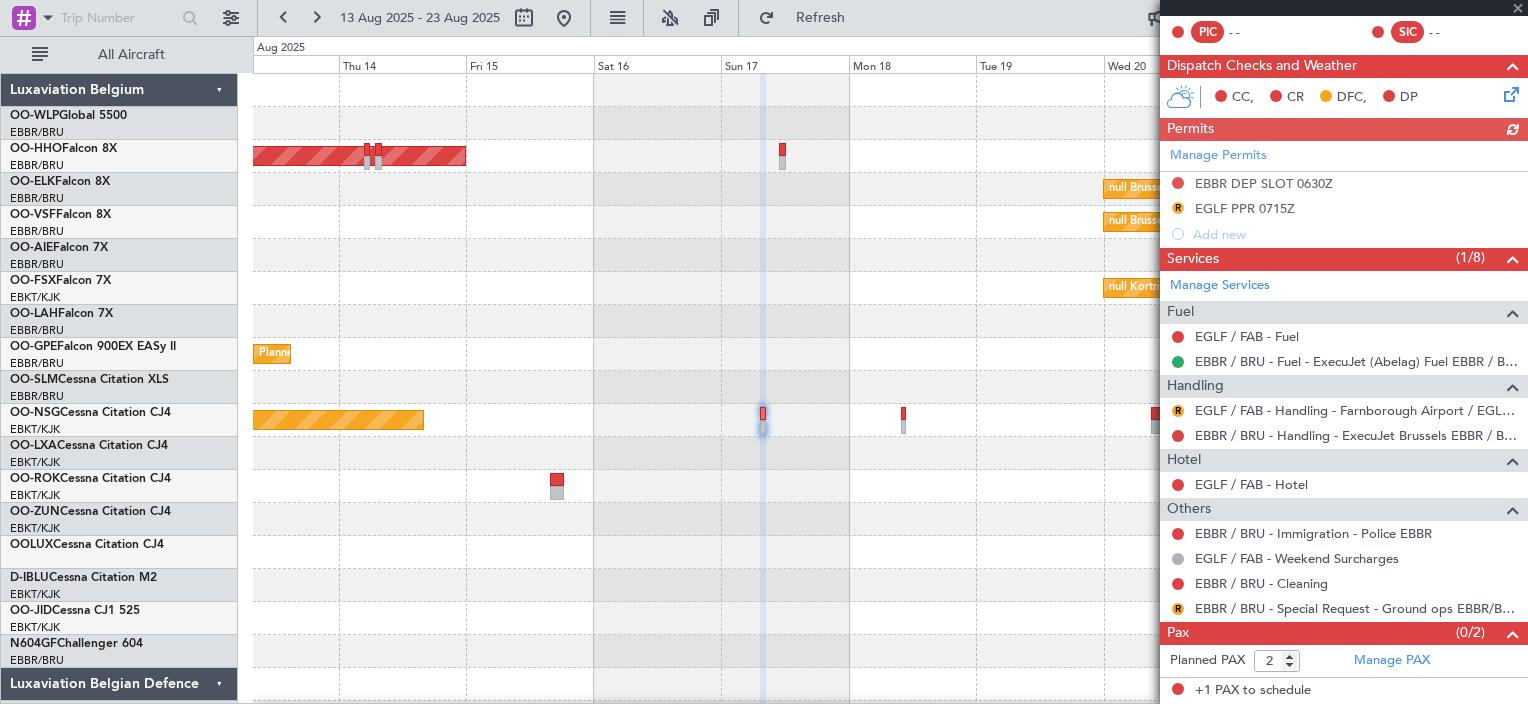 scroll, scrollTop: 422, scrollLeft: 0, axis: vertical 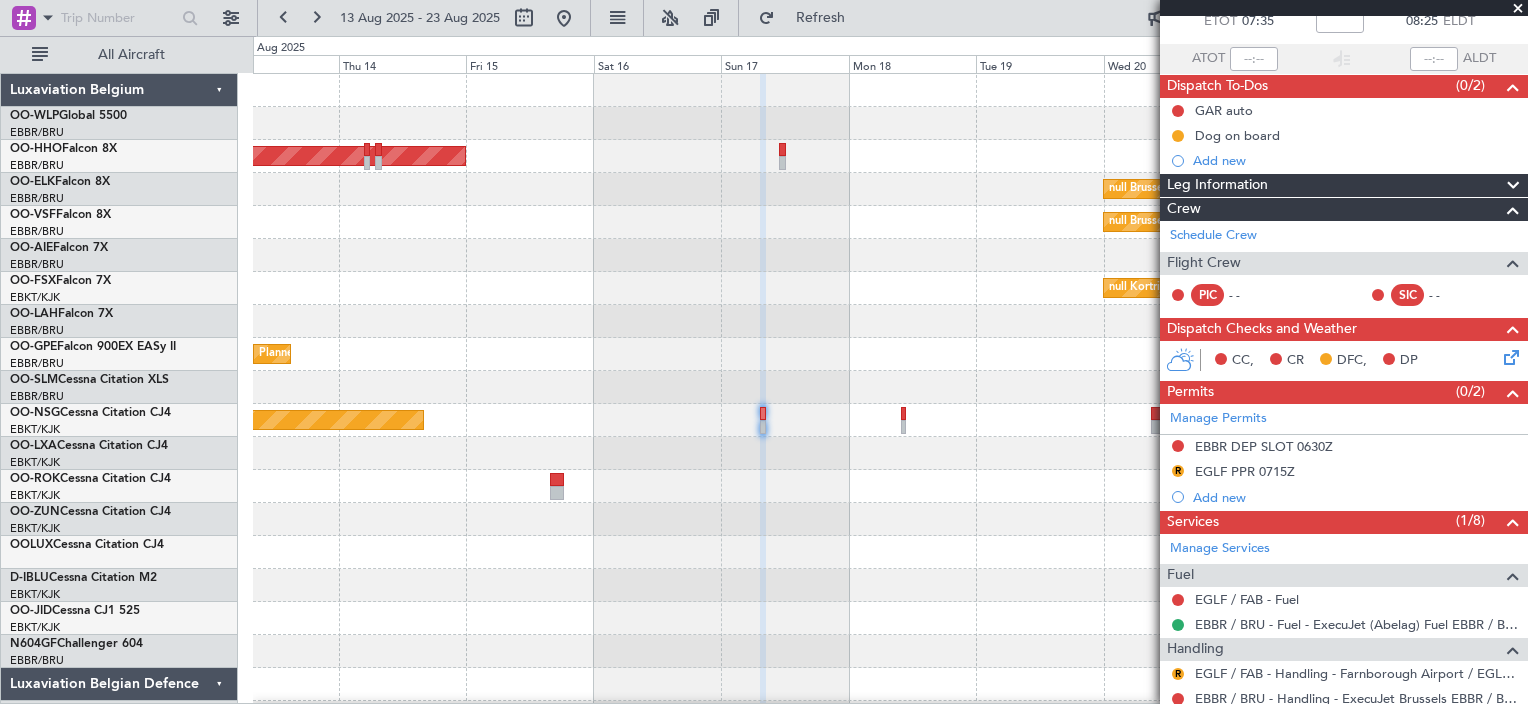 click 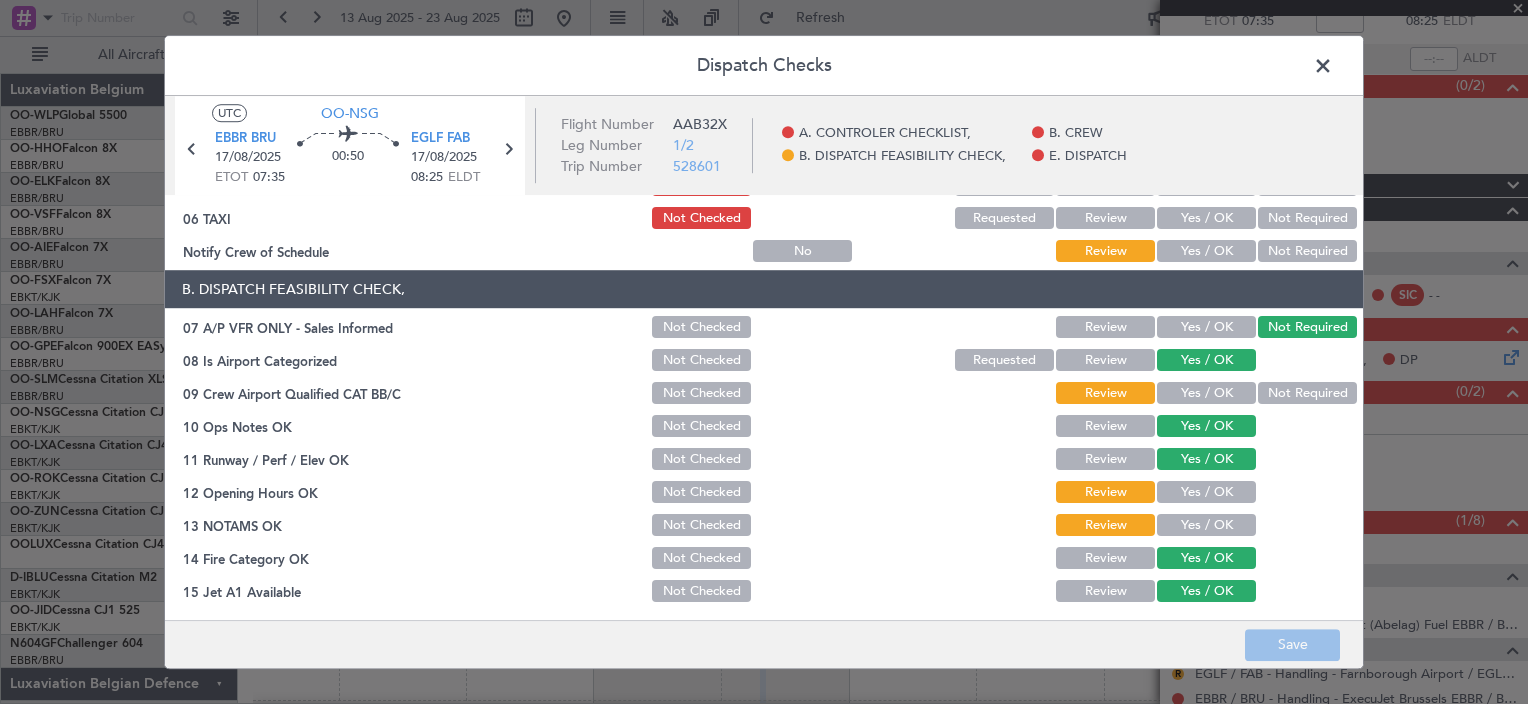 scroll, scrollTop: 264, scrollLeft: 0, axis: vertical 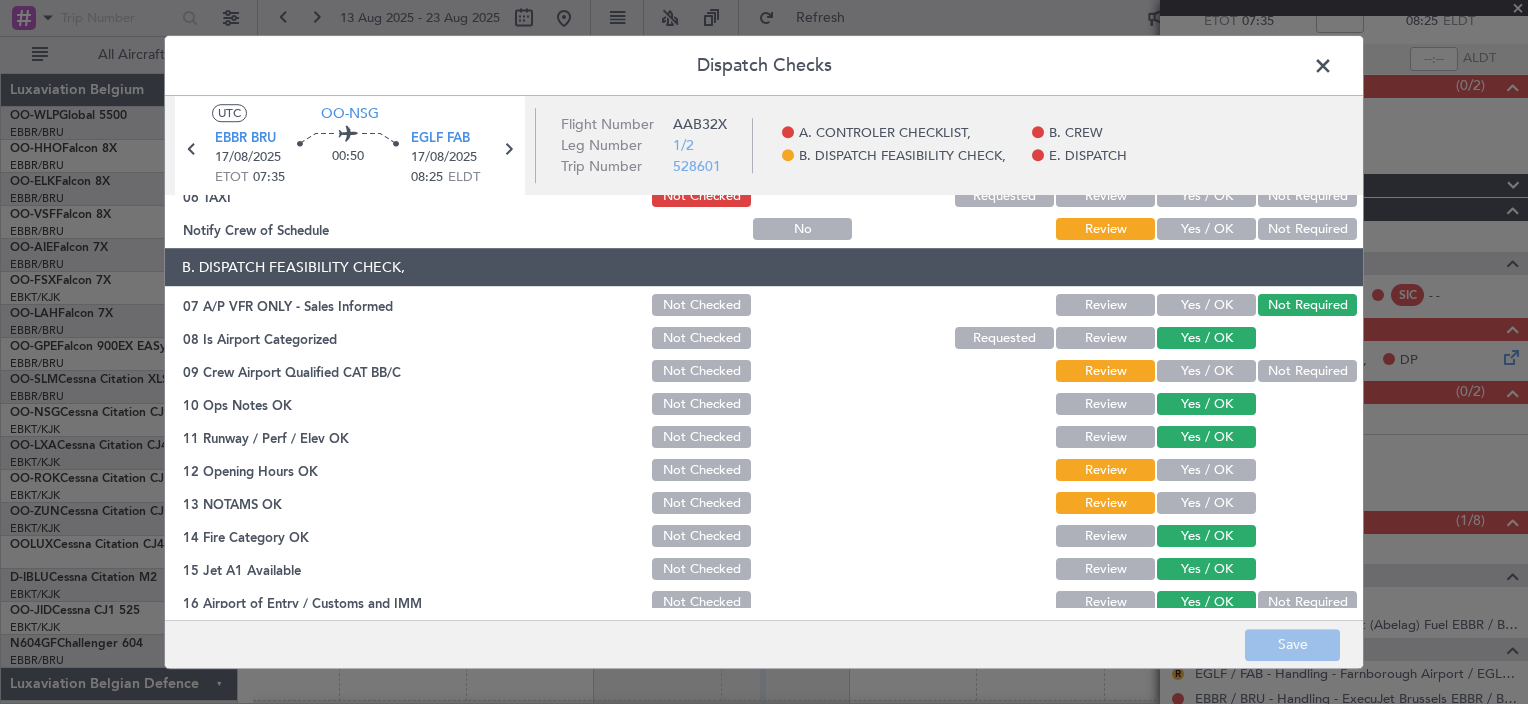 click 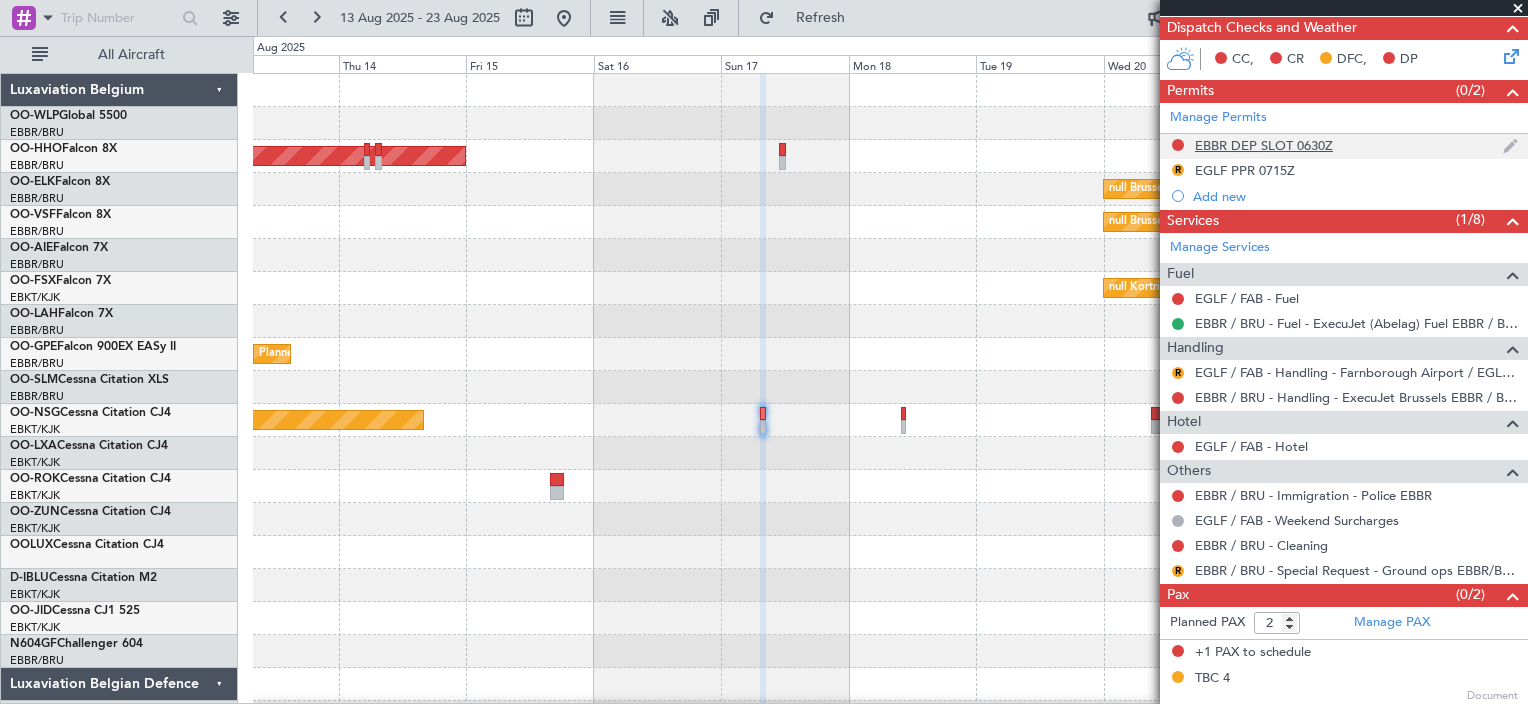 scroll, scrollTop: 0, scrollLeft: 0, axis: both 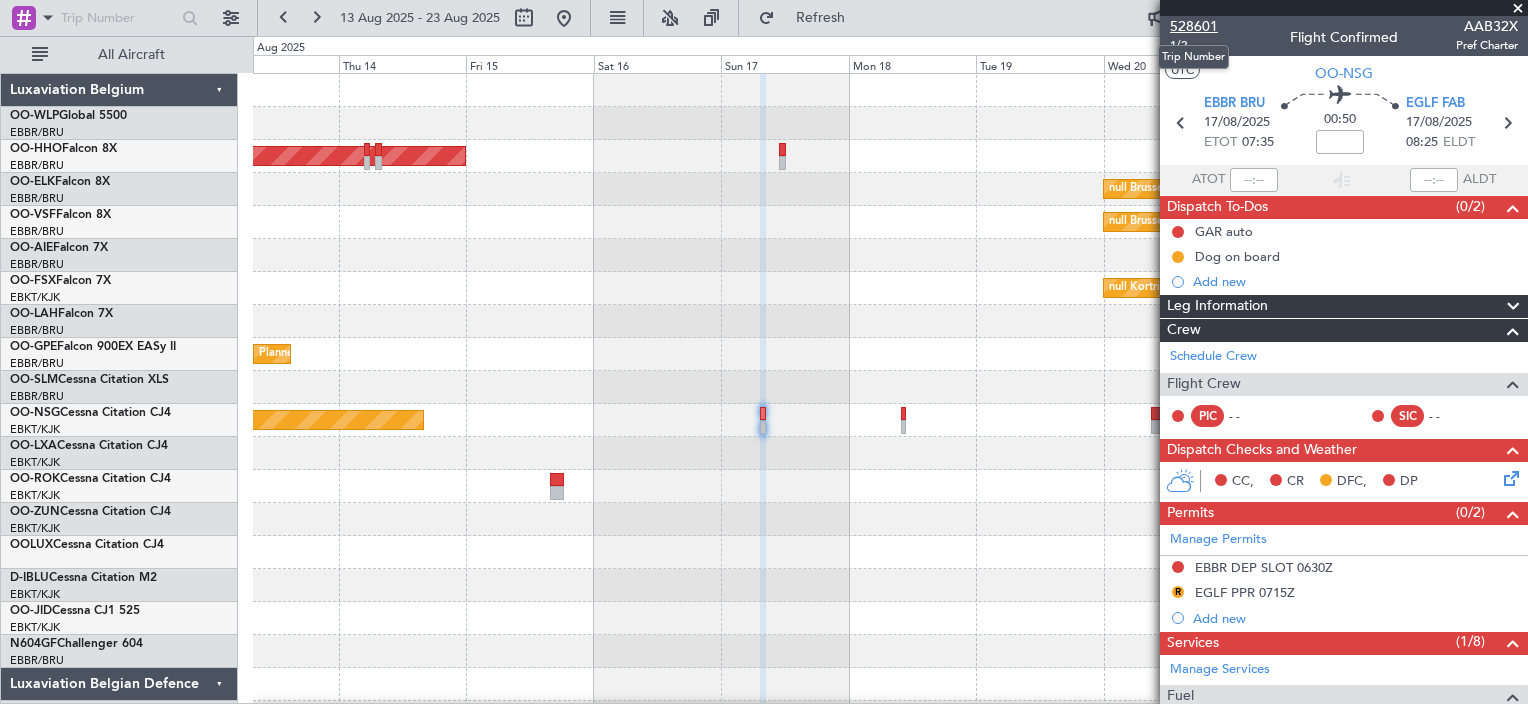 click on "528601" at bounding box center (1194, 26) 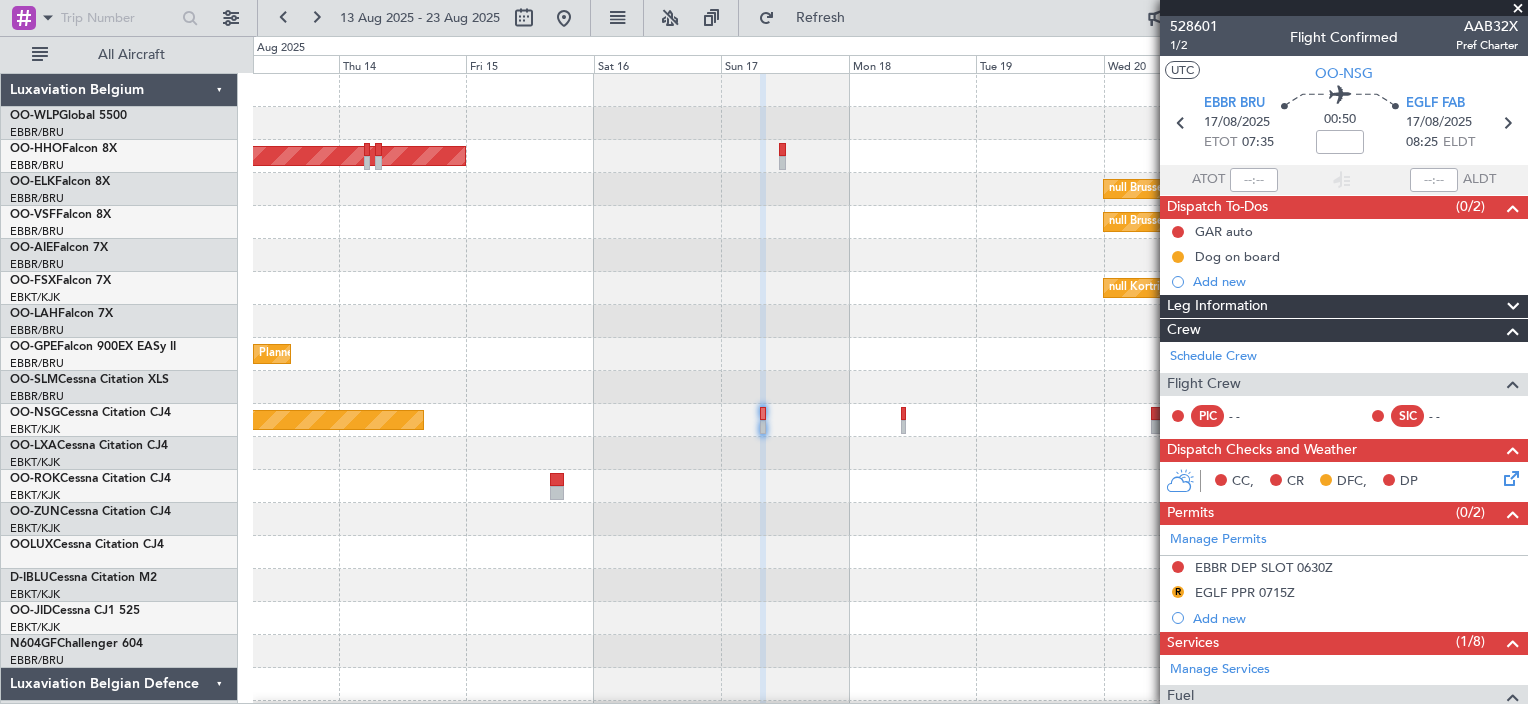 click at bounding box center [1518, 9] 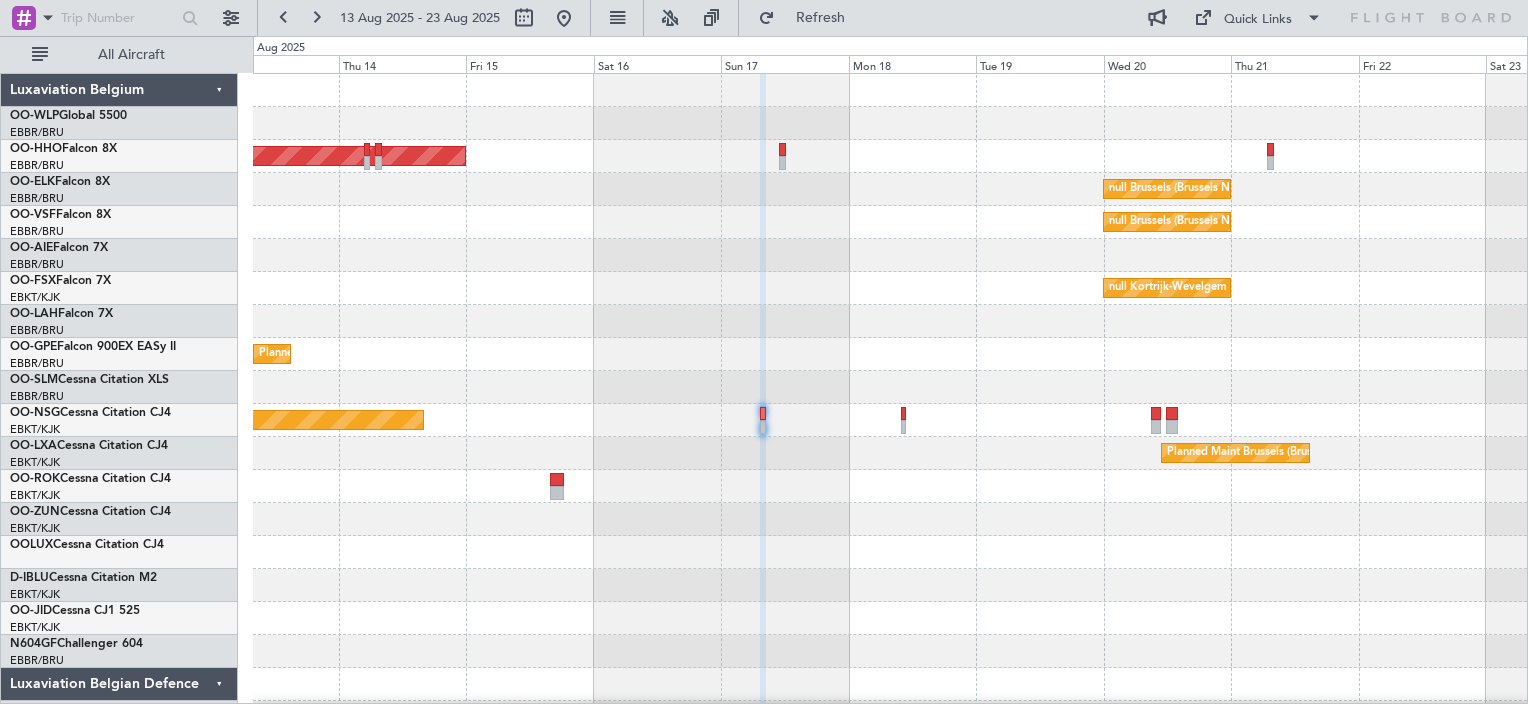 type on "0" 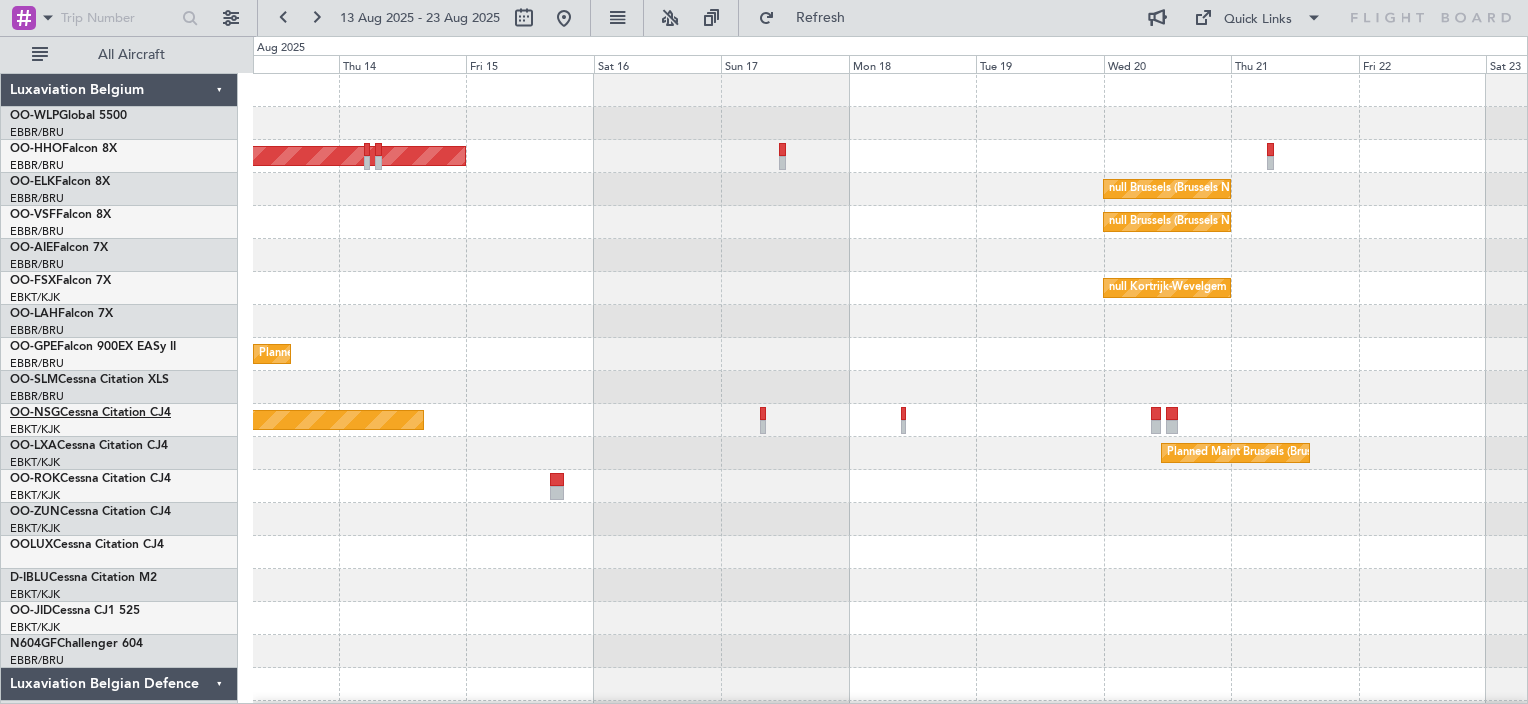 click on "OO-NSG  Cessna Citation CJ4" 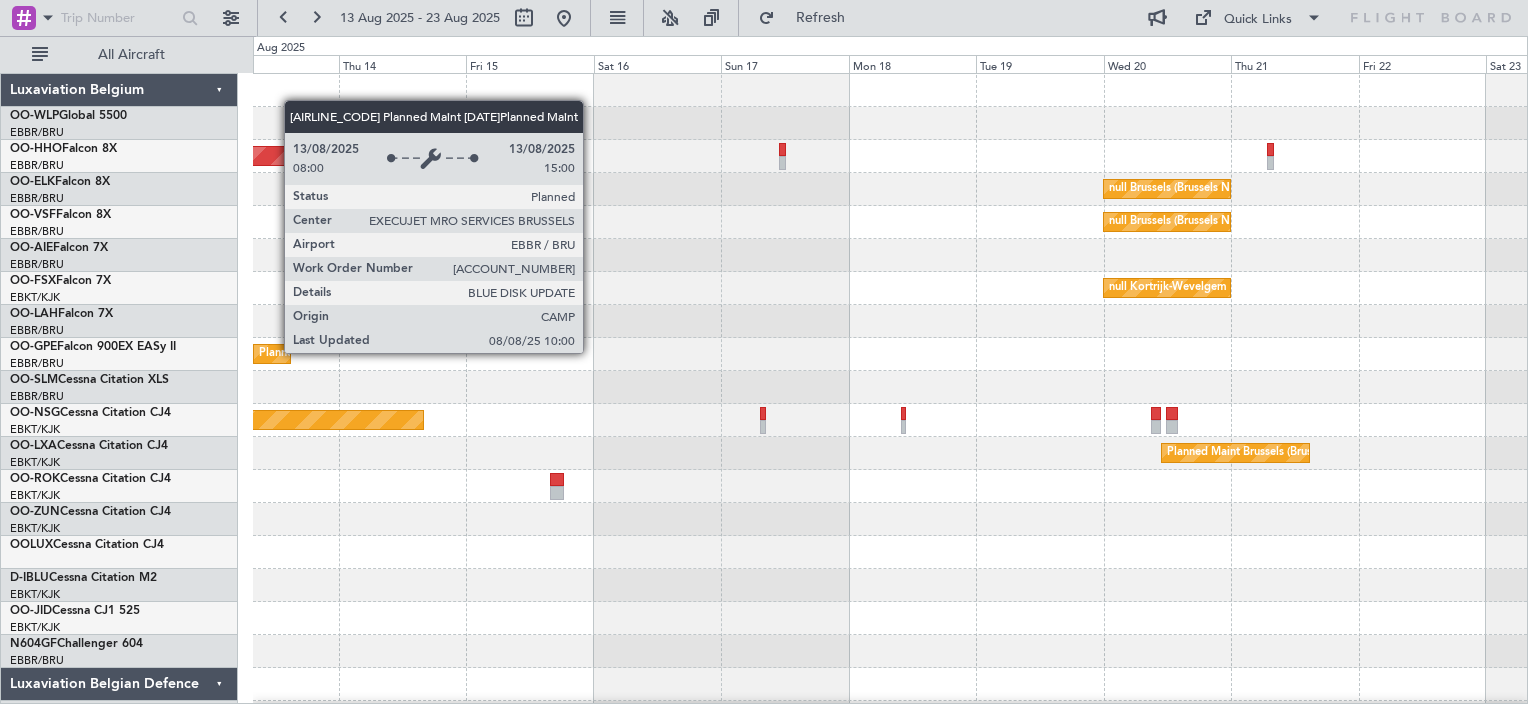 click on "Planned Maint Brussels (Brussels National)" at bounding box center (366, 354) 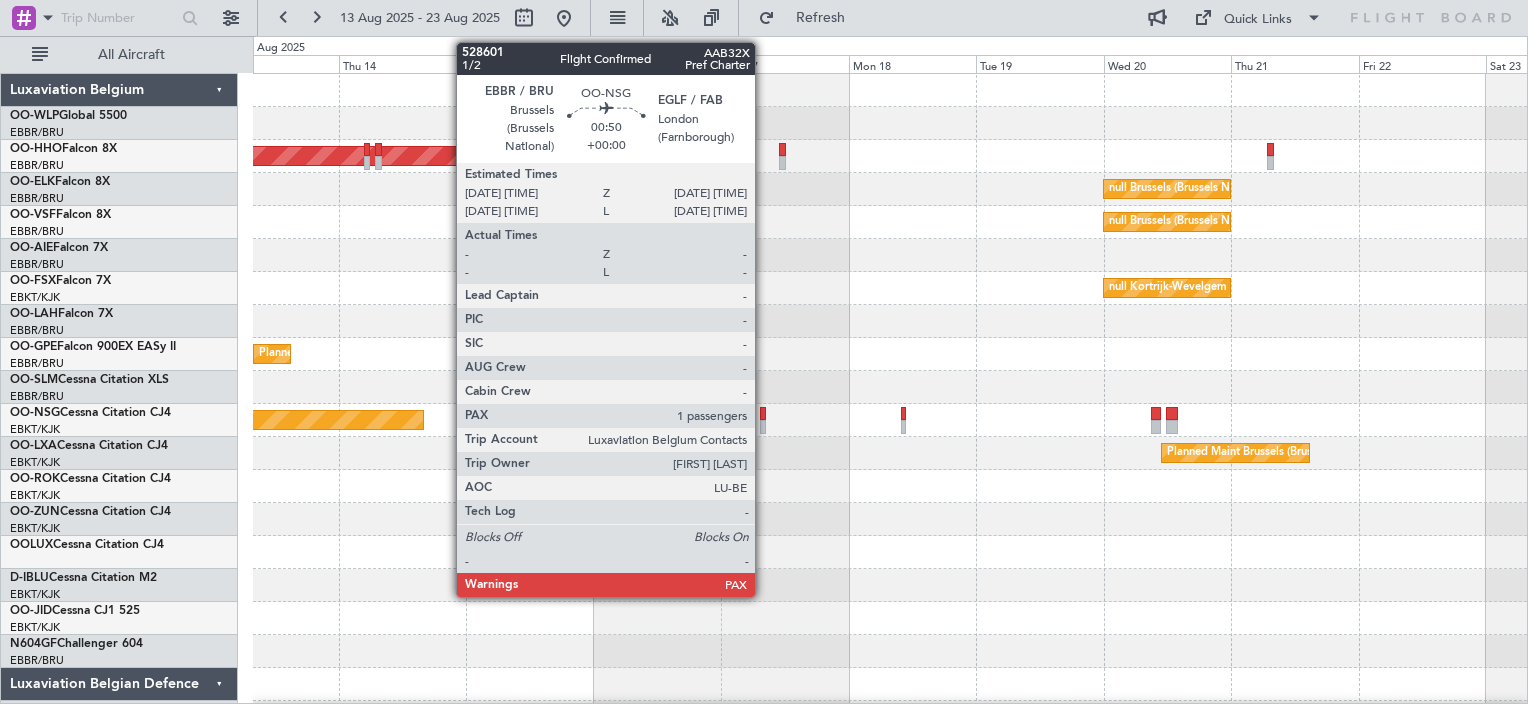 click 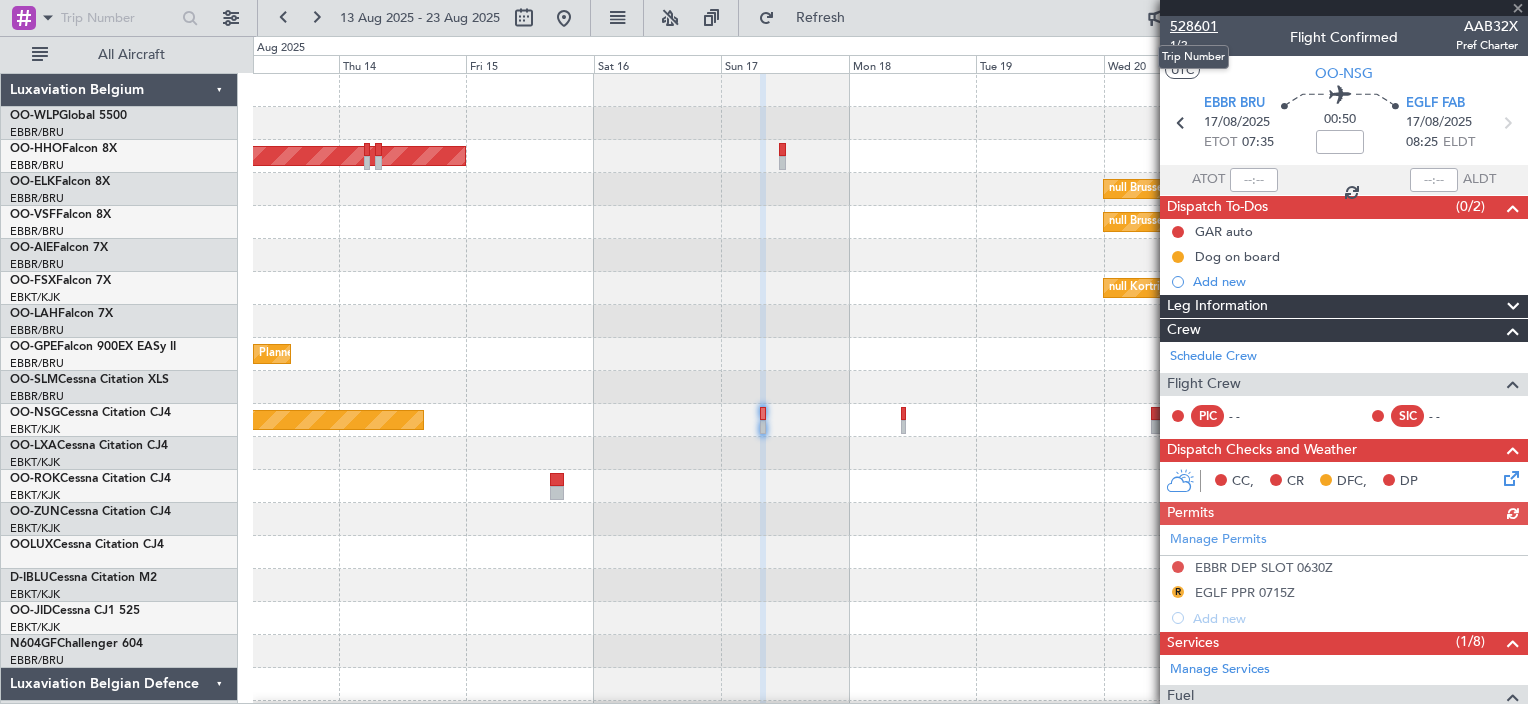 click on "528601" at bounding box center [1194, 26] 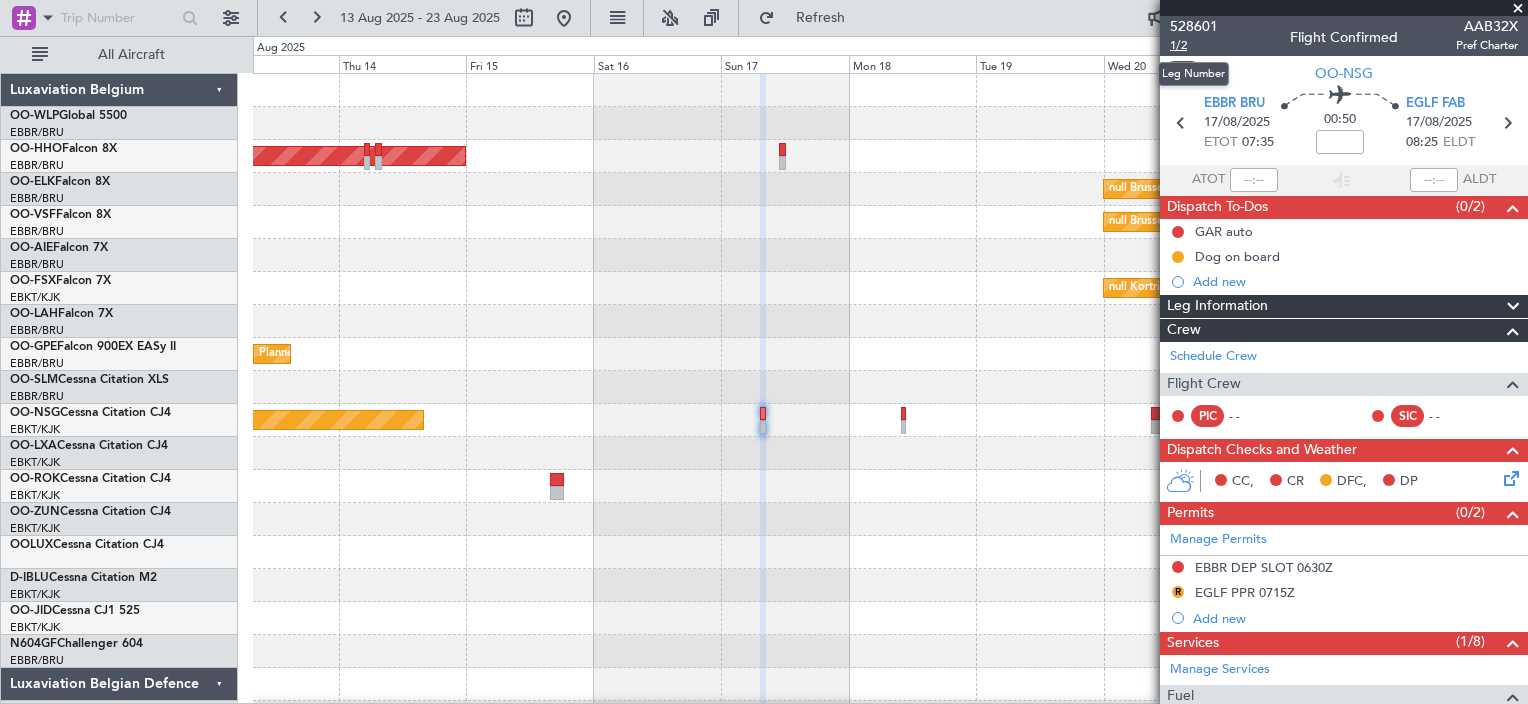 click on "1/2" at bounding box center [1194, 45] 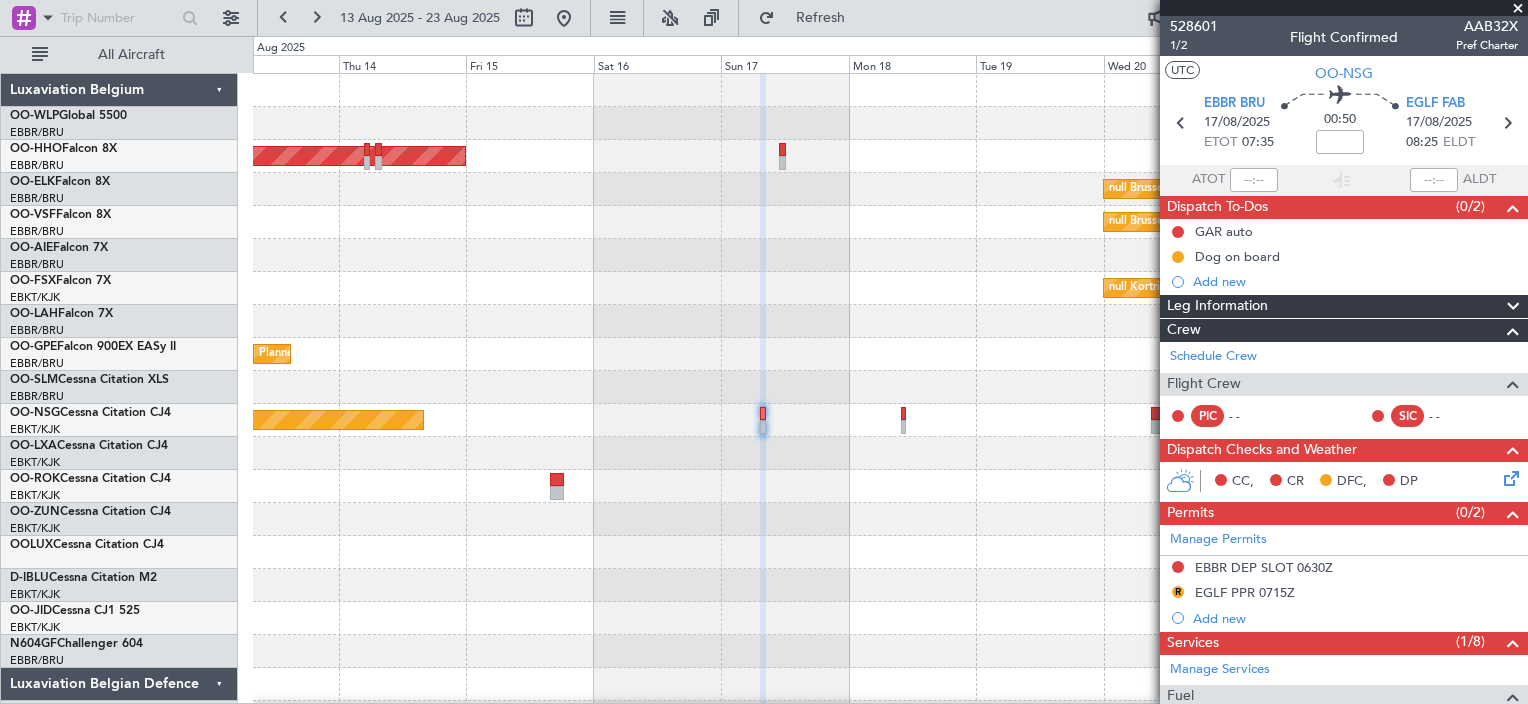 click 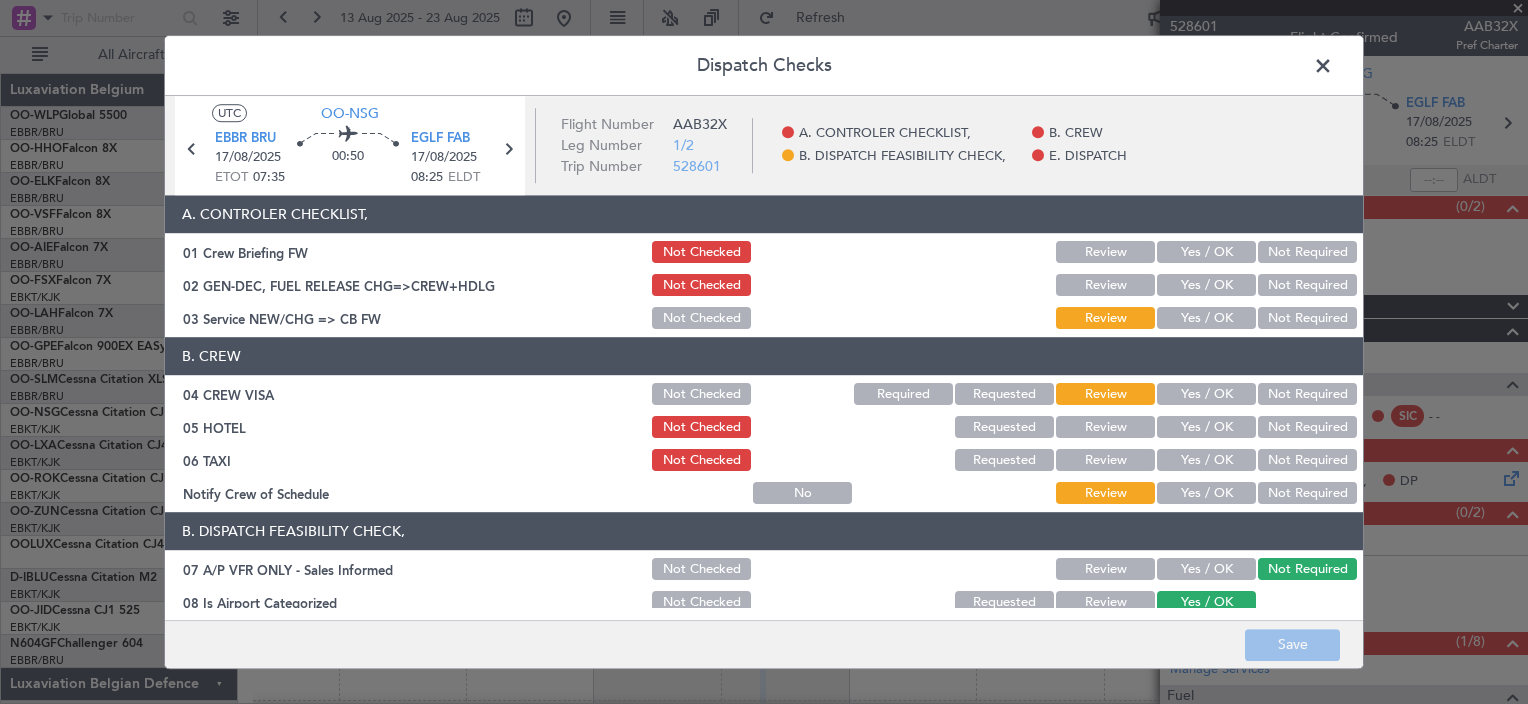 click on "Yes / OK" 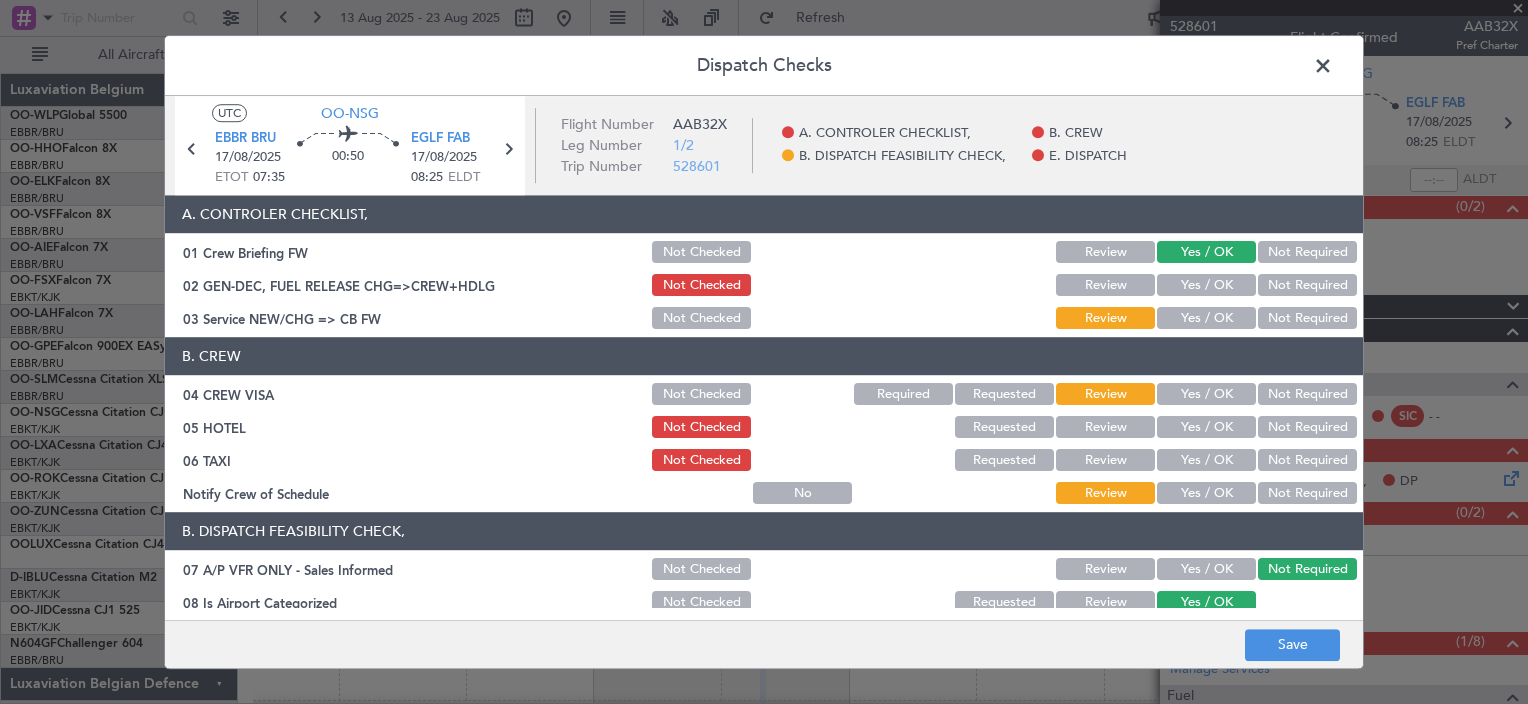 click on "A. CONTROLER CHECKLIST,   01 Crew Briefing FW  Not Checked Review Yes / OK Not Required  02 GEN-DEC, FUEL RELEASE CHG=>CREW+HDLG  Not Checked Review Yes / OK Not Required  03 Service NEW/CHG => CB FW  Not Checked Review Yes / OK Not Required" 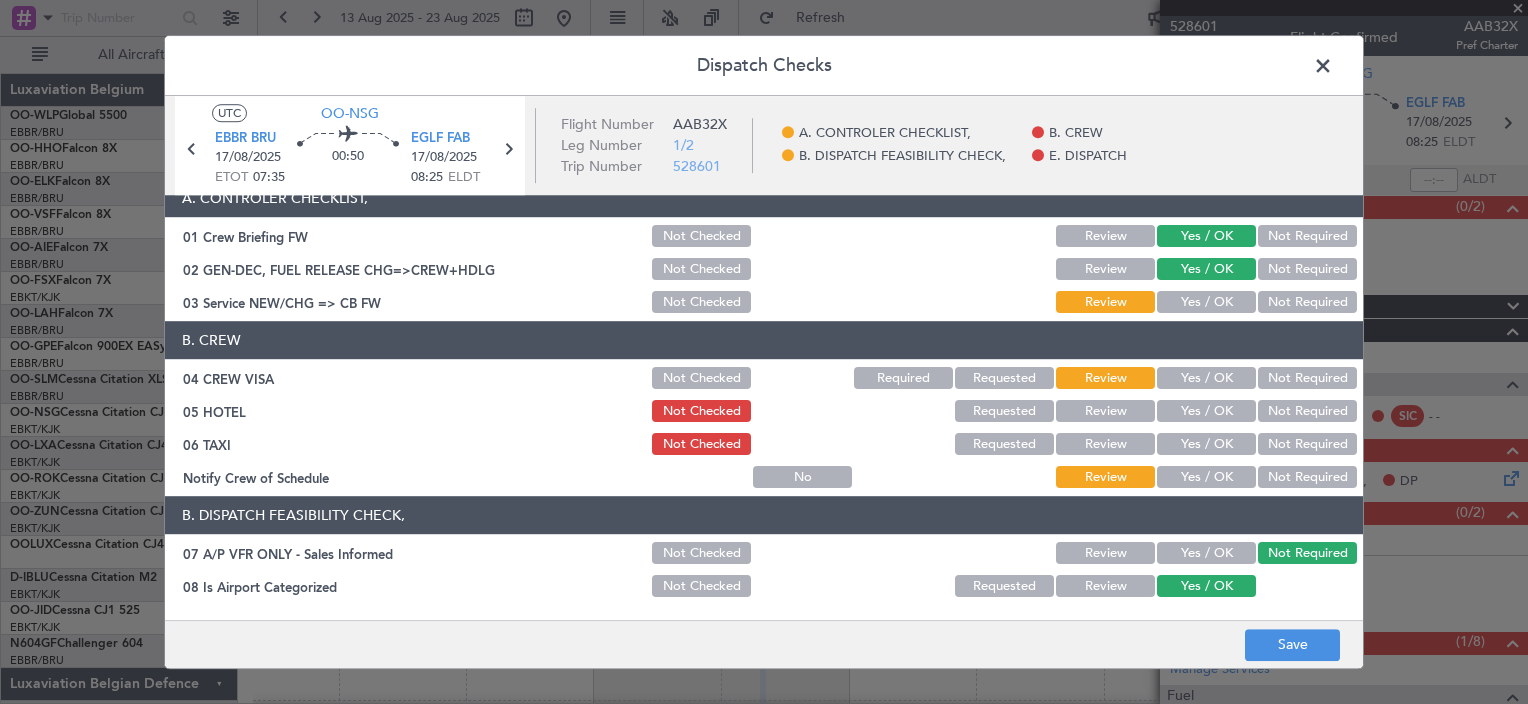 scroll, scrollTop: 0, scrollLeft: 0, axis: both 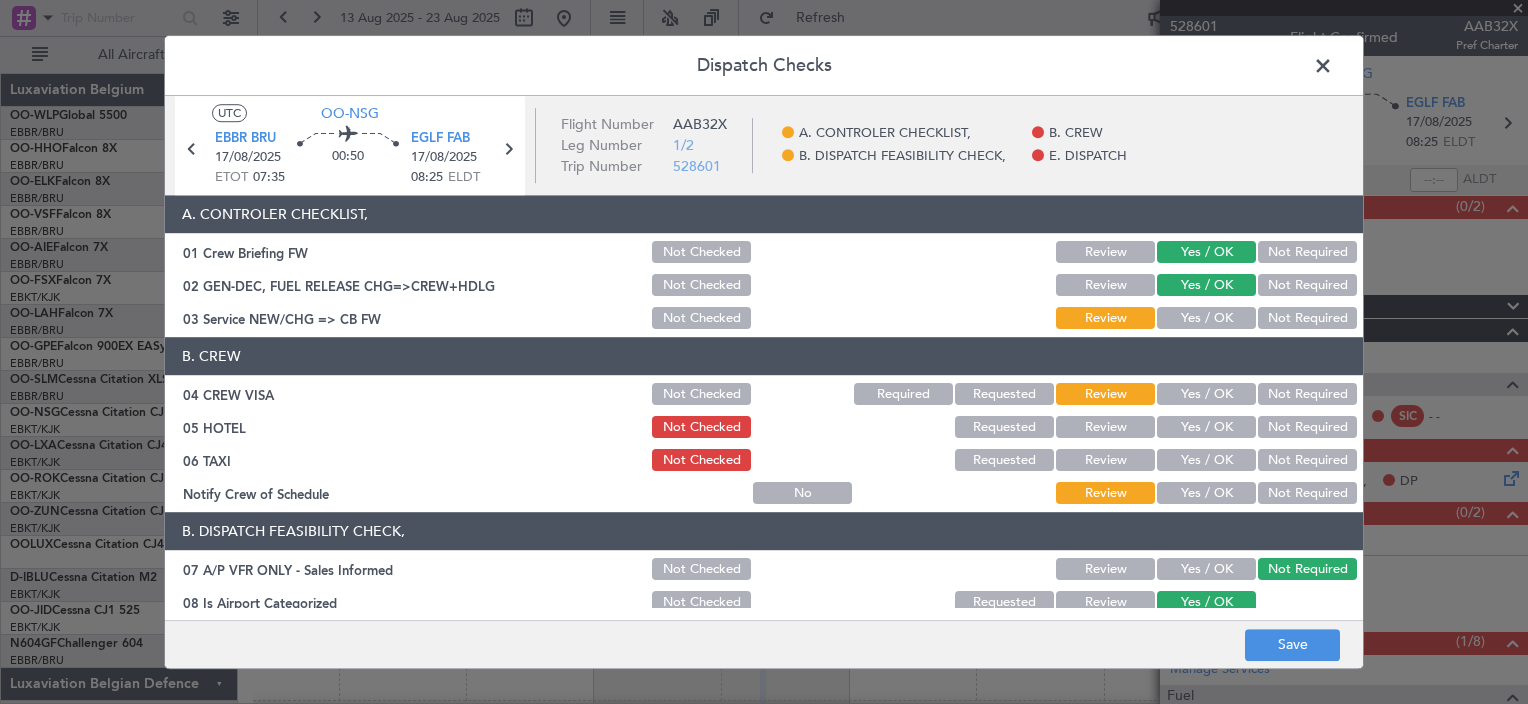 click 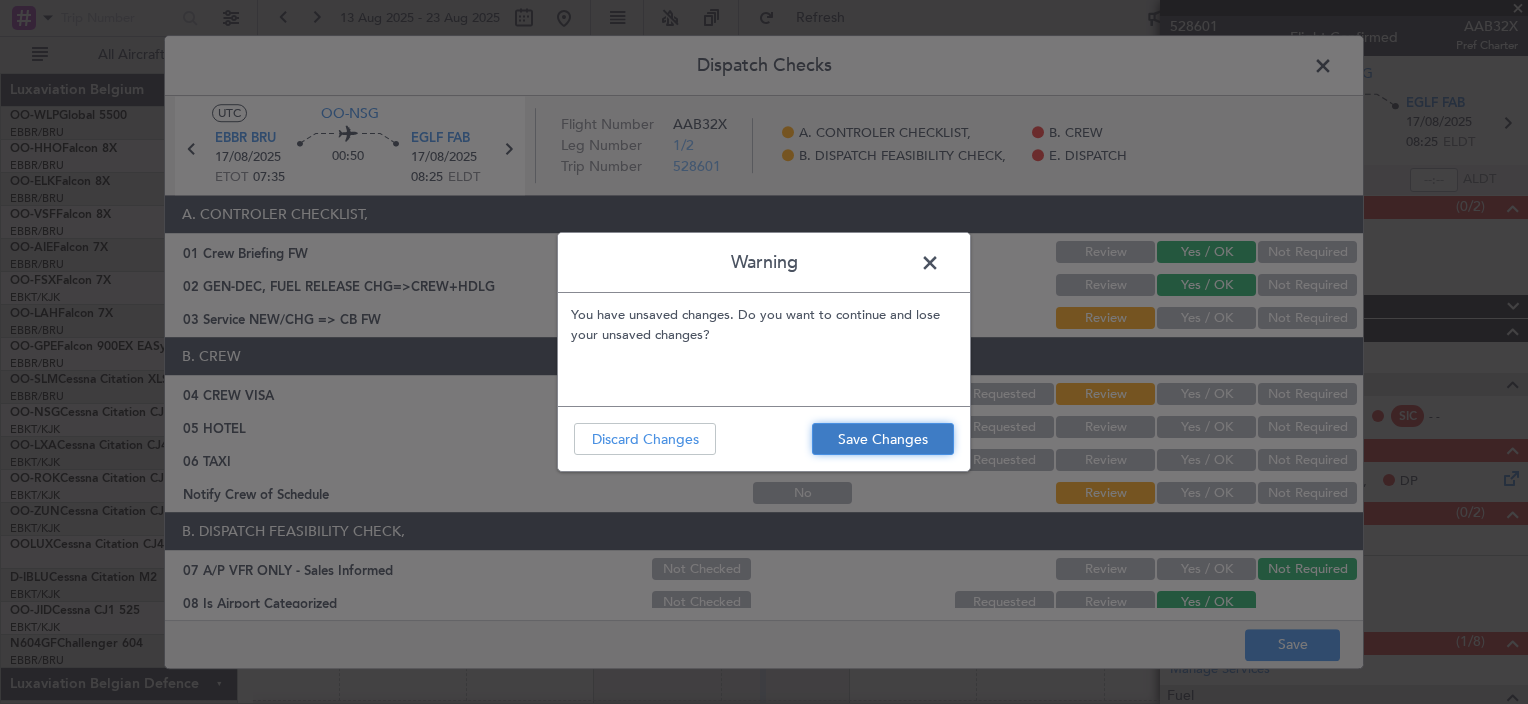 click on "Save Changes" 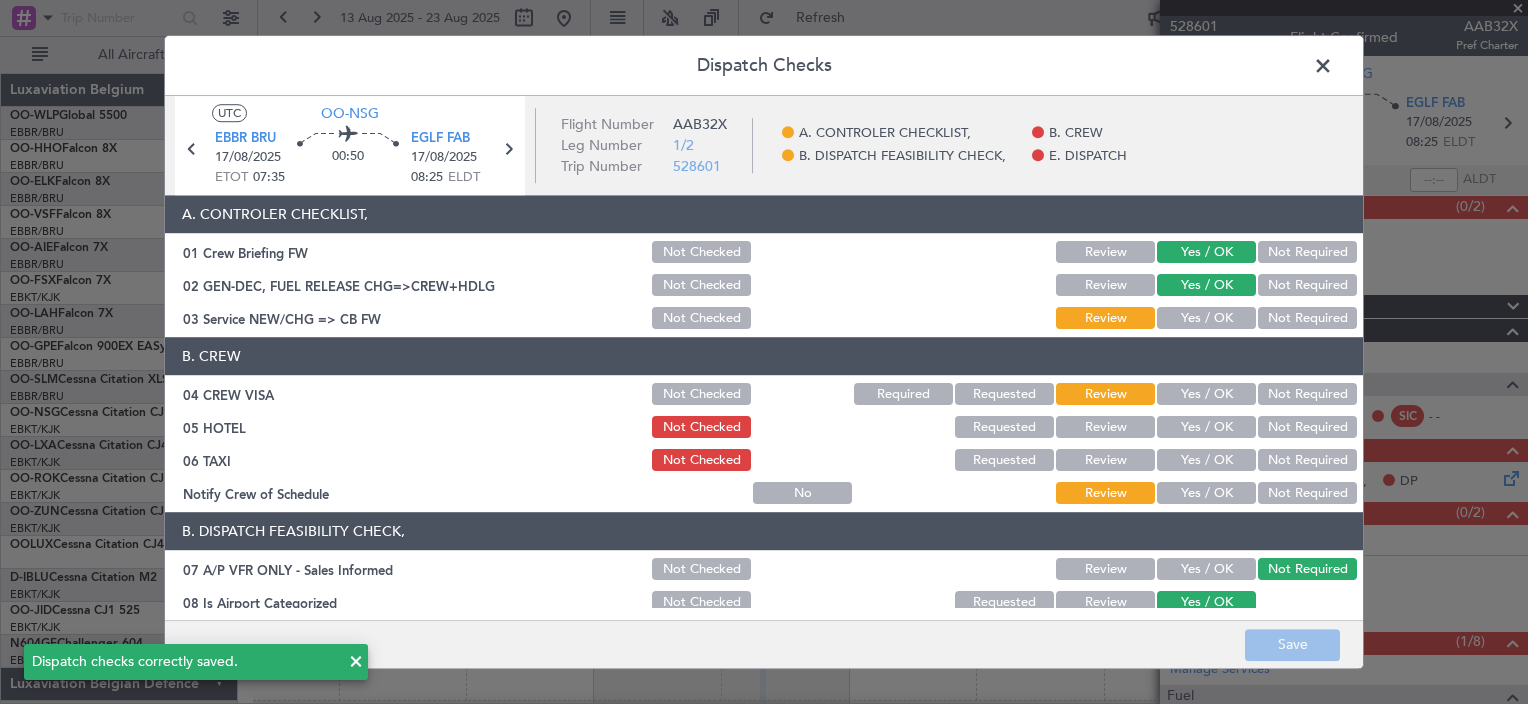 click 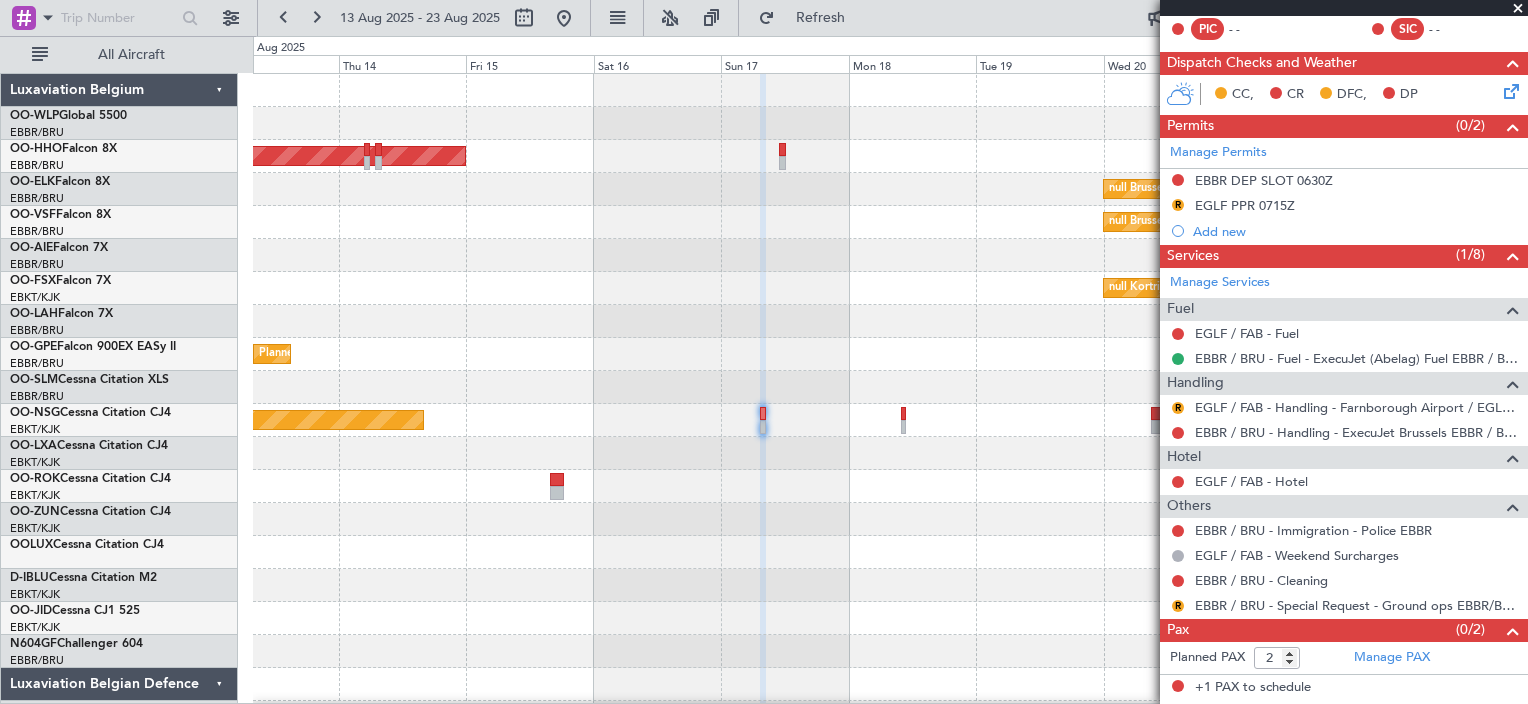 scroll, scrollTop: 400, scrollLeft: 0, axis: vertical 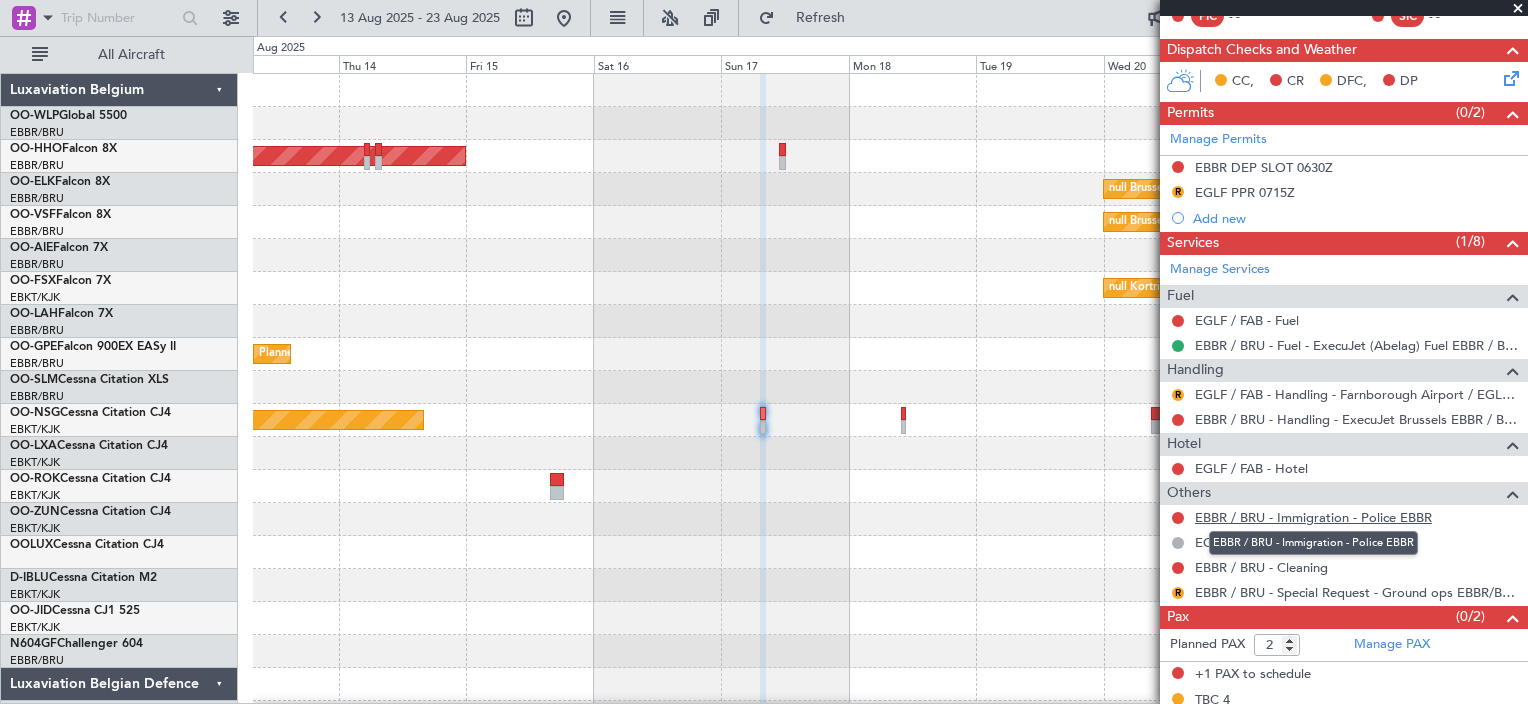 click on "EBBR / BRU - Immigration - Police EBBR" at bounding box center (1313, 517) 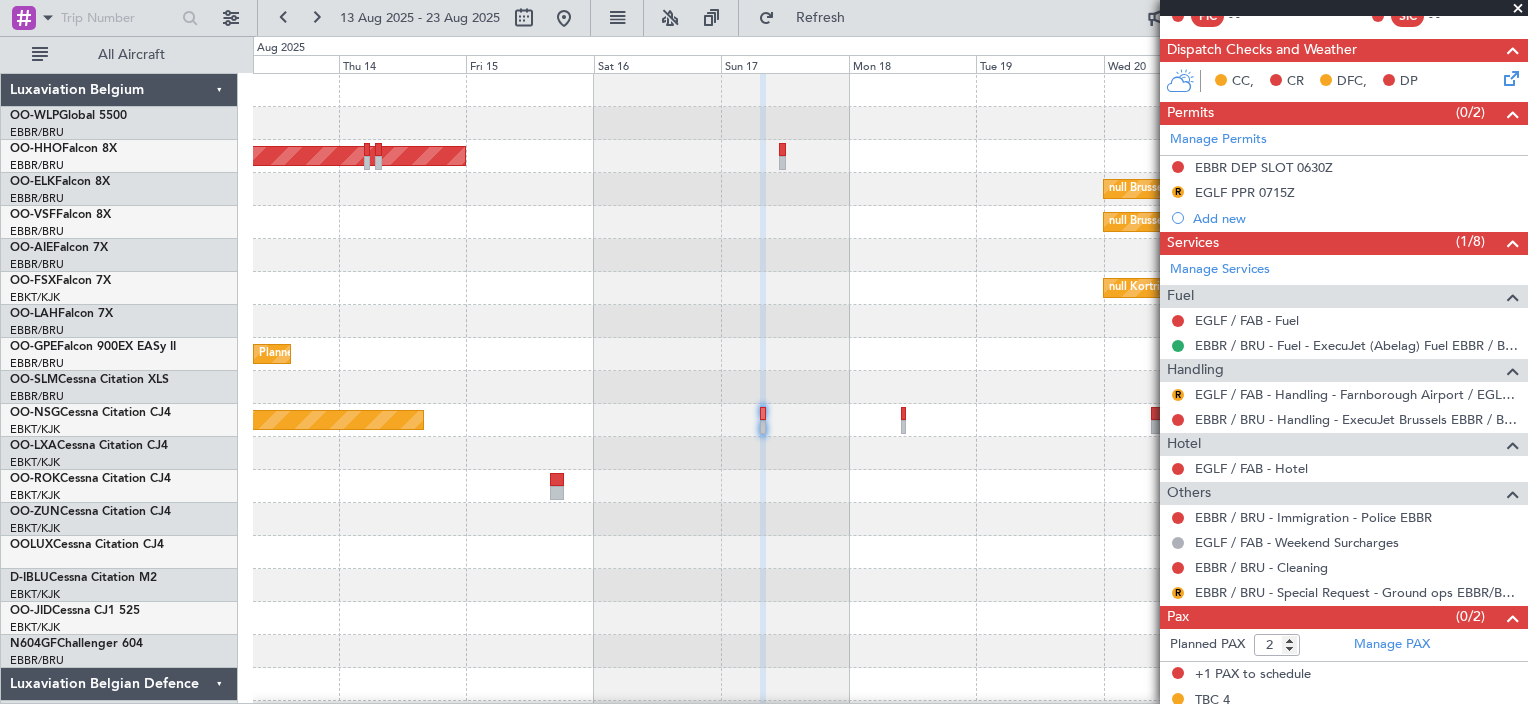 click on "CC,    CR    DFC,    DP" 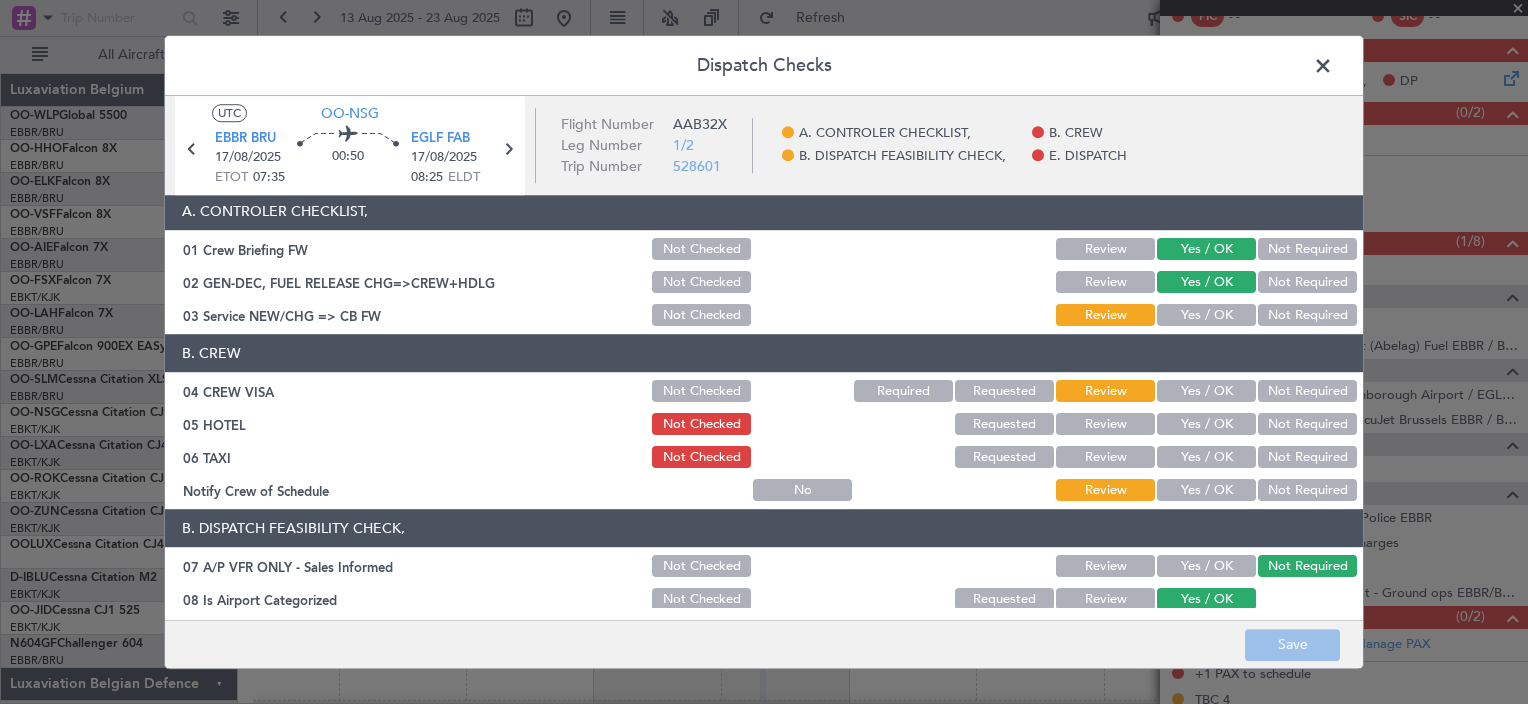 scroll, scrollTop: 0, scrollLeft: 0, axis: both 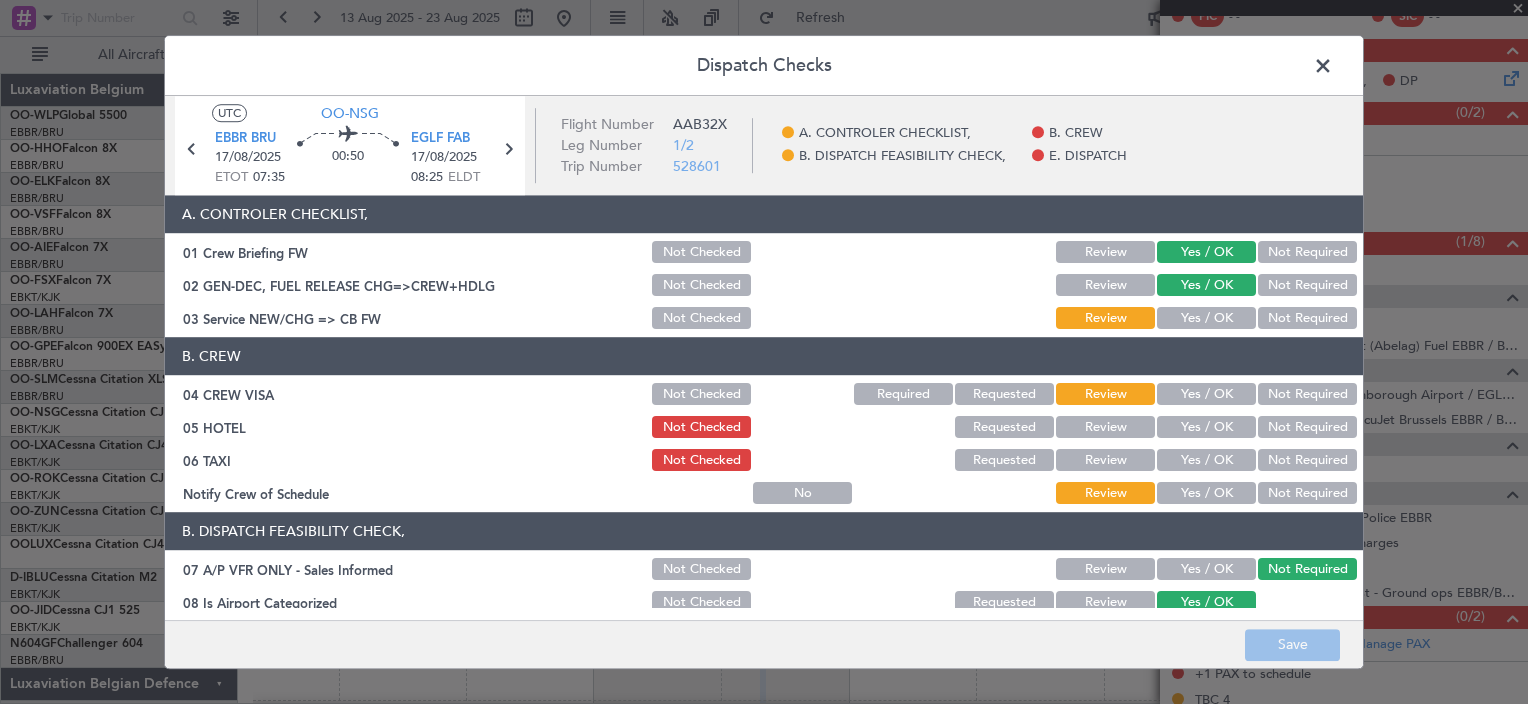 click 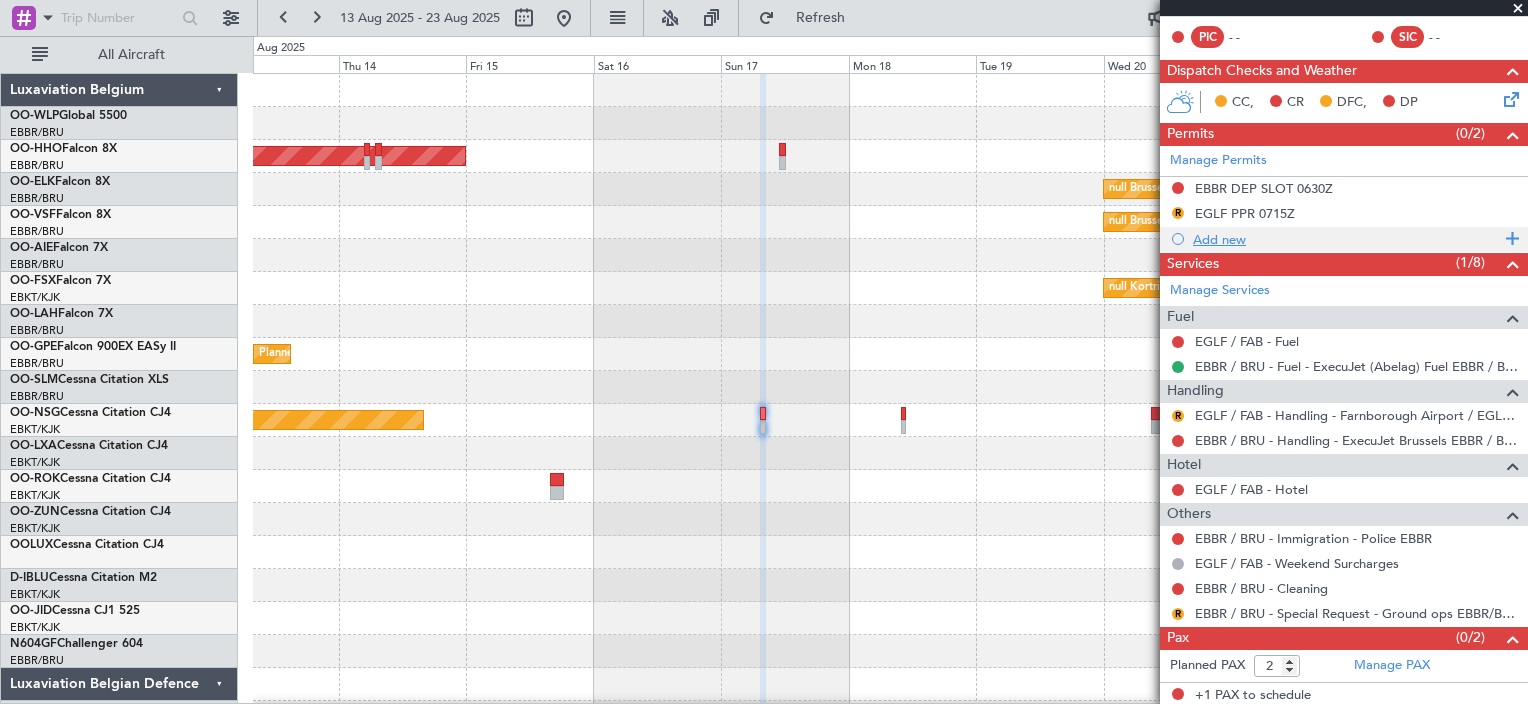 scroll, scrollTop: 422, scrollLeft: 0, axis: vertical 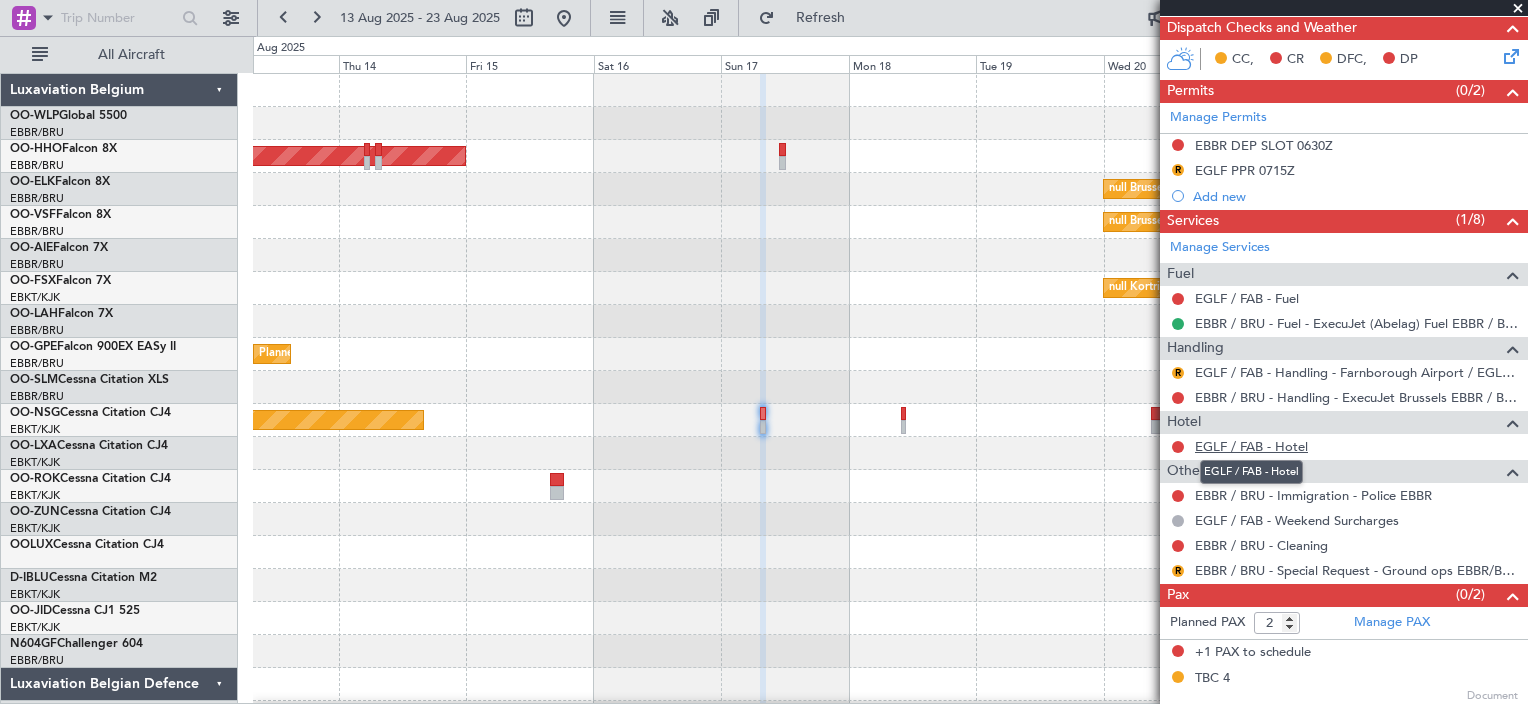 click on "EGLF / FAB - Hotel" at bounding box center (1251, 446) 